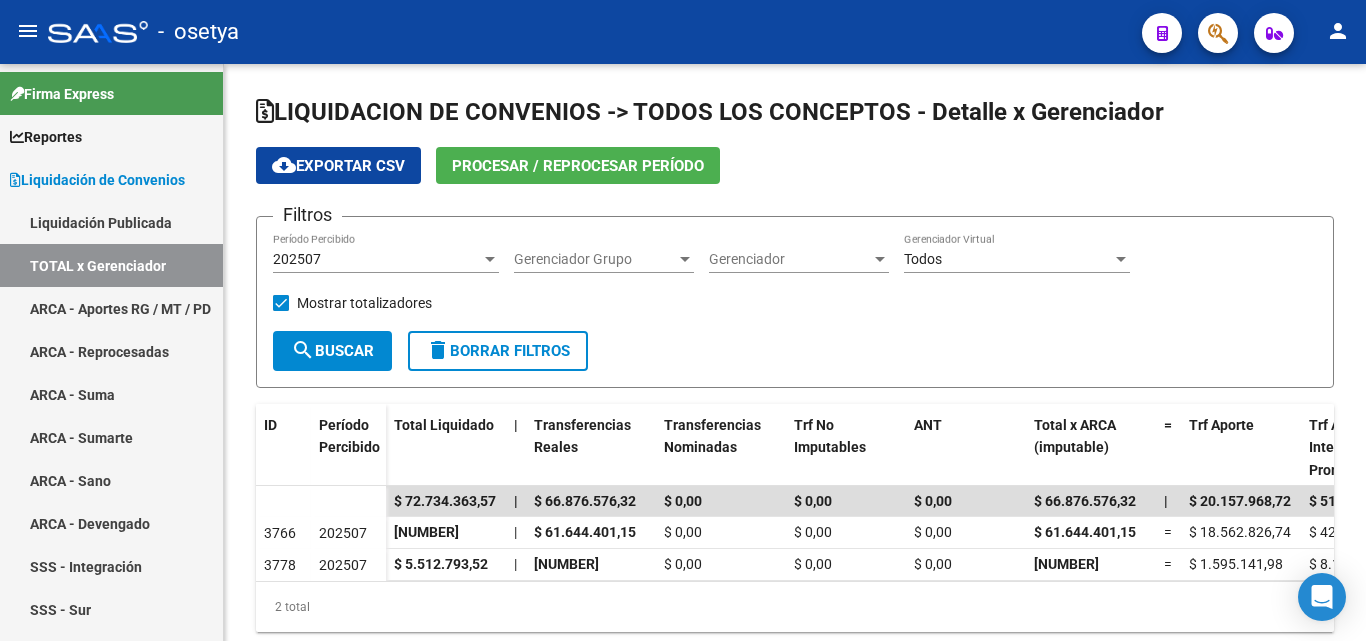 scroll, scrollTop: 0, scrollLeft: 0, axis: both 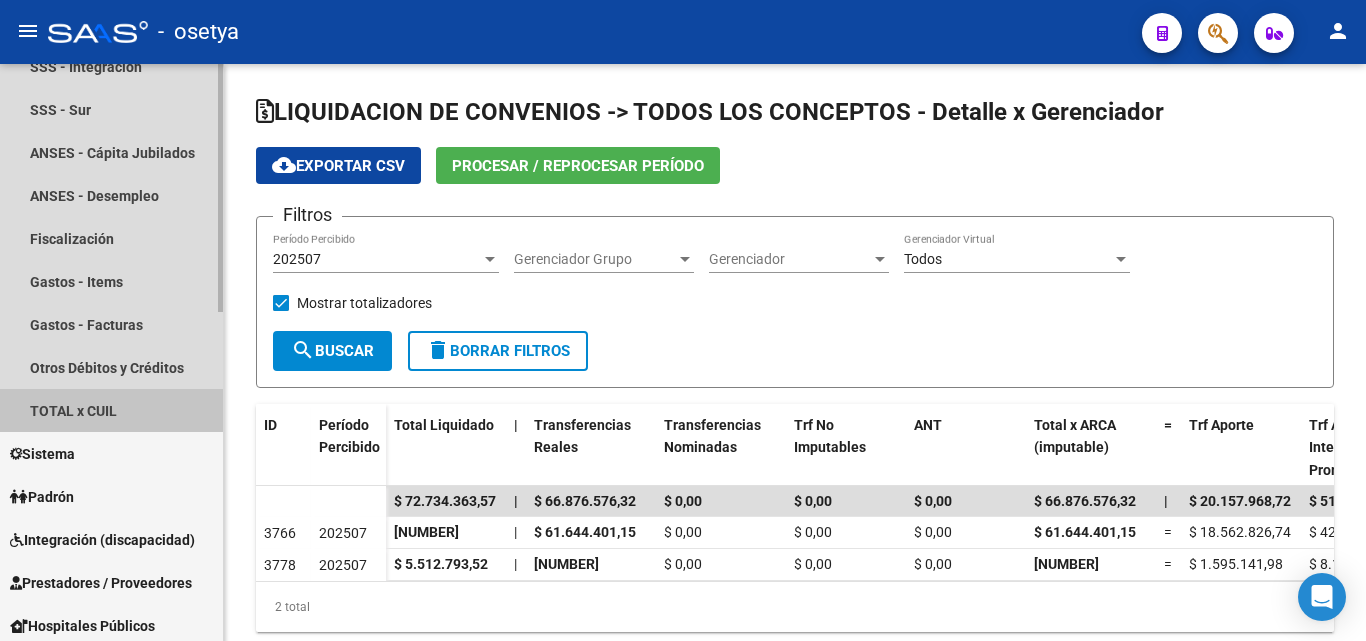 click on "TOTAL x CUIL" at bounding box center [111, 410] 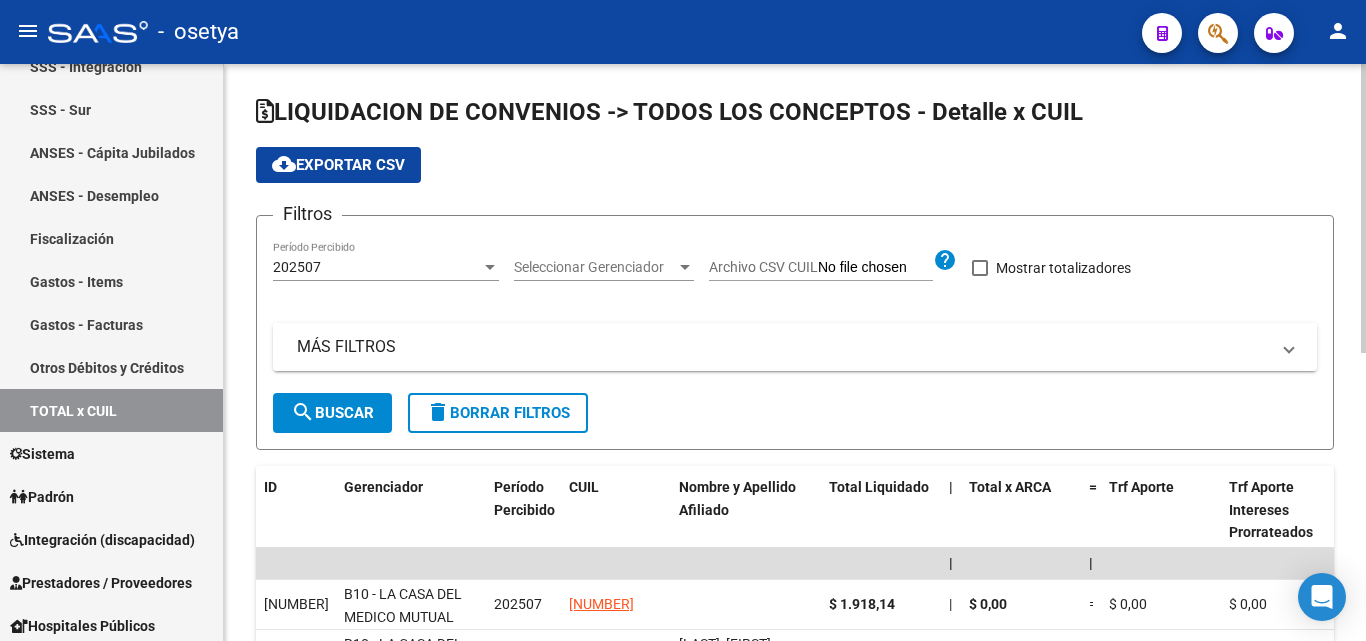 click on "MÁS FILTROS" at bounding box center [783, 347] 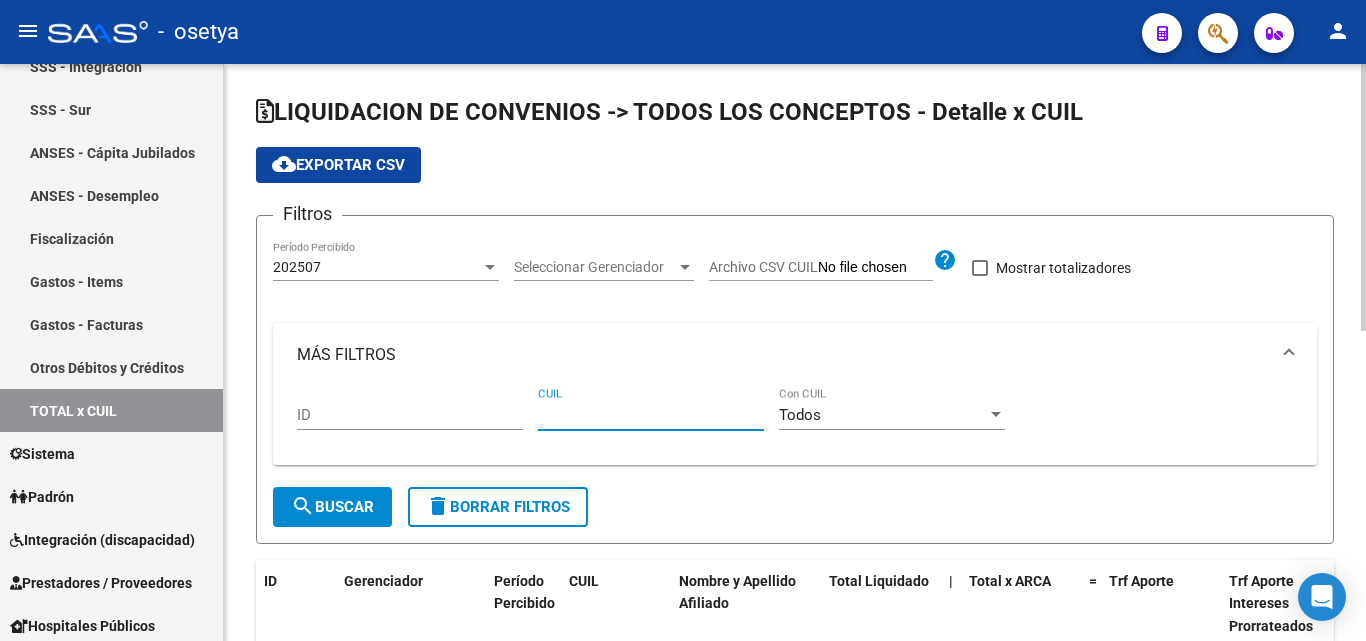 click on "CUIL" at bounding box center (651, 415) 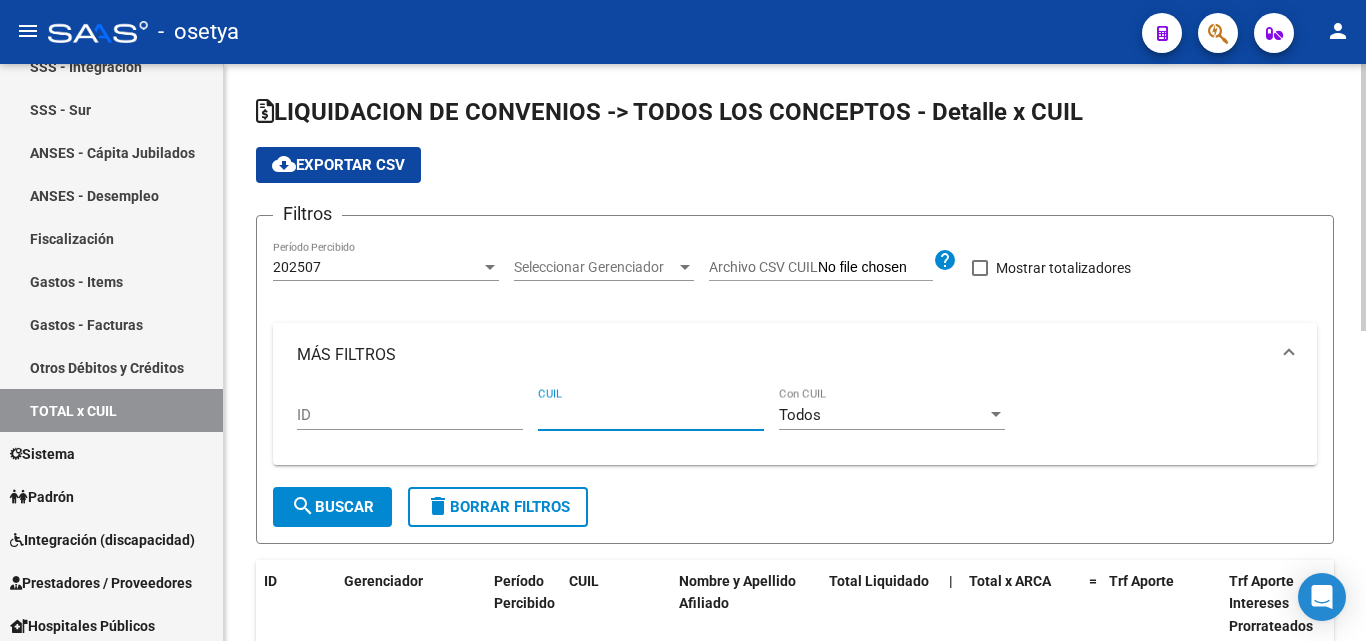 paste on "[CUIL]" 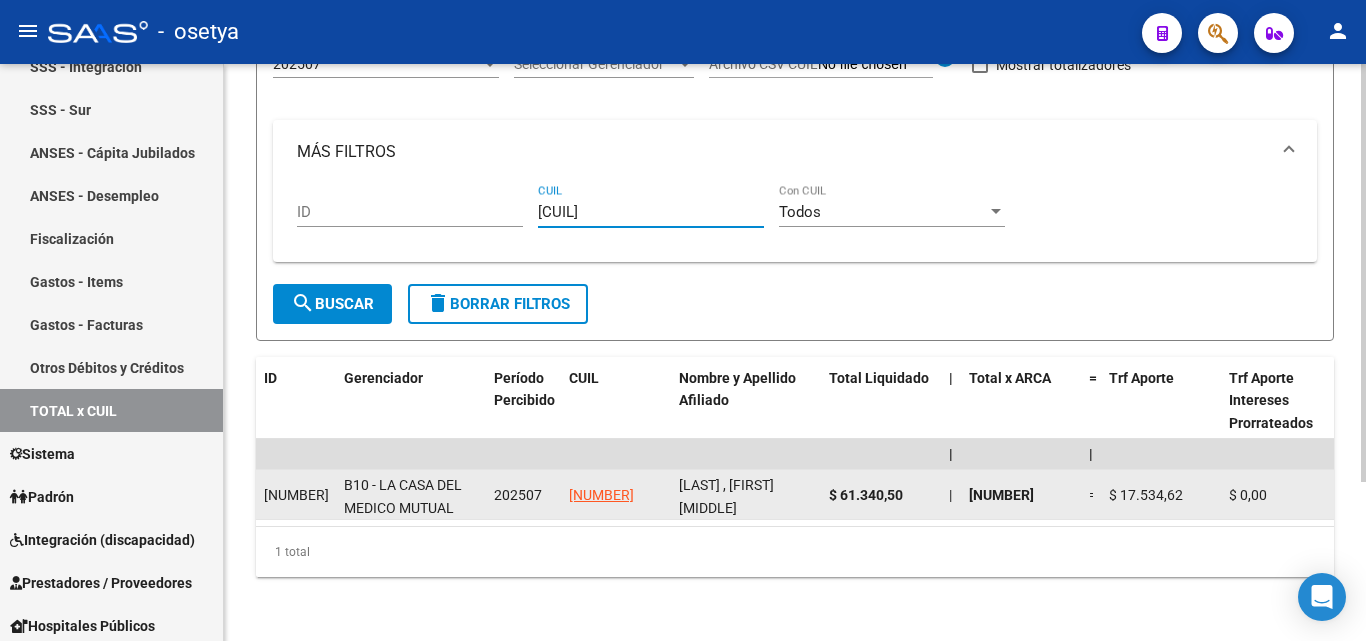 scroll, scrollTop: 220, scrollLeft: 0, axis: vertical 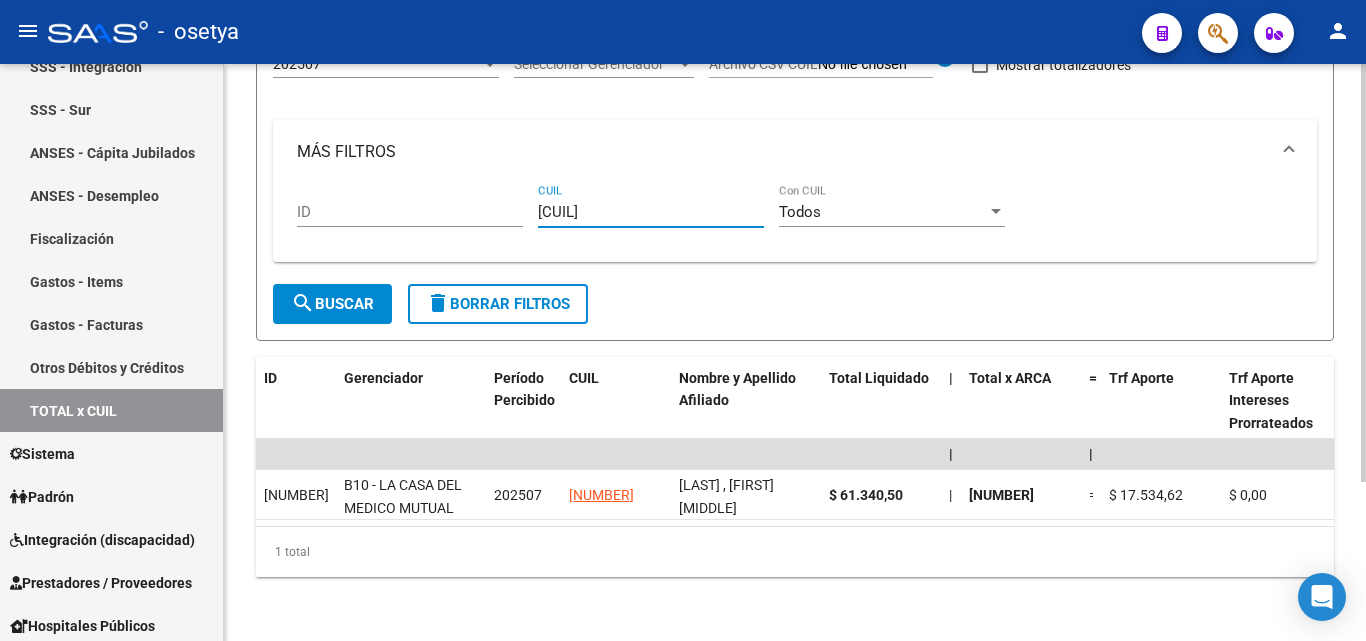 type on "[CUIL]" 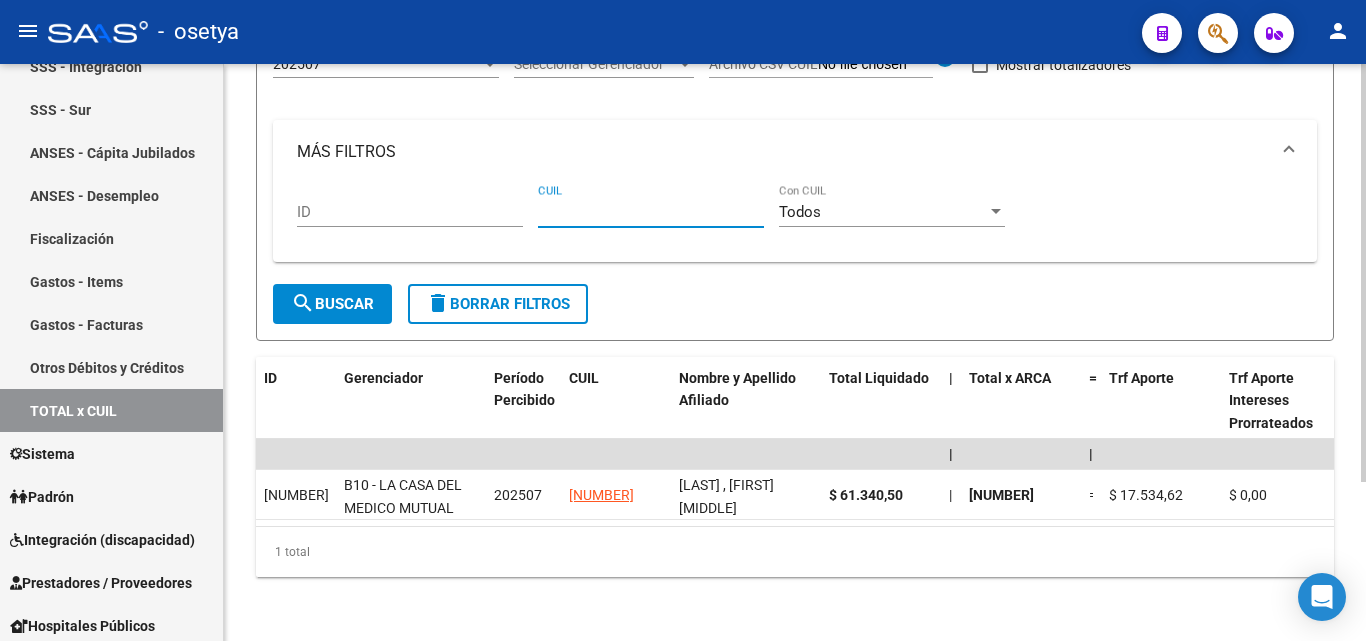 paste on "[CUIL]" 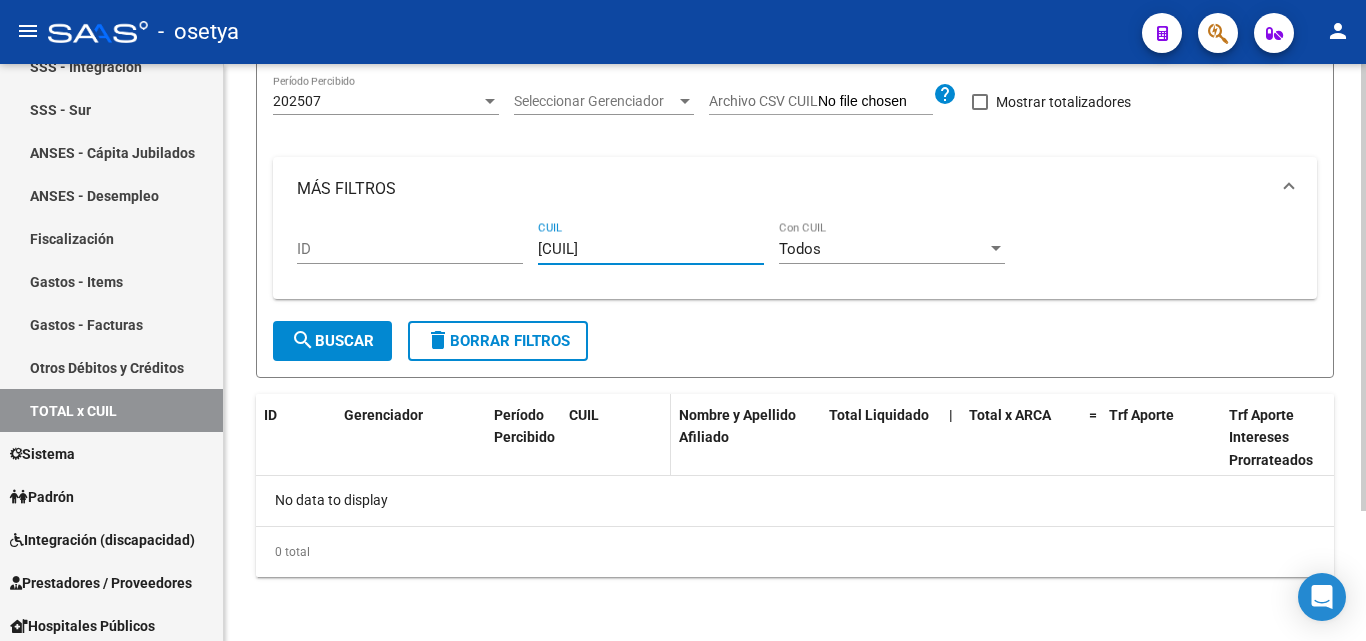 scroll, scrollTop: 167, scrollLeft: 0, axis: vertical 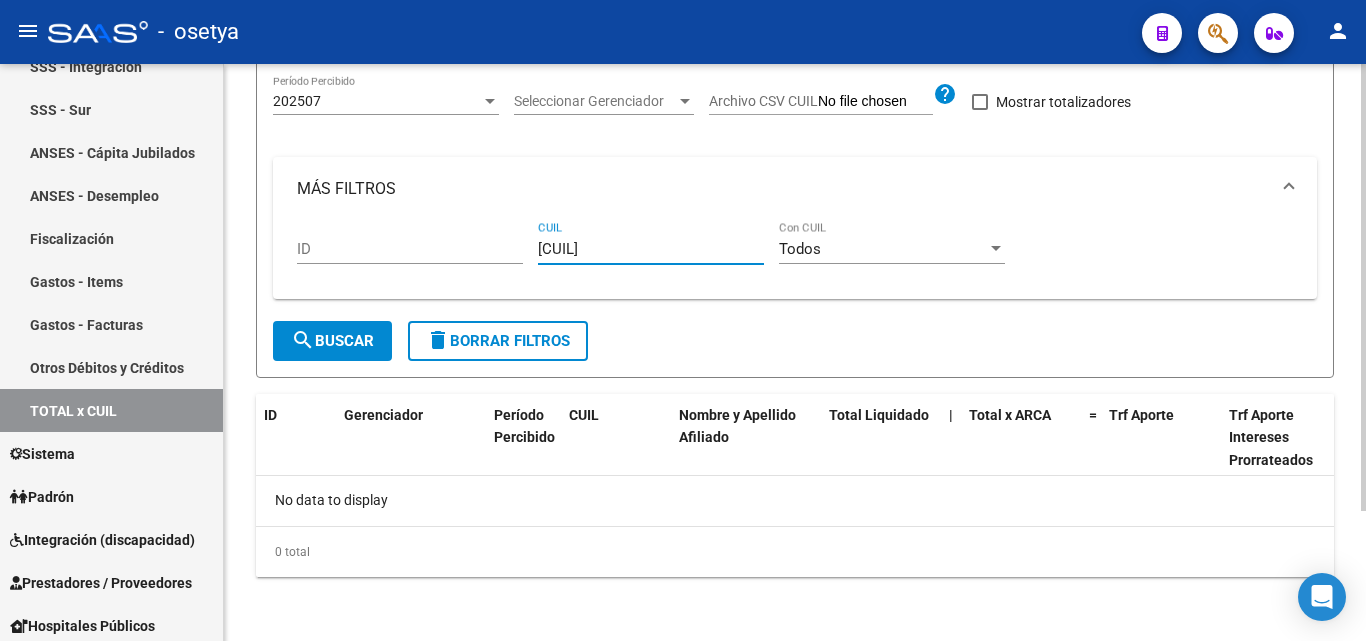 type on "[CUIL]" 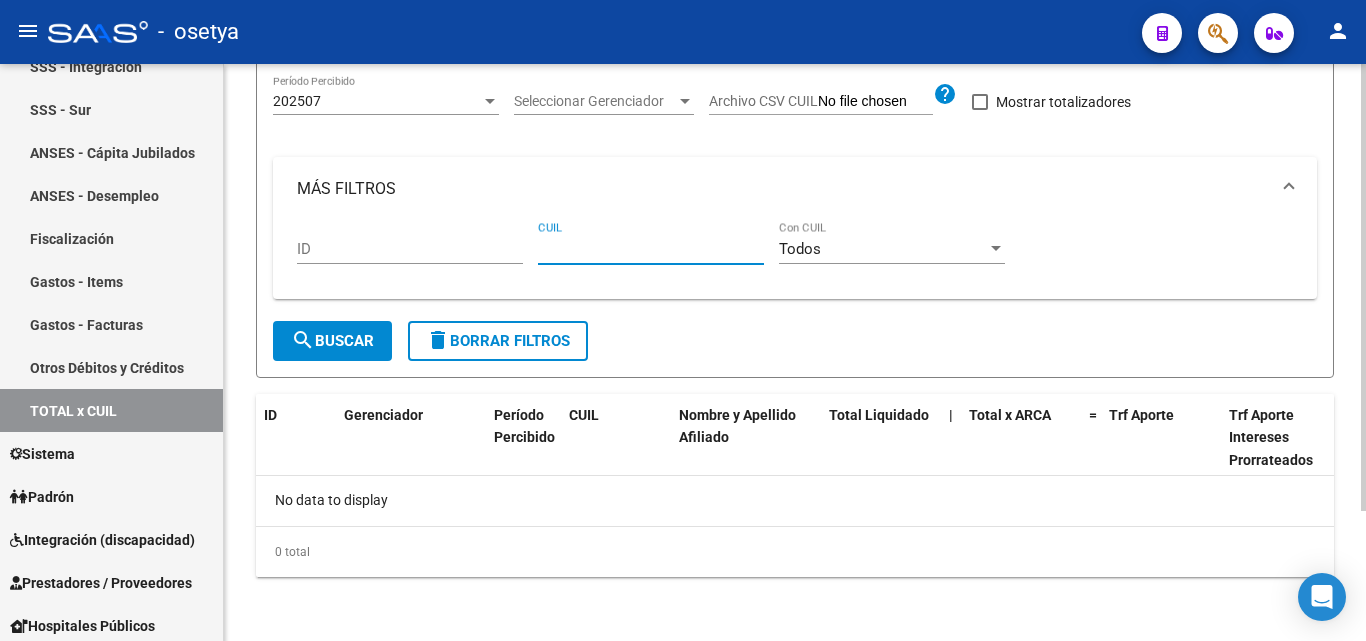 paste on "[CUIL]" 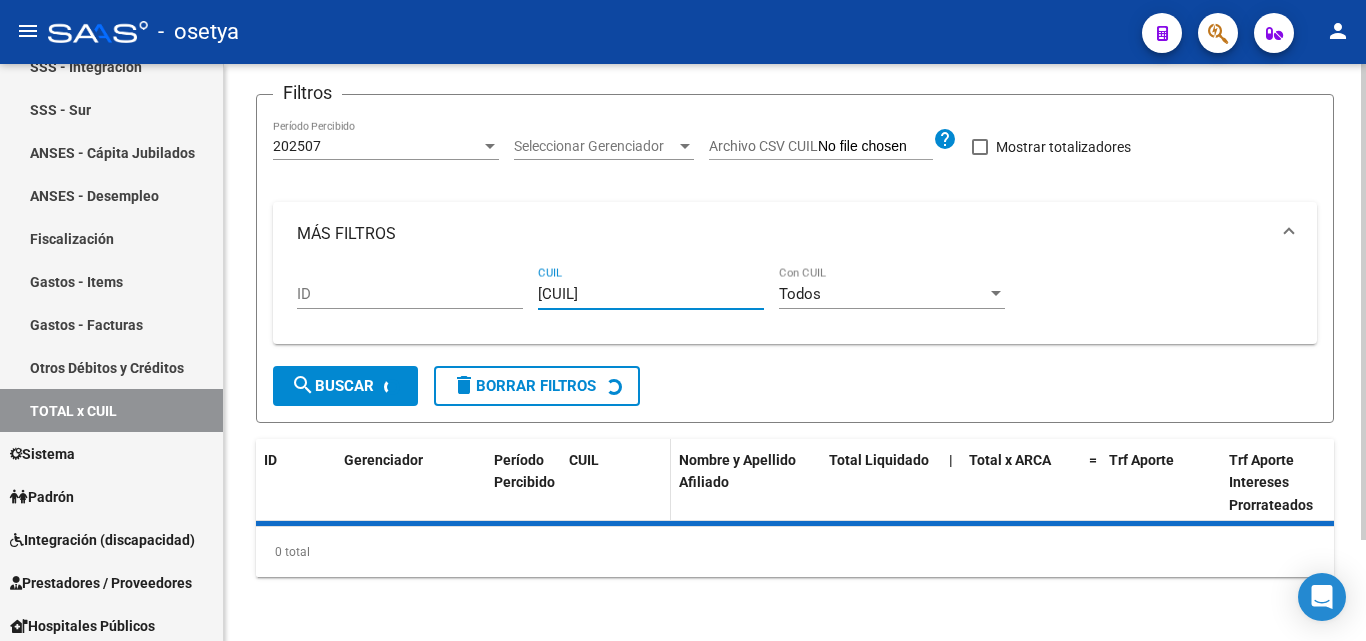 scroll, scrollTop: 220, scrollLeft: 0, axis: vertical 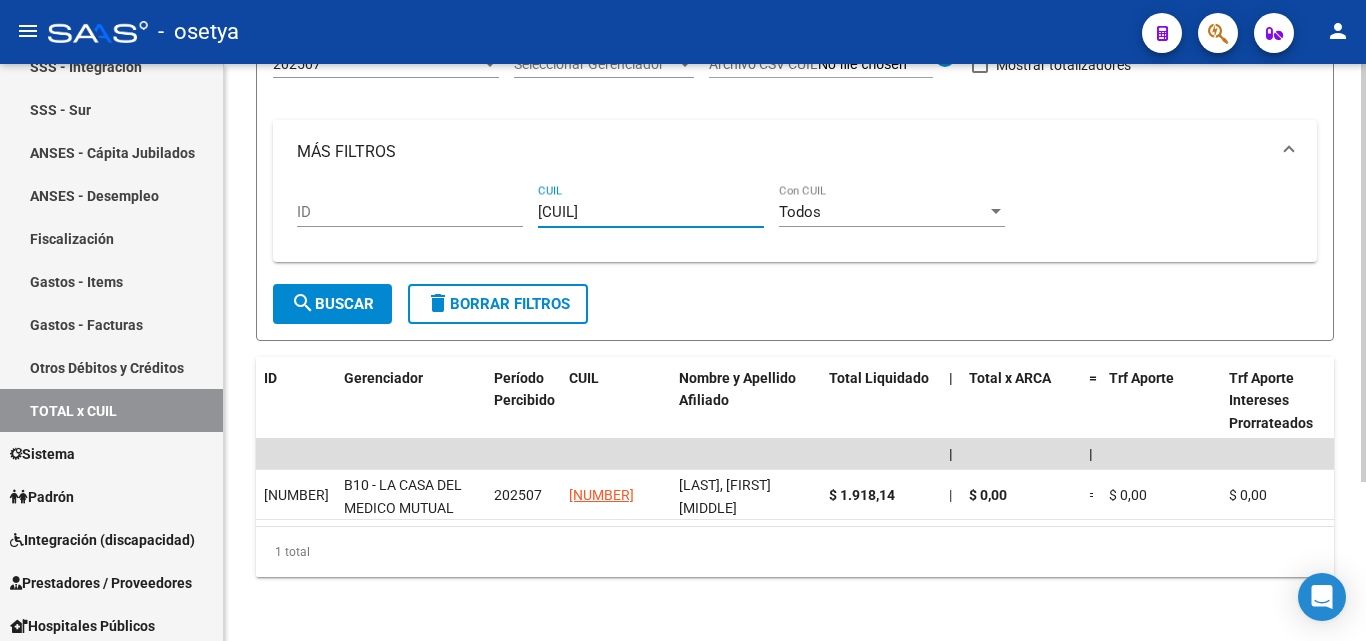 type on "[CUIL]" 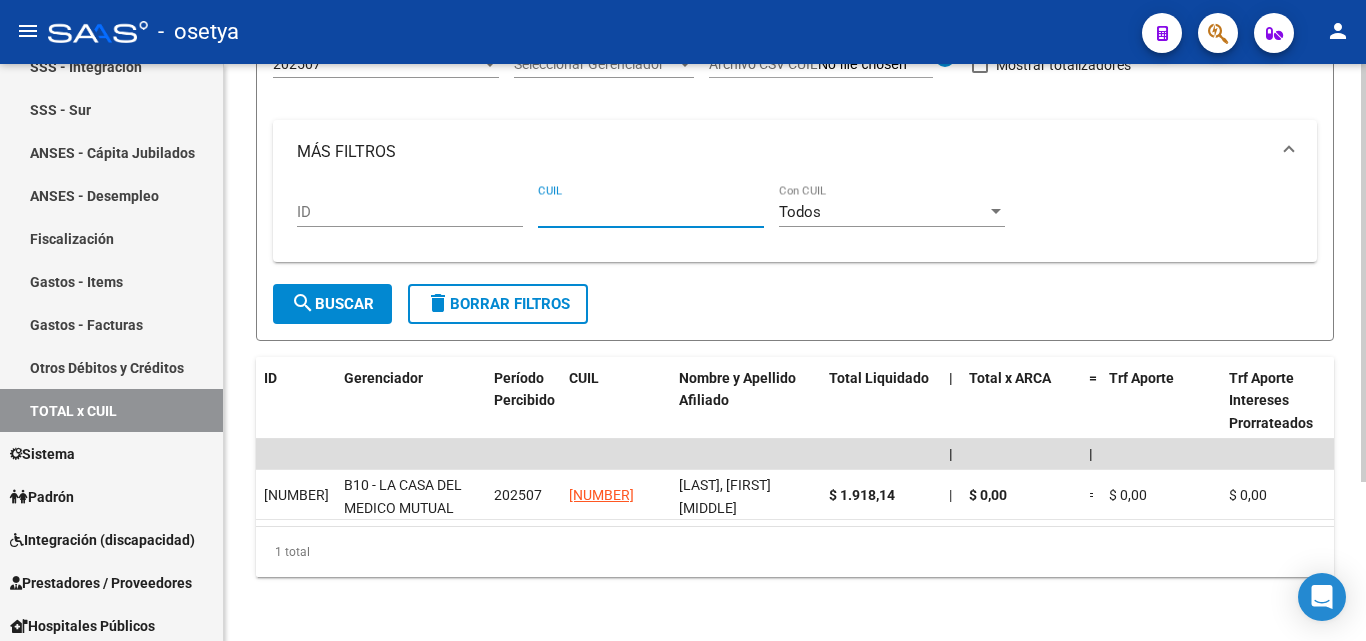 paste on "[CUIL]" 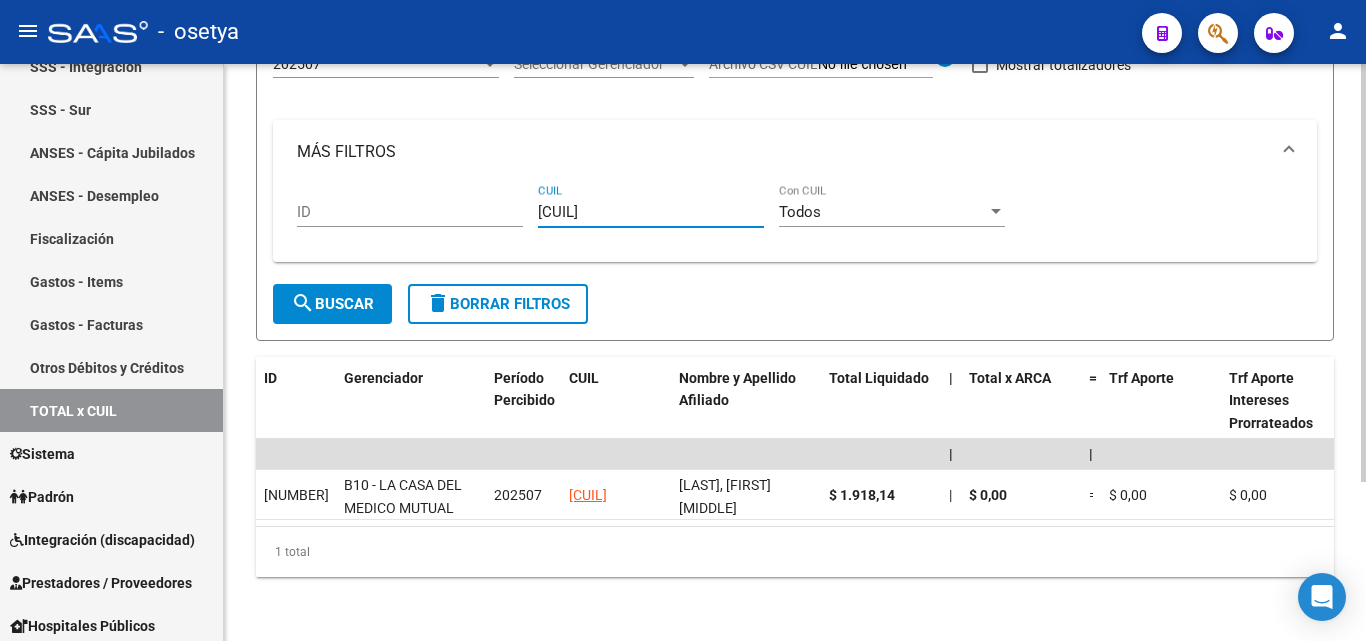 type on "[CUIL]" 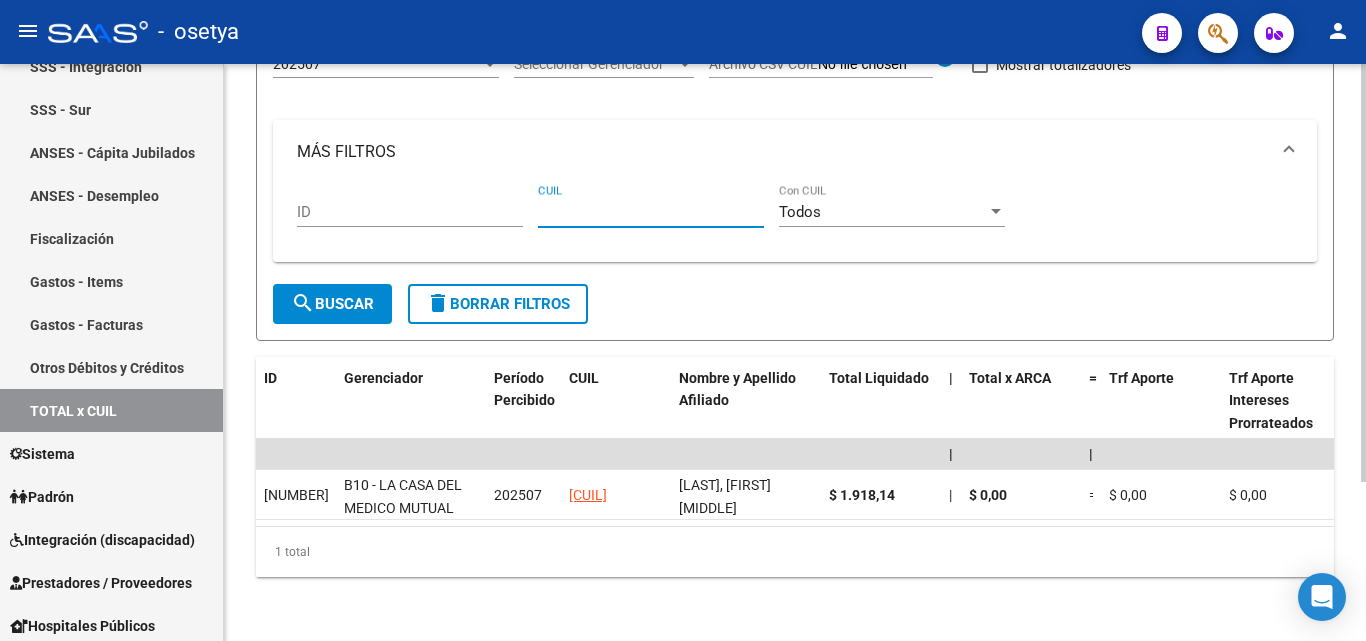 paste on "[CUIL]" 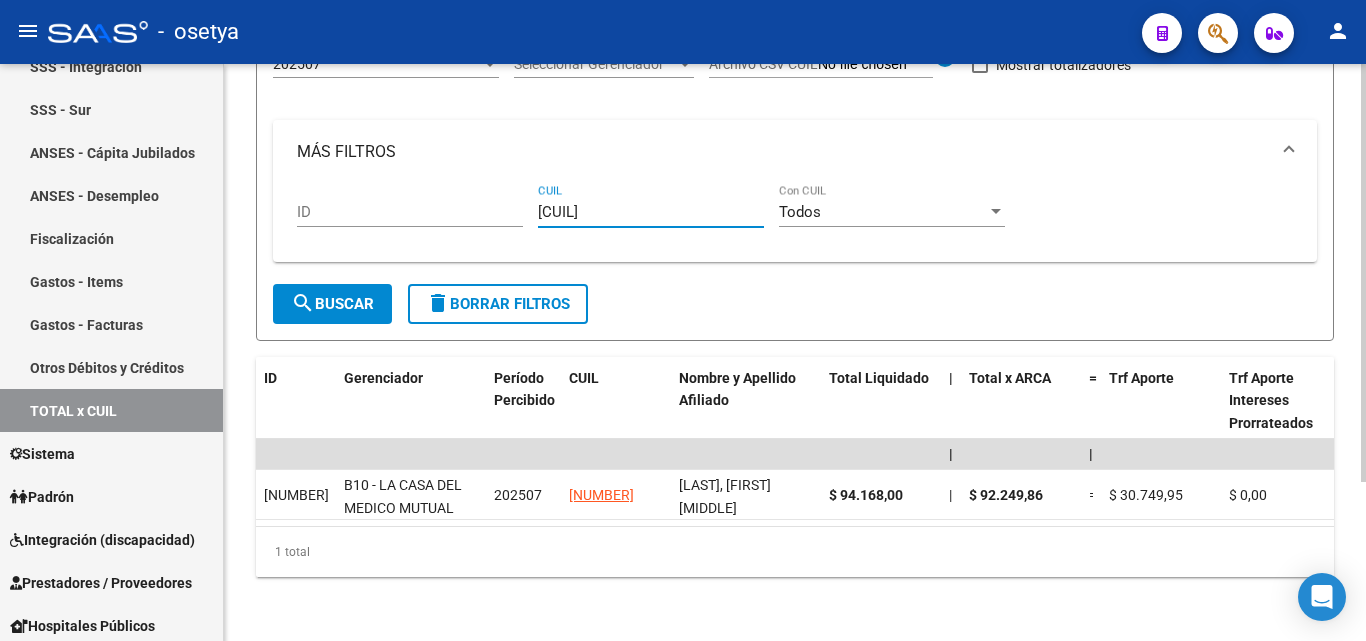 type on "[CUIL]" 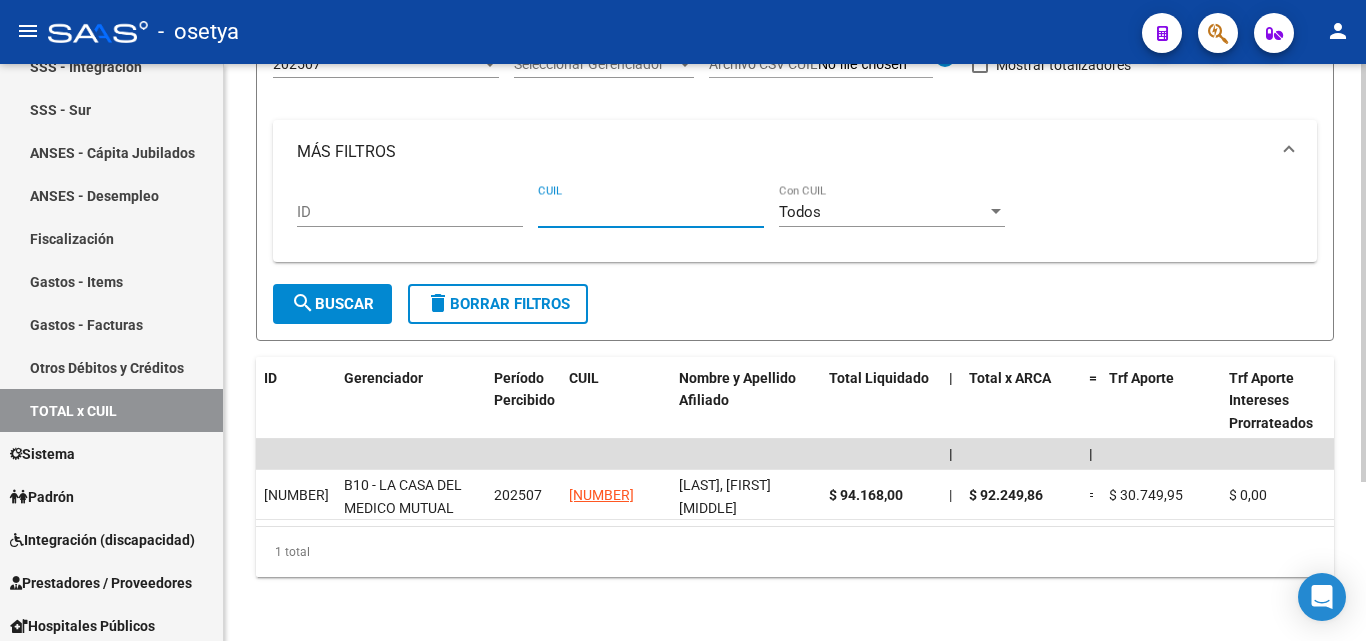 paste on "[CUIL]" 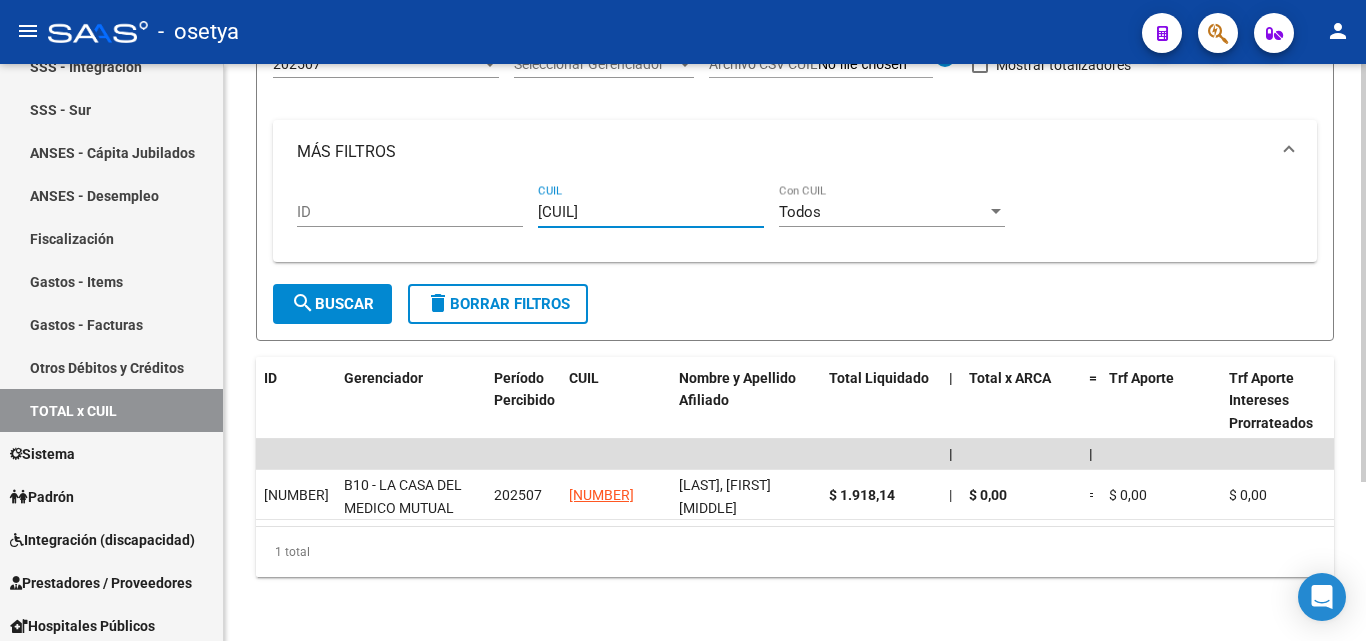 type on "[CUIL]" 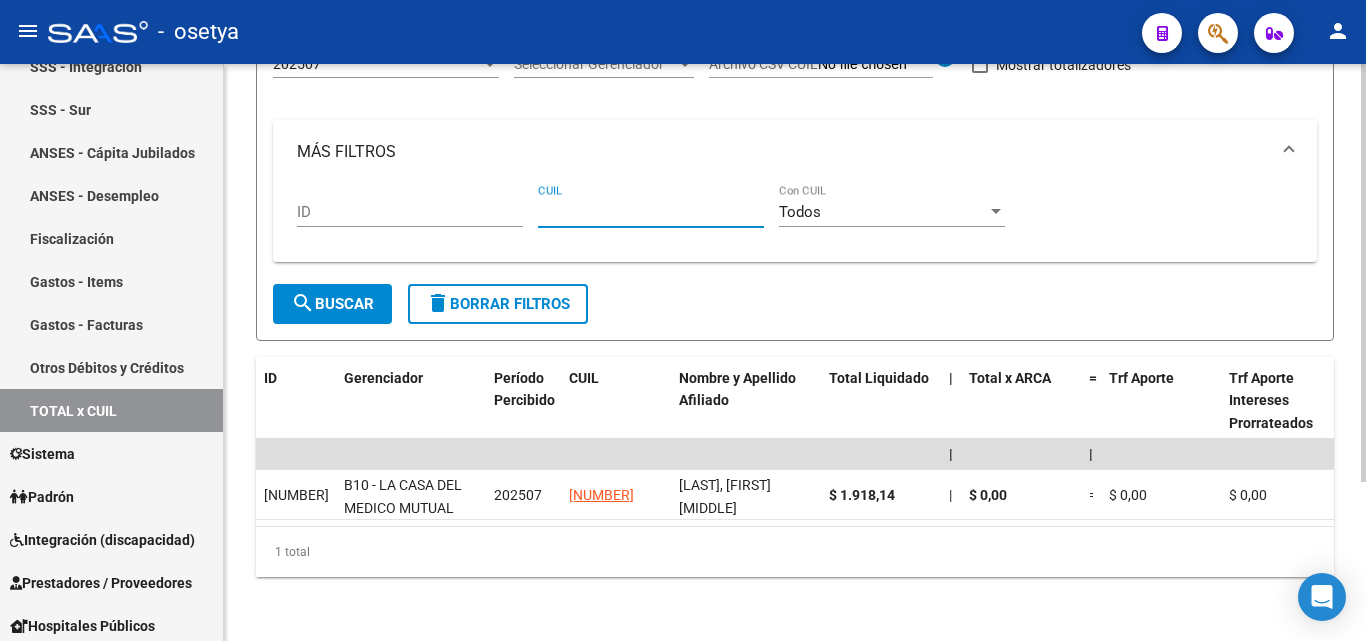 paste on "[CUIL]" 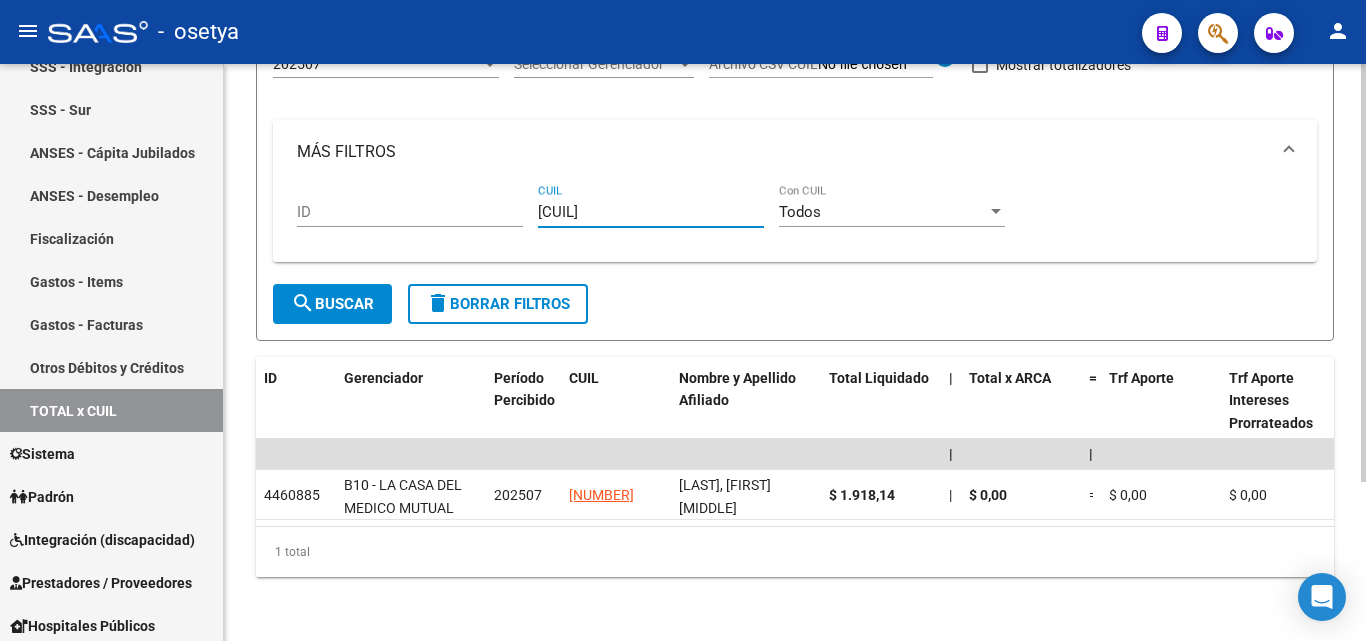 type on "[CUIL]" 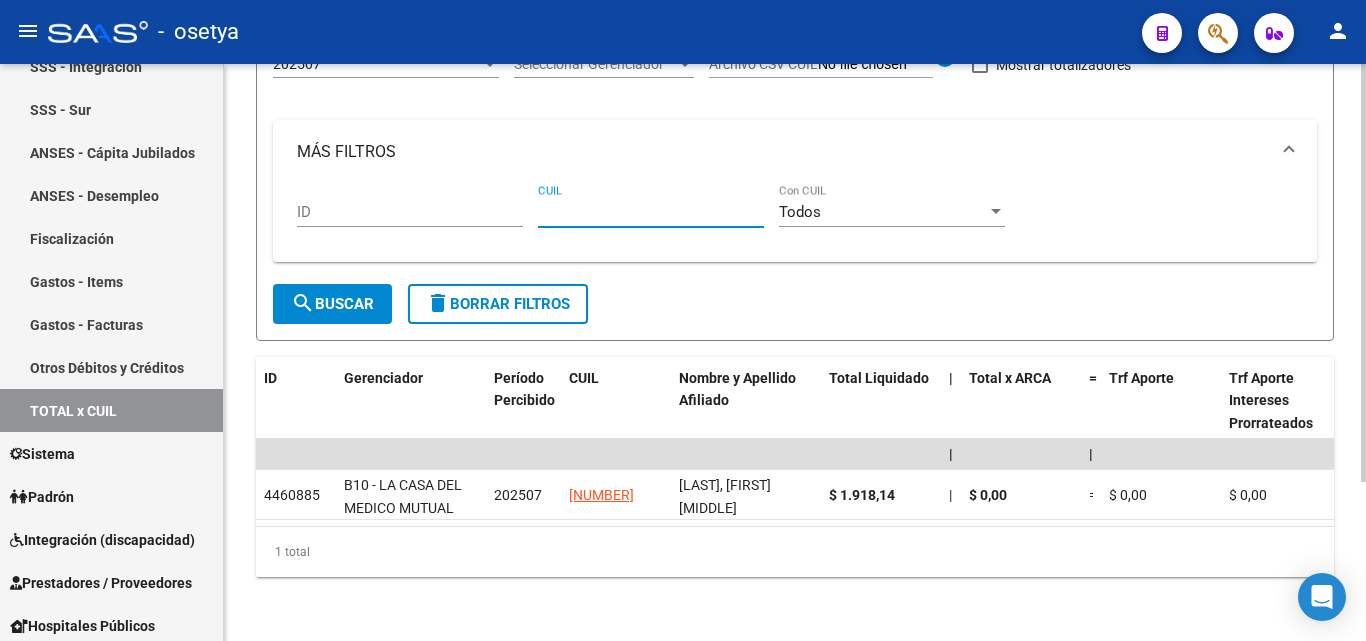 paste on "[CUIL]" 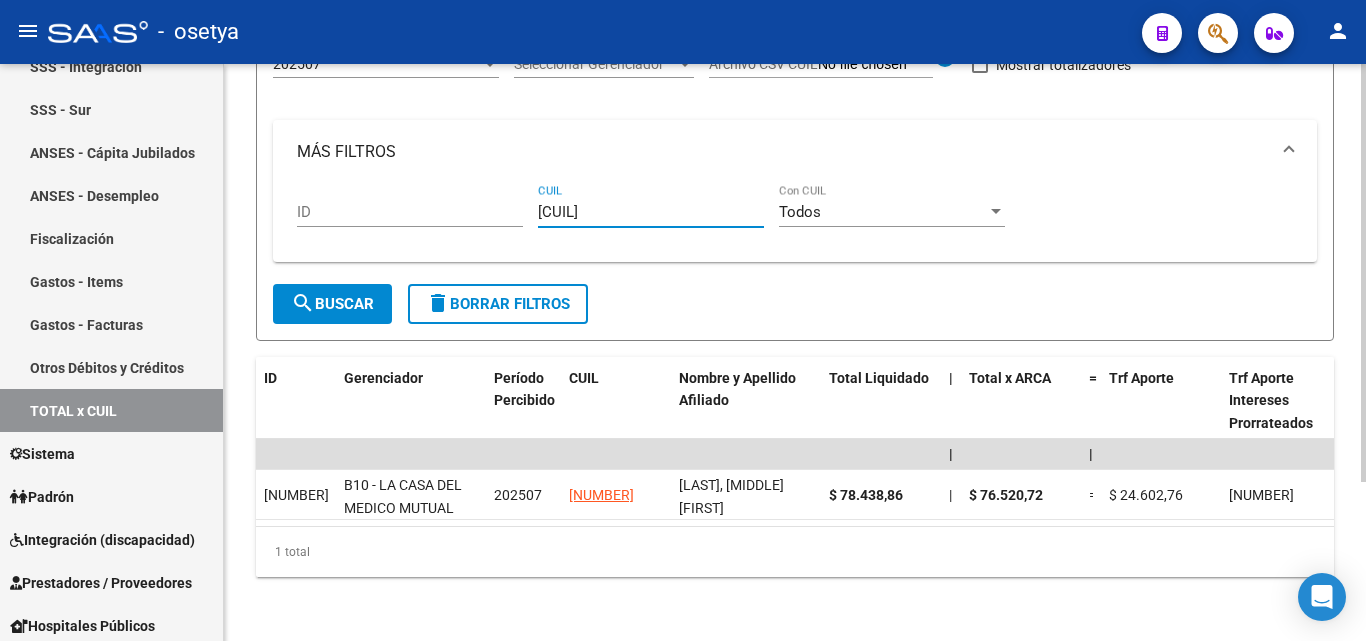 type on "[CUIL]" 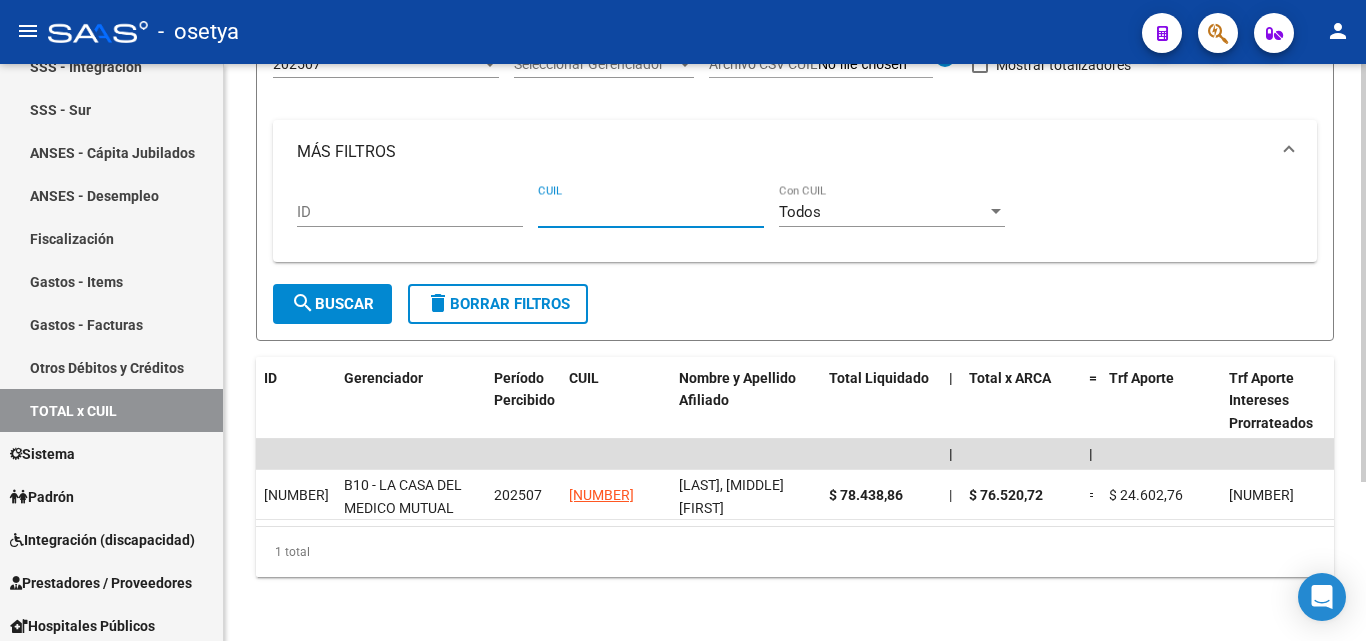 paste on "[CUIL]" 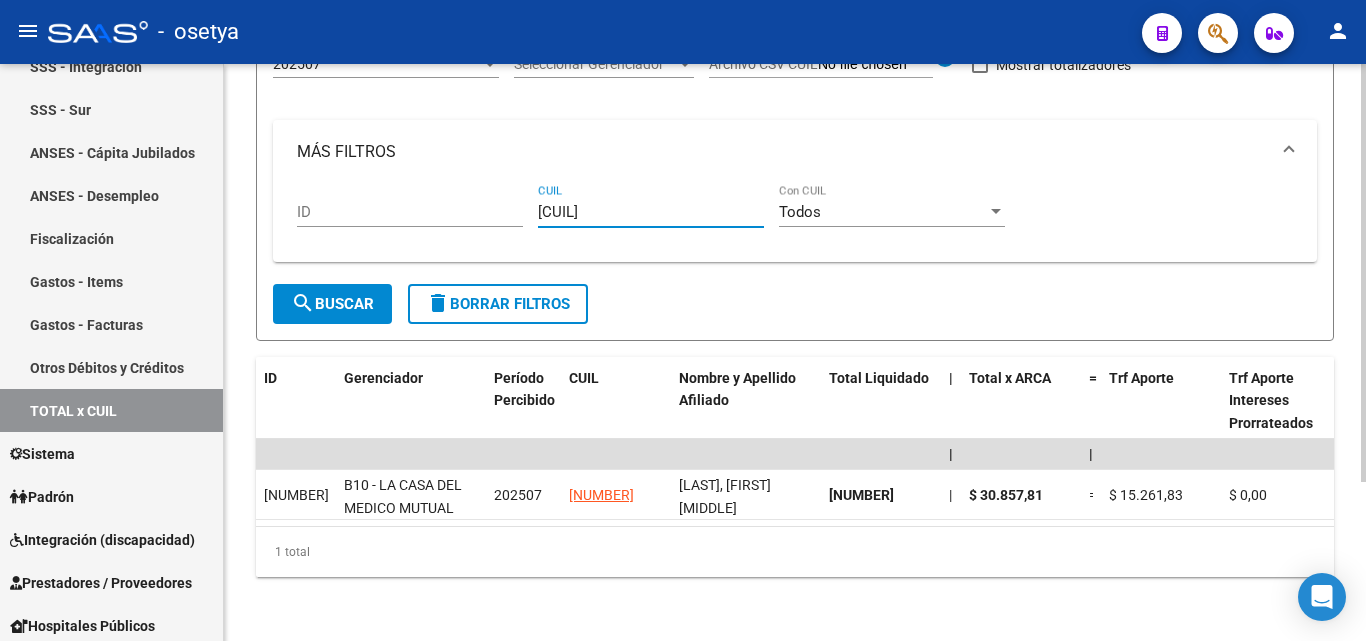 type on "[CUIL]" 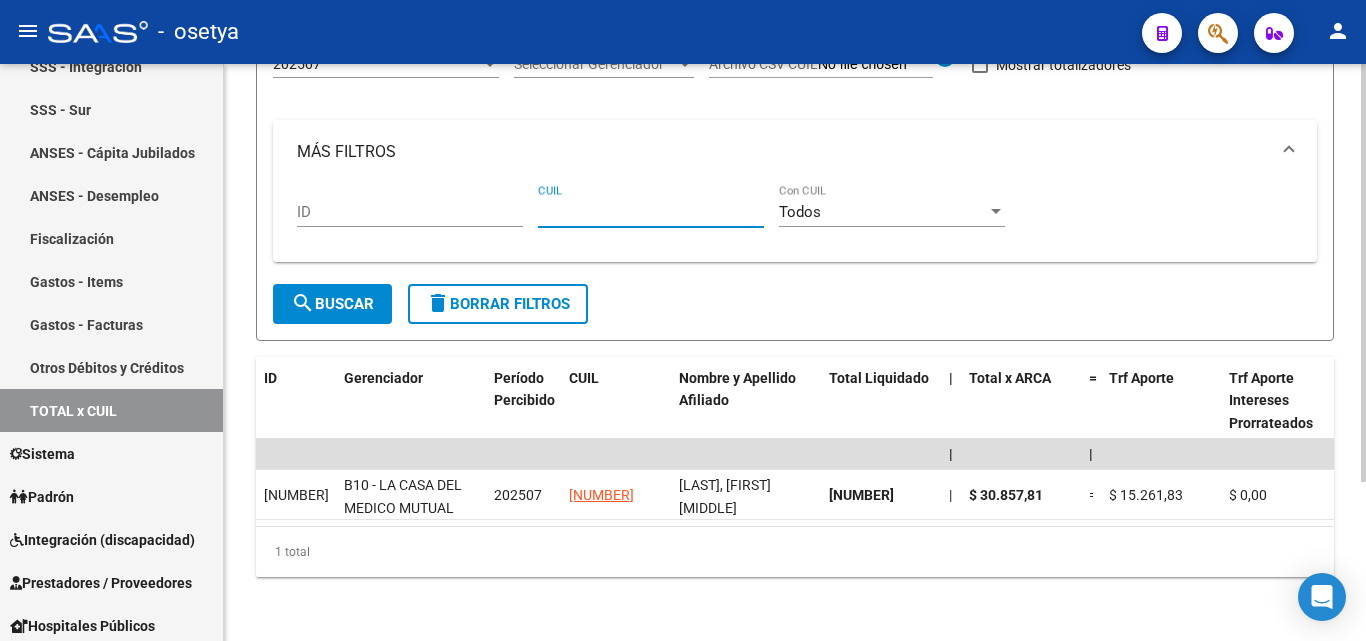 paste on "[CUIL]" 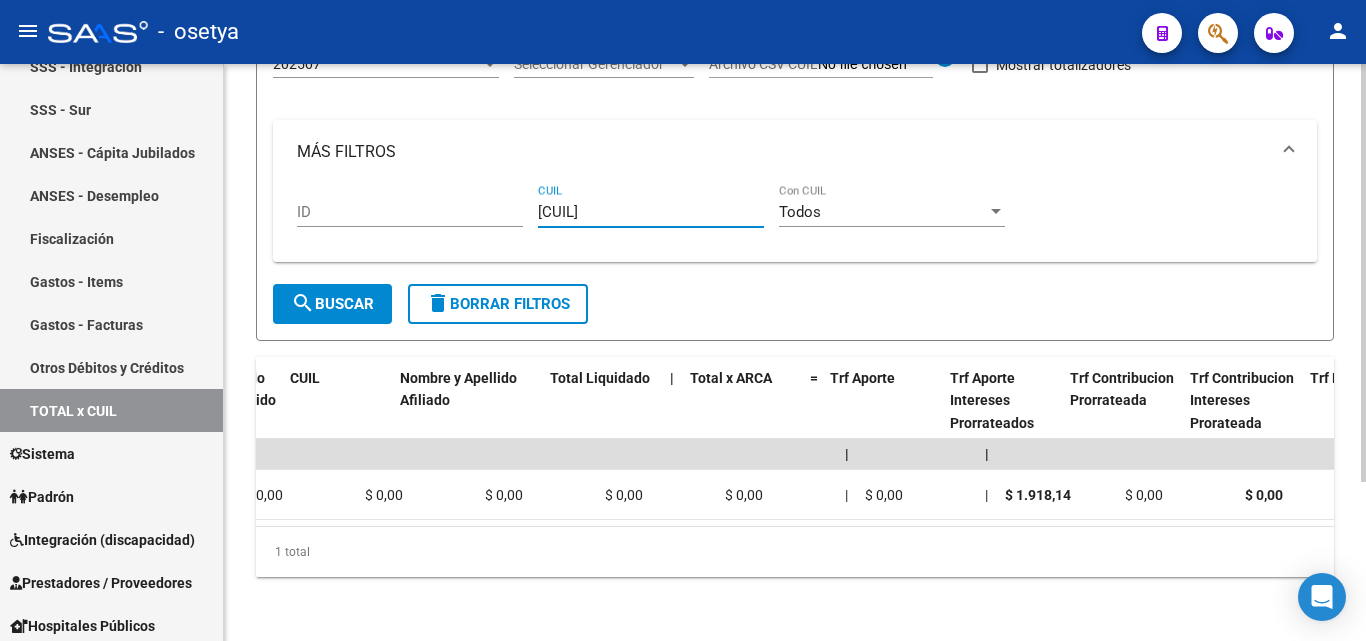 scroll, scrollTop: 0, scrollLeft: 0, axis: both 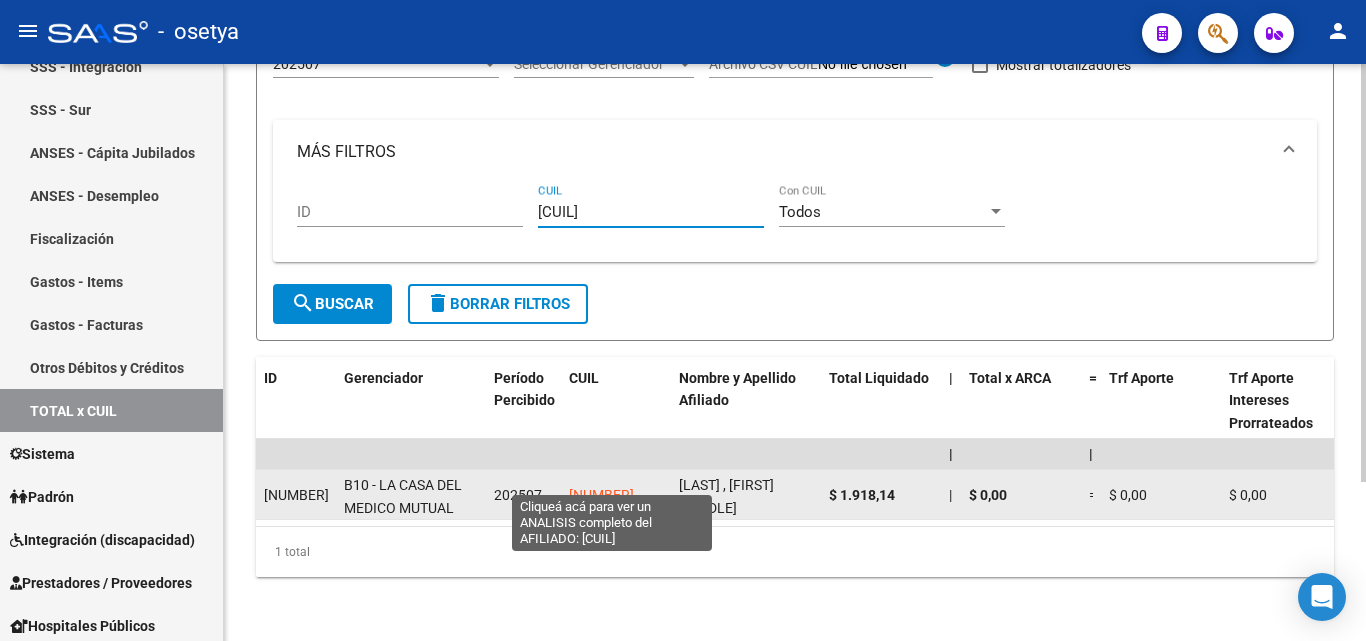 type on "[CUIL]" 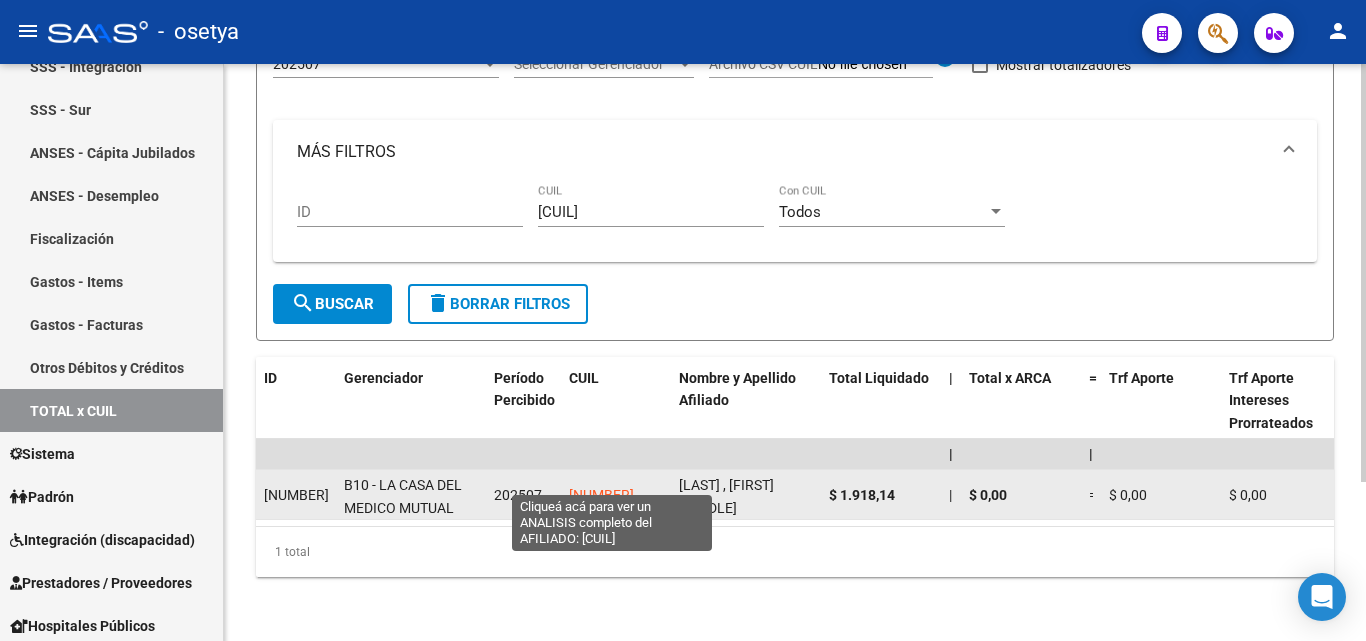 click on "[NUMBER]" 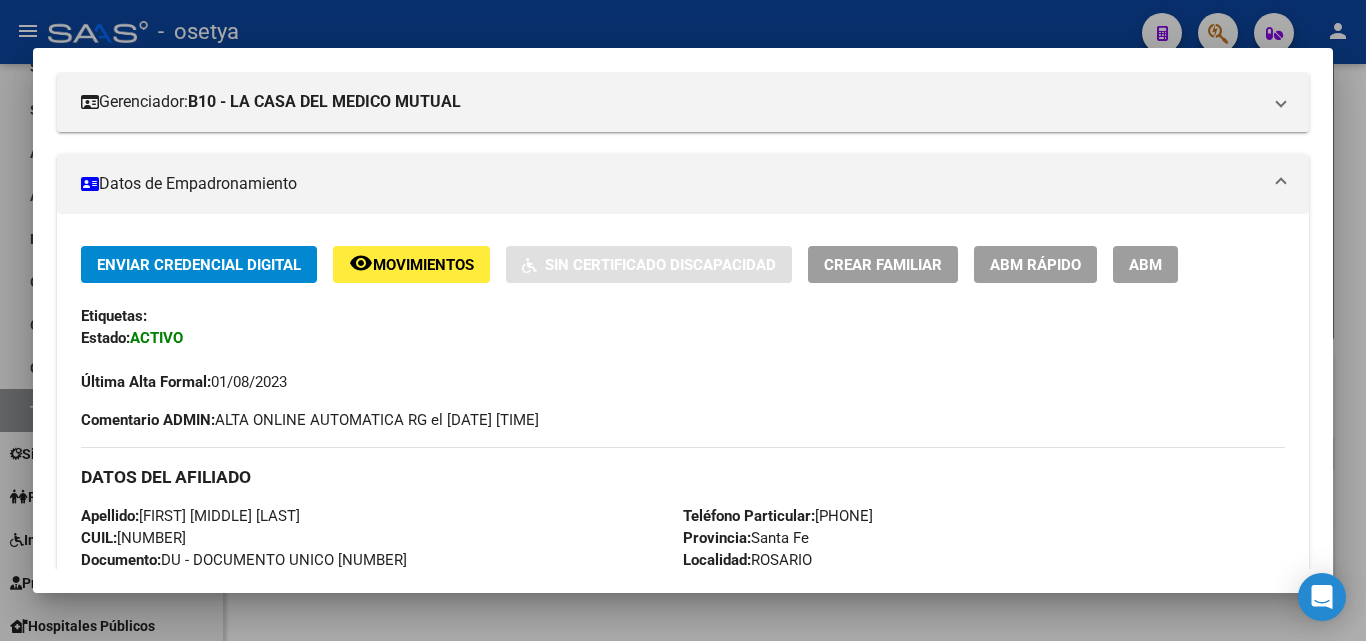 scroll, scrollTop: 265, scrollLeft: 0, axis: vertical 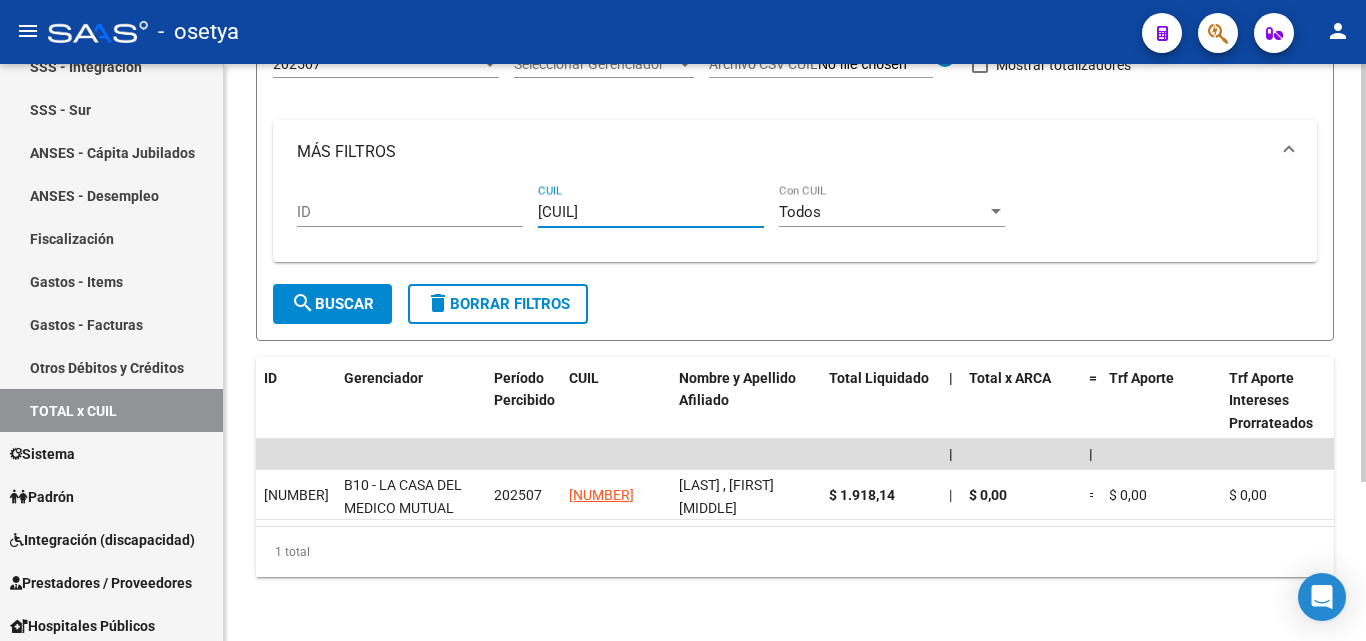 drag, startPoint x: 655, startPoint y: 193, endPoint x: 524, endPoint y: 182, distance: 131.46101 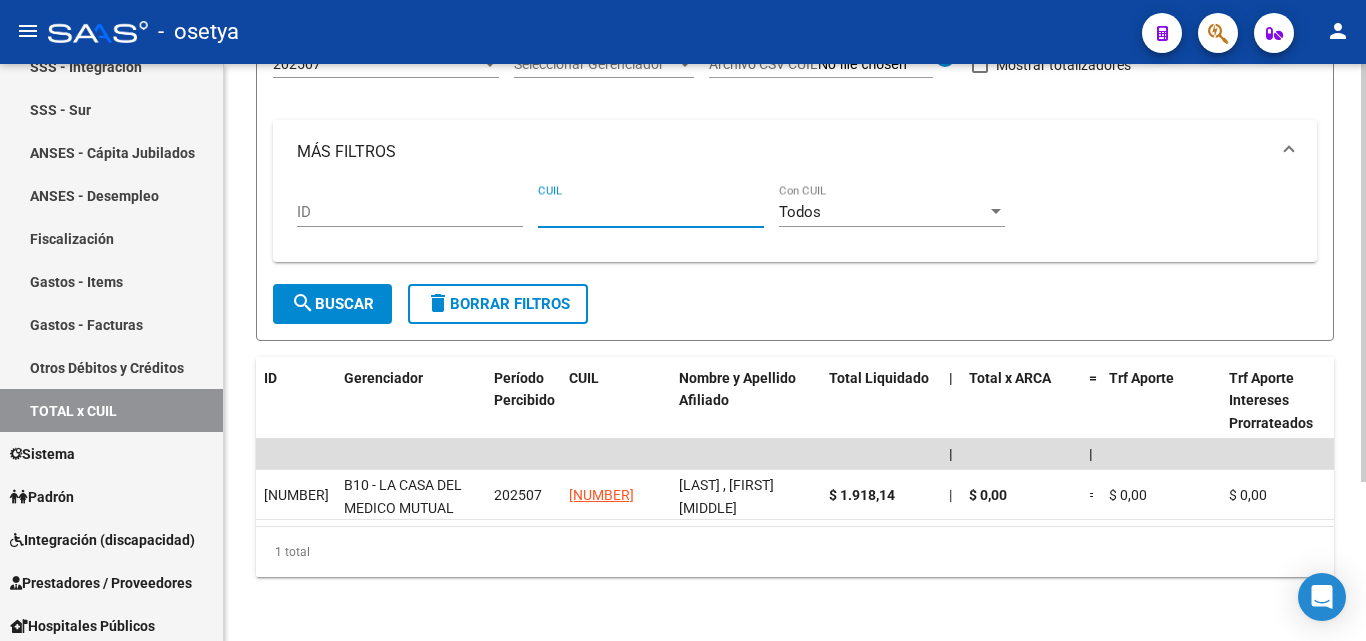 paste on "[CUIL]" 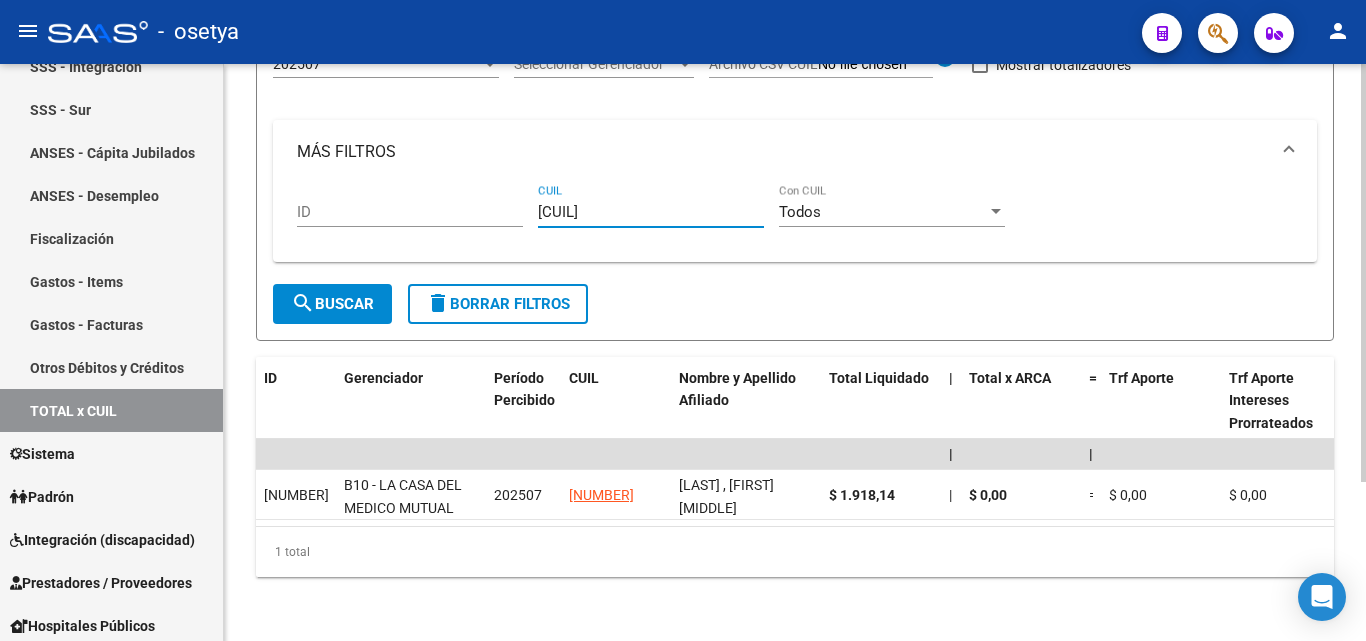 type on "[CUIL]" 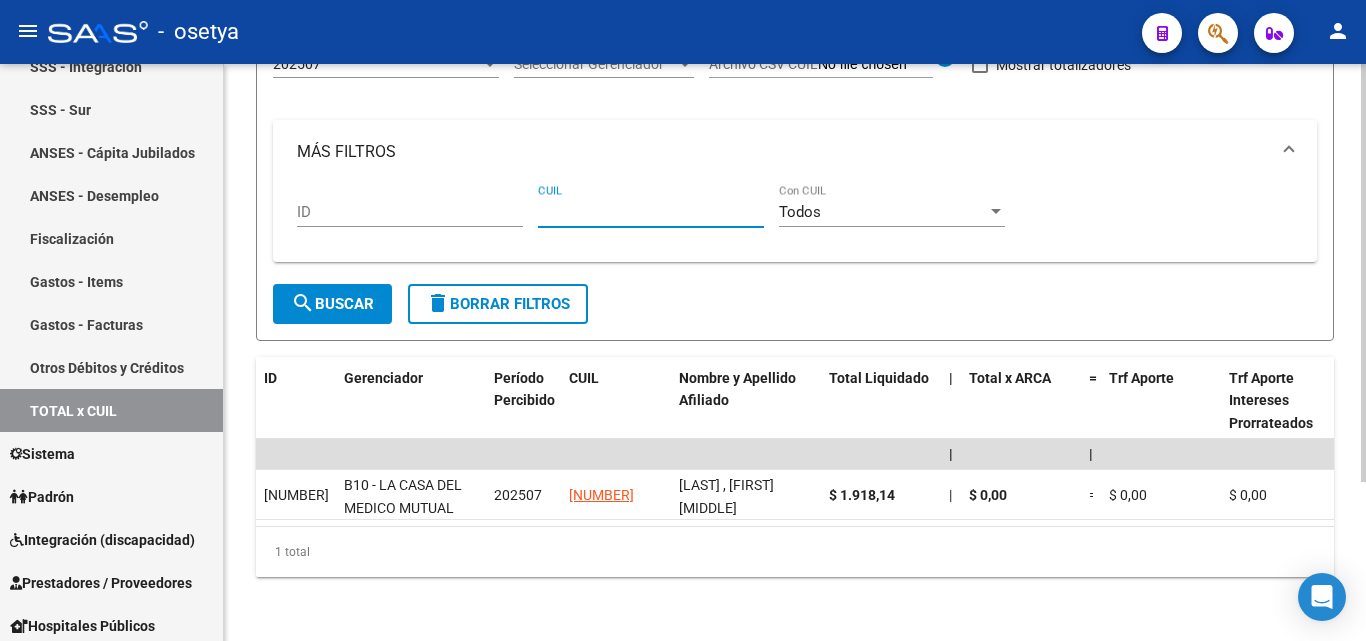 paste on "[CUIL]" 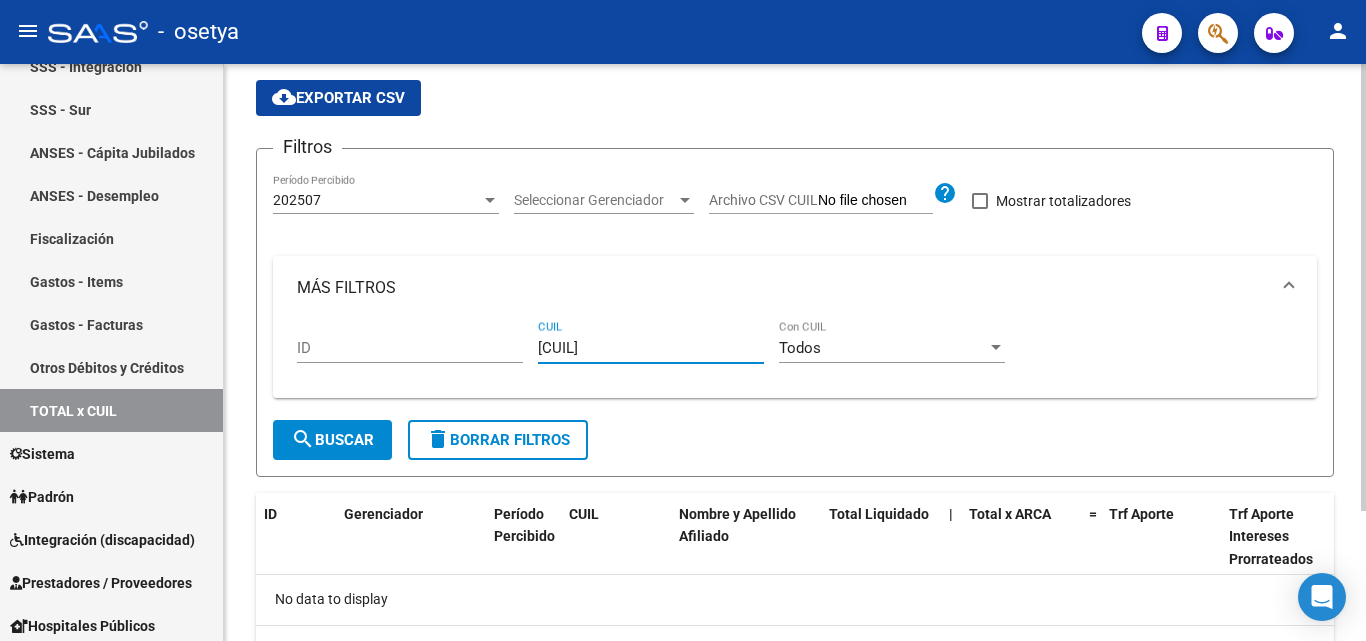 scroll, scrollTop: 167, scrollLeft: 0, axis: vertical 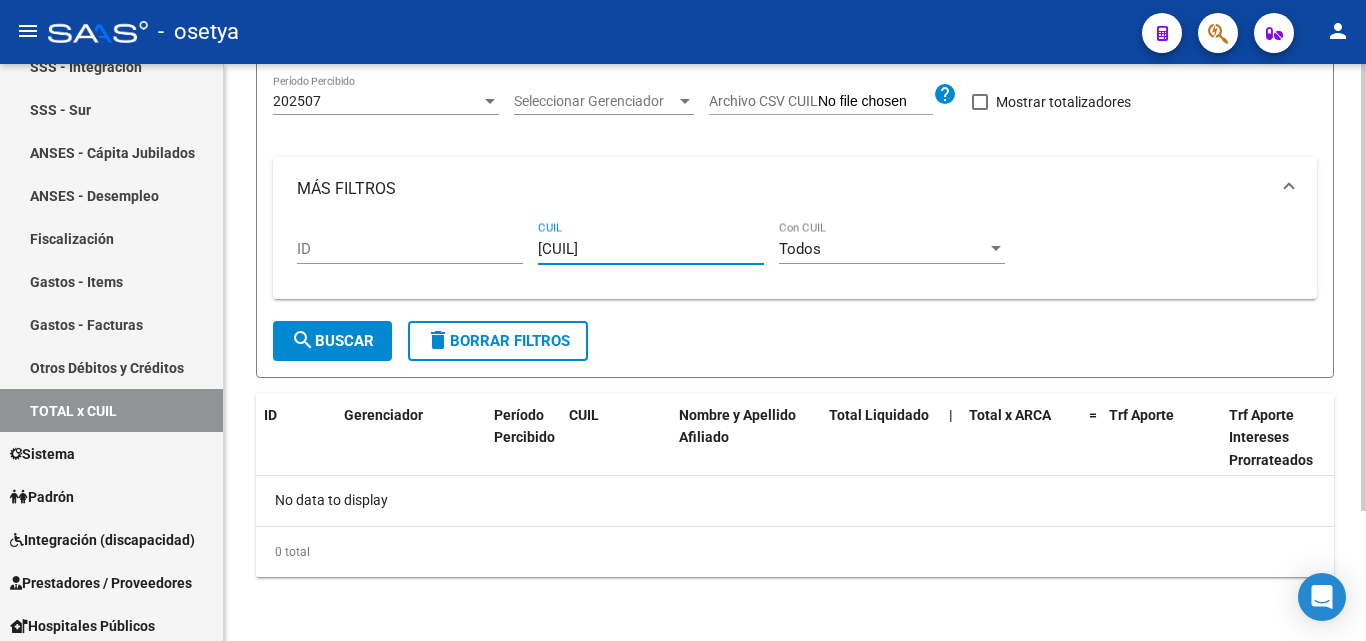 type on "[CUIL]" 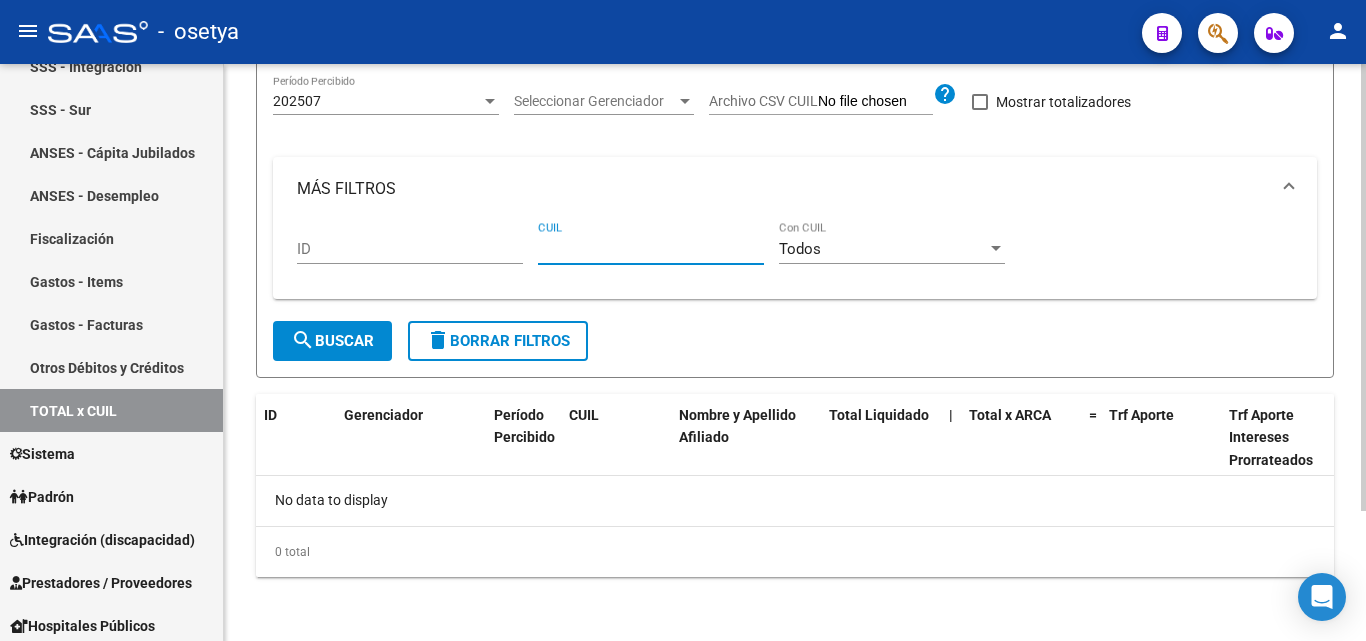 paste on "[CUIL]" 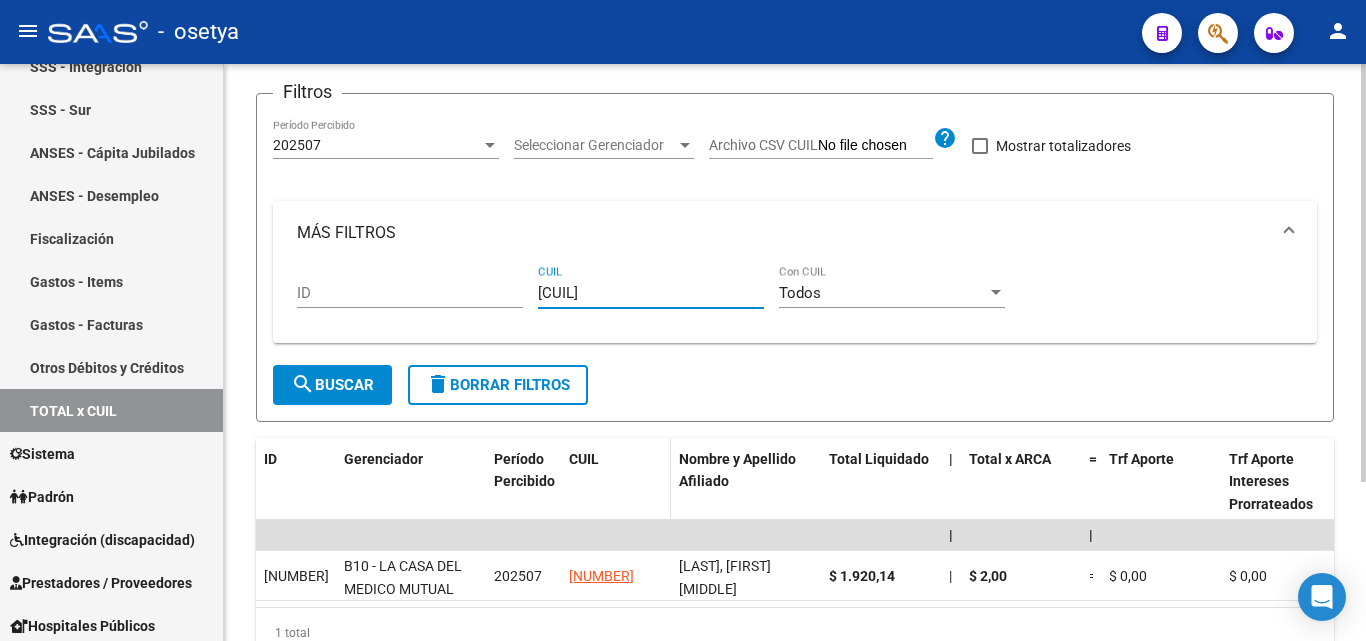 scroll, scrollTop: 167, scrollLeft: 0, axis: vertical 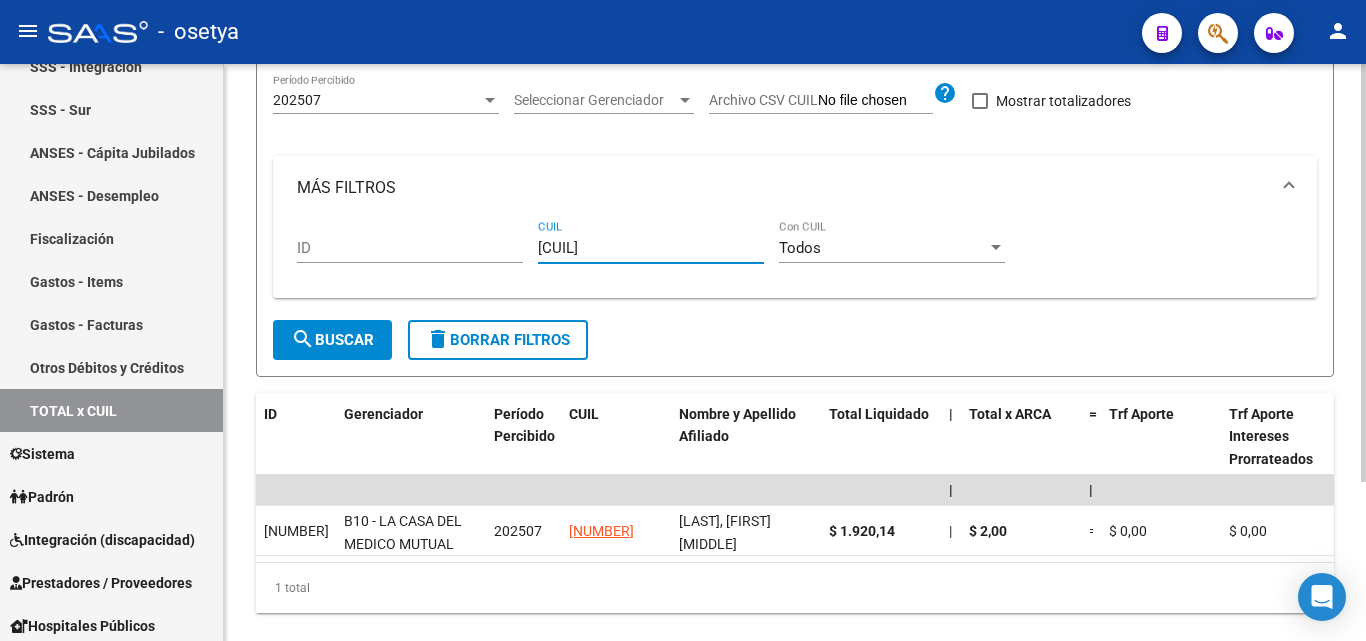 type on "[CUIL]" 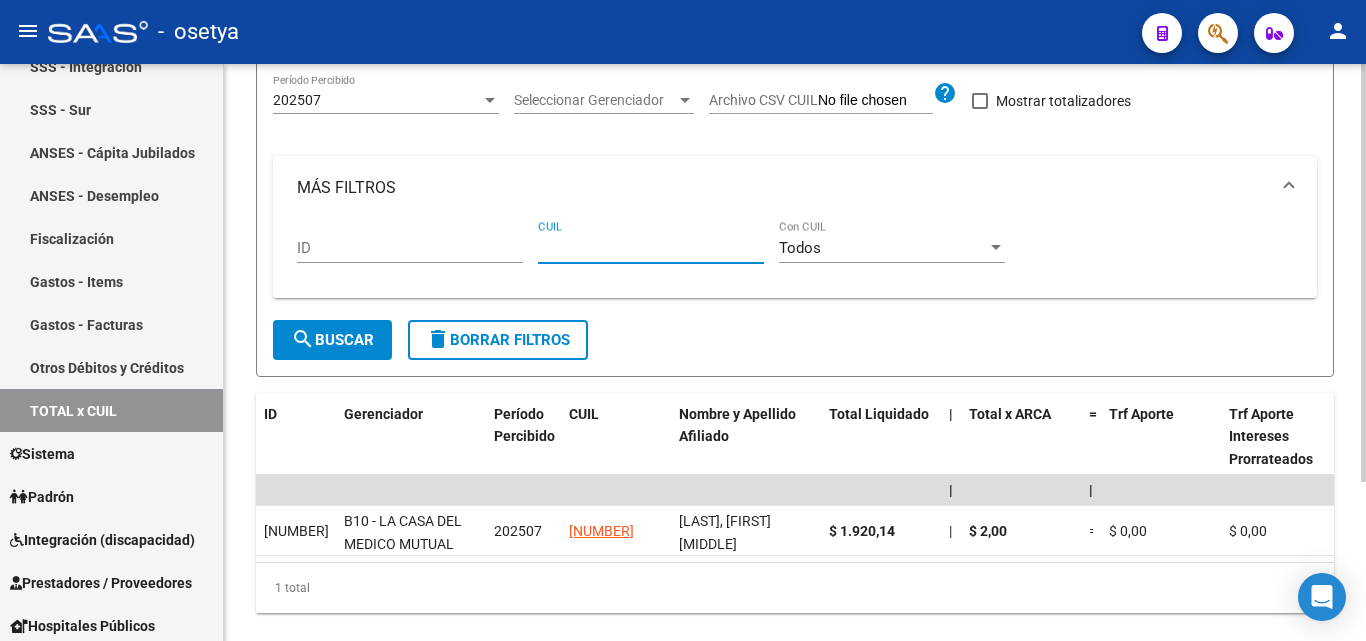 paste on "[CUIL]" 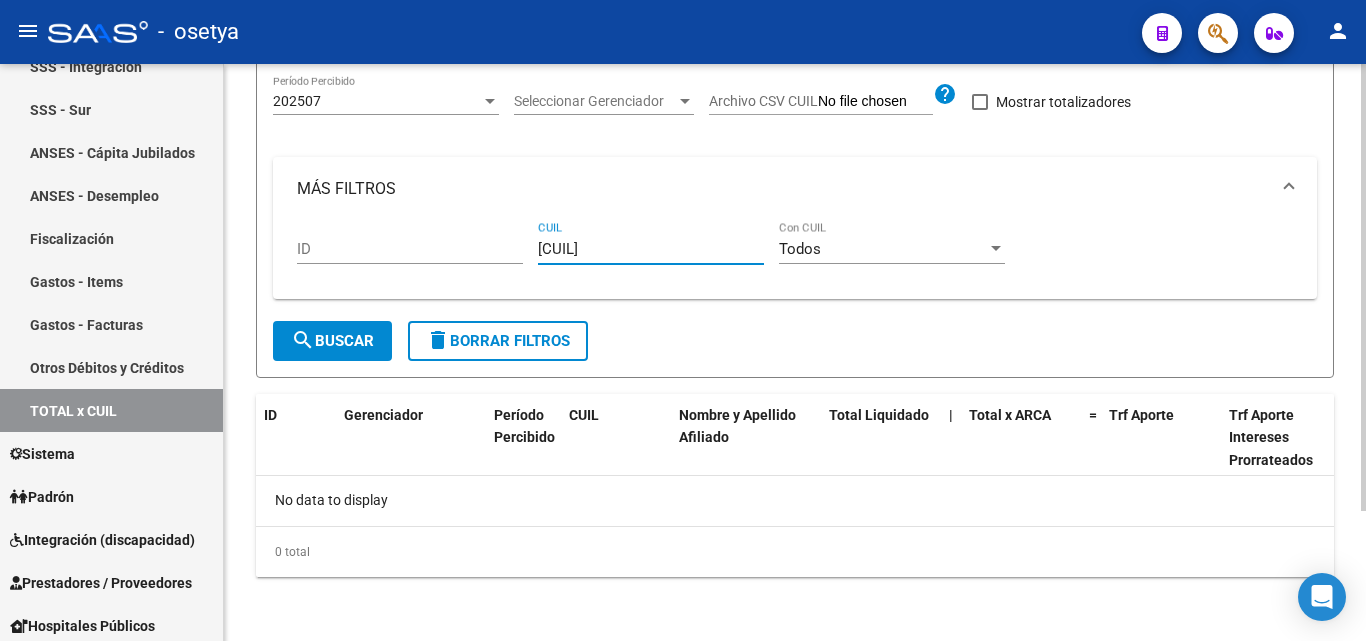 type on "[CUIL]" 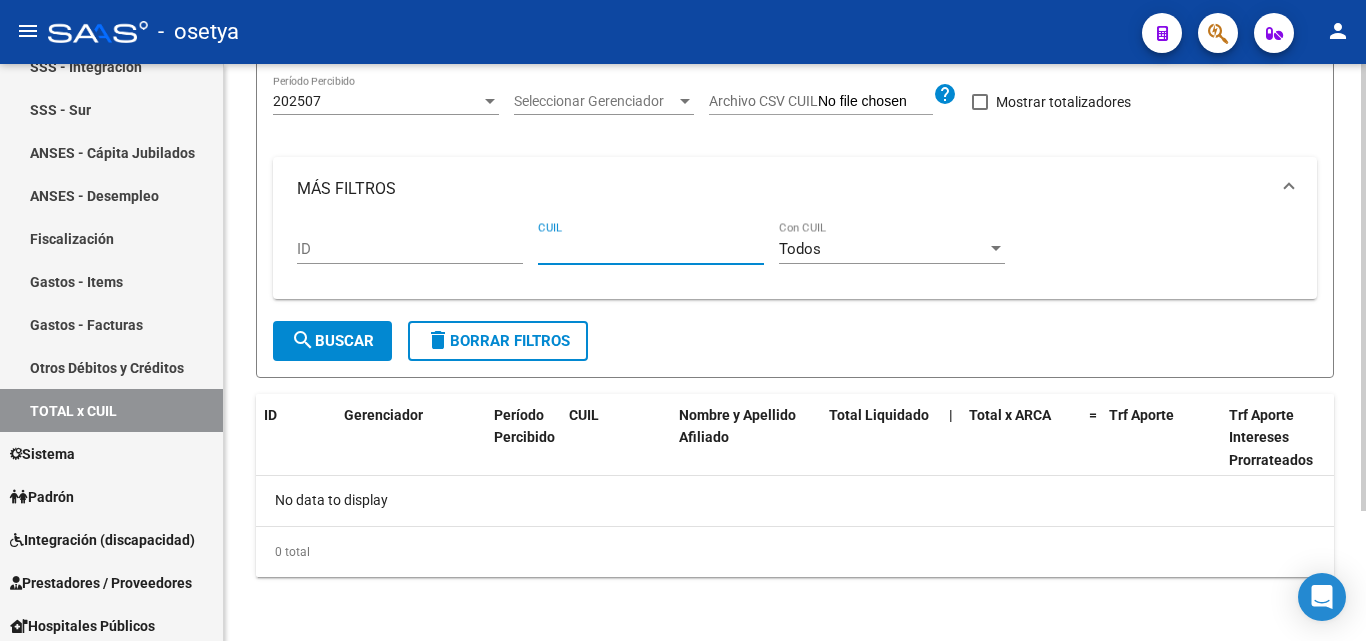 paste on "[CUIL]" 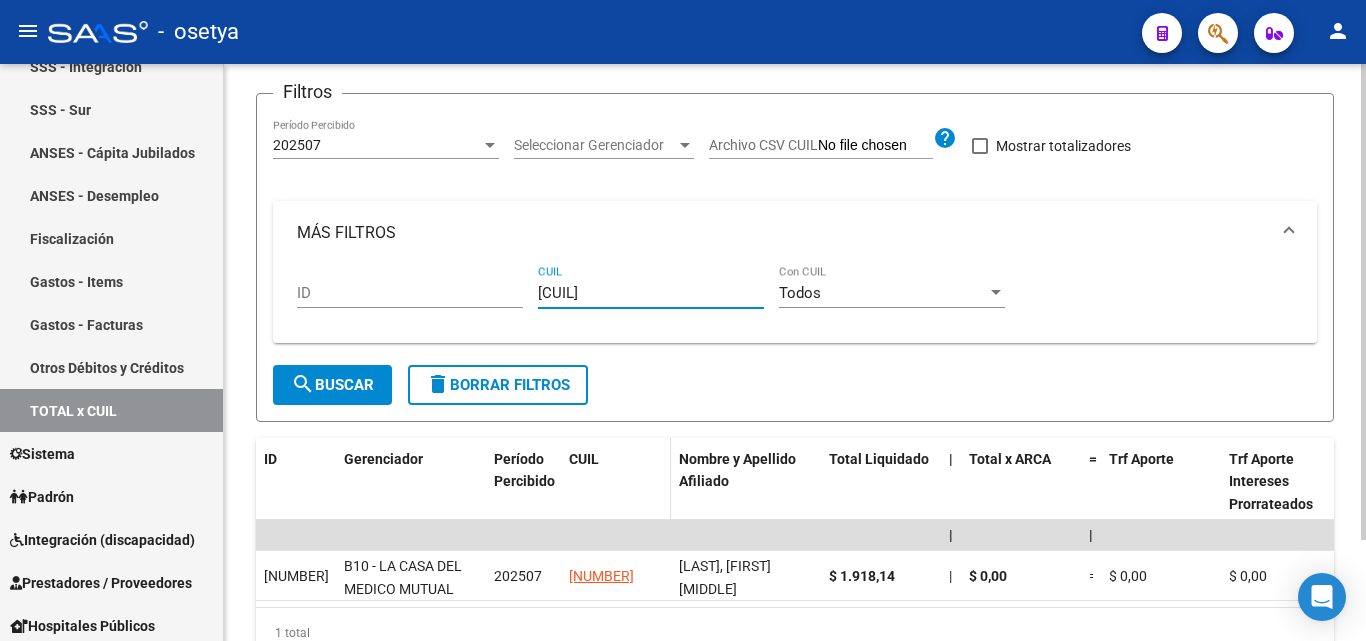 scroll, scrollTop: 167, scrollLeft: 0, axis: vertical 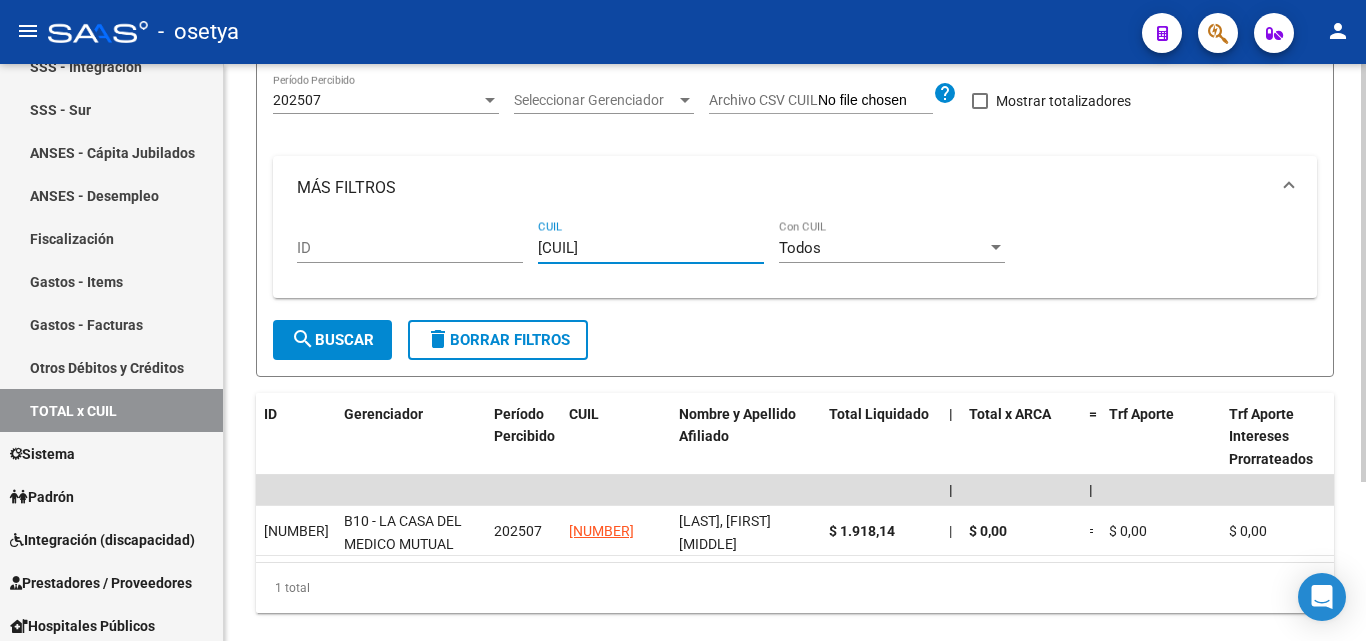 type on "[CUIL]" 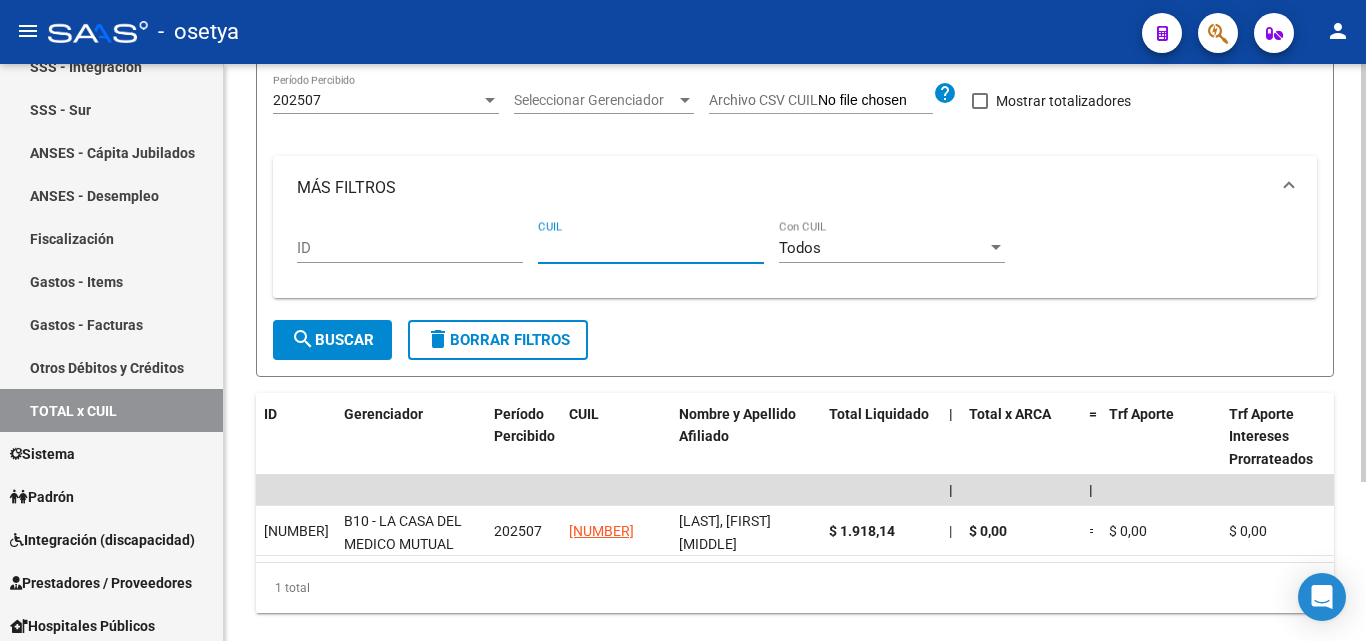paste on "[CUIL]" 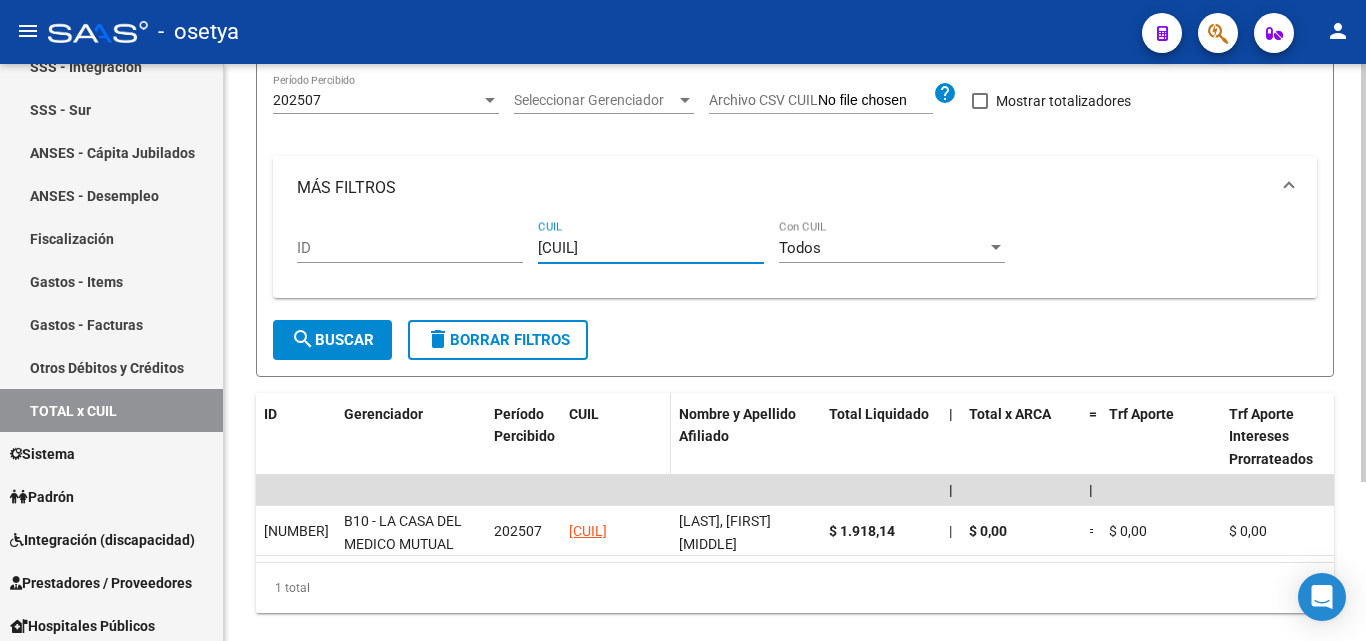 type on "[CUIL]" 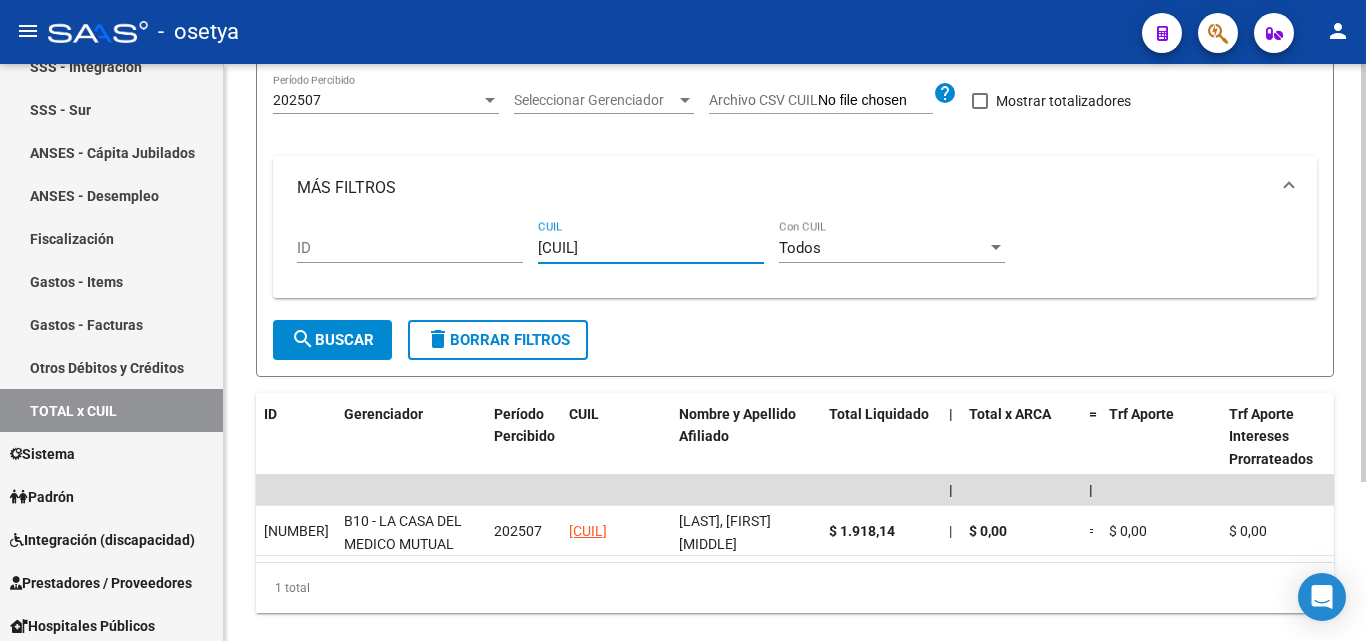 drag, startPoint x: 622, startPoint y: 251, endPoint x: 497, endPoint y: 242, distance: 125.32358 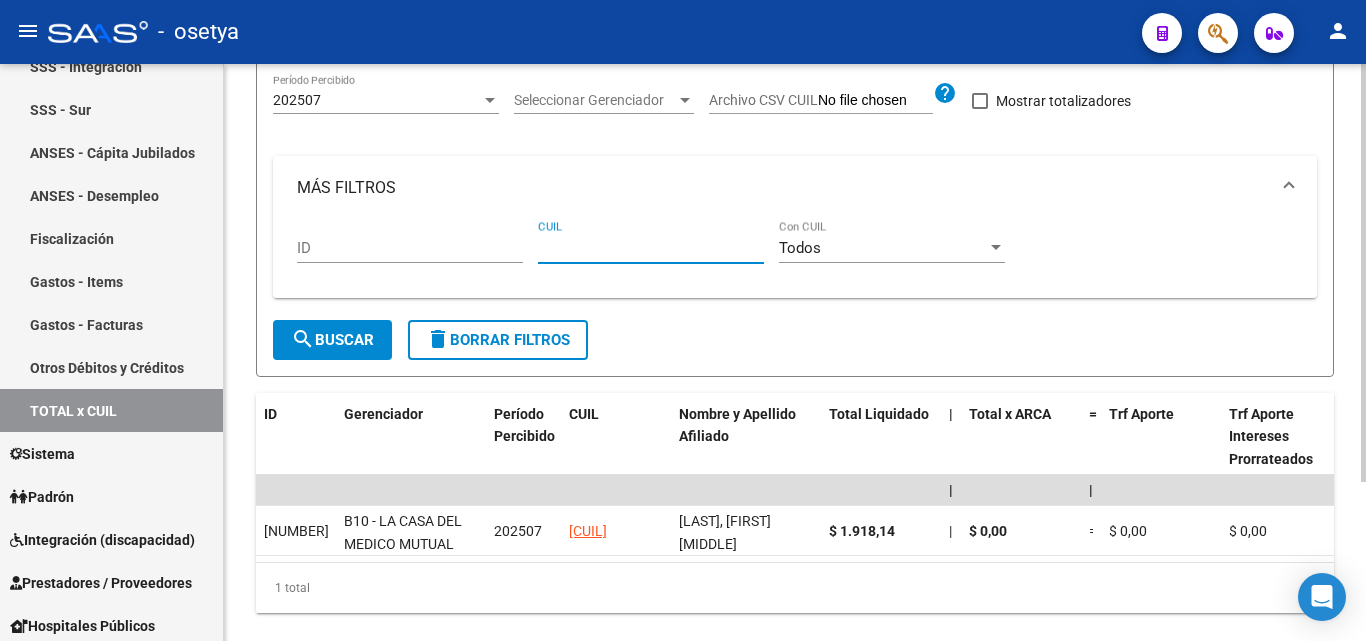 paste on "[CUIL]" 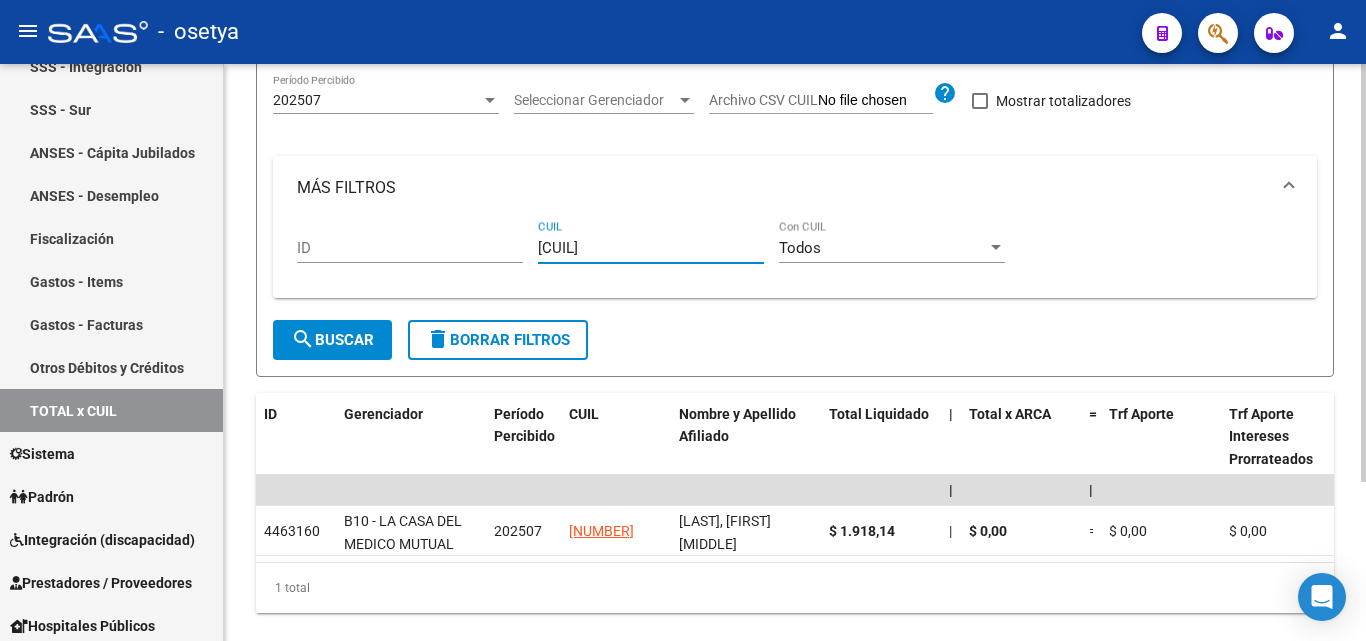 type on "[CUIL]" 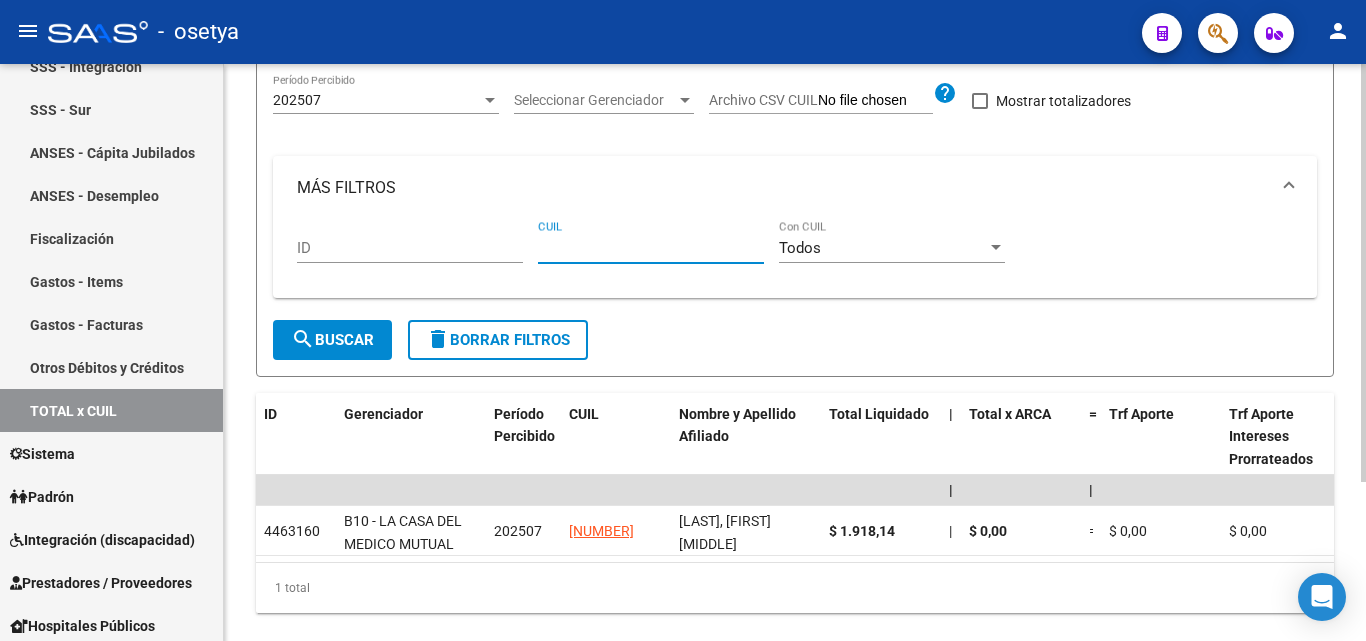 paste on "[CUIL]" 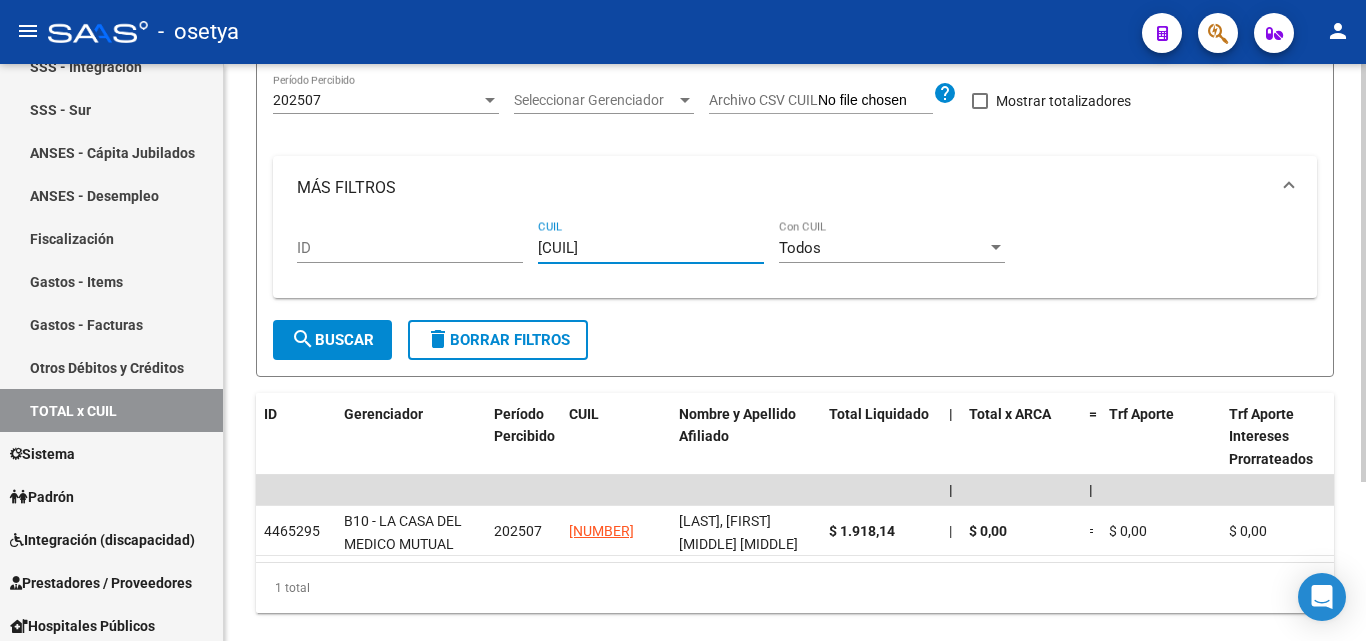 type on "[CUIL]" 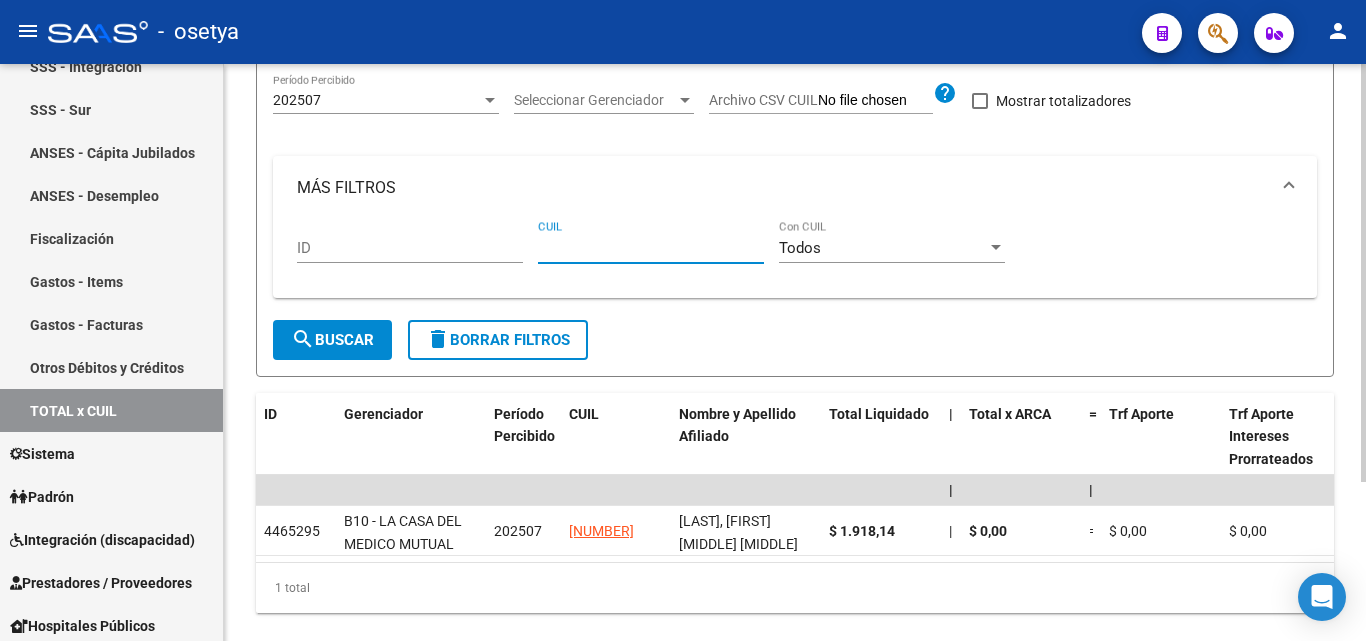 paste on "[CUIL]" 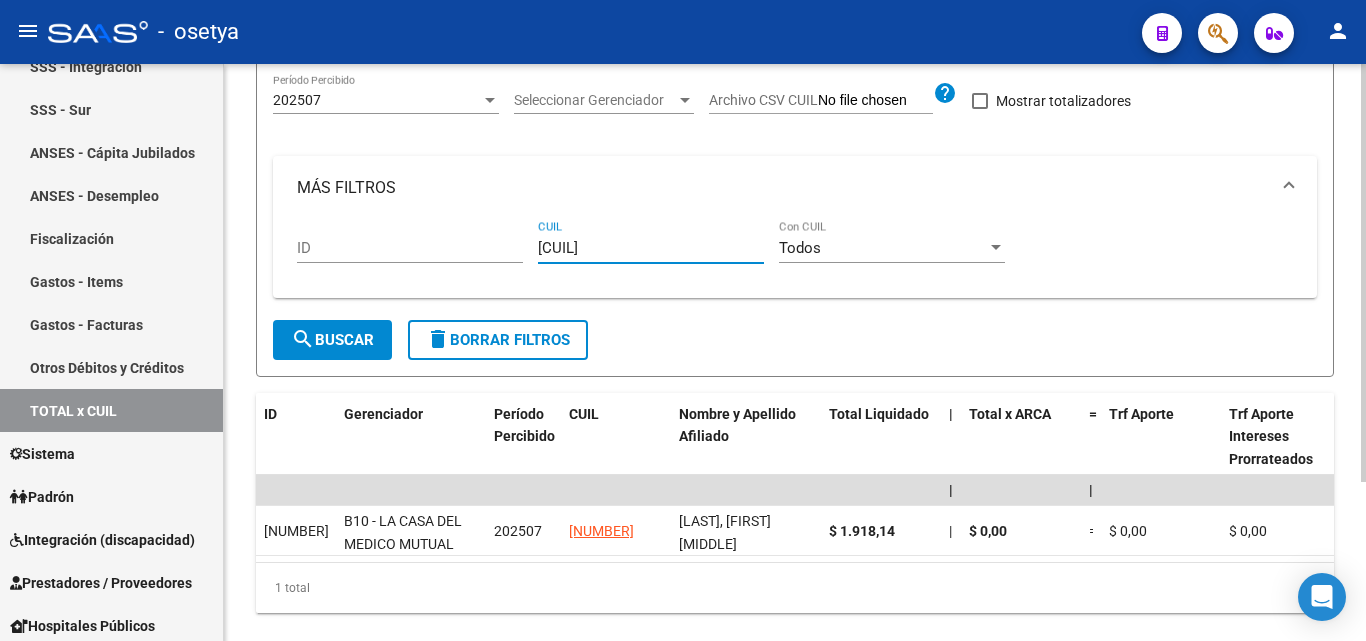 type on "[CUIL]" 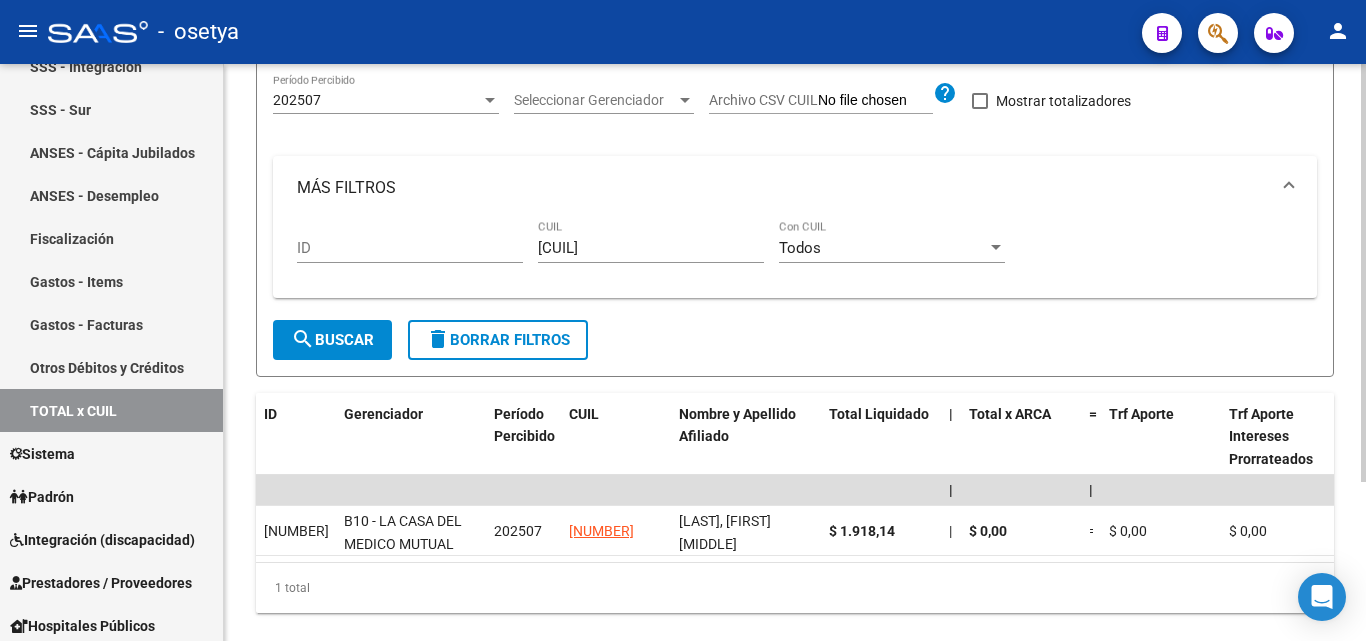 drag, startPoint x: 651, startPoint y: 238, endPoint x: 514, endPoint y: 246, distance: 137.23338 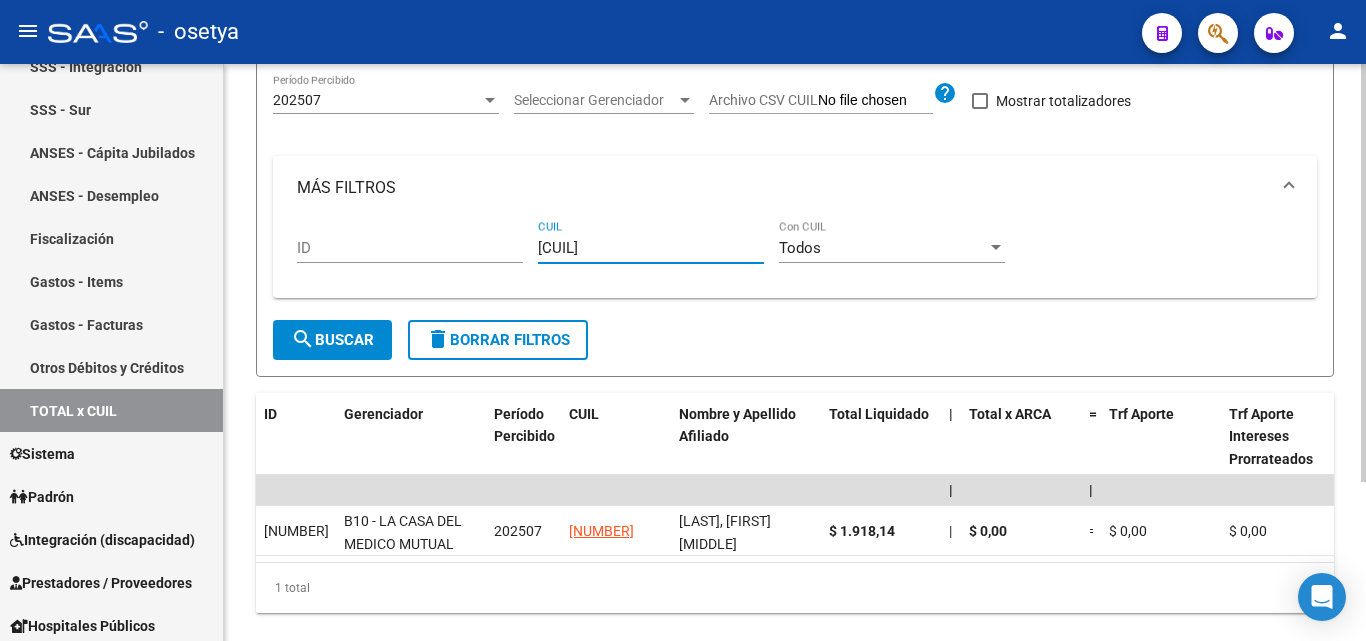 drag, startPoint x: 661, startPoint y: 248, endPoint x: 531, endPoint y: 254, distance: 130.13838 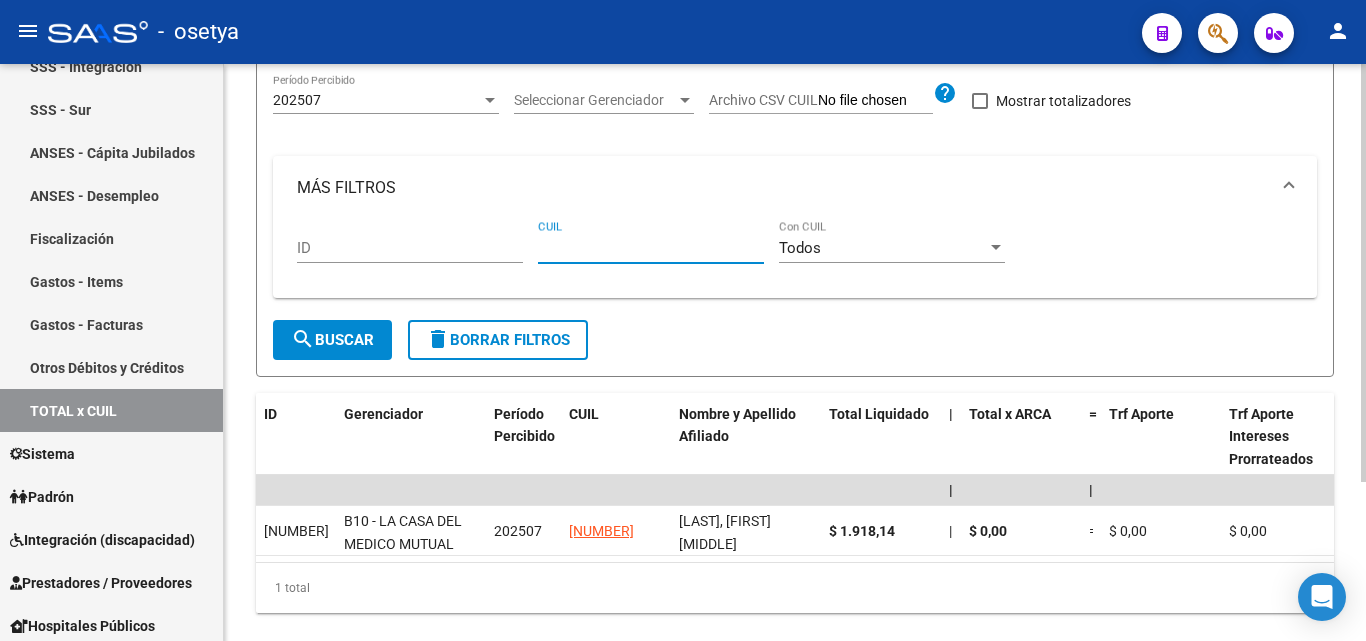 paste on "[CUIL]" 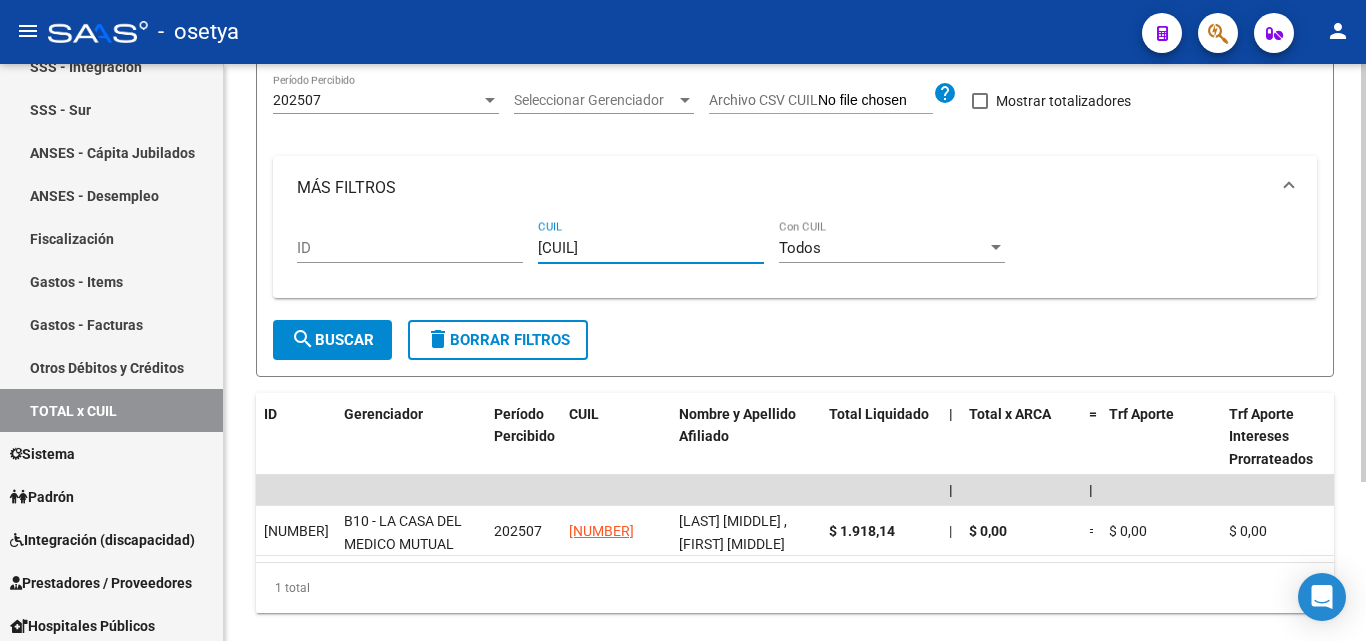 type on "[CUIL]" 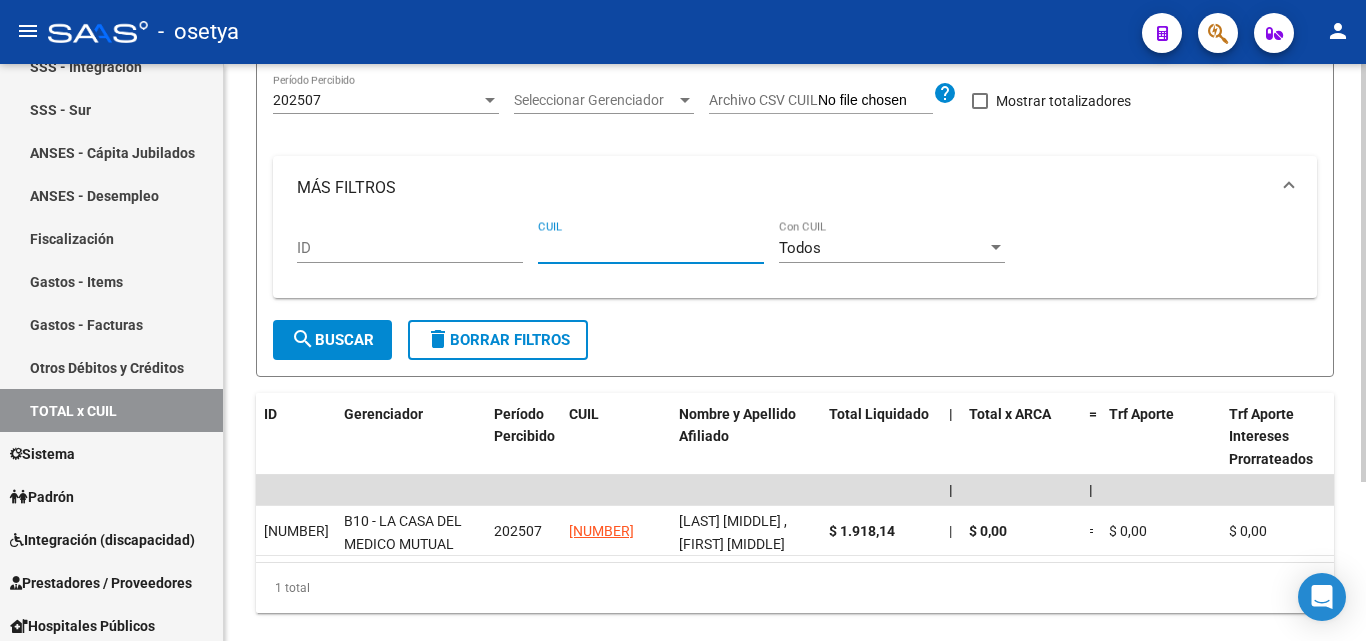 paste on "[CUIL]" 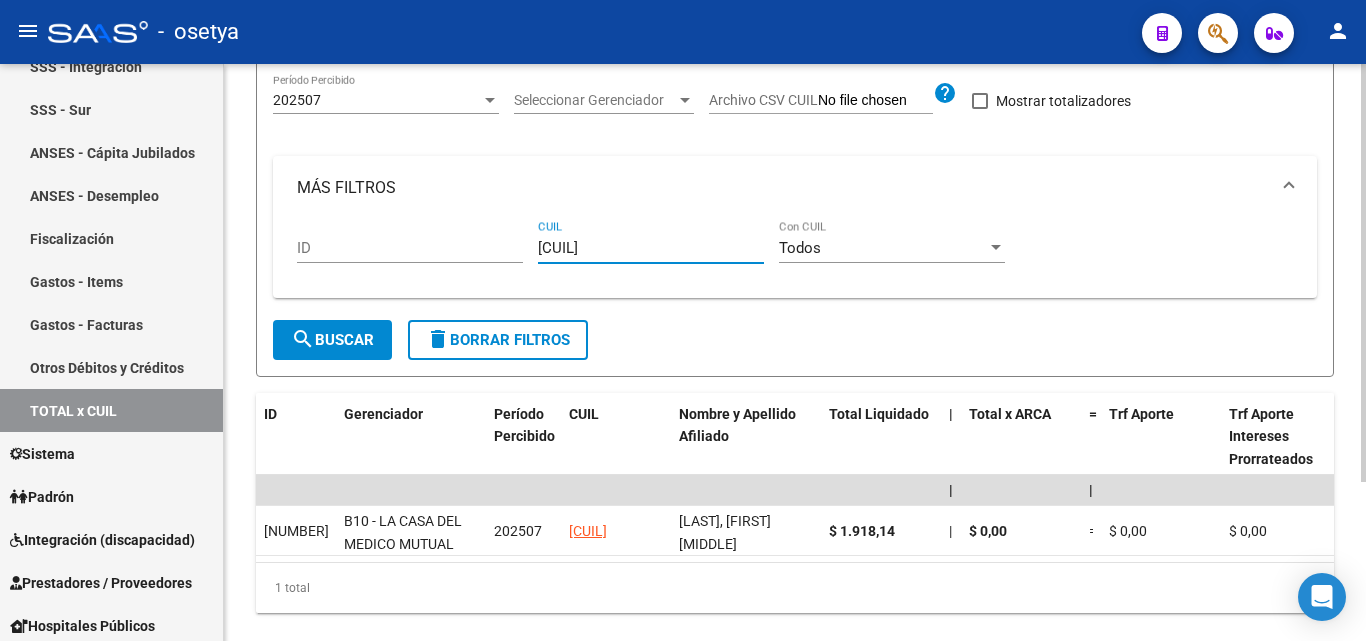 type on "[CUIL]" 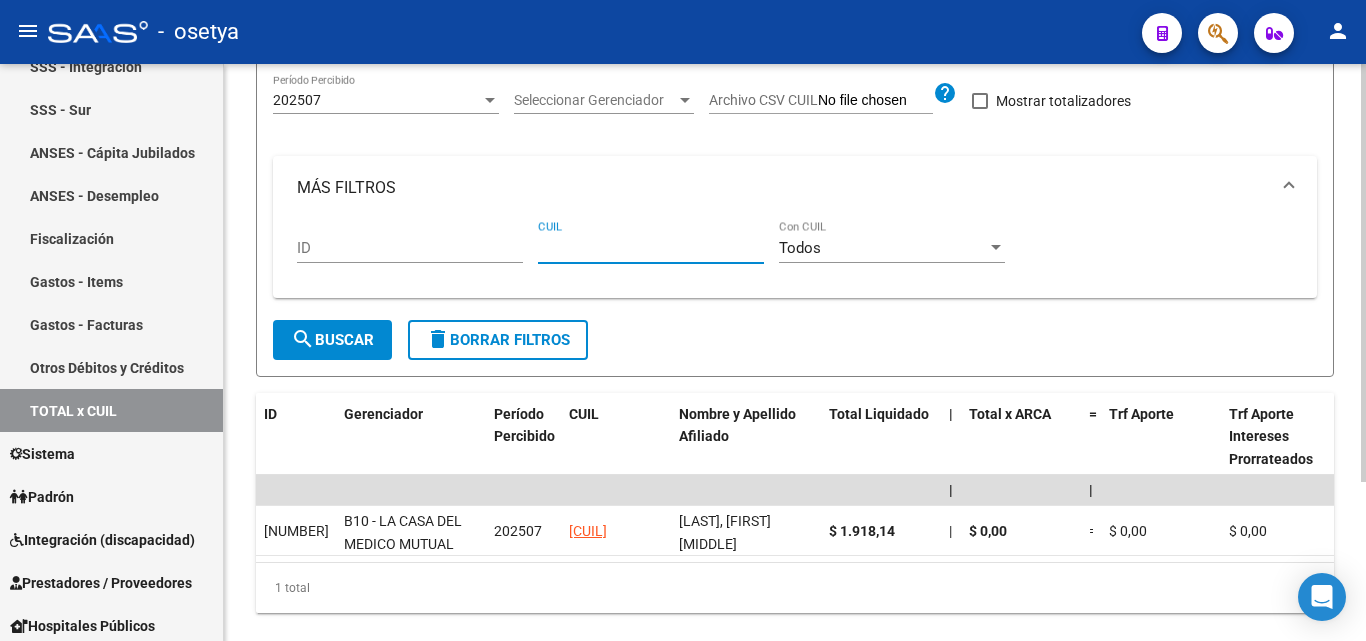 paste on "[CUIL]" 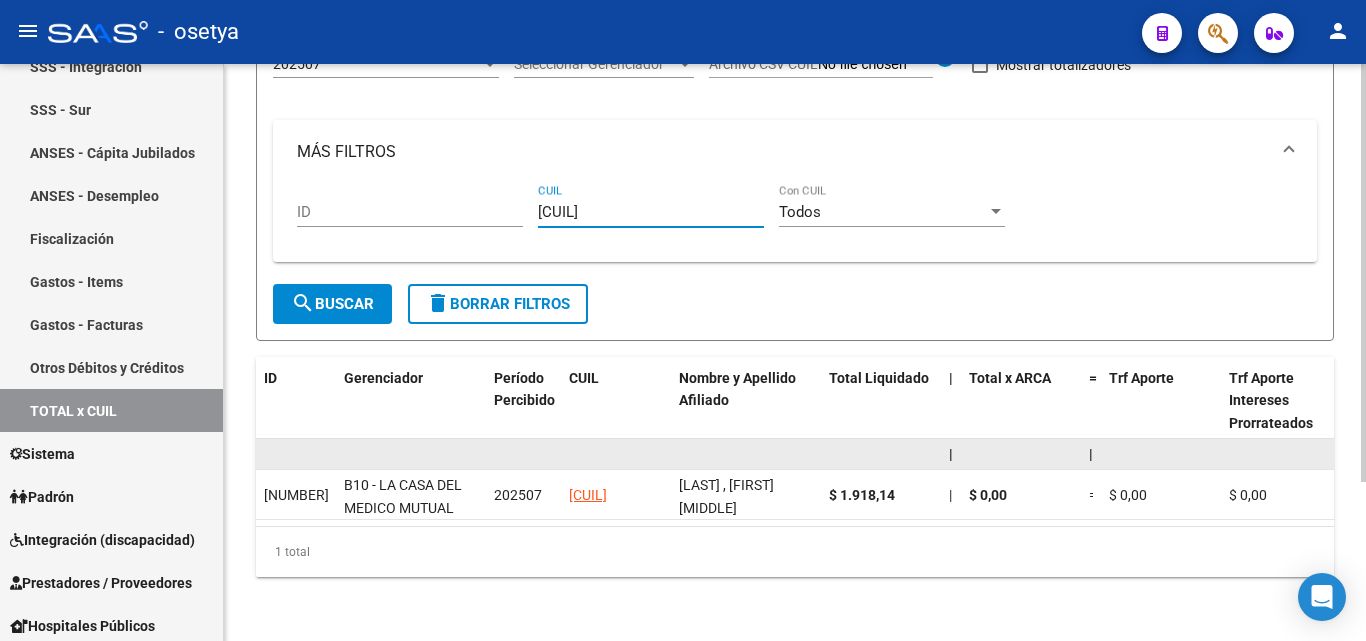 scroll, scrollTop: 220, scrollLeft: 0, axis: vertical 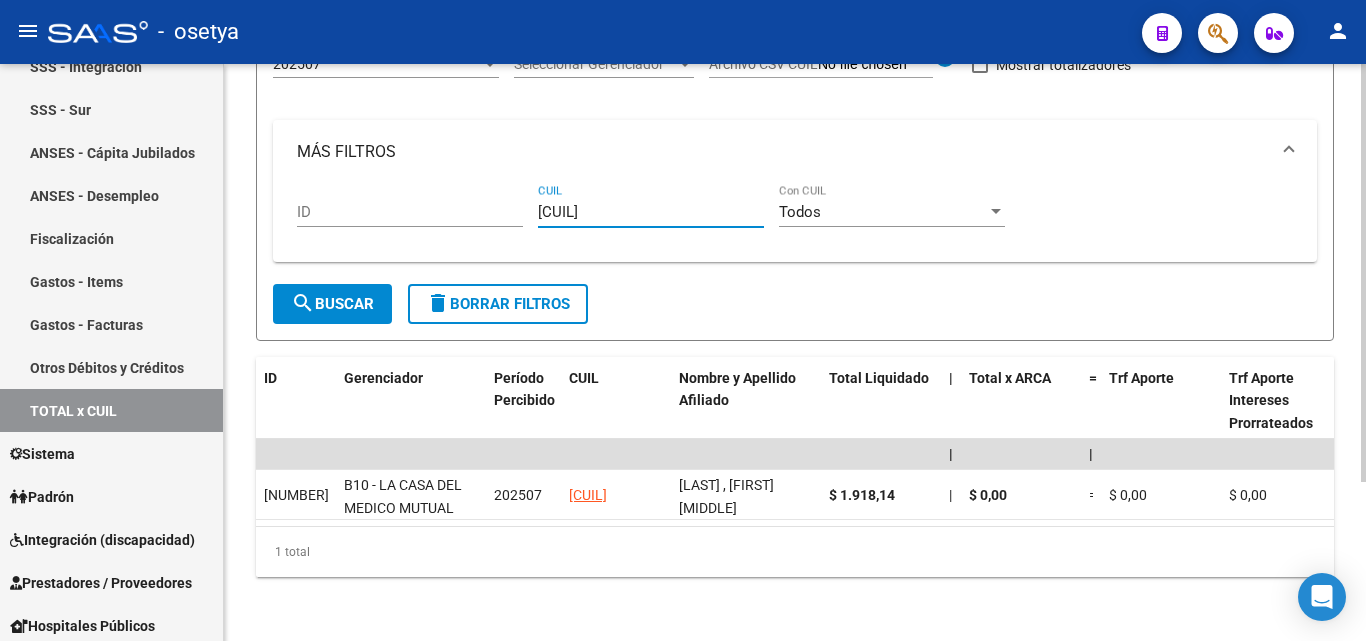 type on "[CUIL]" 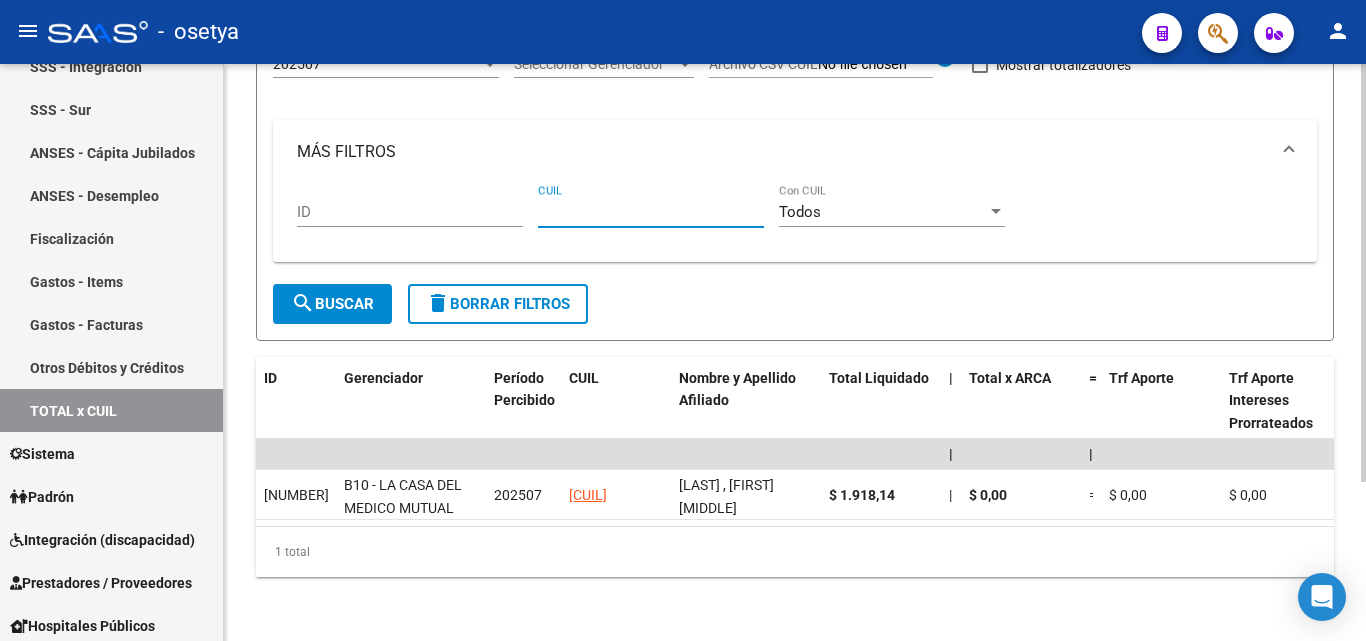 paste on "[CUIL]" 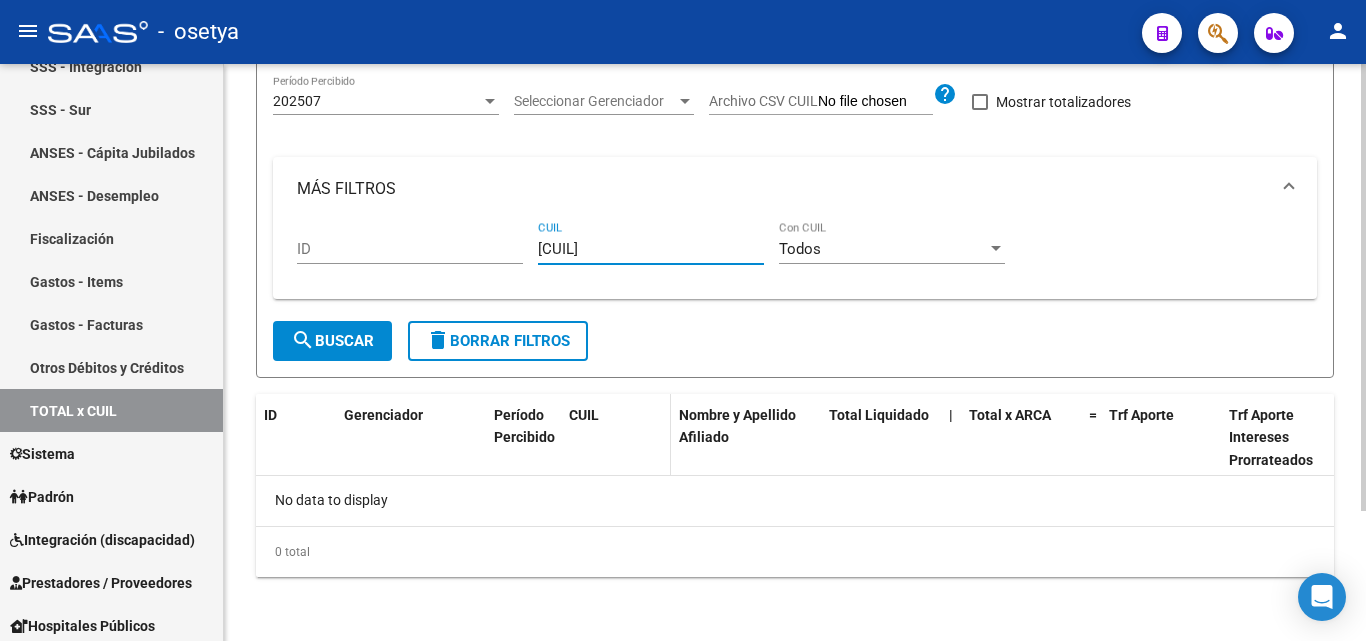 scroll, scrollTop: 167, scrollLeft: 0, axis: vertical 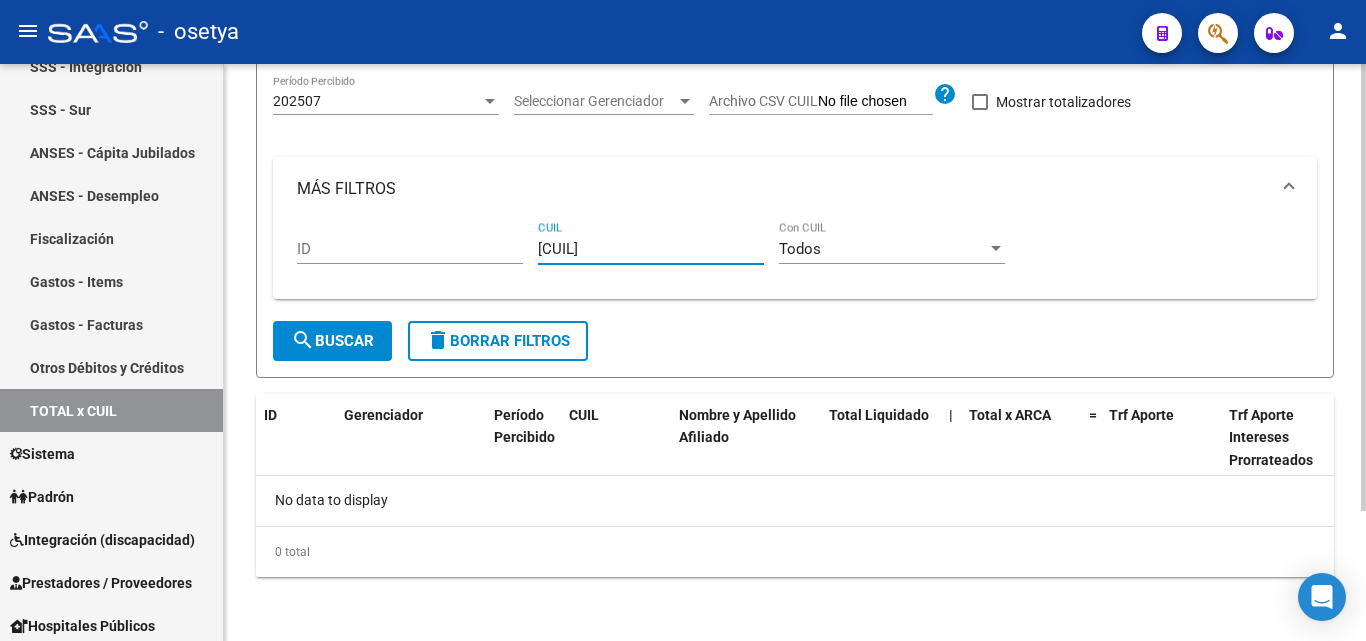 type on "[CUIL]" 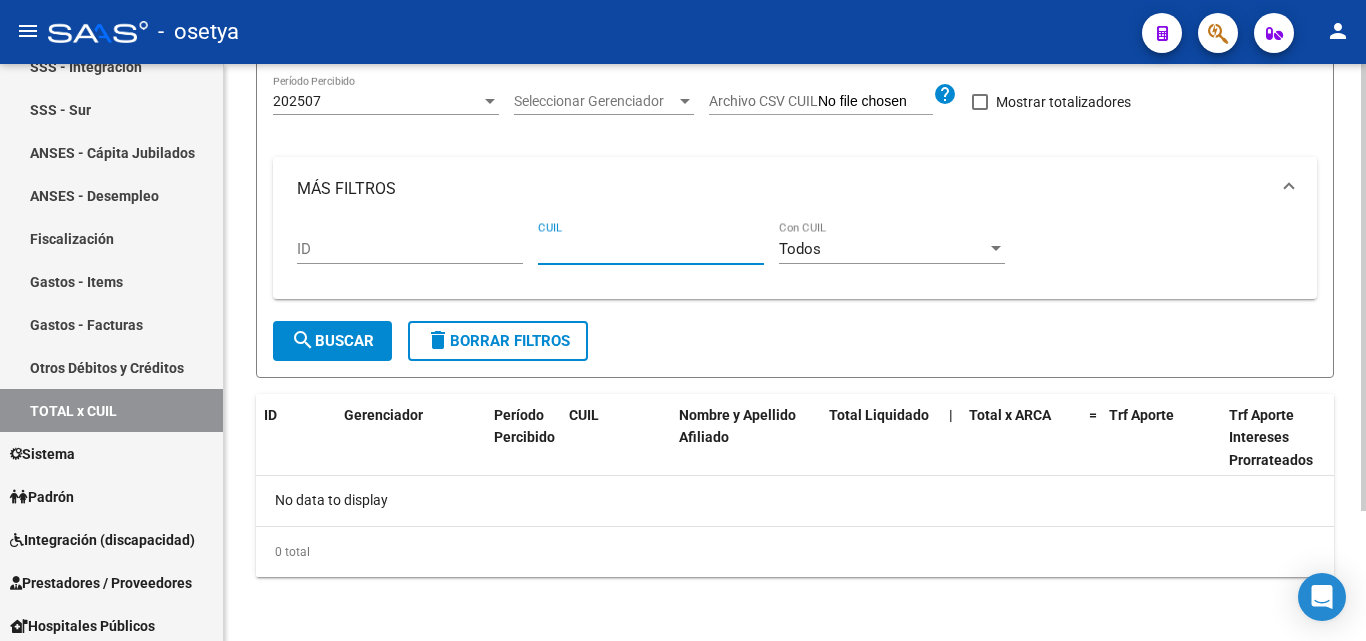 paste on "[CUIL]" 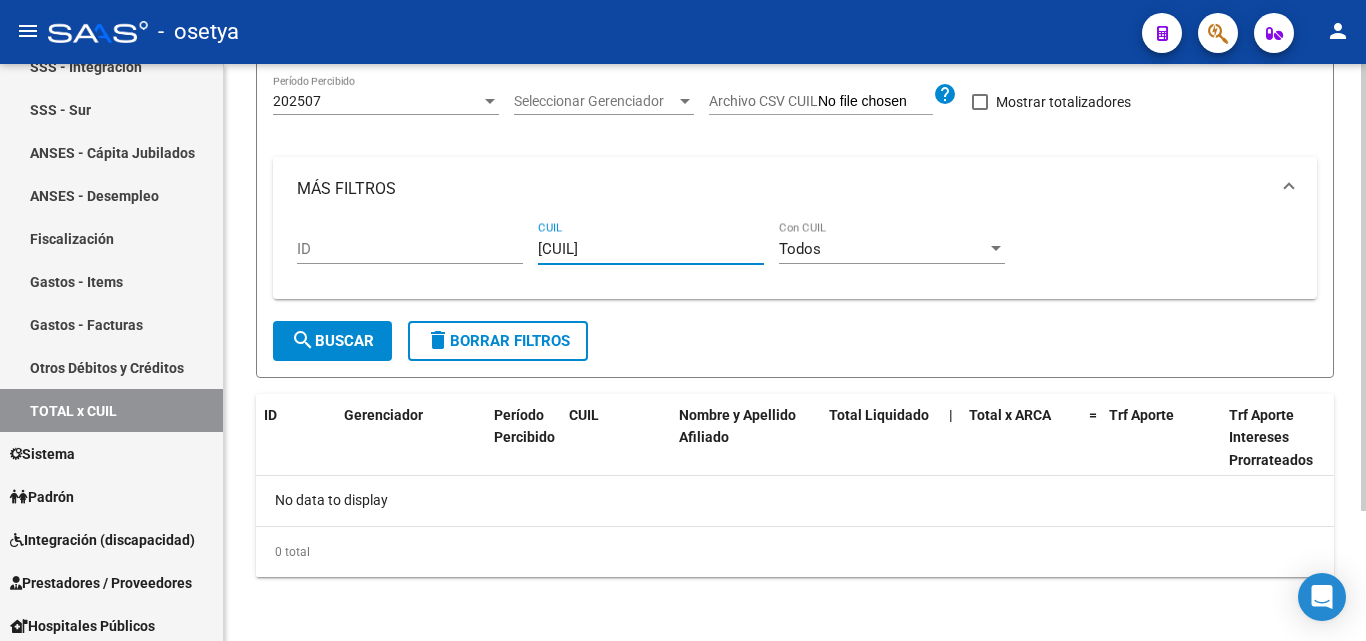 type on "[CUIL]" 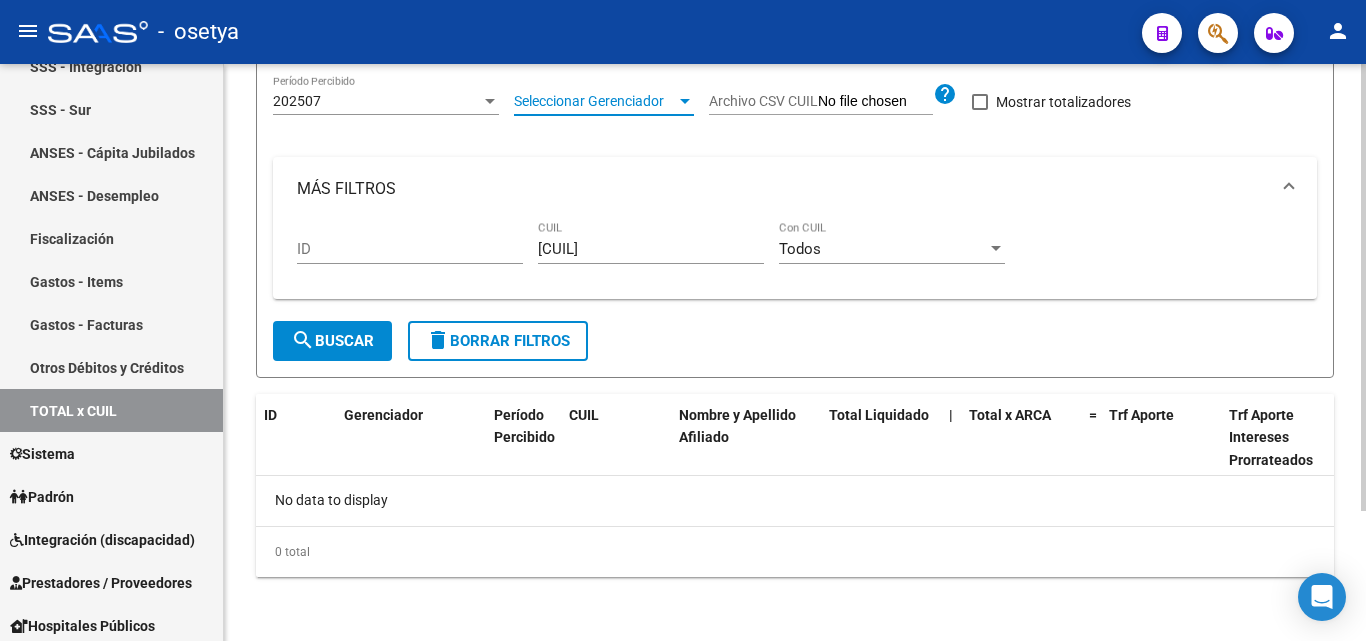 click at bounding box center (685, 101) 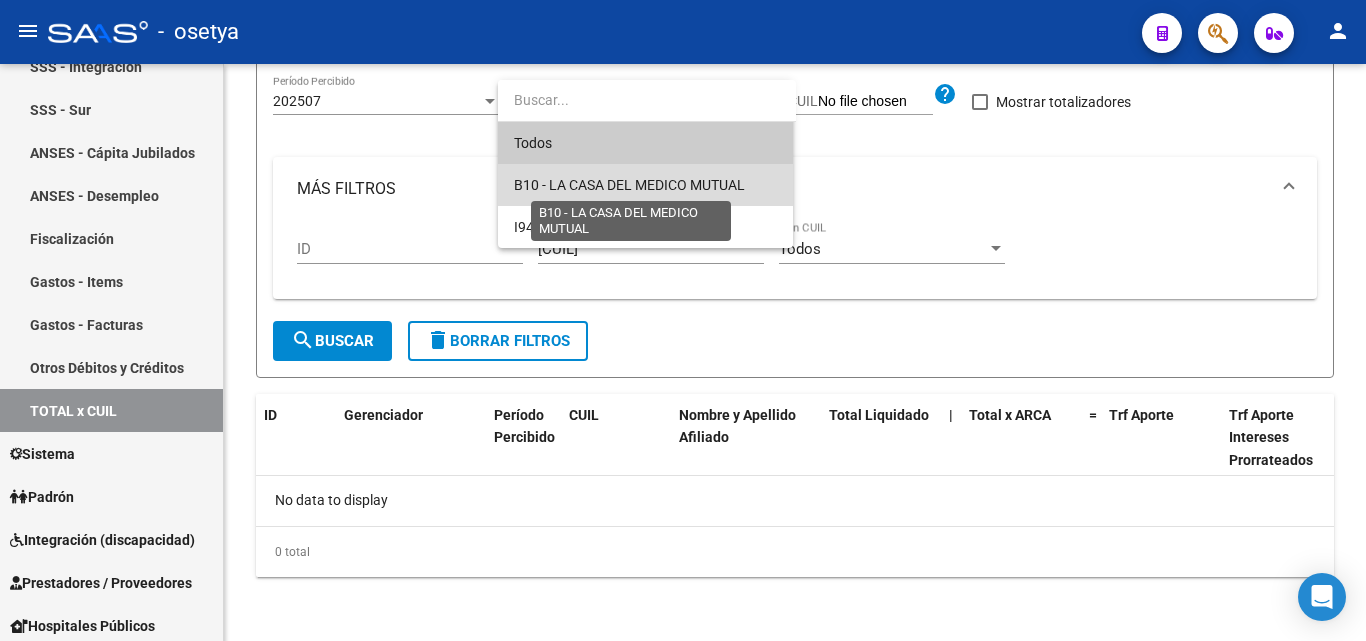 click on "B10 - LA CASA DEL MEDICO MUTUAL" at bounding box center (629, 185) 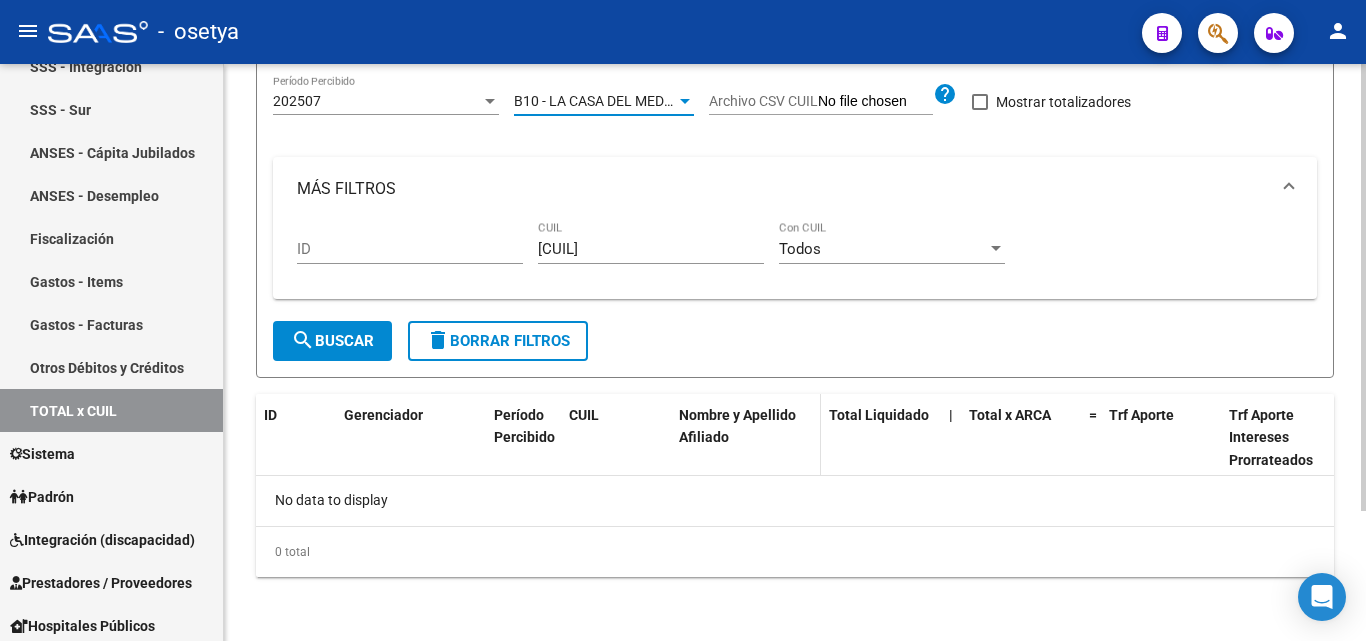 scroll, scrollTop: 122, scrollLeft: 0, axis: vertical 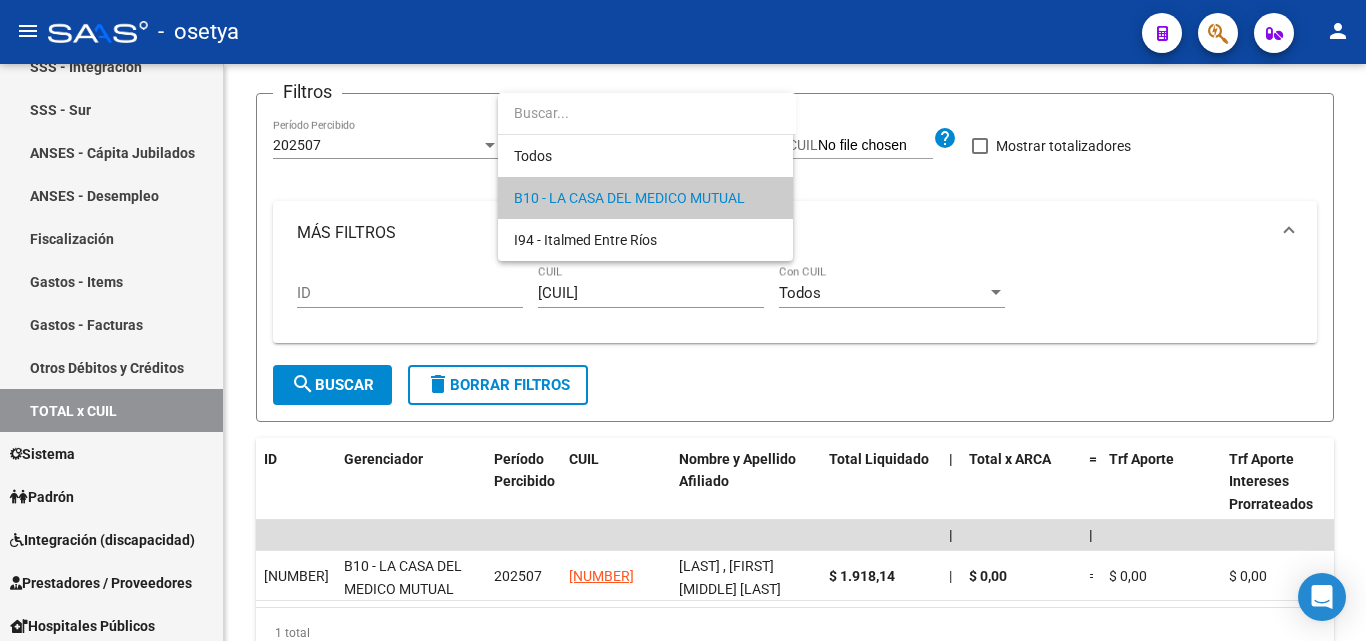click at bounding box center (683, 320) 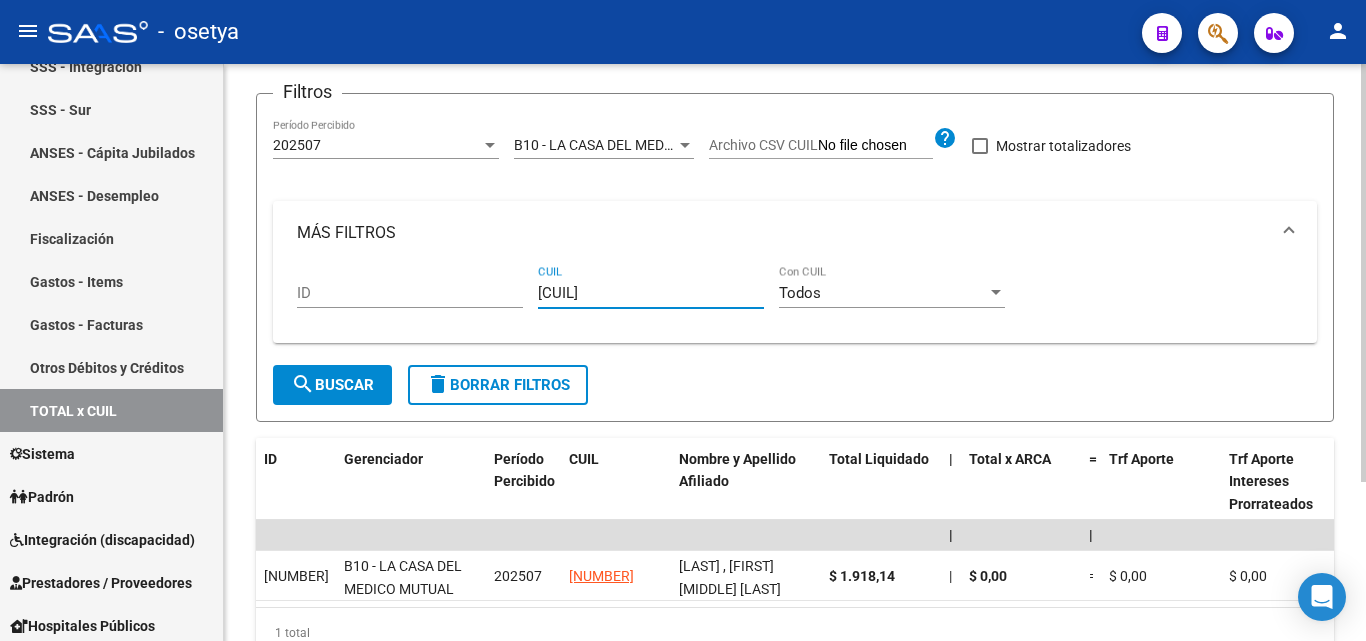 drag, startPoint x: 646, startPoint y: 290, endPoint x: 519, endPoint y: 290, distance: 127 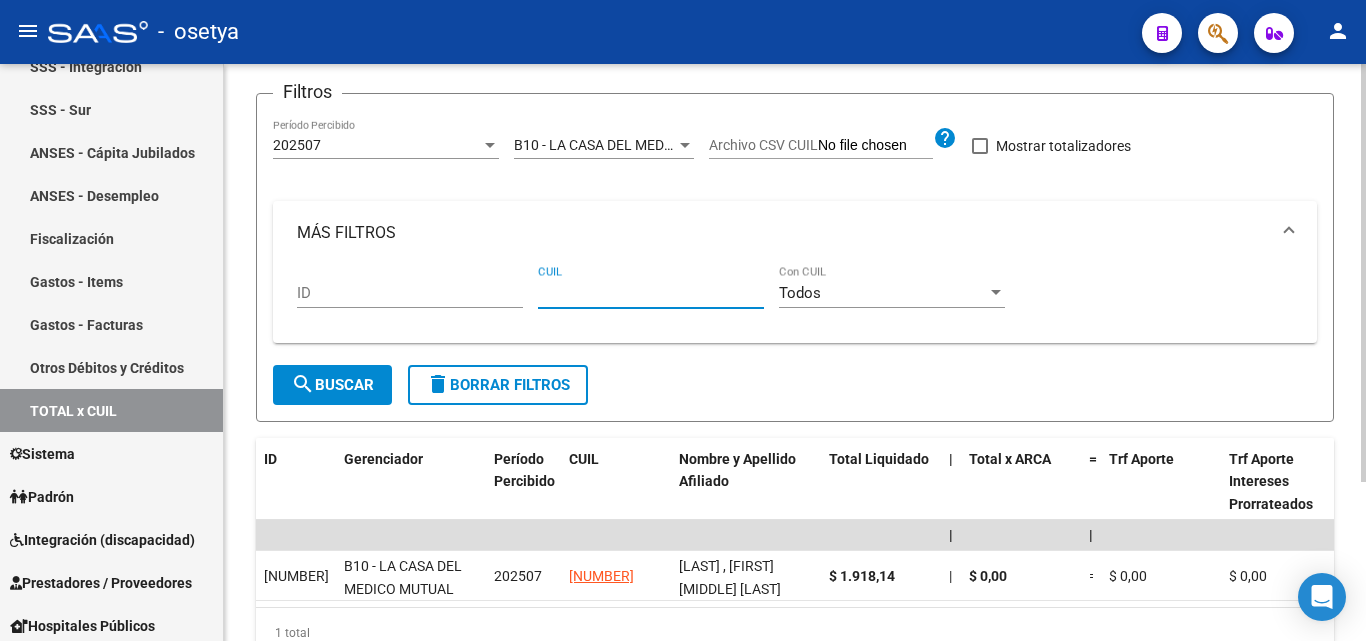 paste on "[CUIL]" 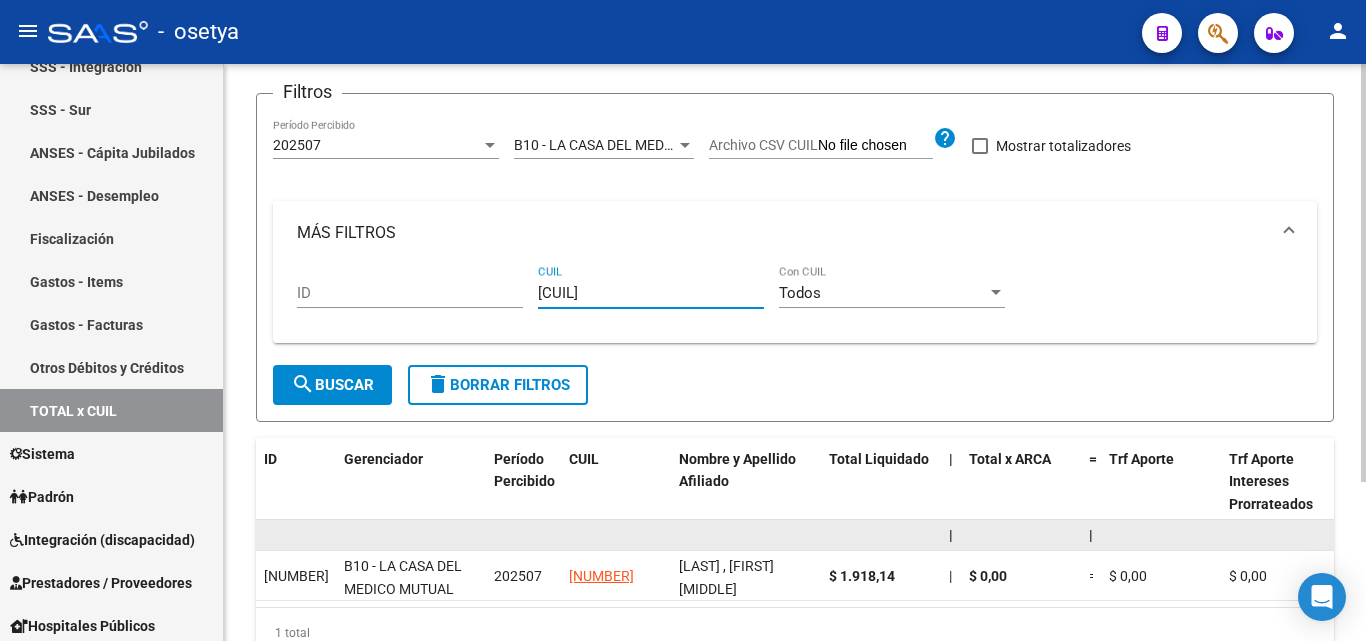 scroll, scrollTop: 220, scrollLeft: 0, axis: vertical 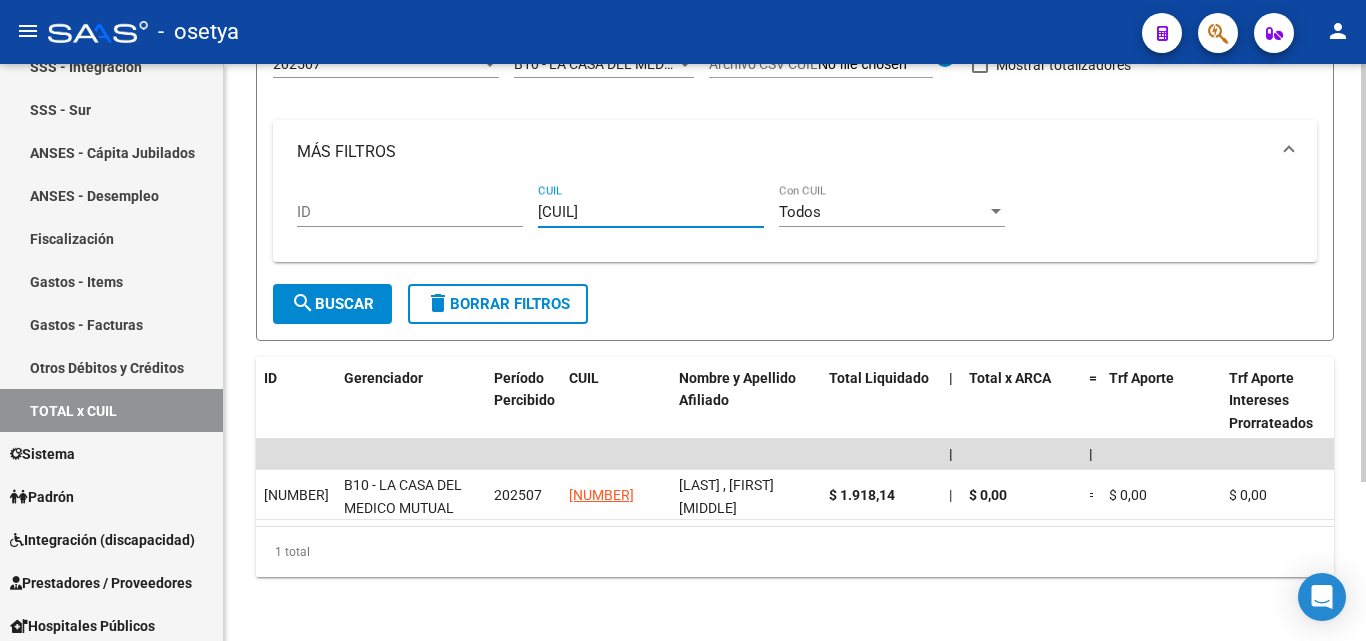 type on "[CUIL]" 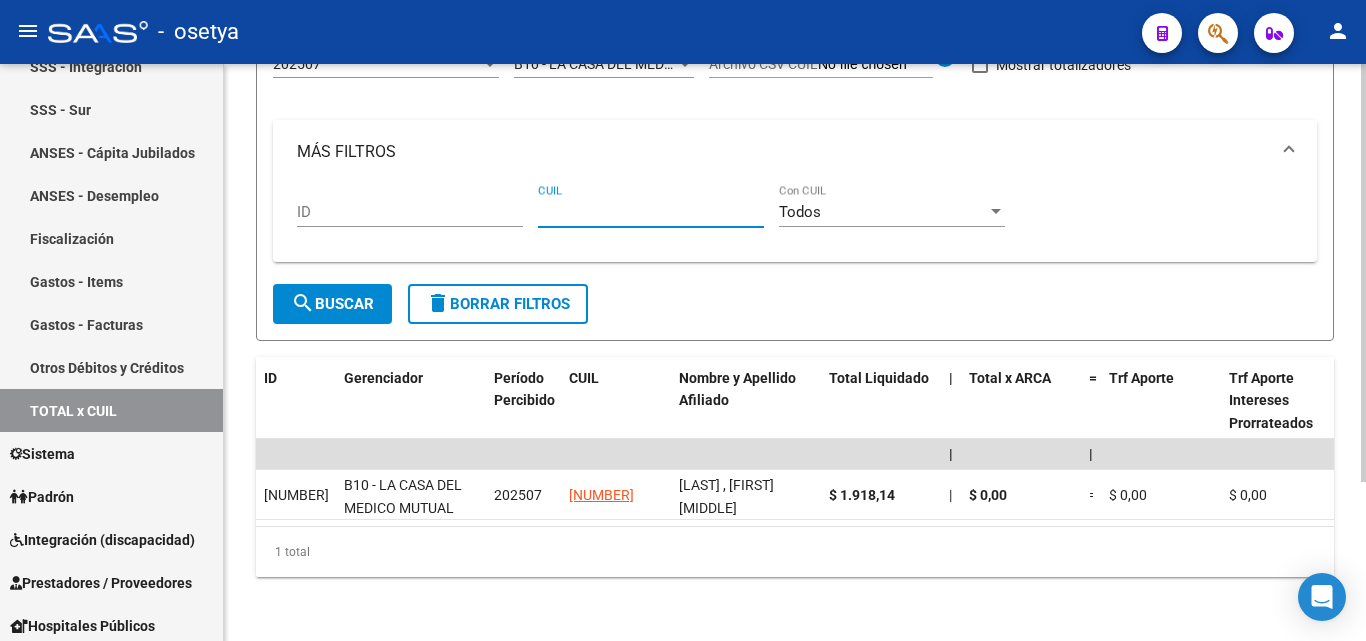 paste on "[CUIL]" 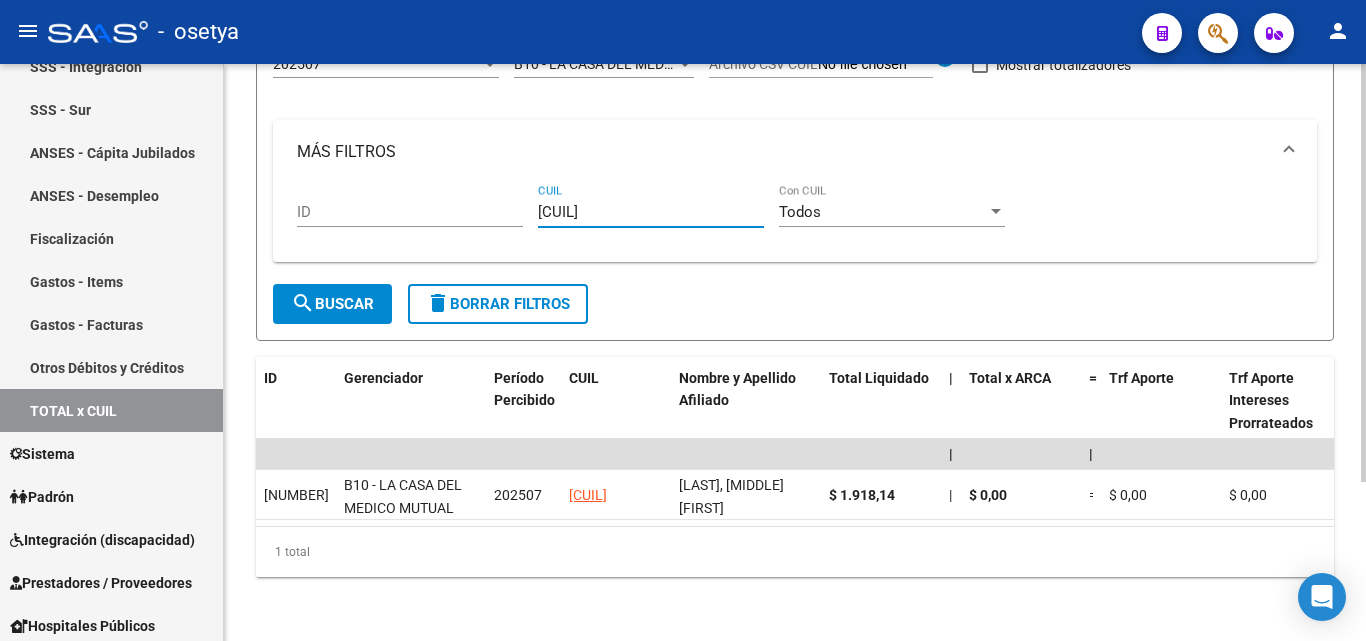 type on "[CUIL]" 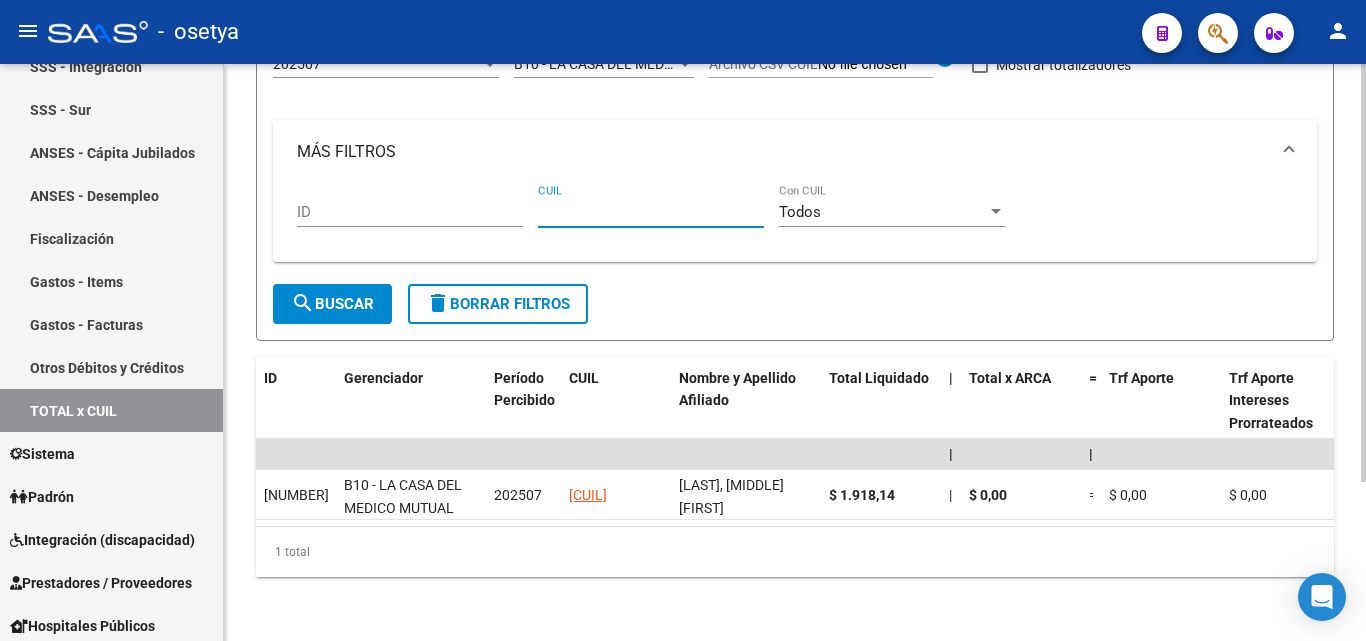 paste on "[CUIL]" 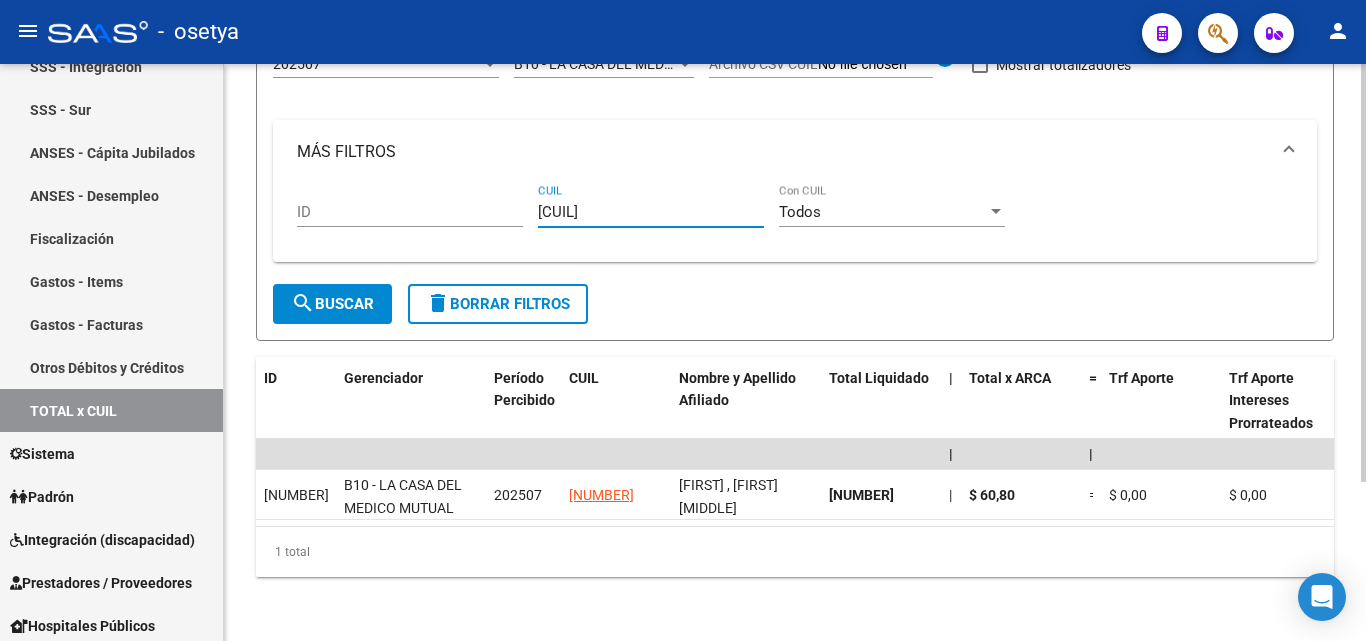 type on "[CUIL]" 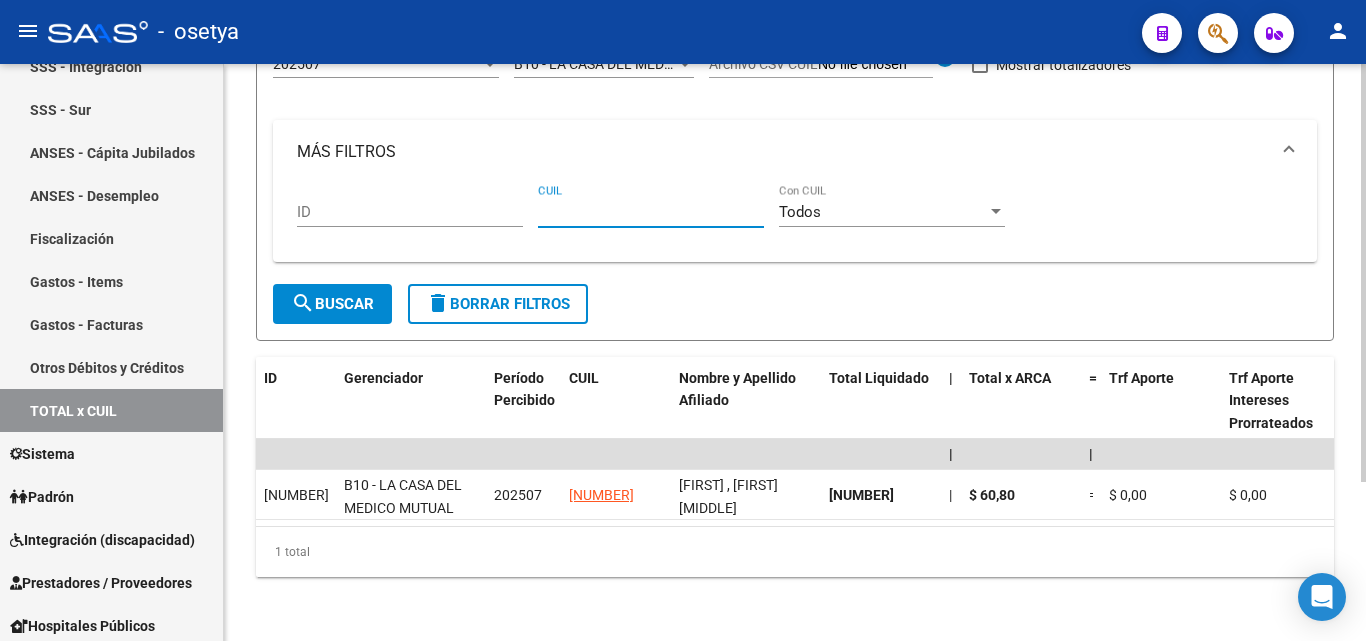paste on "[CUIL]" 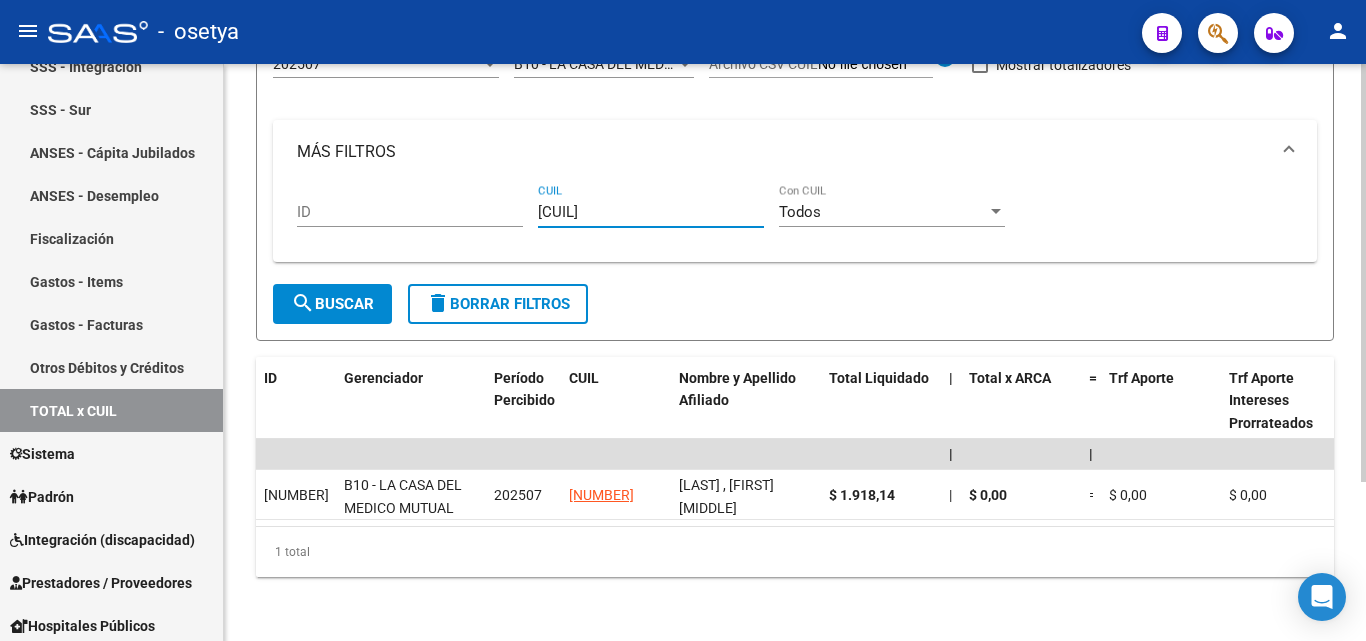 type on "[CUIL]" 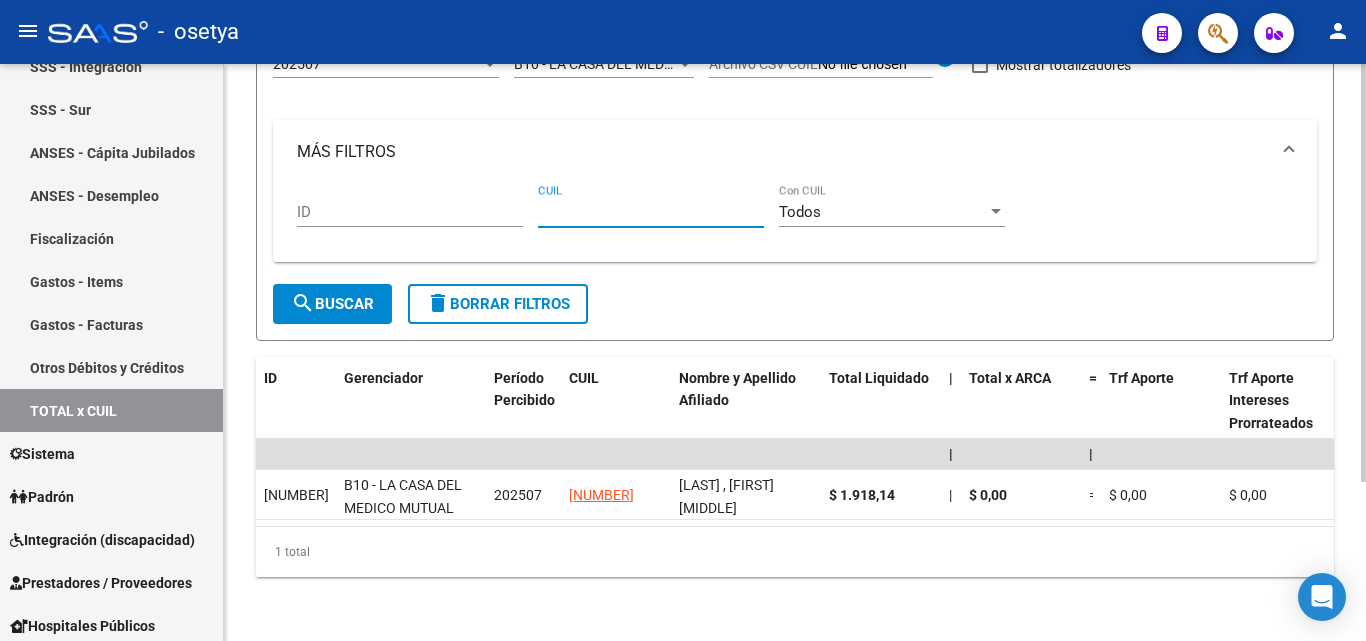 paste on "[CUIL]" 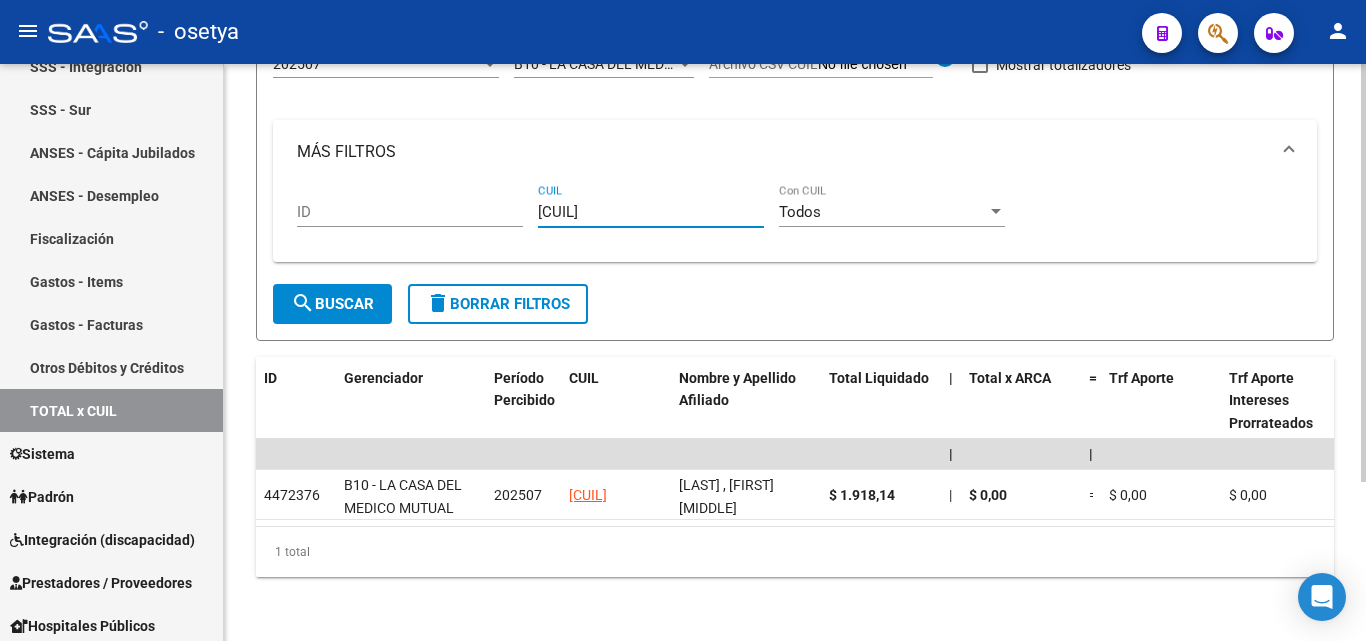 type on "[CUIL]" 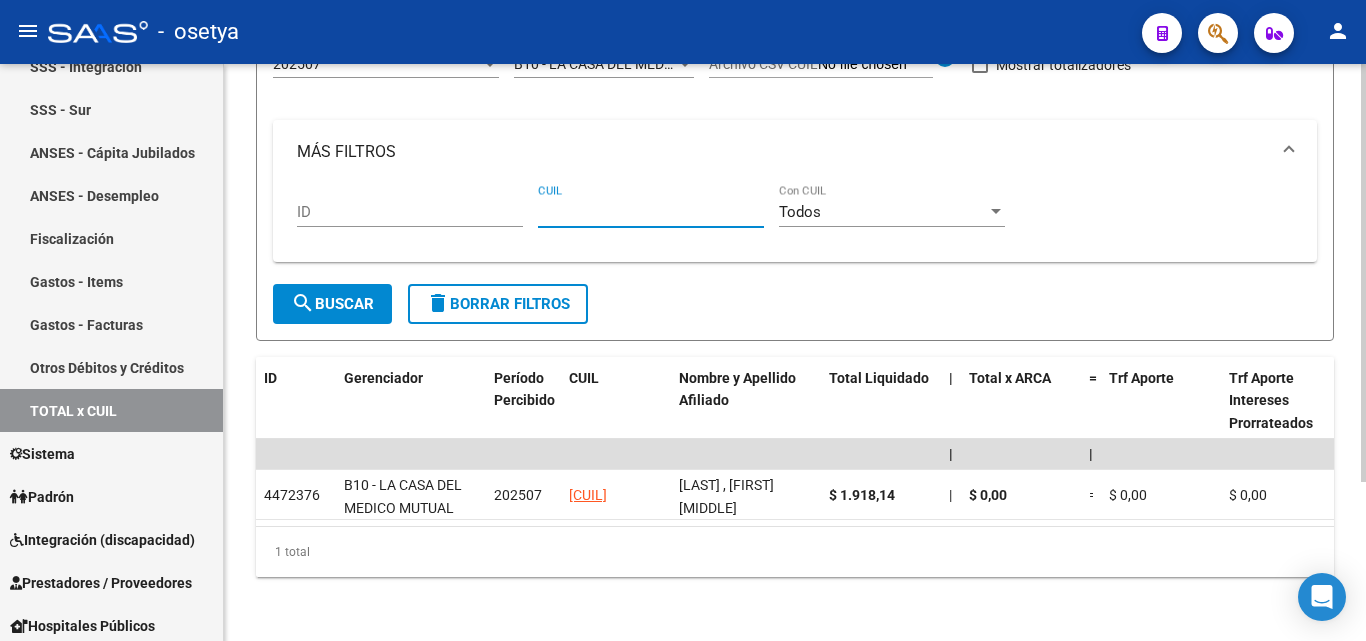 paste on "[CUIL]" 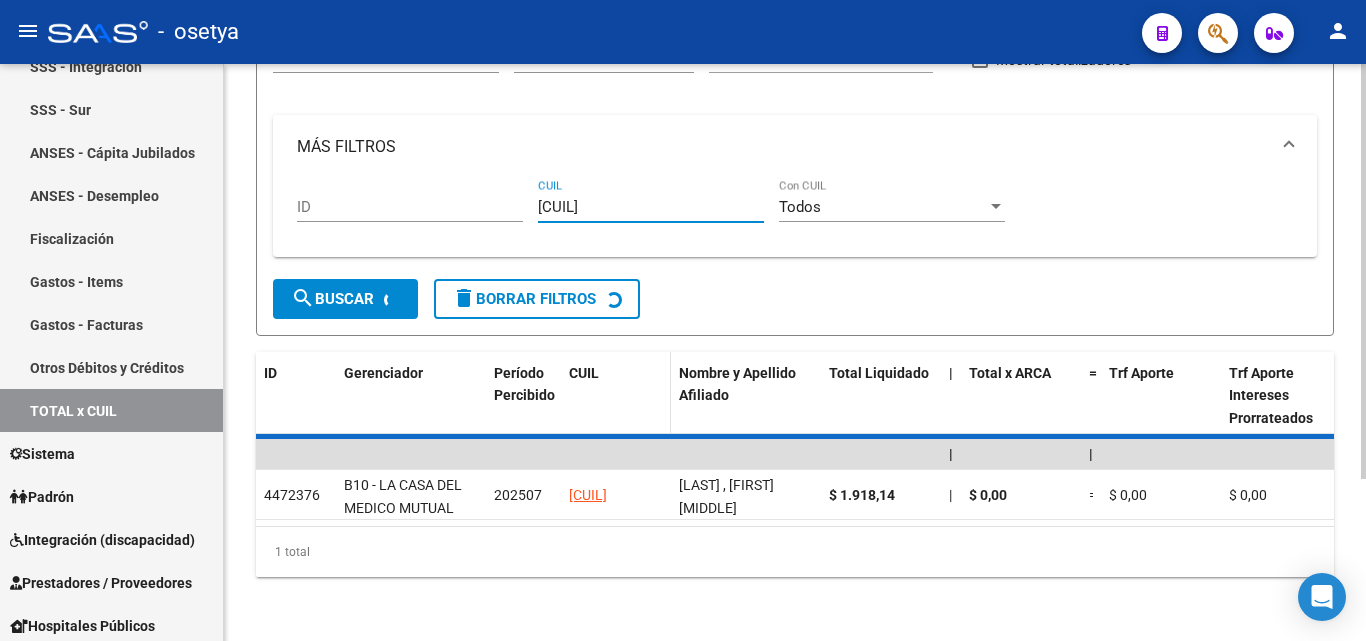 scroll, scrollTop: 167, scrollLeft: 0, axis: vertical 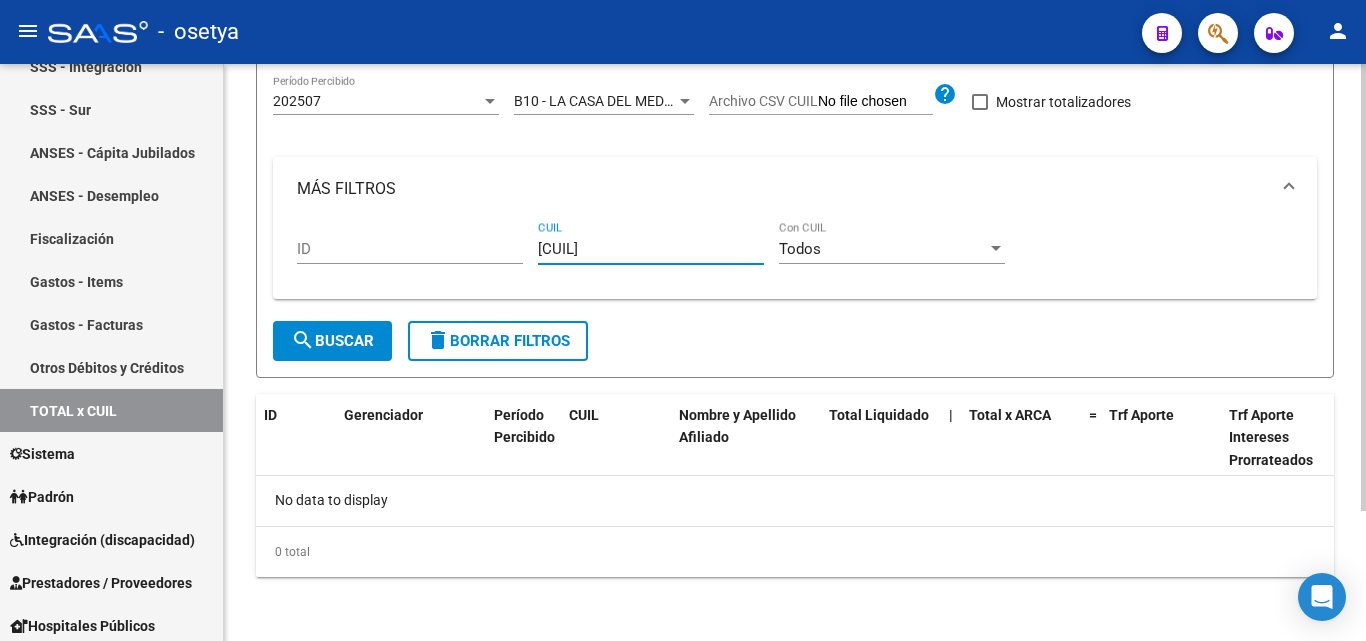 type on "[CUIL]" 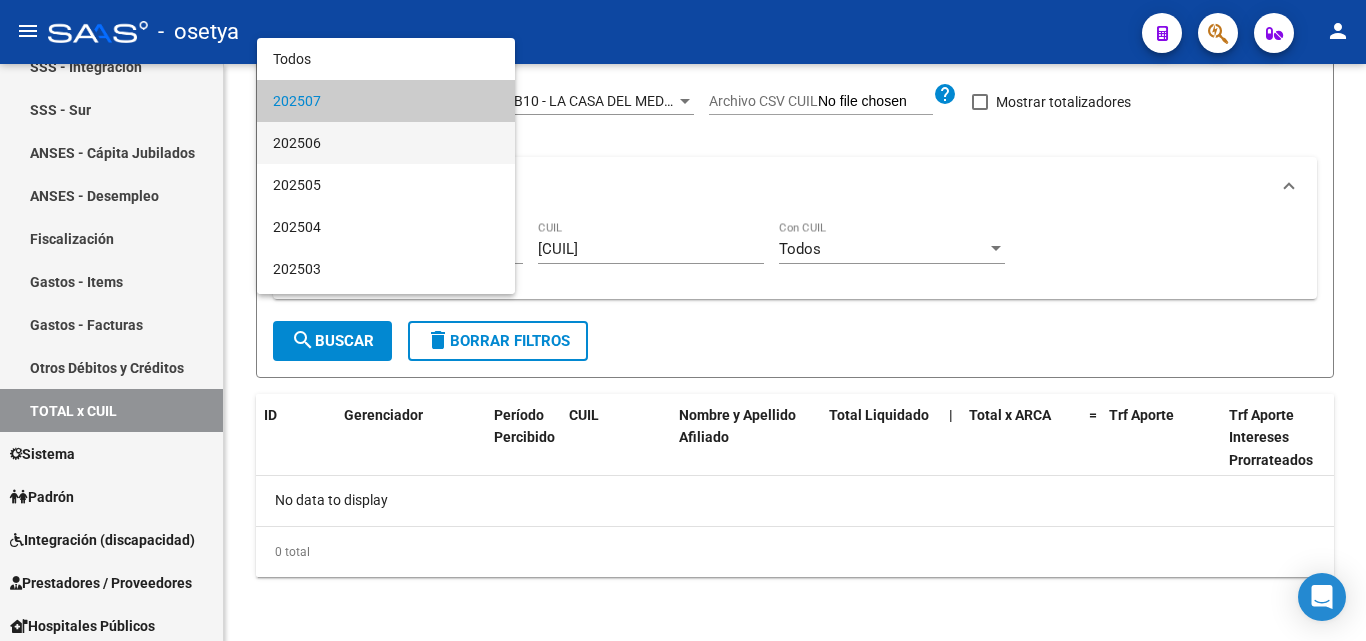 click on "202506" at bounding box center (386, 143) 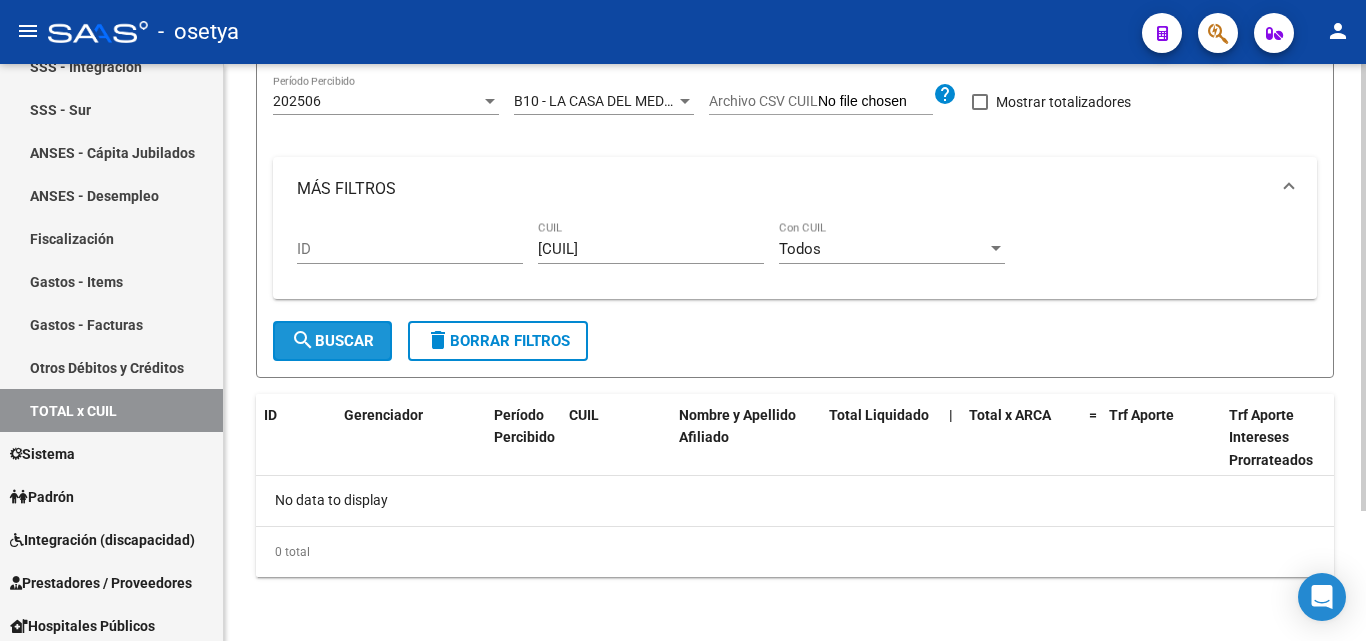 click on "search  Buscar" 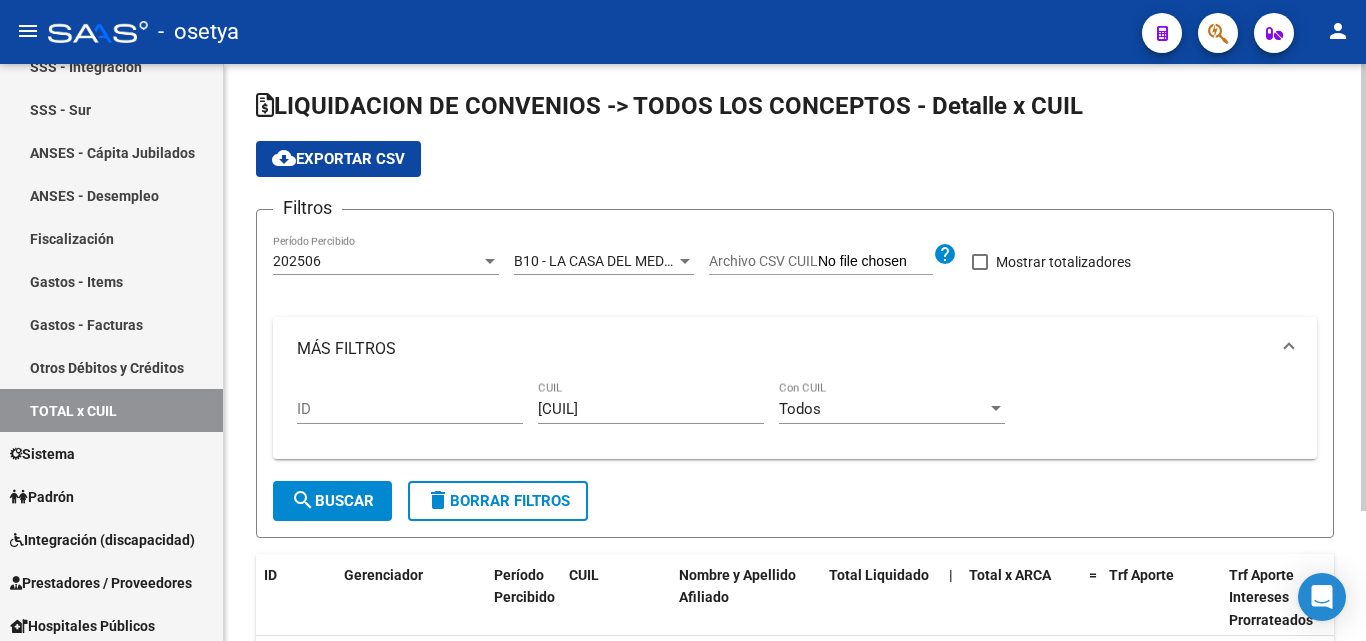scroll, scrollTop: 0, scrollLeft: 0, axis: both 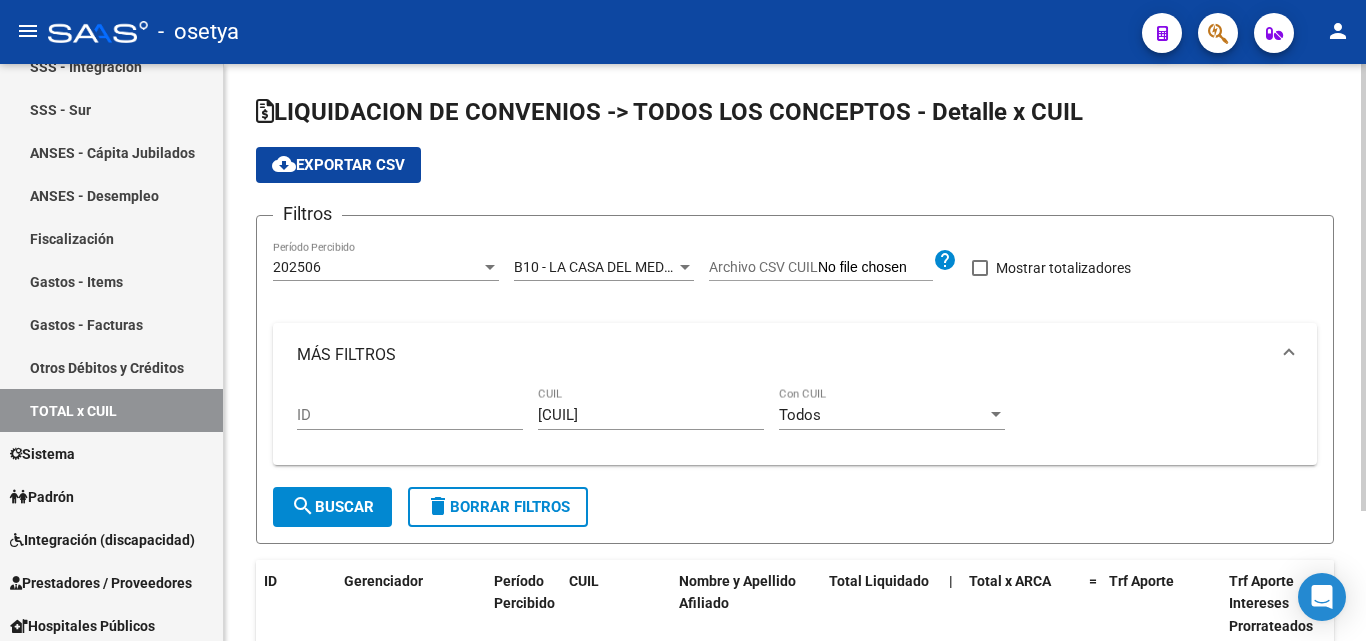 drag, startPoint x: 535, startPoint y: 412, endPoint x: 658, endPoint y: 412, distance: 123 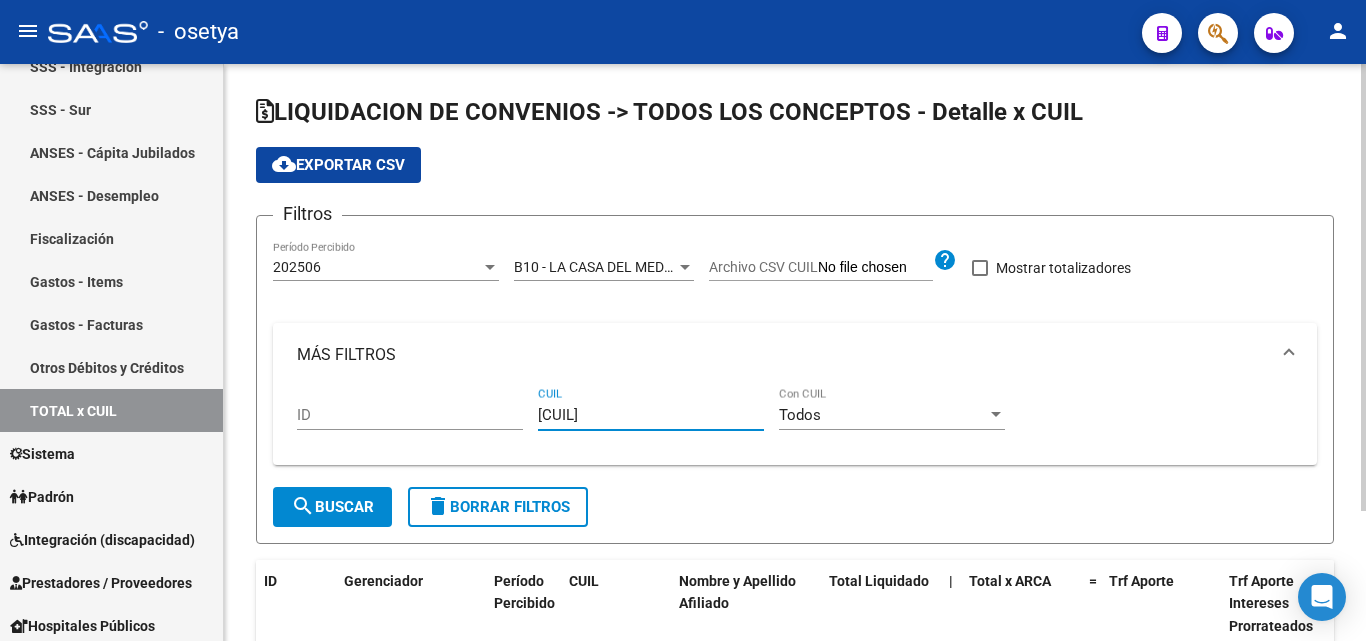 drag, startPoint x: 659, startPoint y: 413, endPoint x: 520, endPoint y: 409, distance: 139.05754 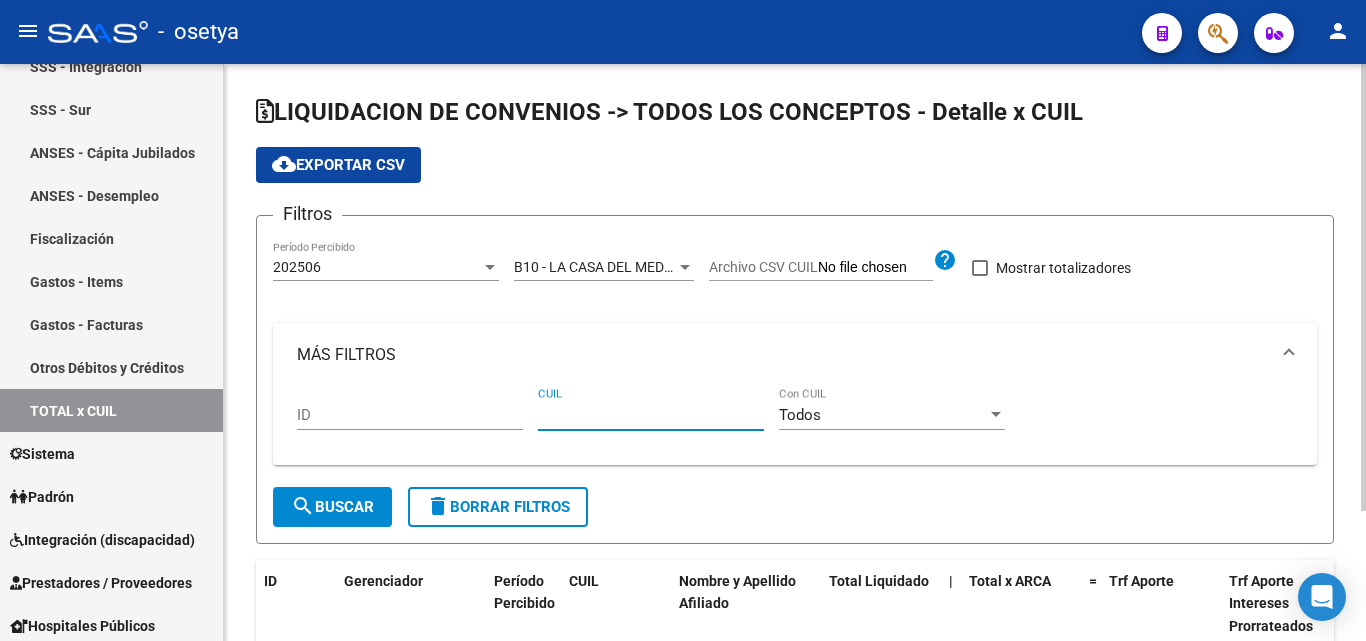 type 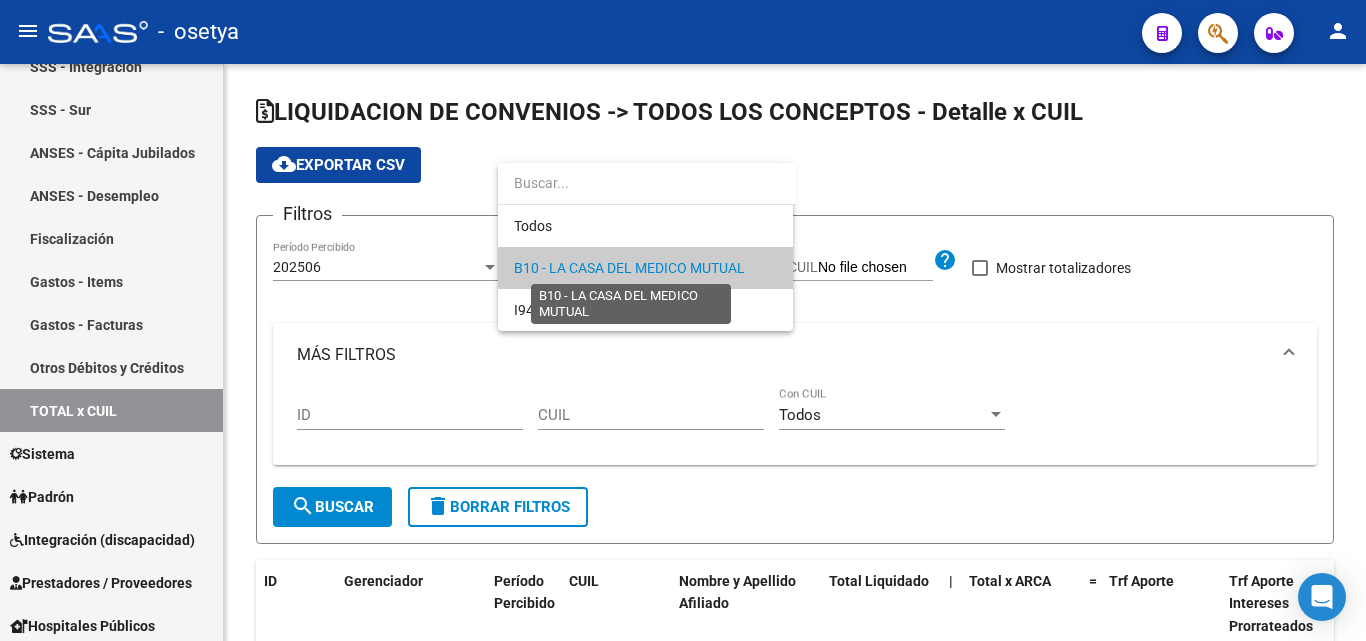 click on "B10 - LA CASA DEL MEDICO MUTUAL" at bounding box center [629, 268] 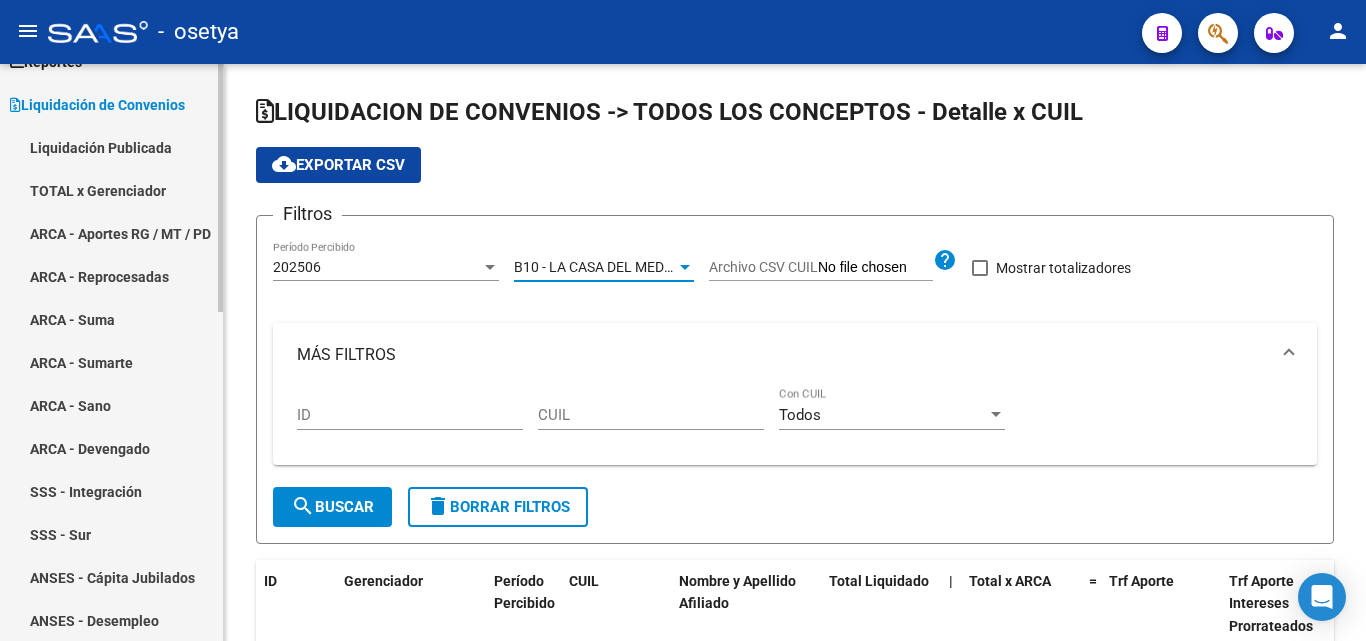 scroll, scrollTop: 0, scrollLeft: 0, axis: both 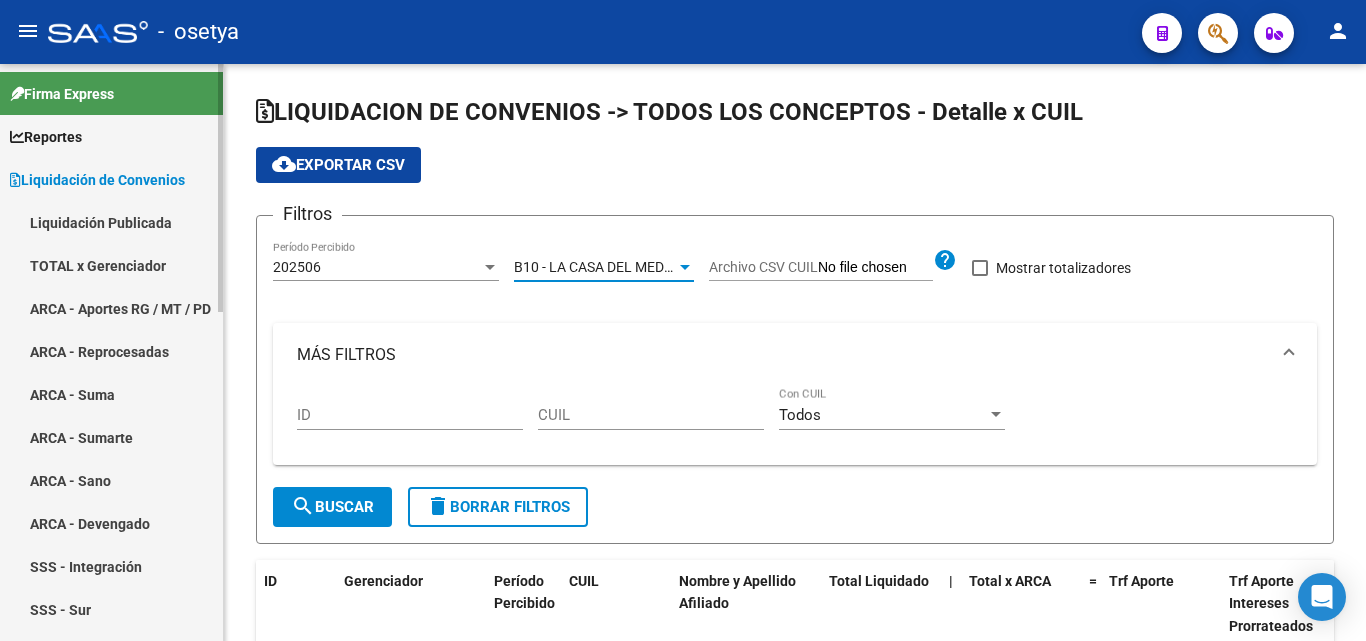click on "TOTAL x Gerenciador" at bounding box center (111, 265) 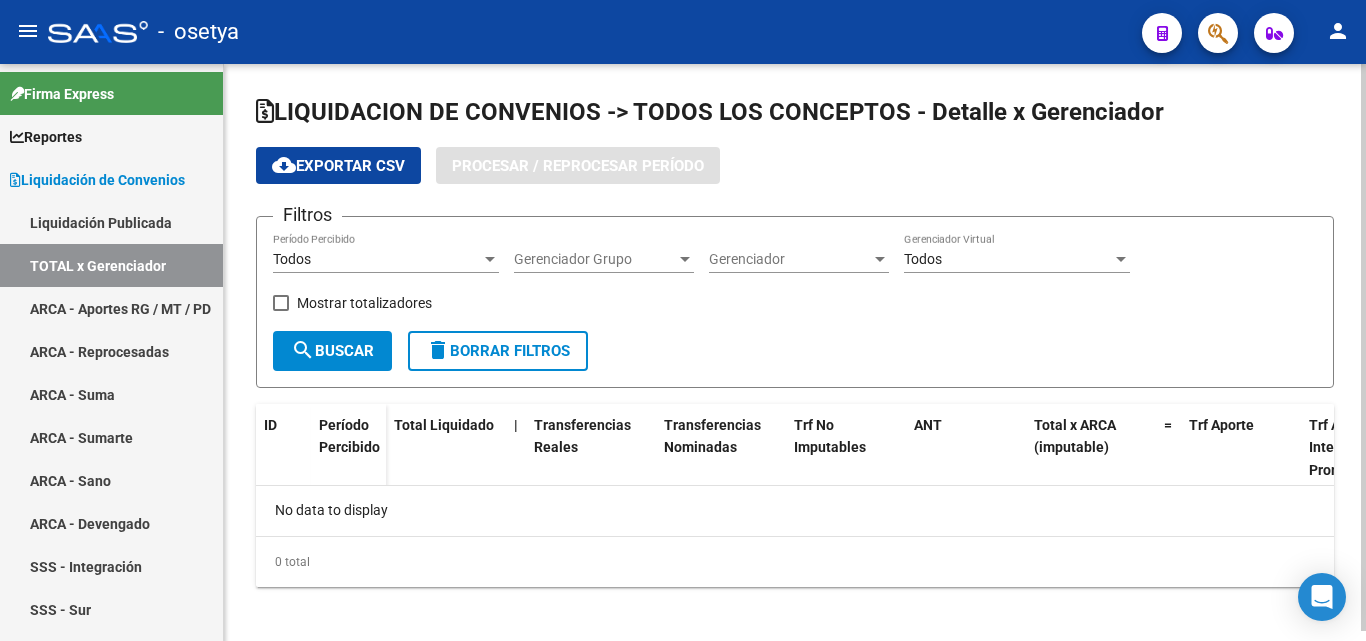 checkbox on "true" 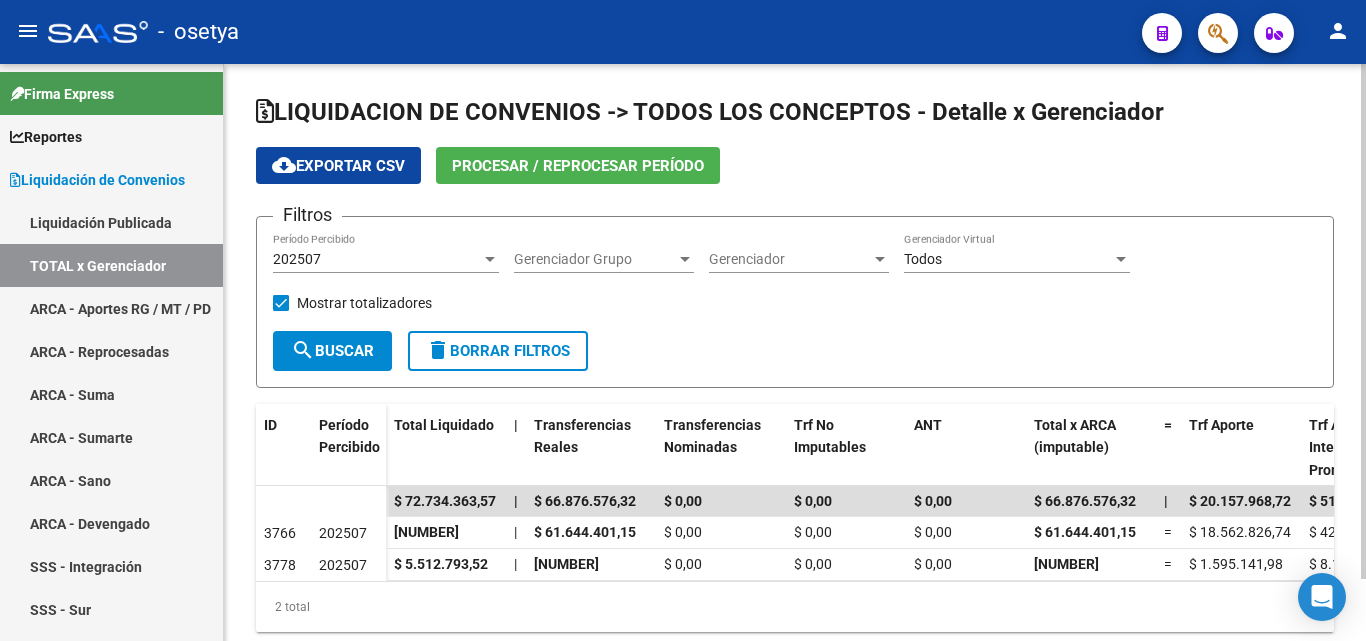 click on "202507" at bounding box center (386, 259) 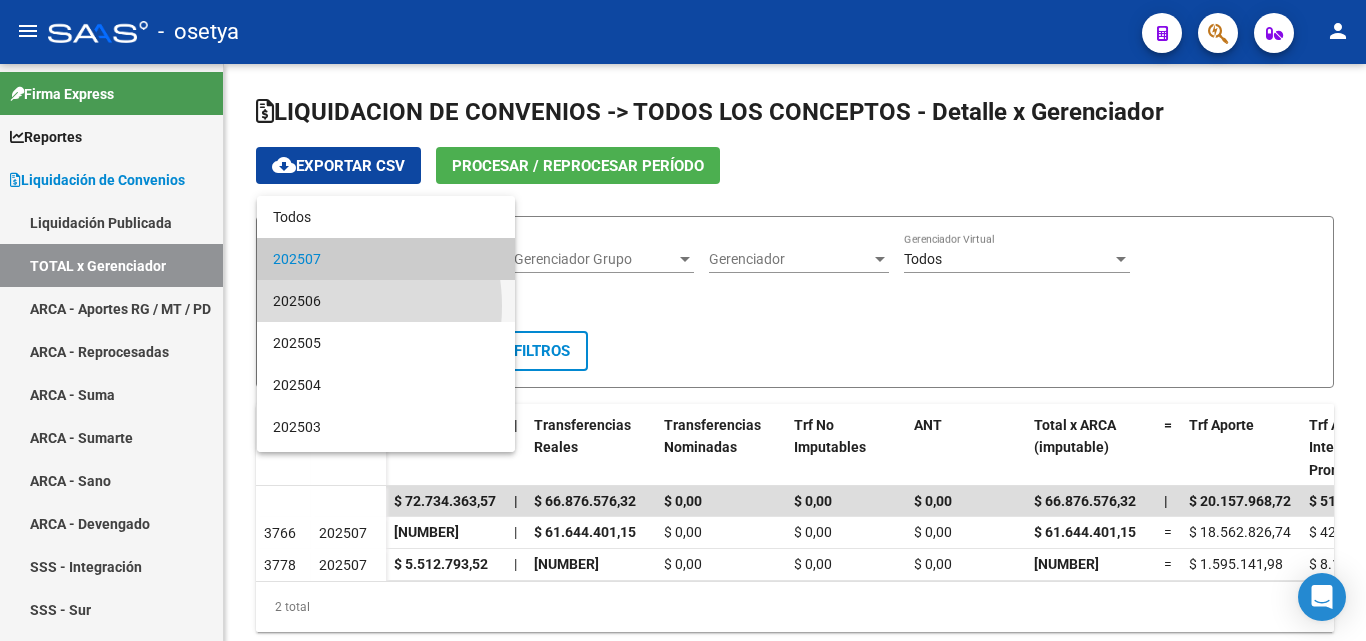 click on "202506" at bounding box center [386, 301] 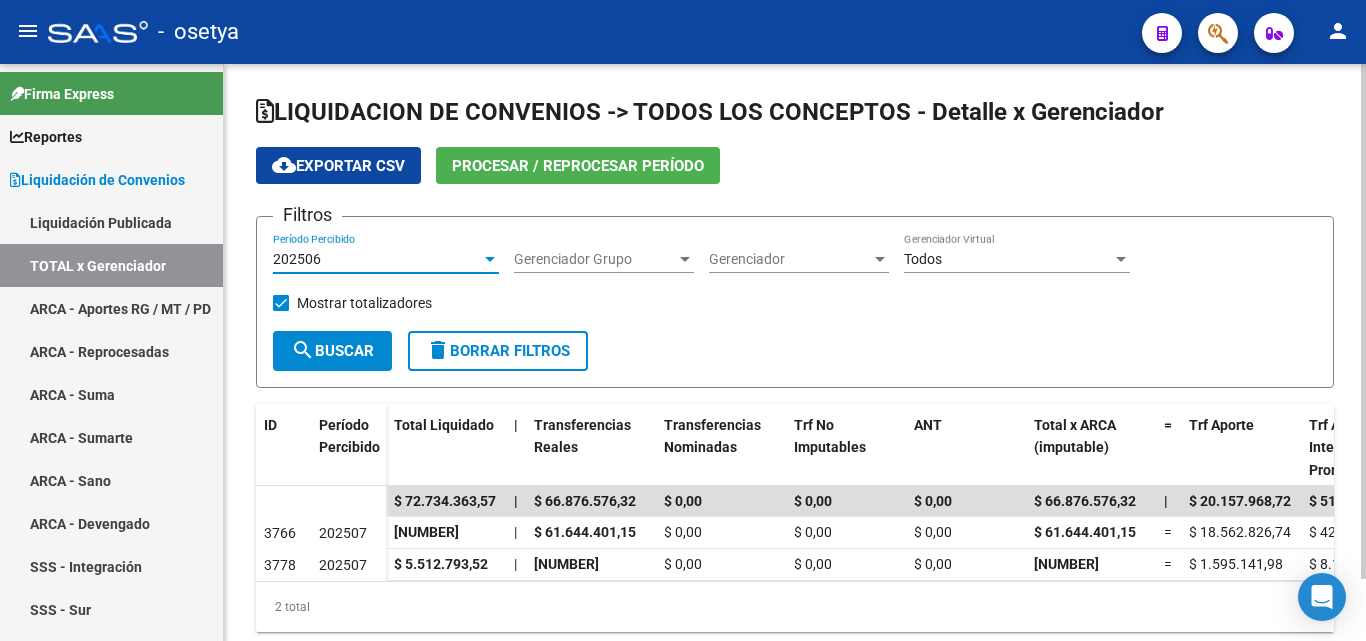 click on "search" 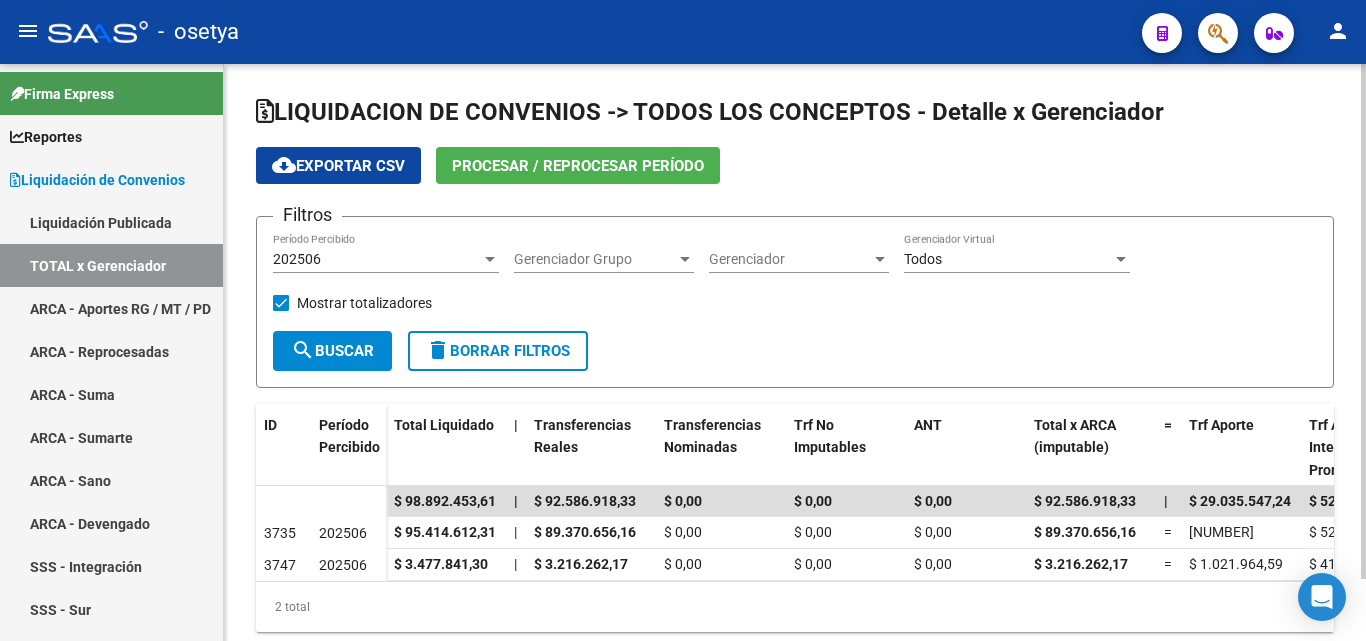 click at bounding box center [490, 259] 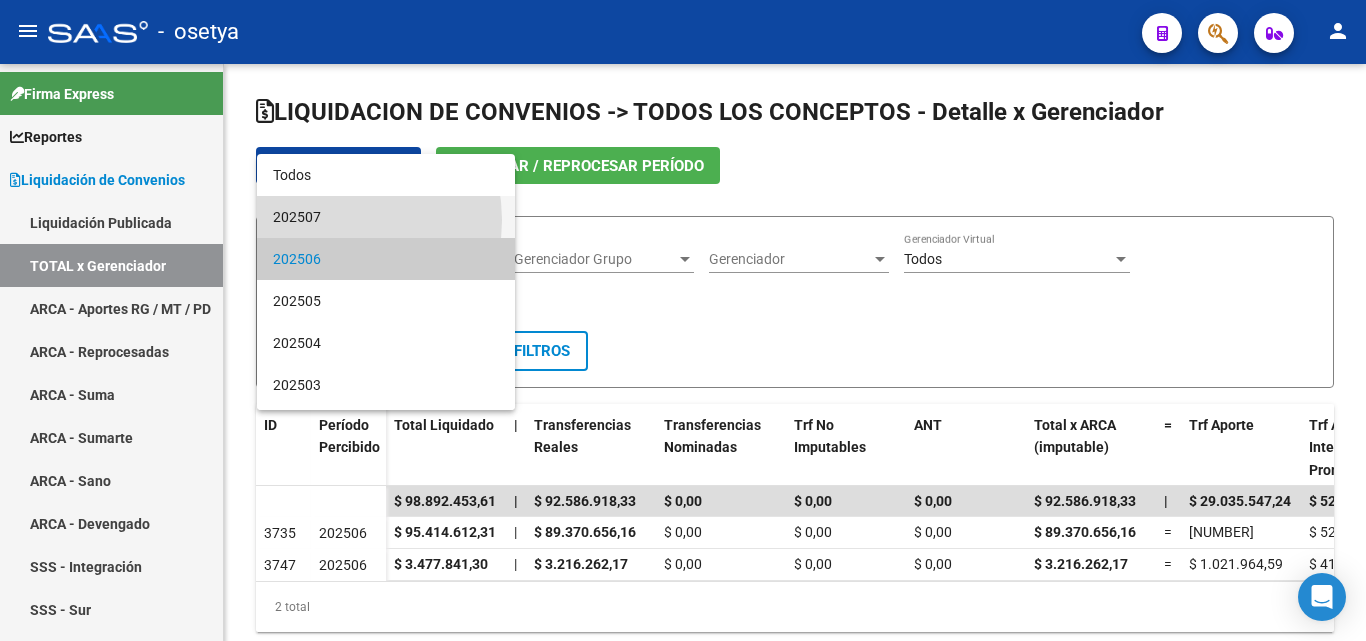 click on "202507" at bounding box center (386, 217) 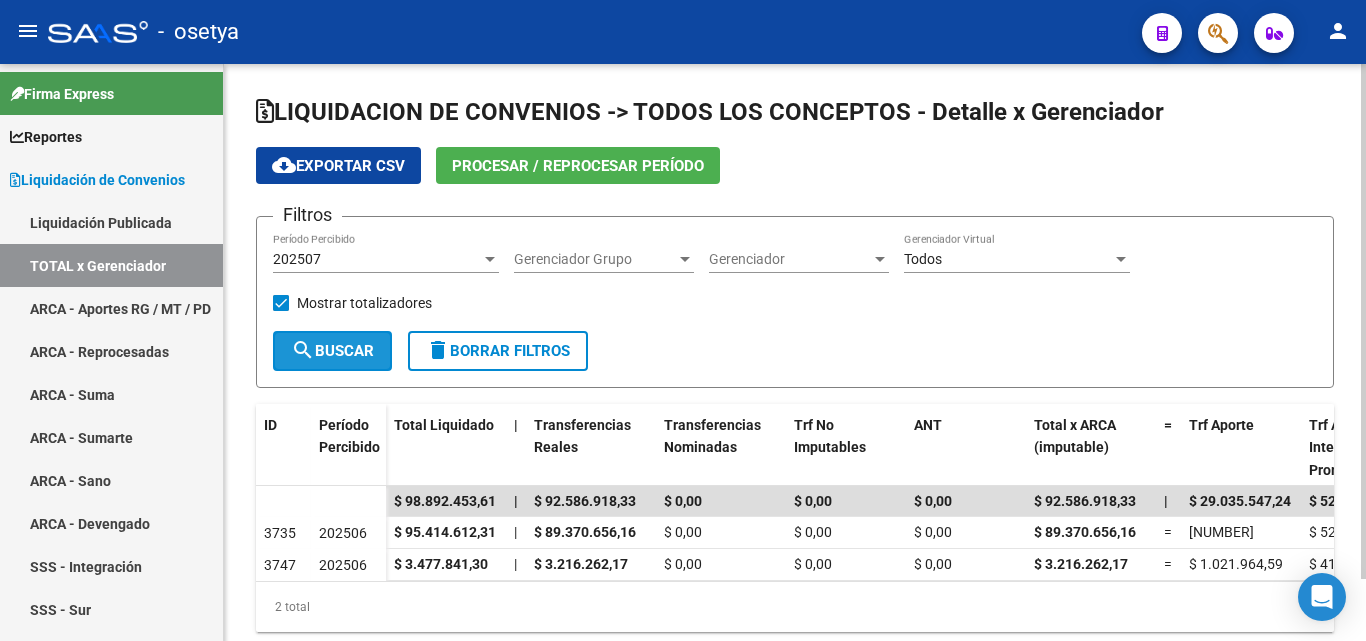 click on "search  Buscar" 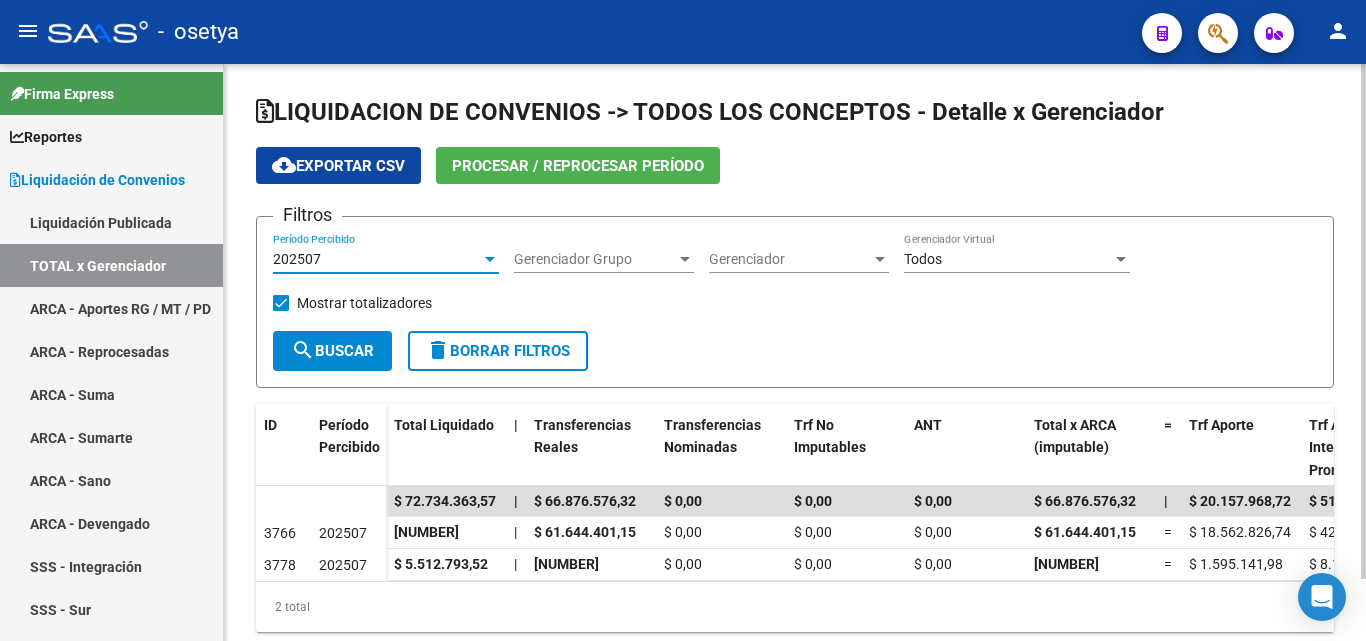 click at bounding box center [490, 259] 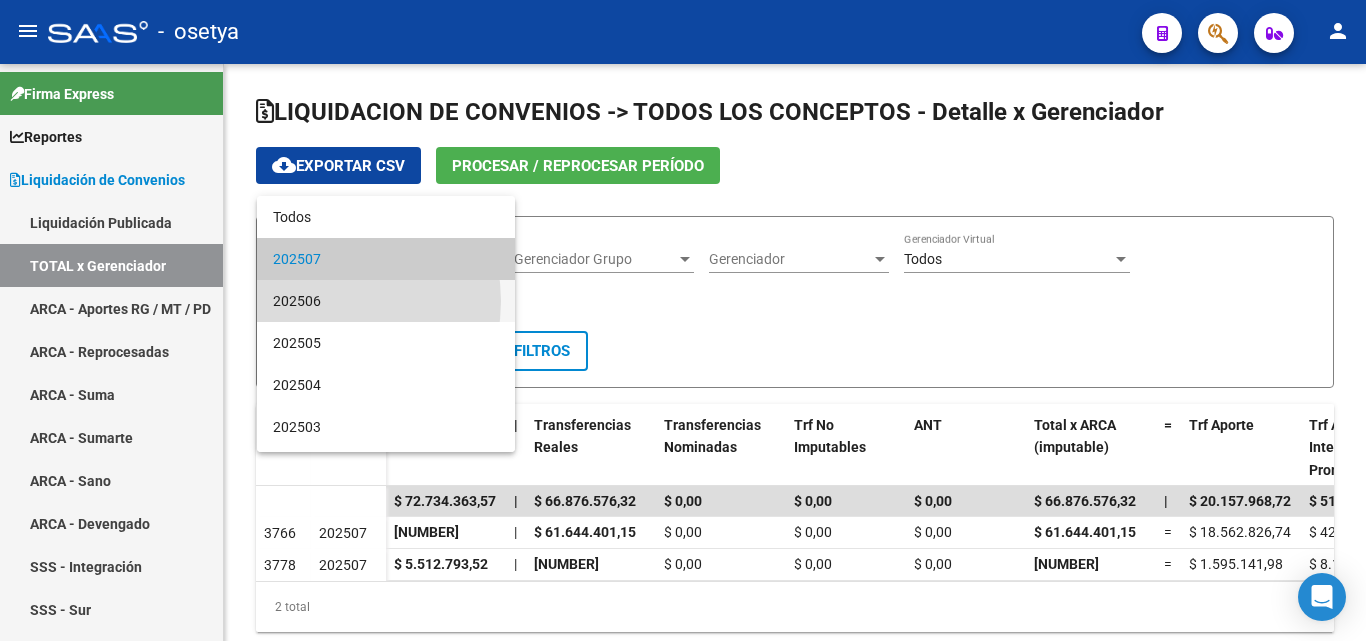 click on "202506" at bounding box center (386, 301) 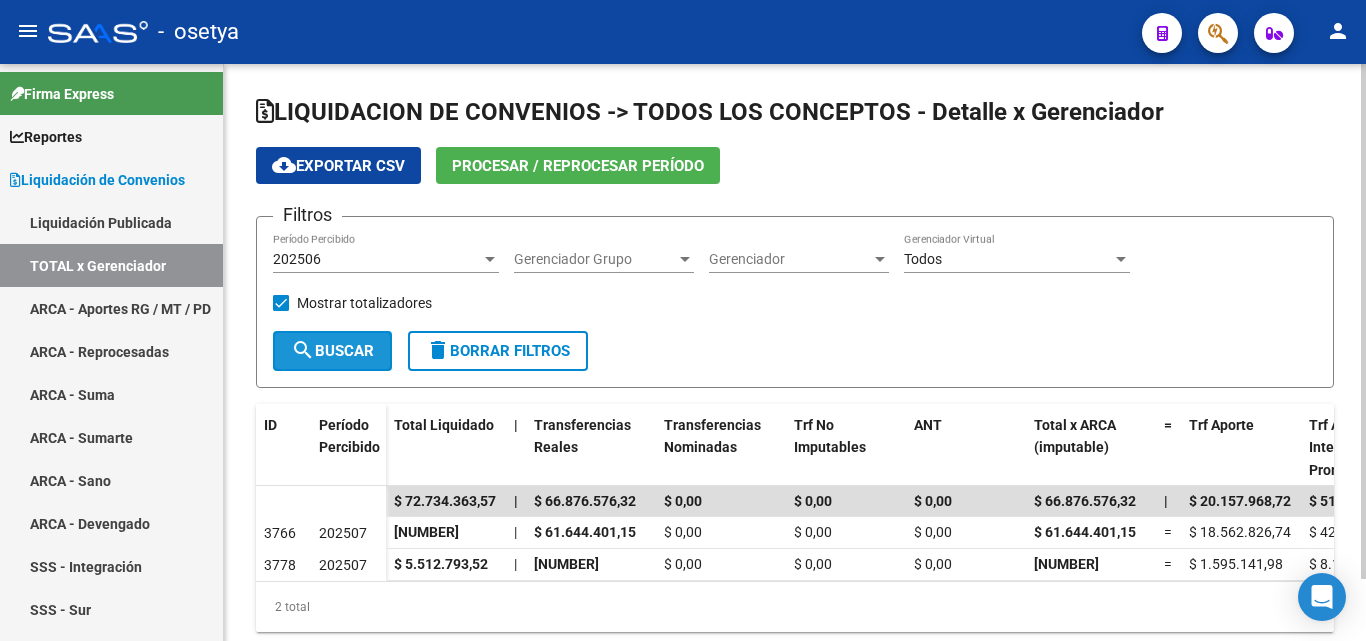 click on "search  Buscar" 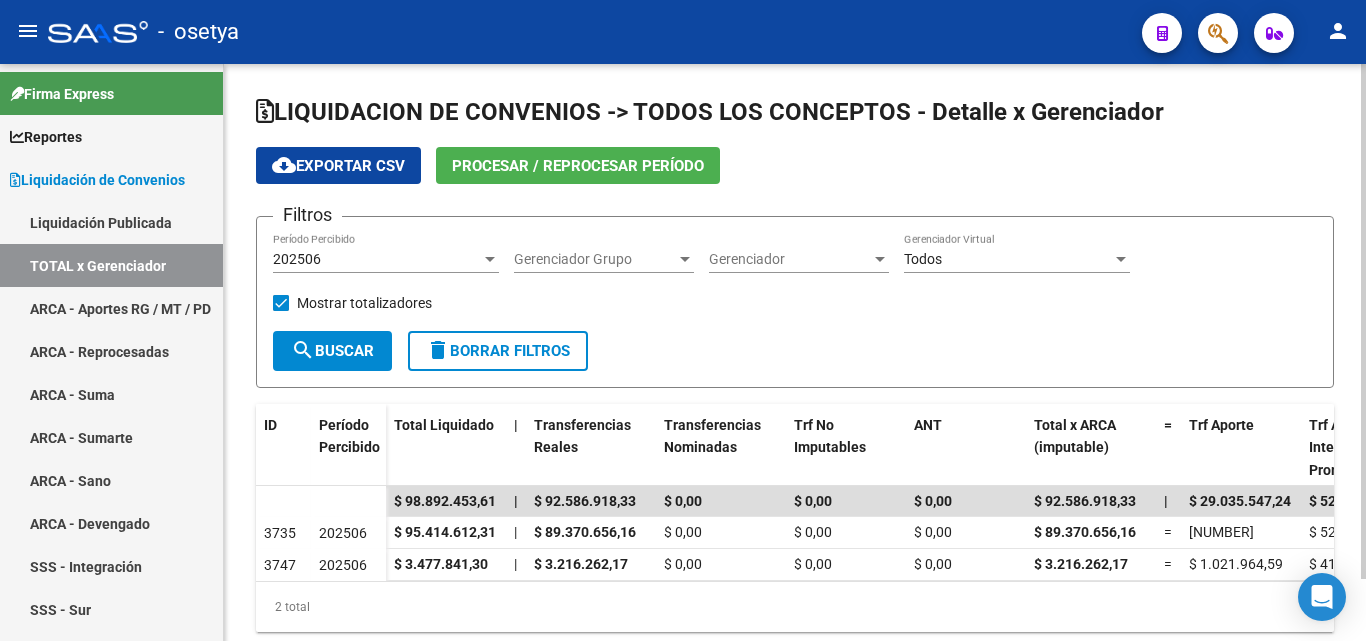 click at bounding box center [490, 259] 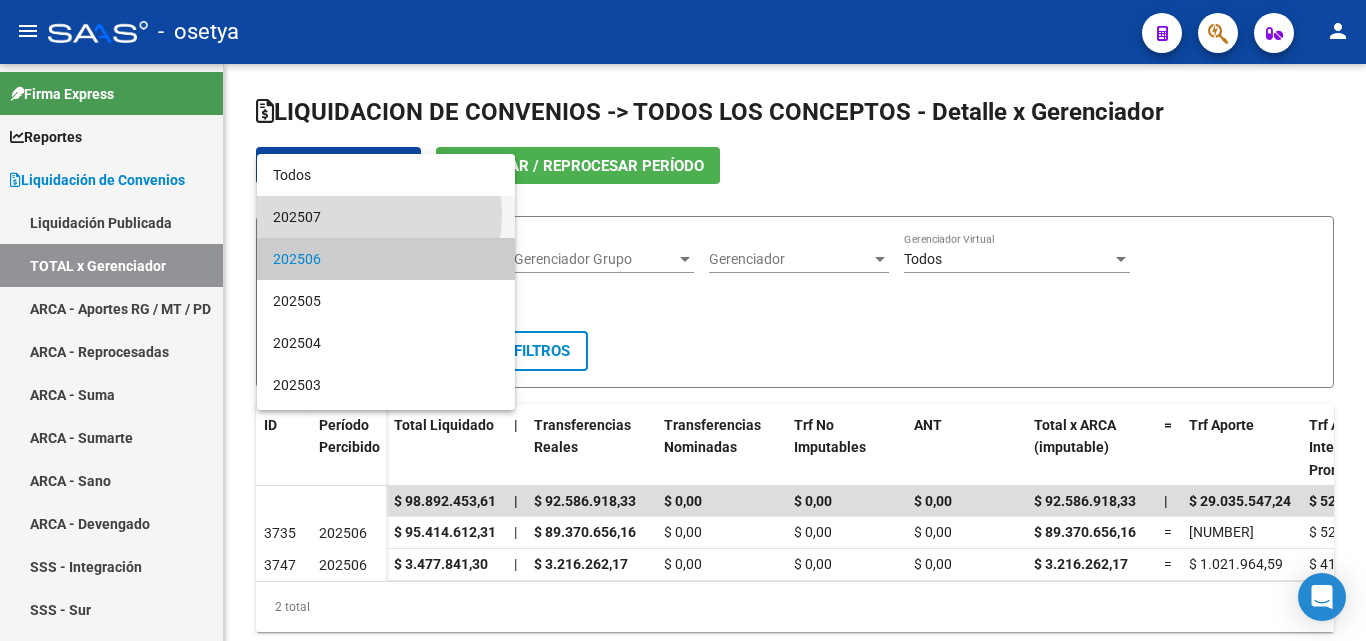 click on "202507" at bounding box center [386, 217] 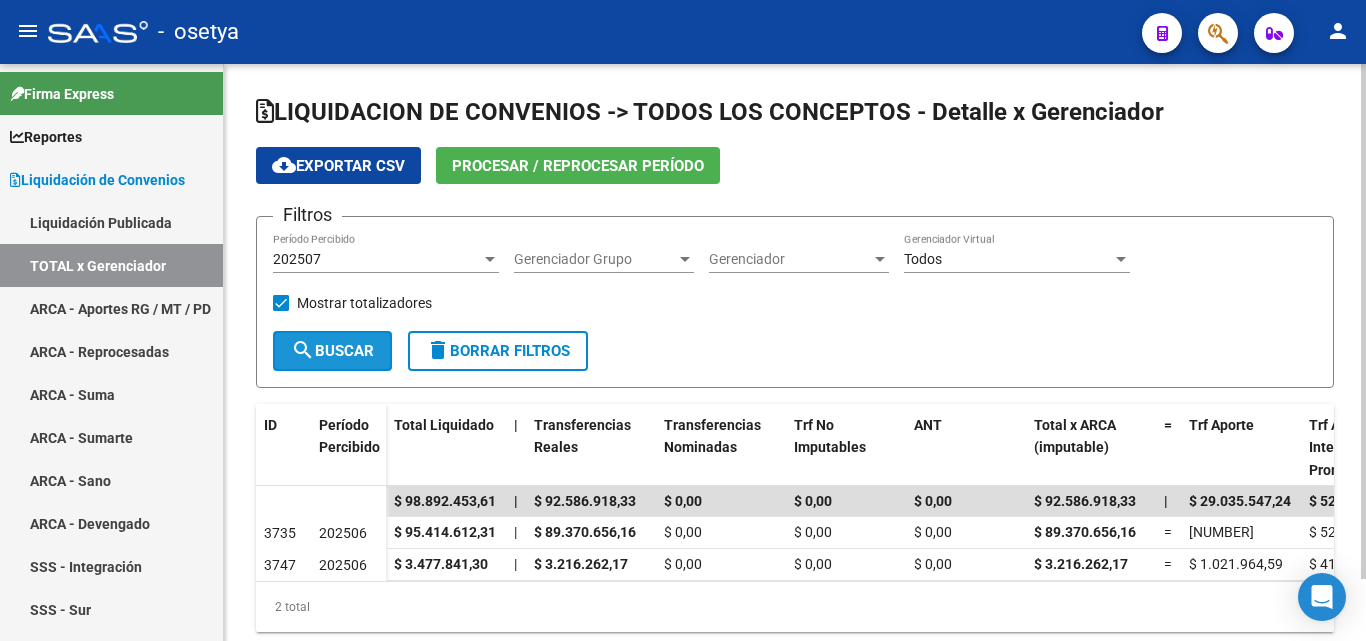 click on "search" 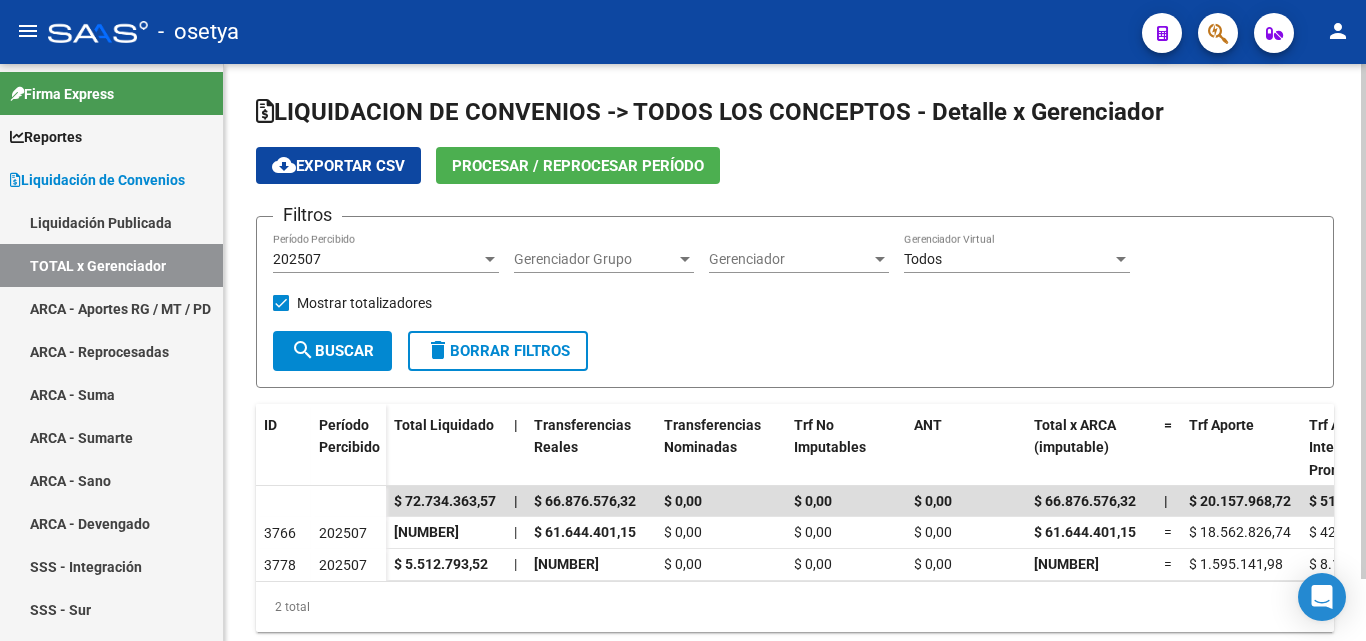 click at bounding box center (490, 259) 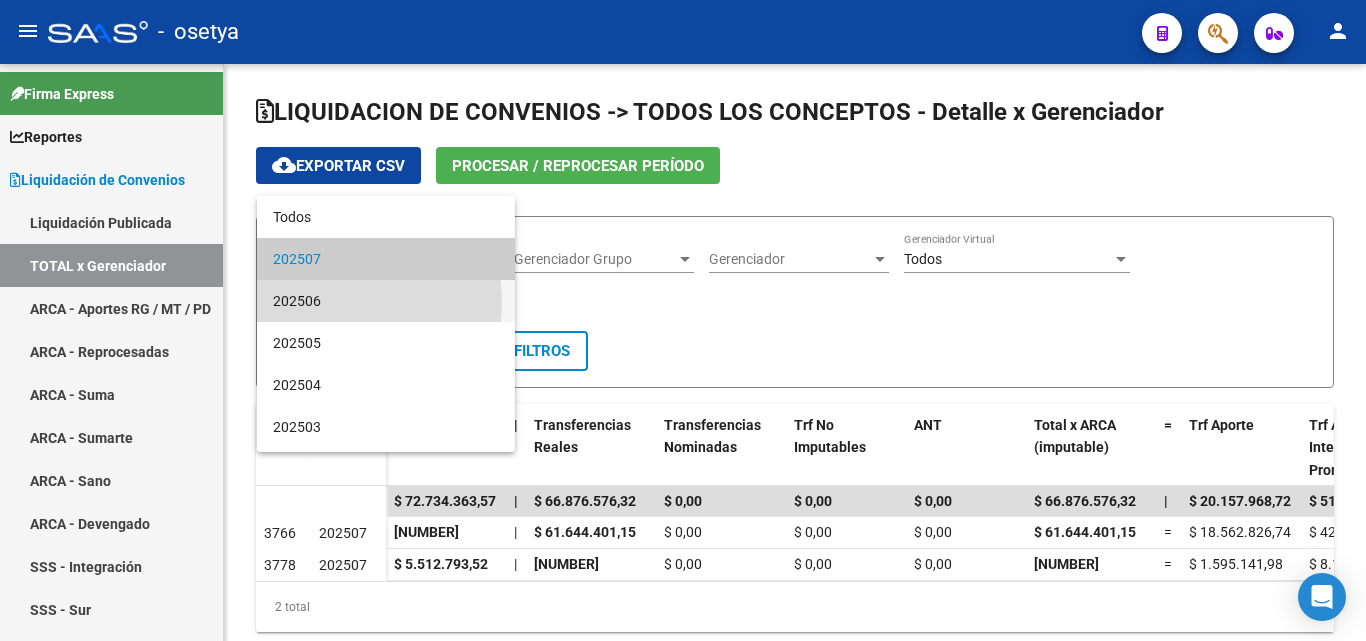 click on "202506" at bounding box center [386, 301] 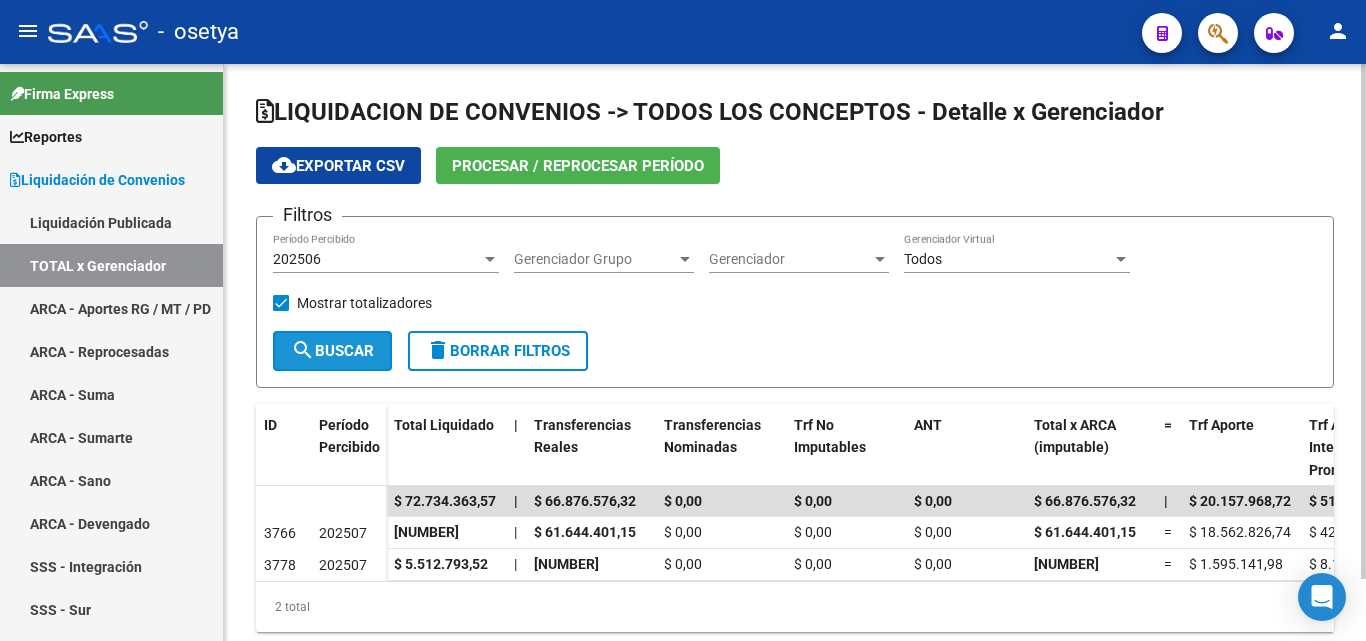 click on "search  Buscar" 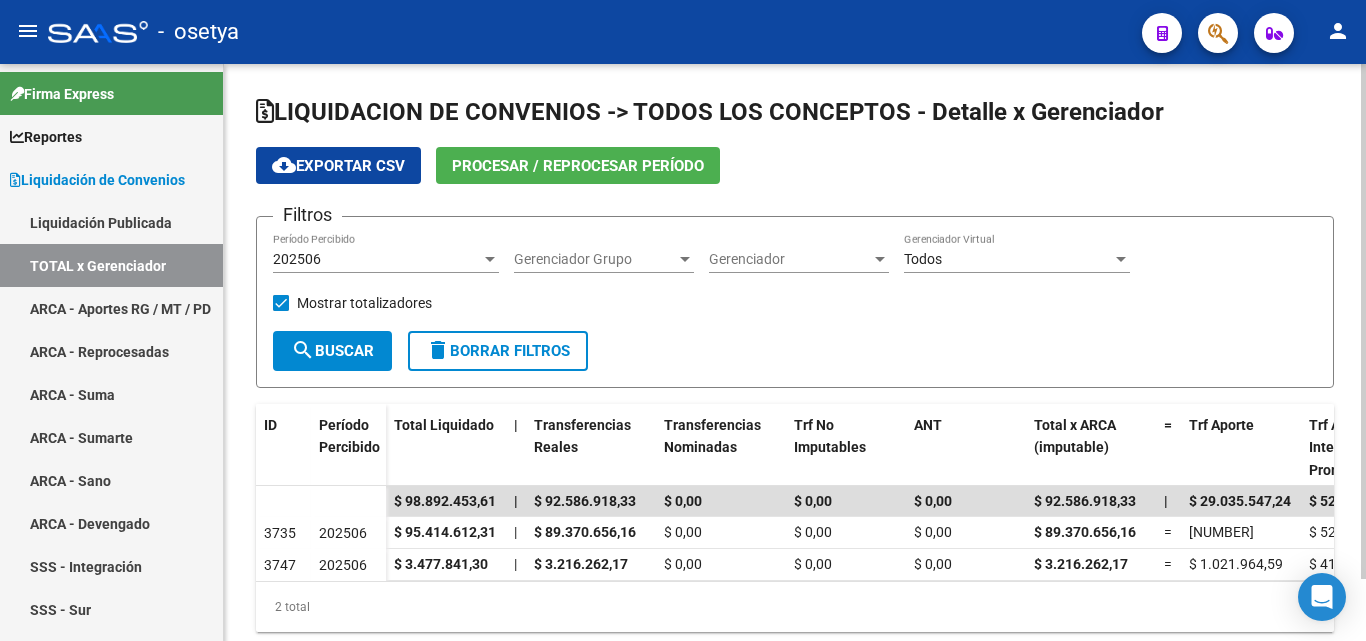 click at bounding box center (490, 259) 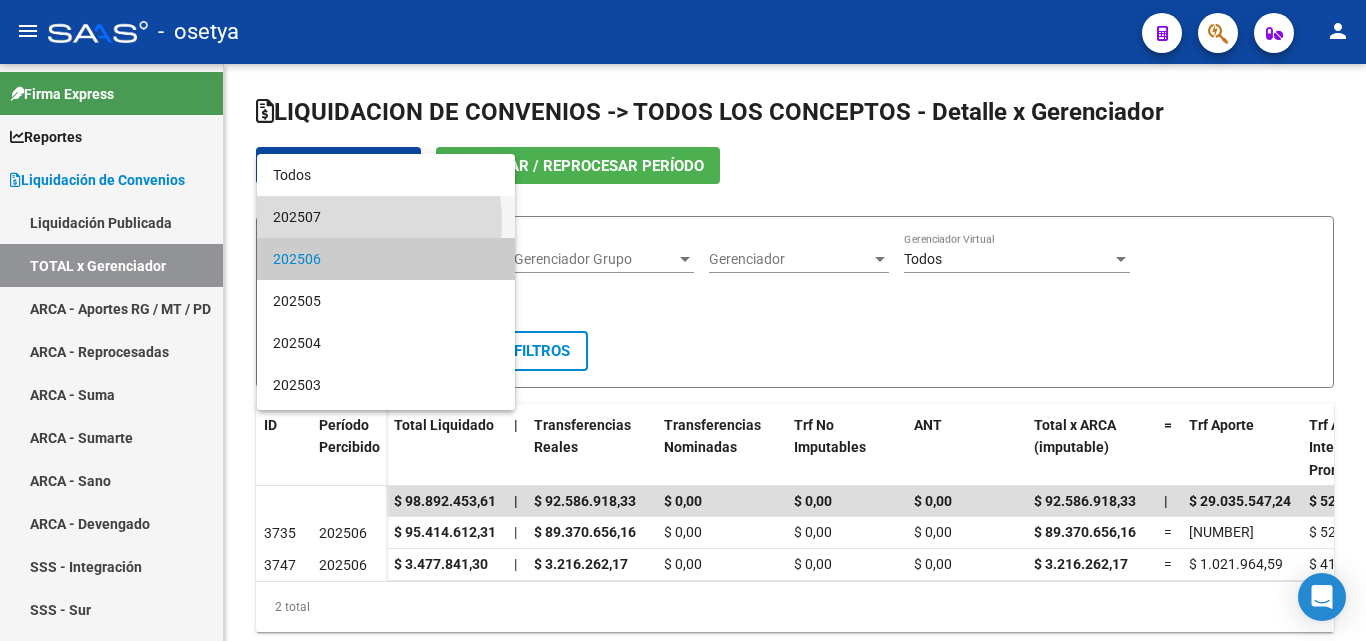 click on "202507" at bounding box center (386, 217) 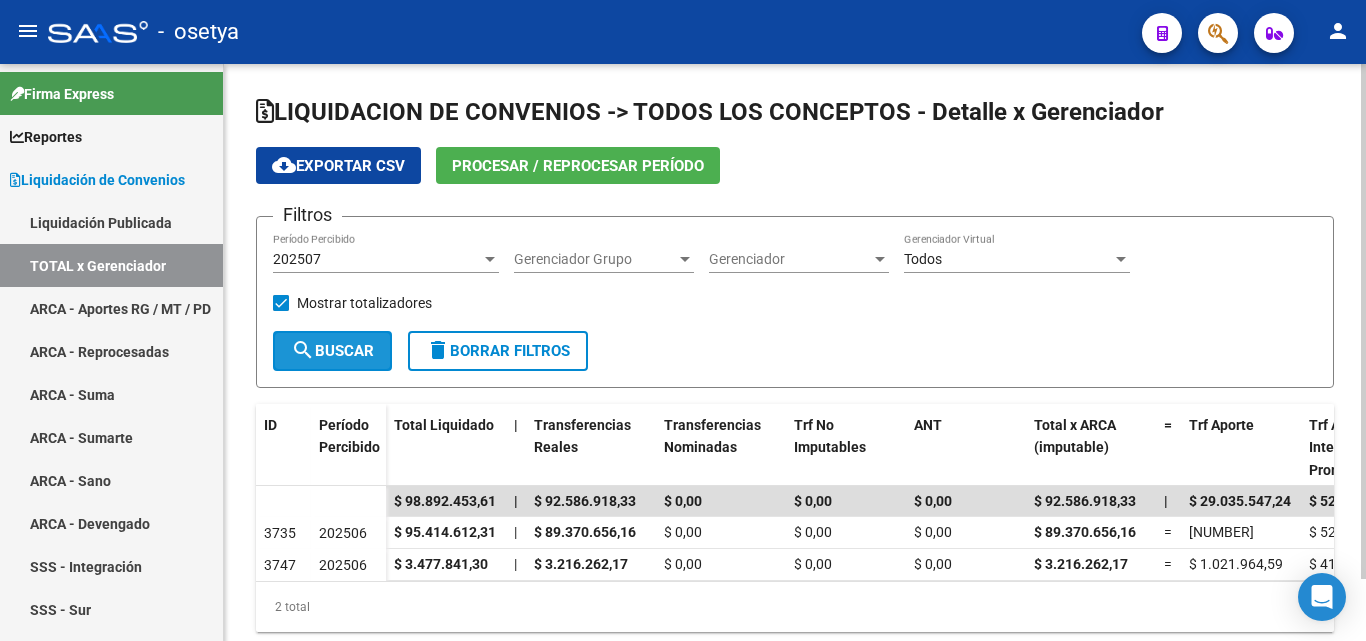 click on "search  Buscar" 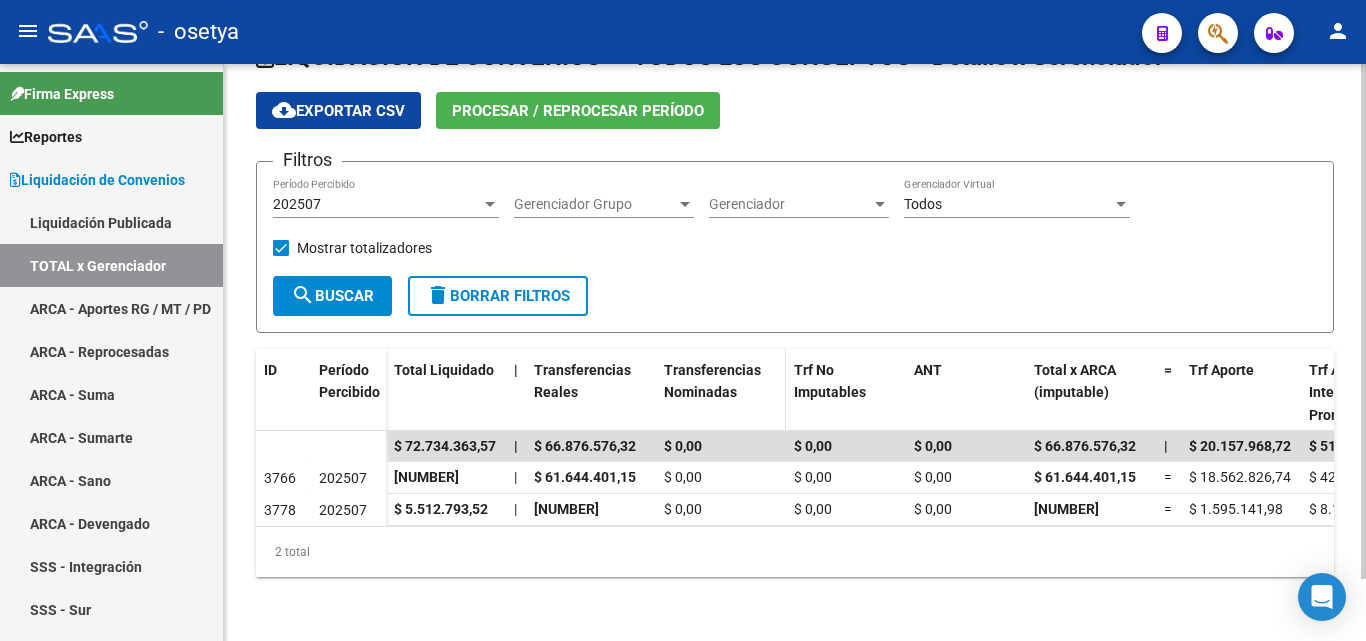 scroll, scrollTop: 0, scrollLeft: 0, axis: both 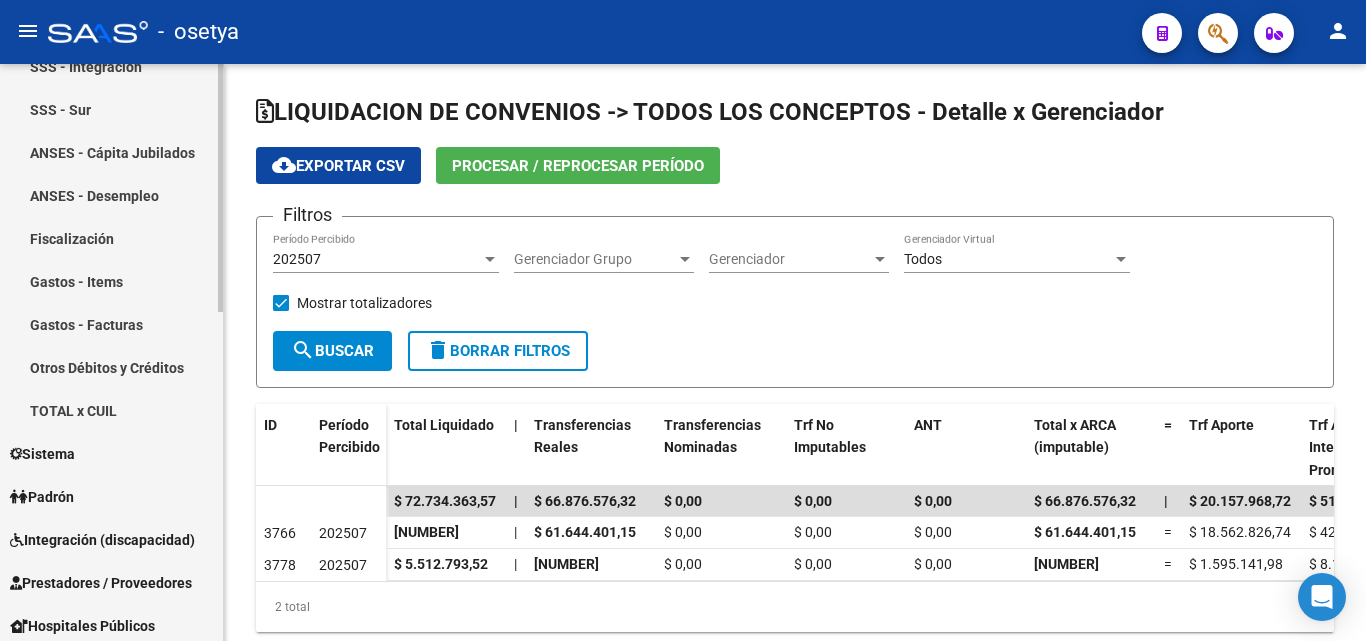 click on "TOTAL x CUIL" at bounding box center [111, 410] 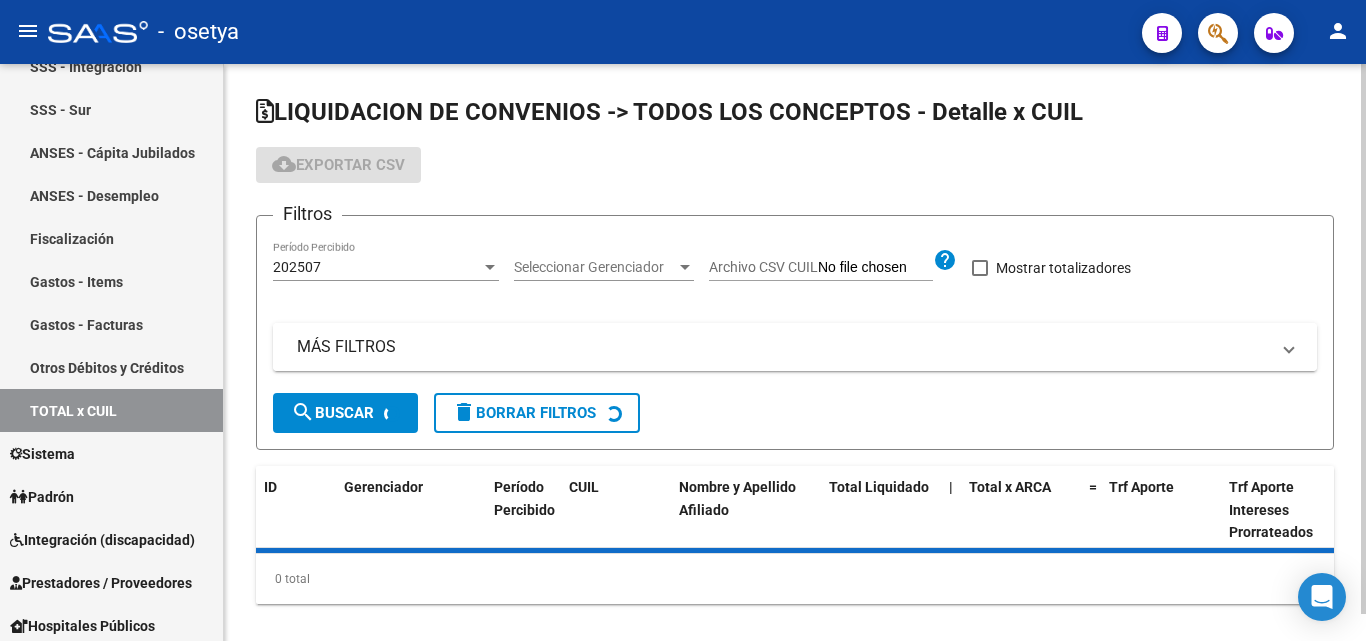 click on "MÁS FILTROS" at bounding box center (783, 347) 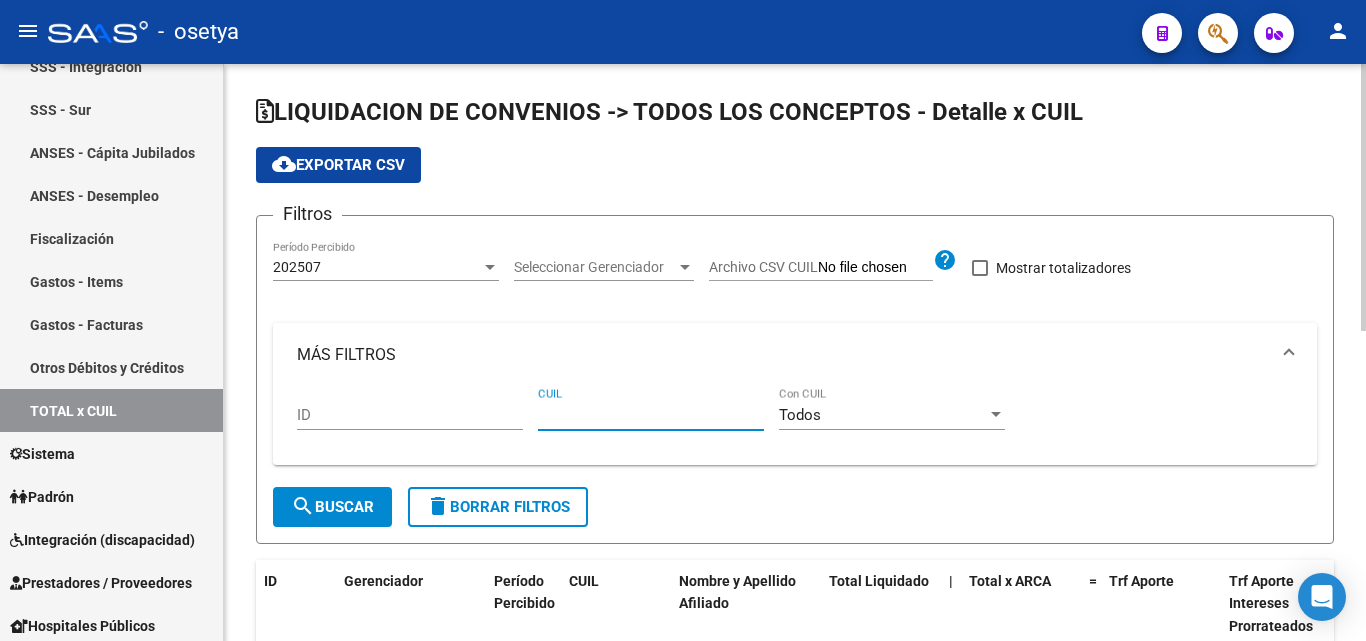 paste on "[CUIL]" 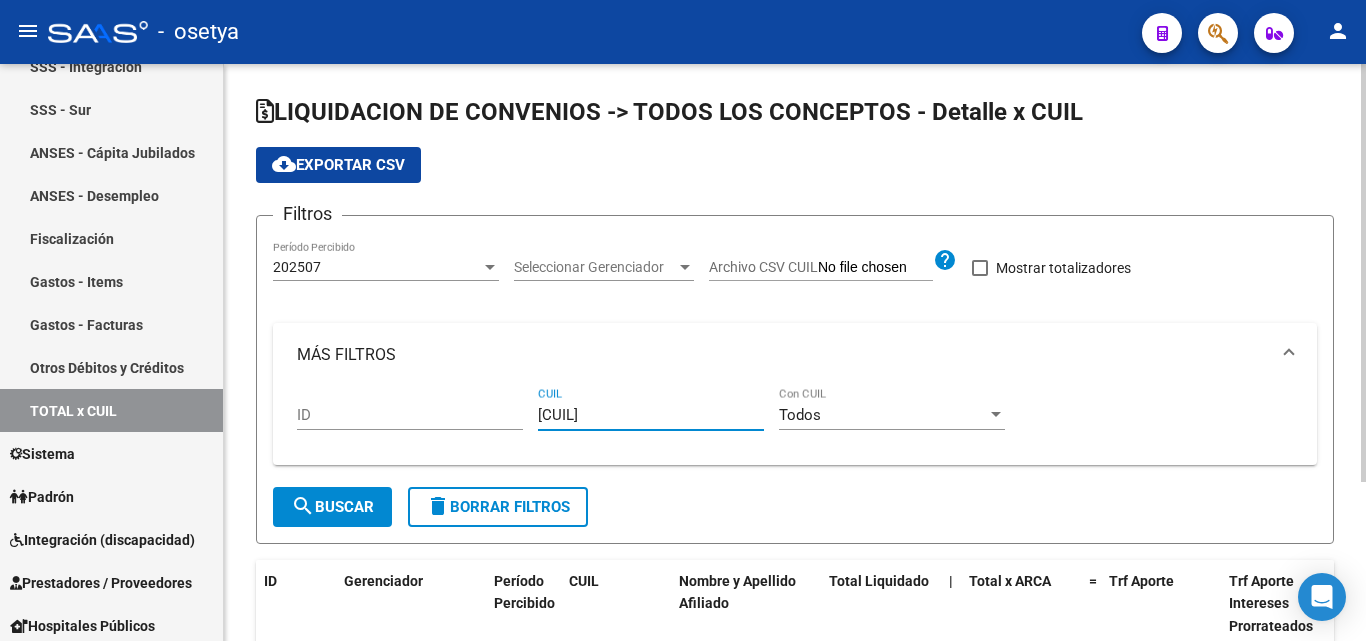 type on "[CUIL]" 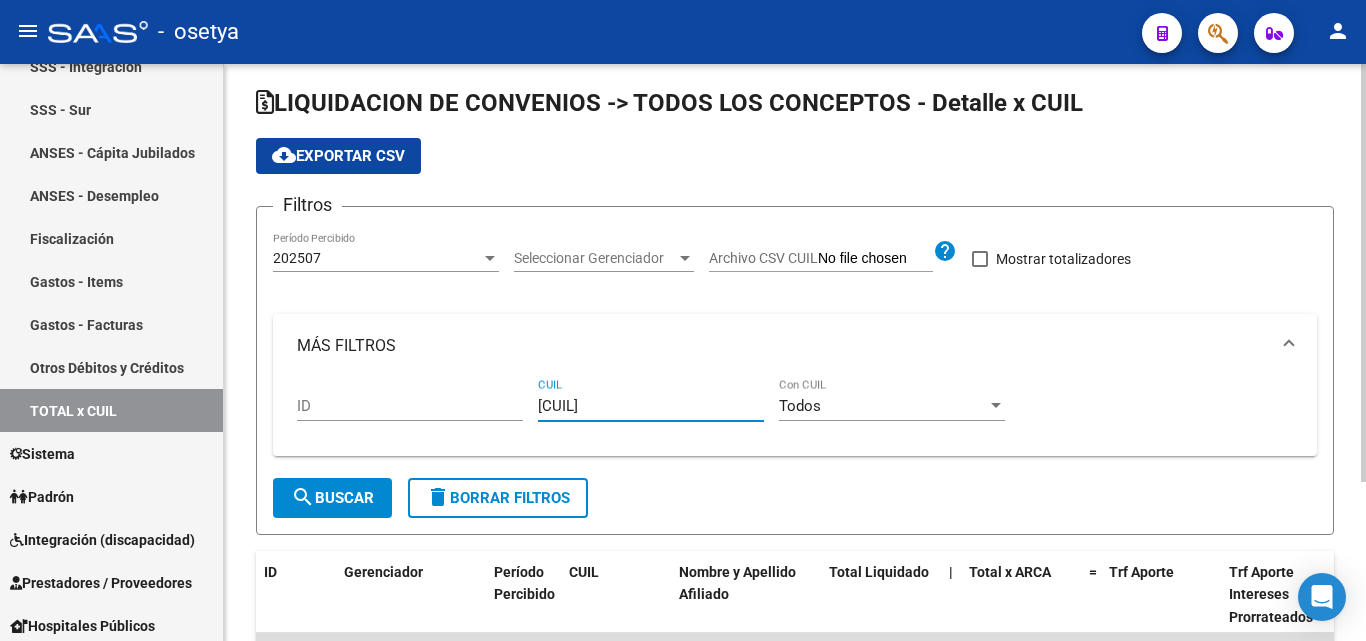 scroll, scrollTop: 0, scrollLeft: 0, axis: both 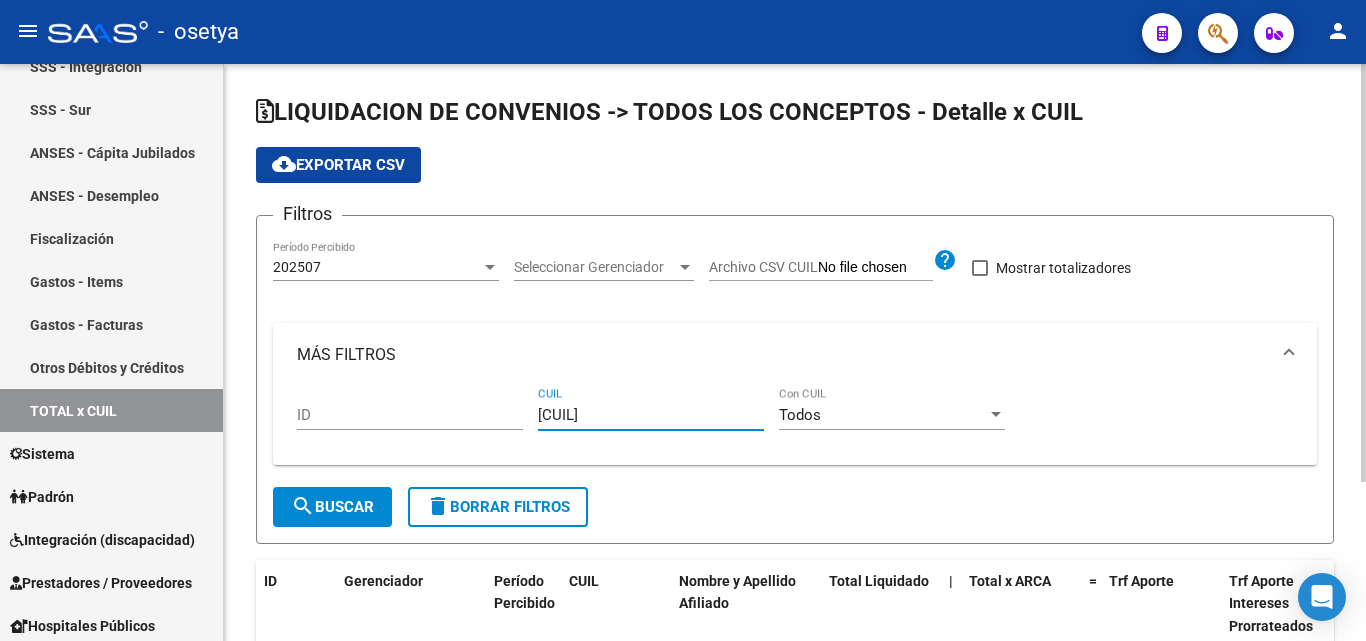 drag, startPoint x: 648, startPoint y: 418, endPoint x: 510, endPoint y: 419, distance: 138.00362 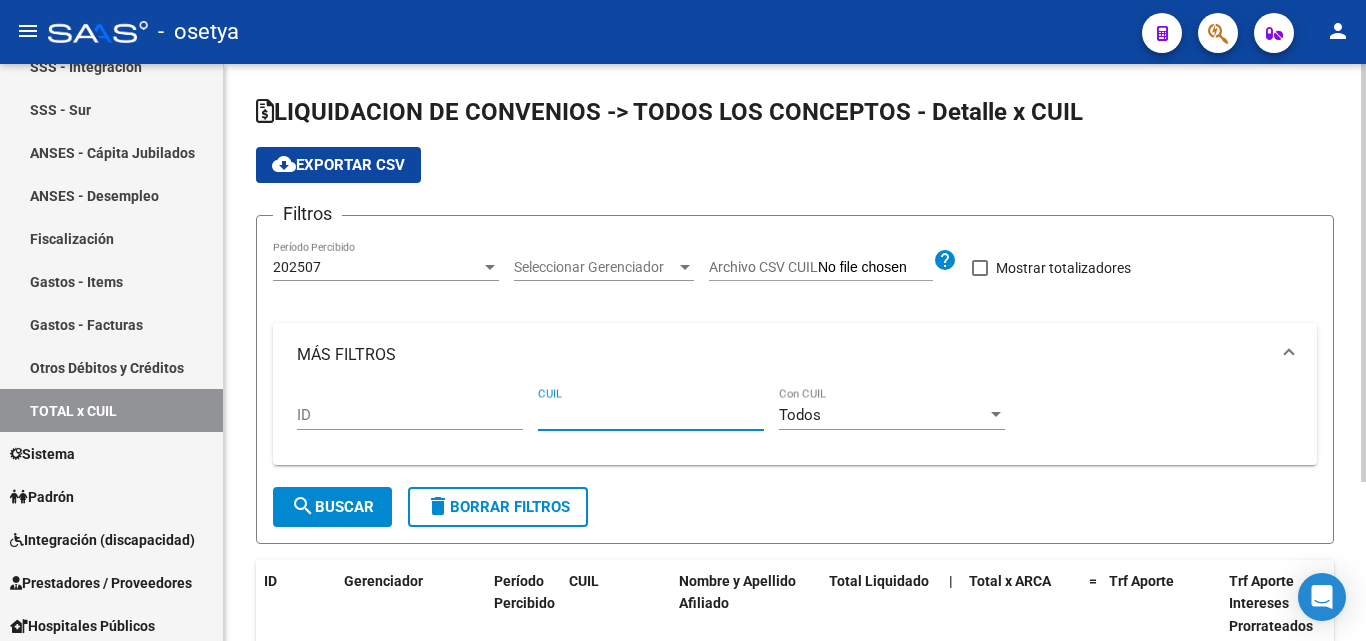 type 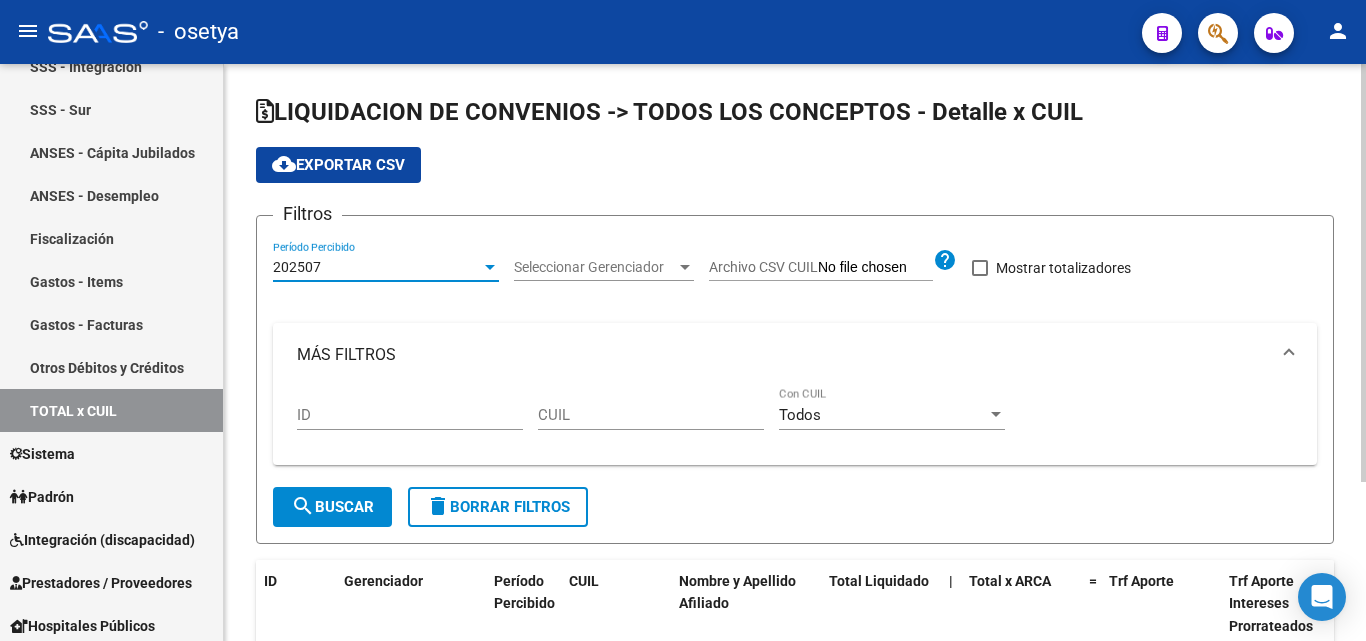 click at bounding box center [490, 267] 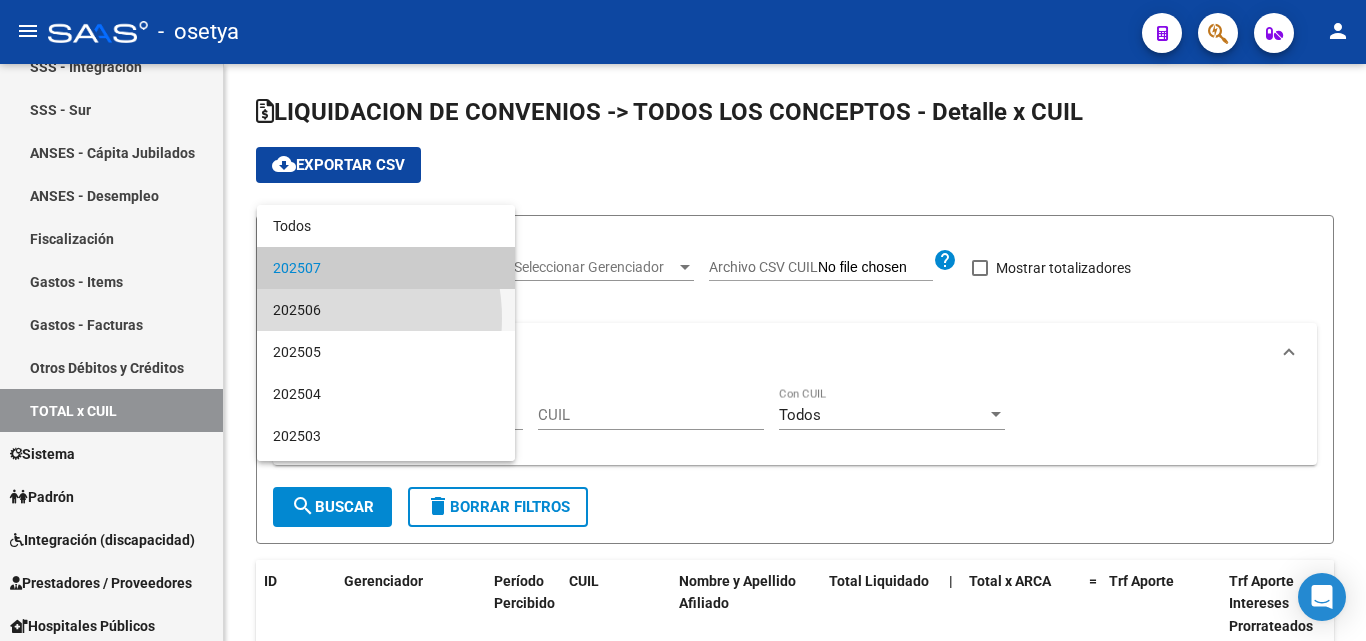 click on "202506" at bounding box center (386, 310) 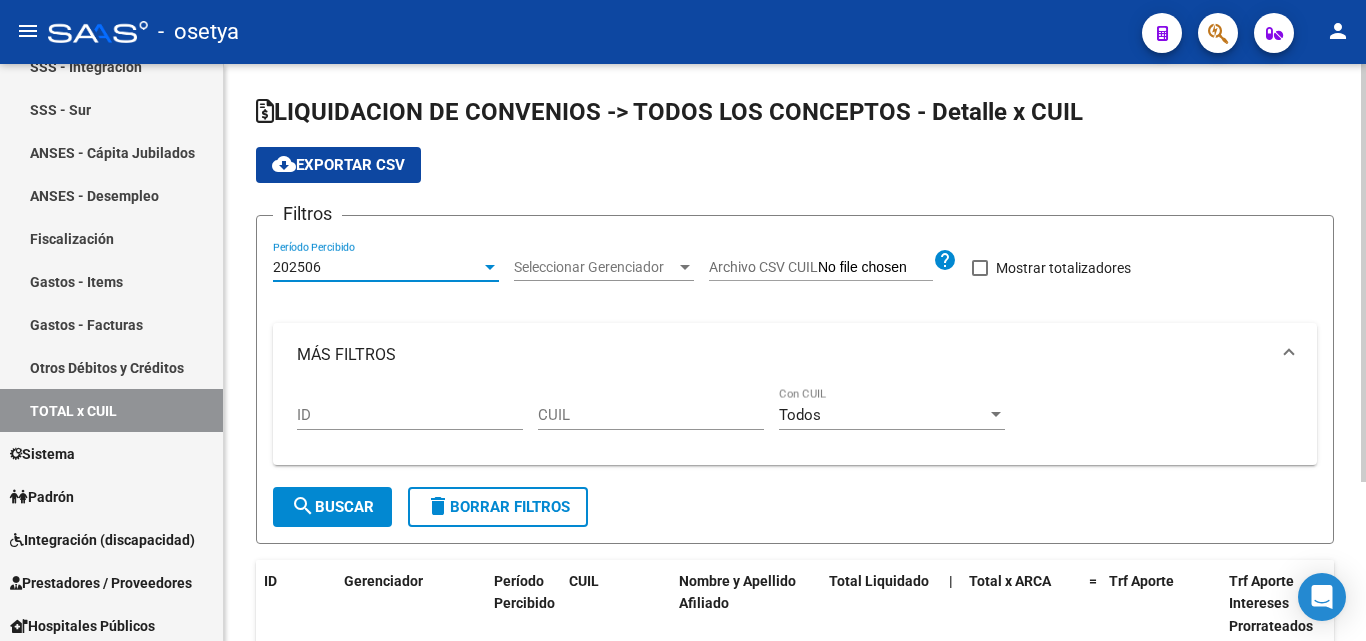 click on "search  Buscar" 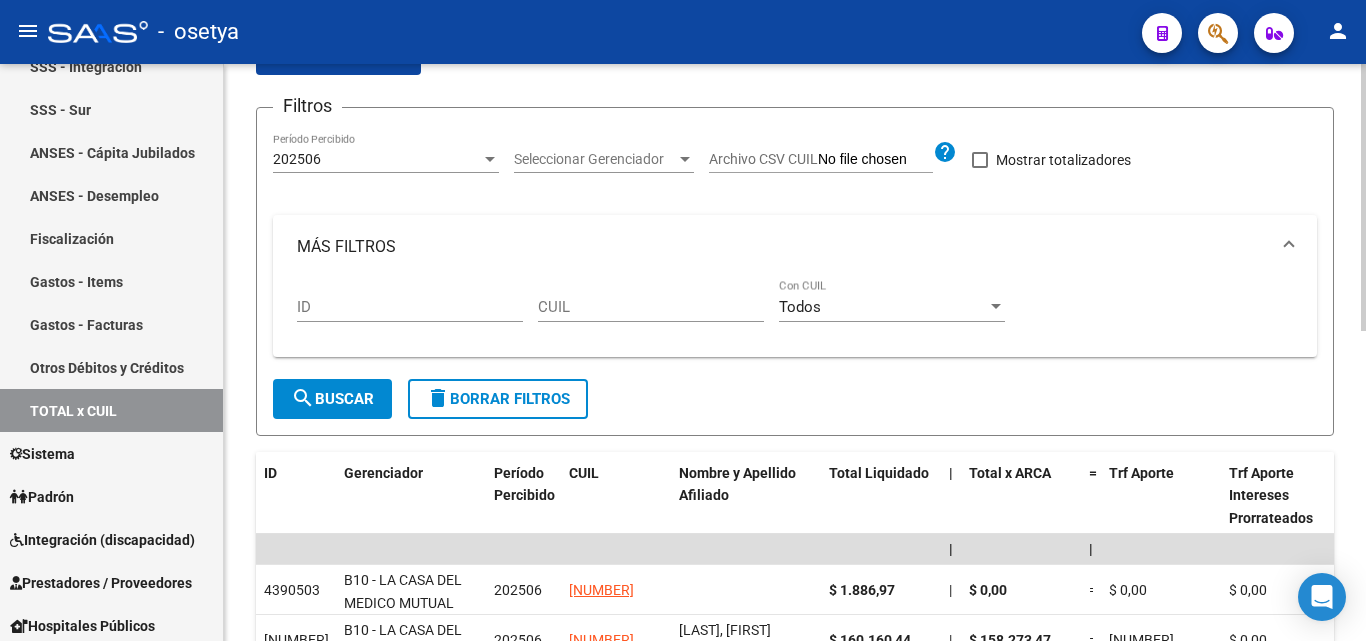 scroll, scrollTop: 0, scrollLeft: 0, axis: both 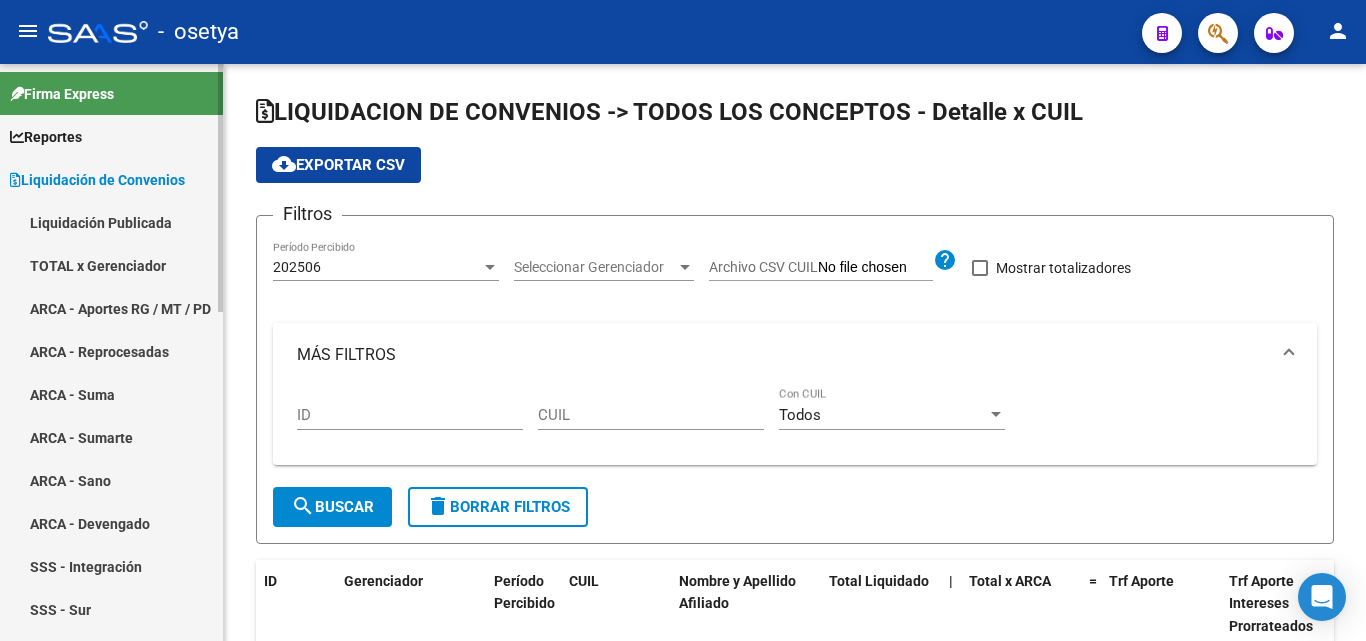 click on "TOTAL x Gerenciador" at bounding box center [111, 265] 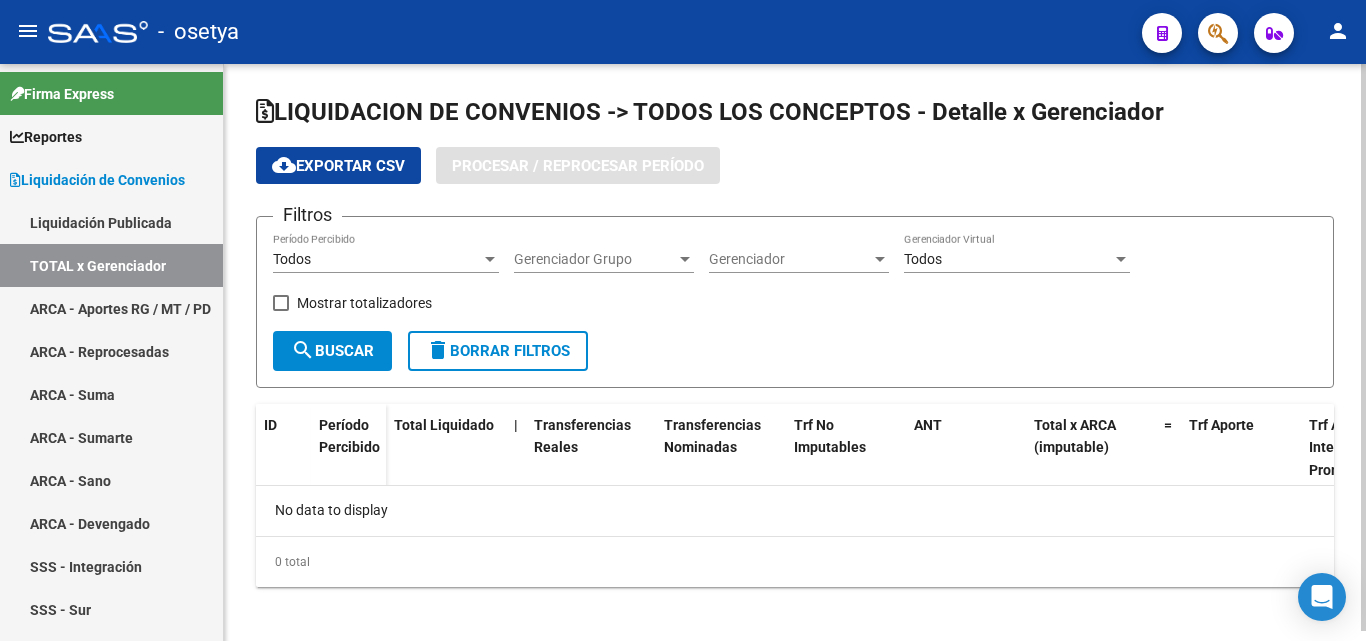 checkbox on "true" 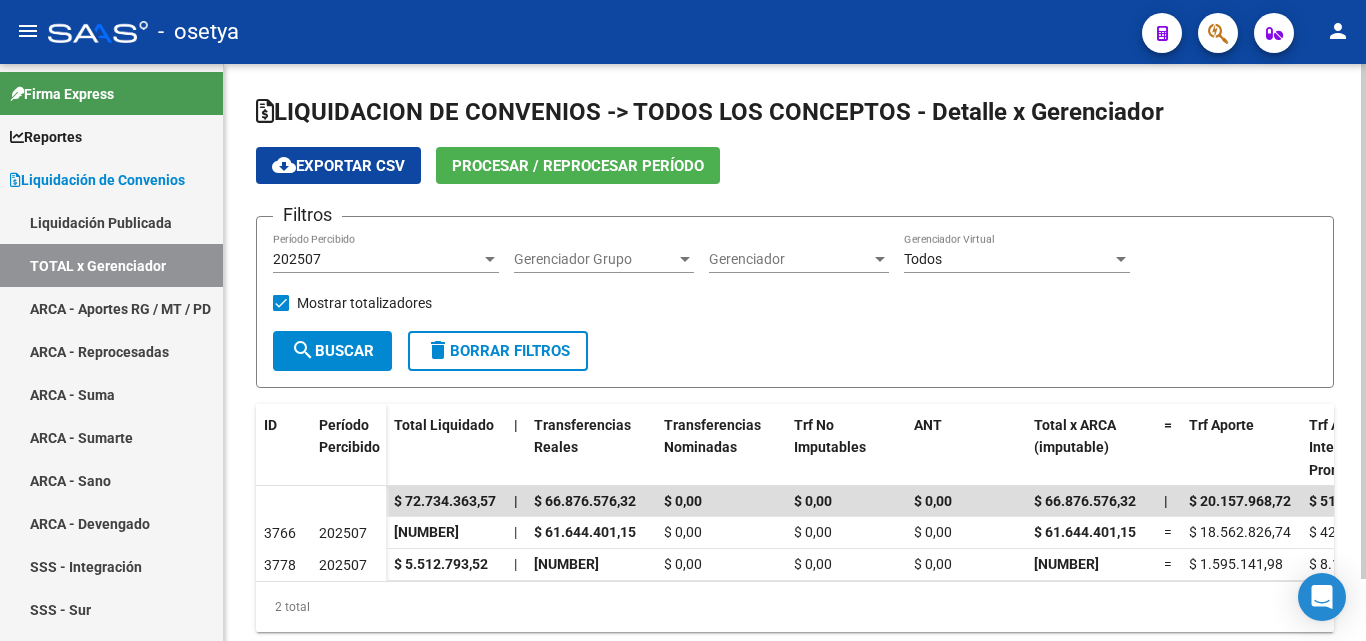 click at bounding box center (490, 259) 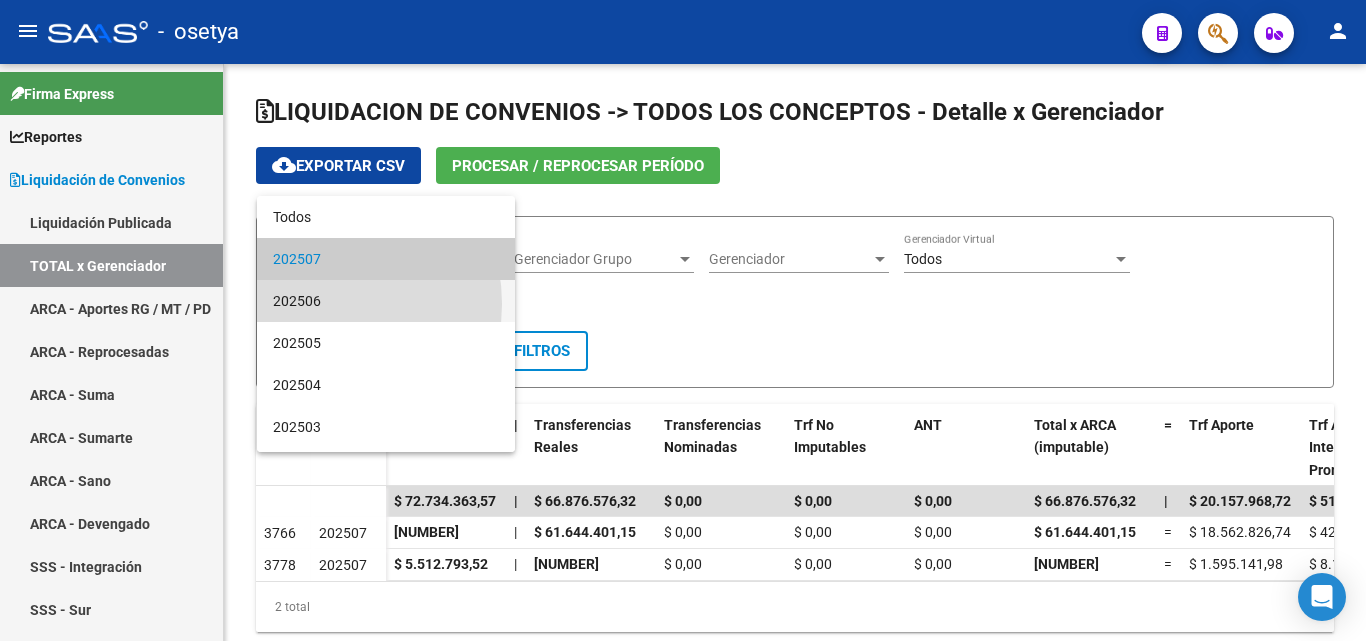 click on "202506" at bounding box center (386, 301) 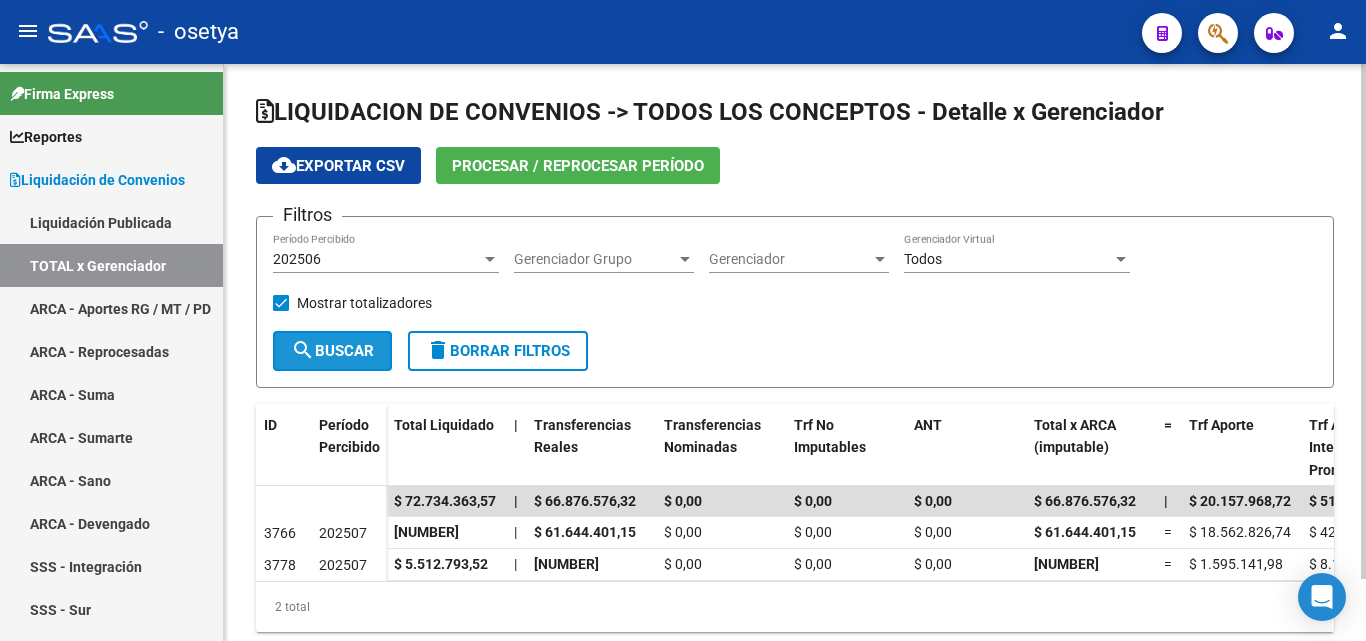 click on "search  Buscar" 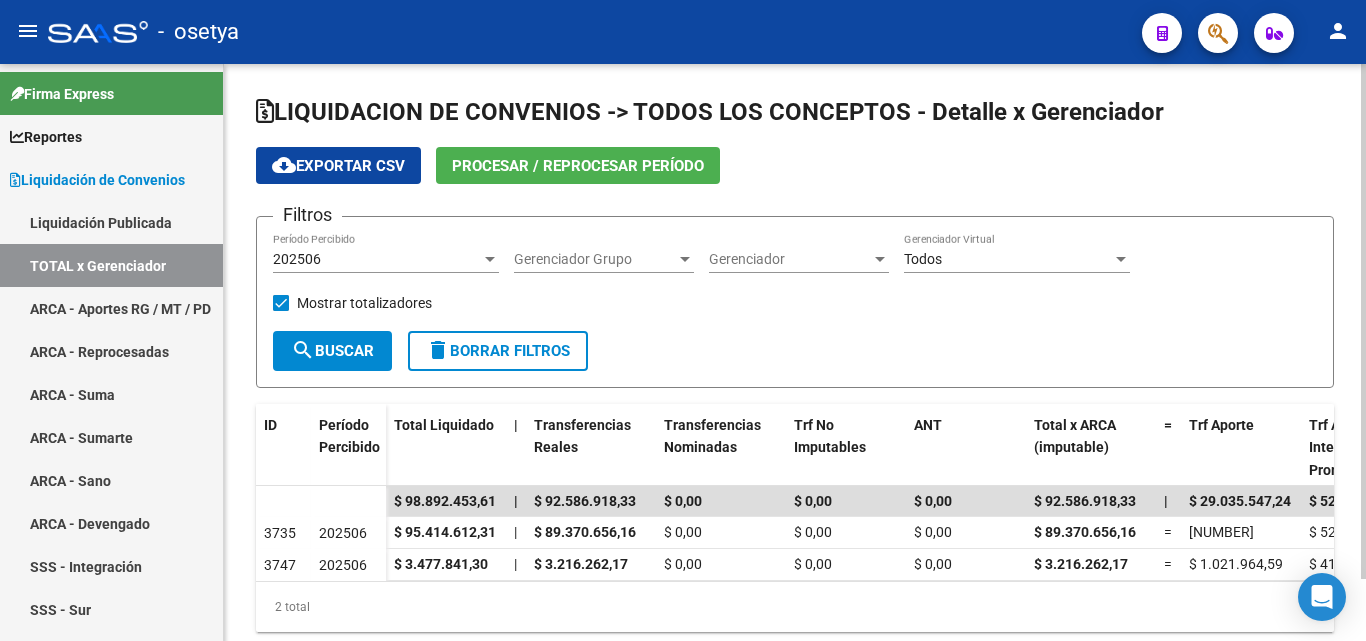 click at bounding box center [490, 259] 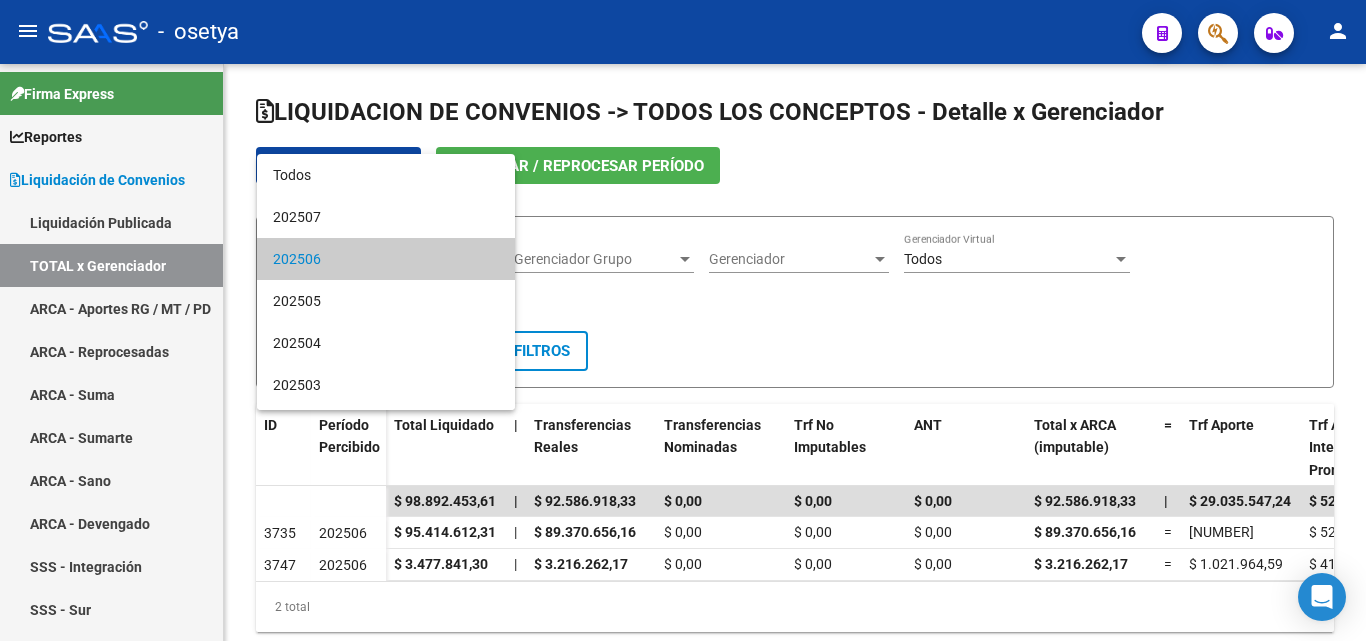 click at bounding box center (683, 320) 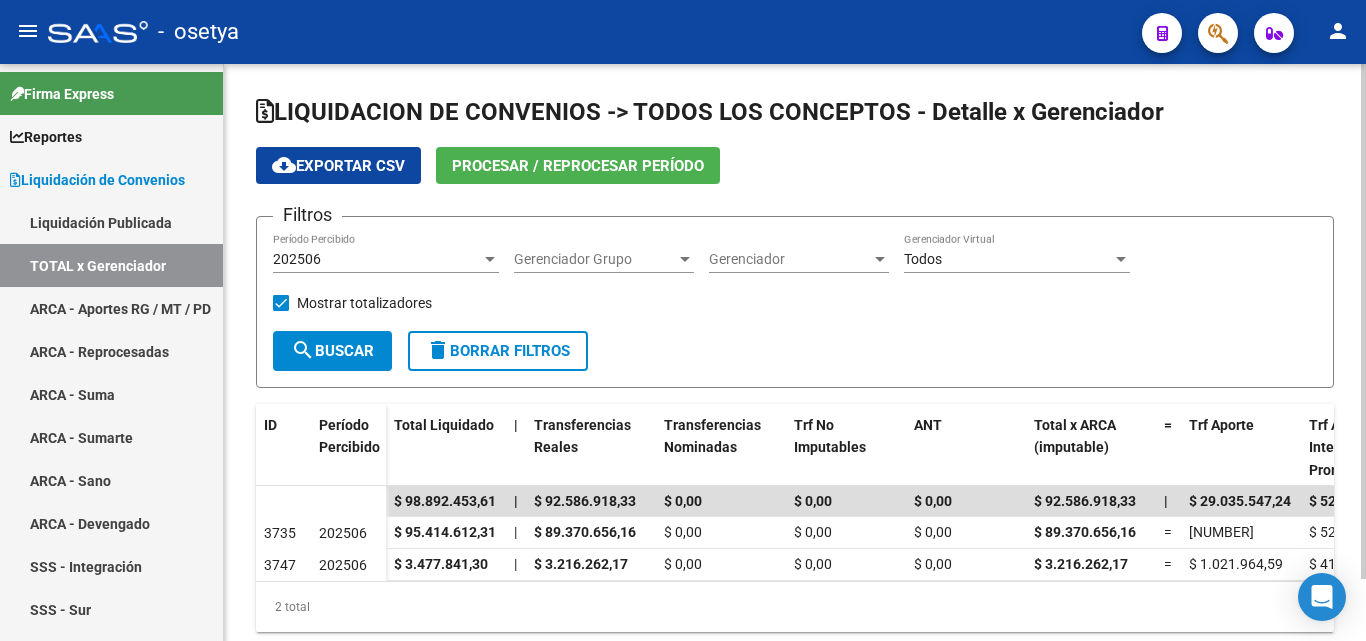 click at bounding box center [490, 259] 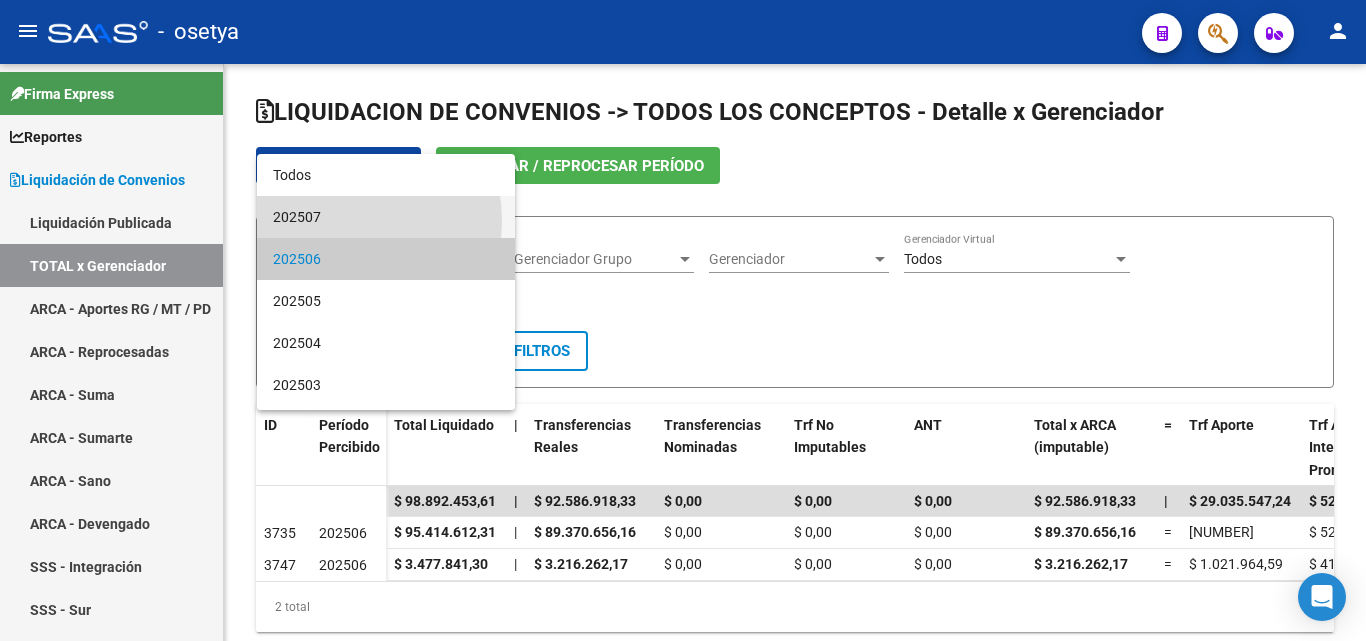 click on "202507" at bounding box center (386, 217) 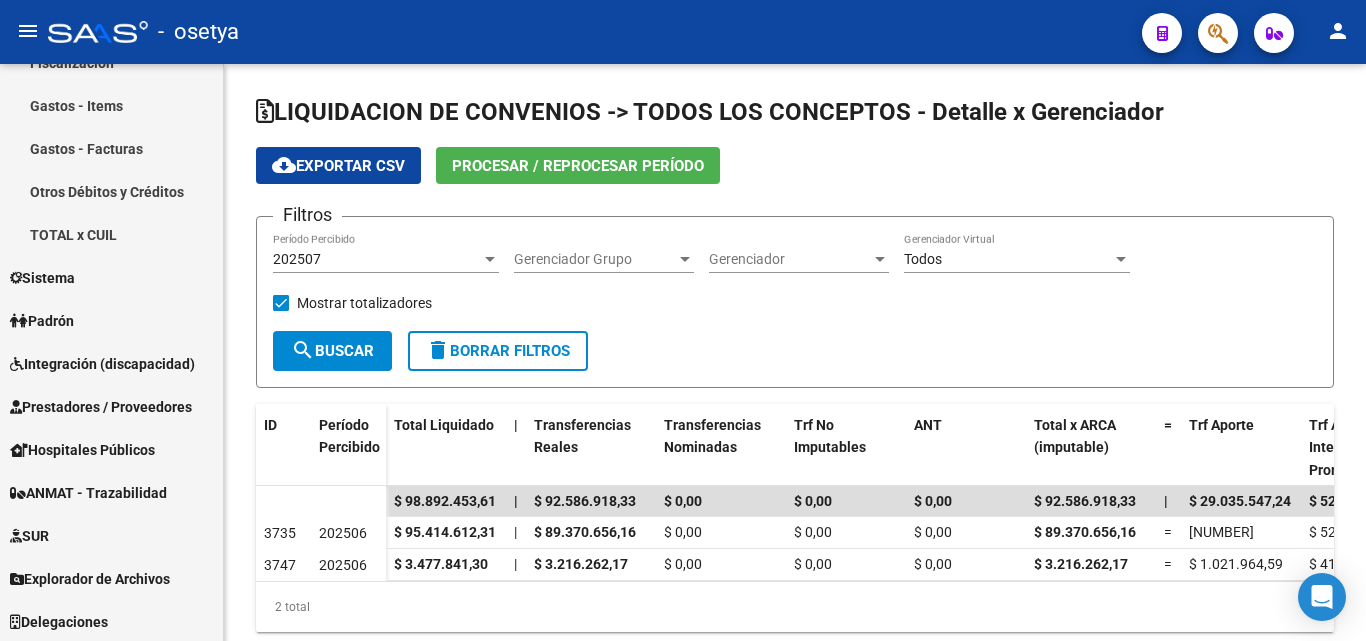 scroll, scrollTop: 764, scrollLeft: 0, axis: vertical 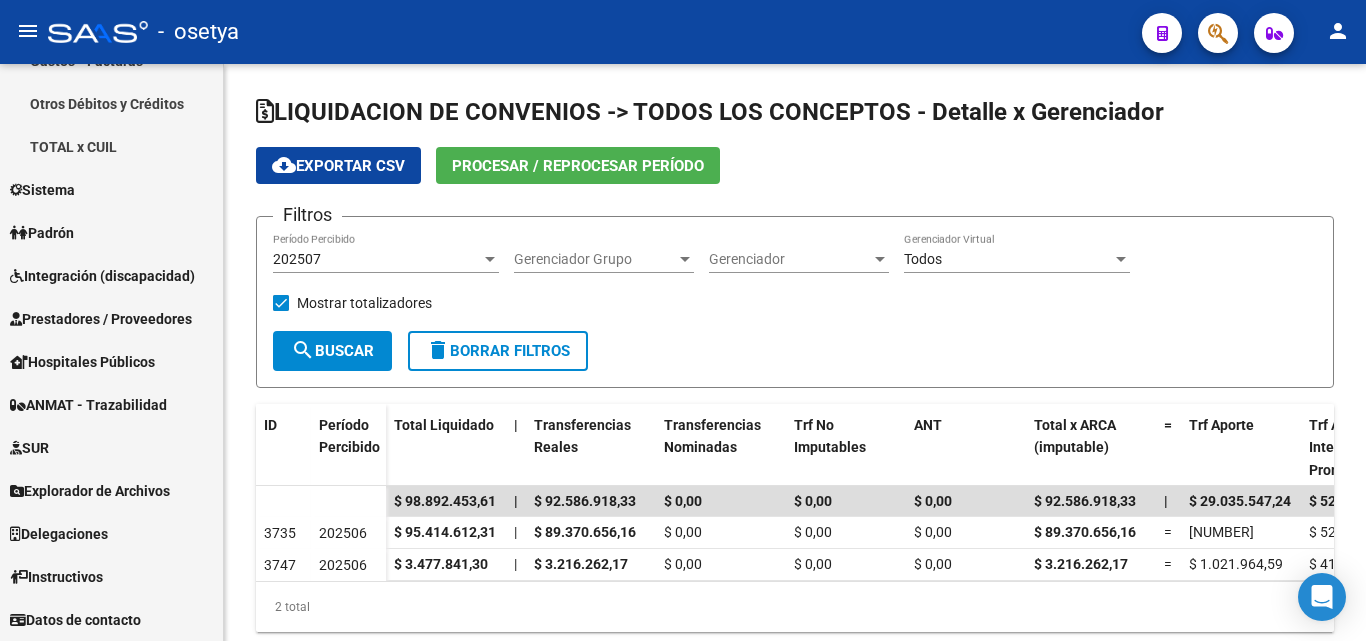 drag, startPoint x: 48, startPoint y: 54, endPoint x: 852, endPoint y: 564, distance: 952.1113 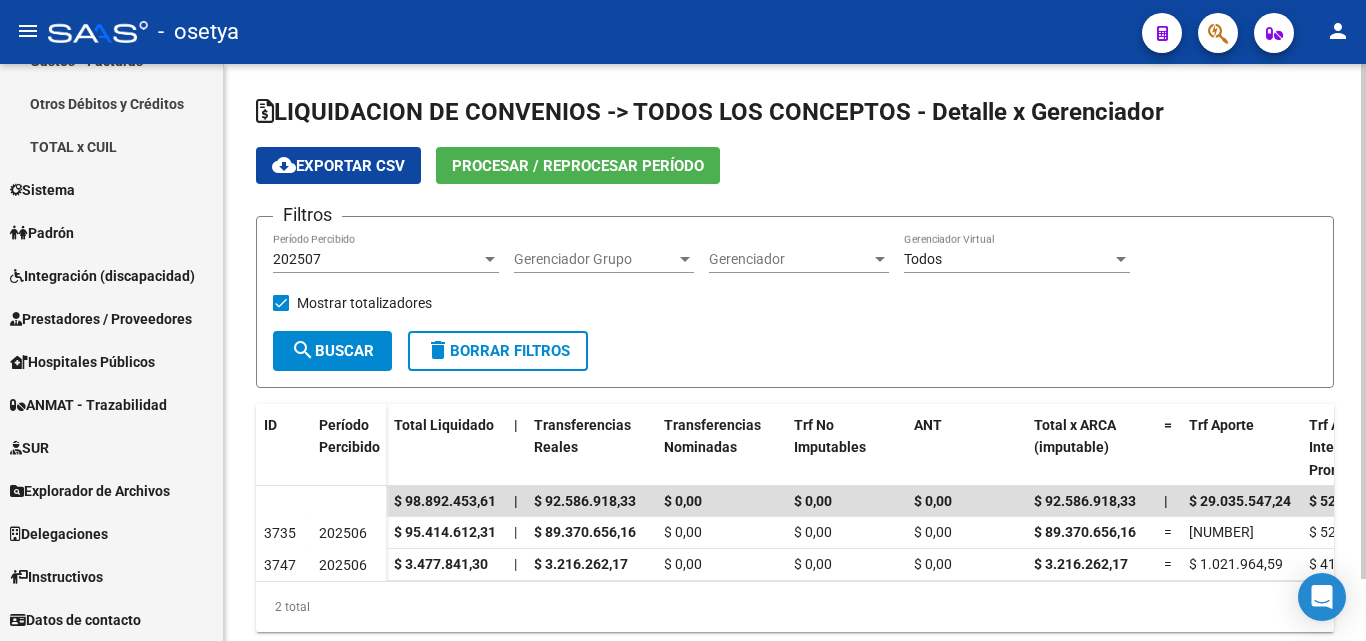 click on "Filtros 202507 Período Percibido Gerenciador Grupo Gerenciador Grupo Gerenciador Gerenciador Todos Gerenciador Virtual    Mostrar totalizadores  search  Buscar  delete  Borrar Filtros" 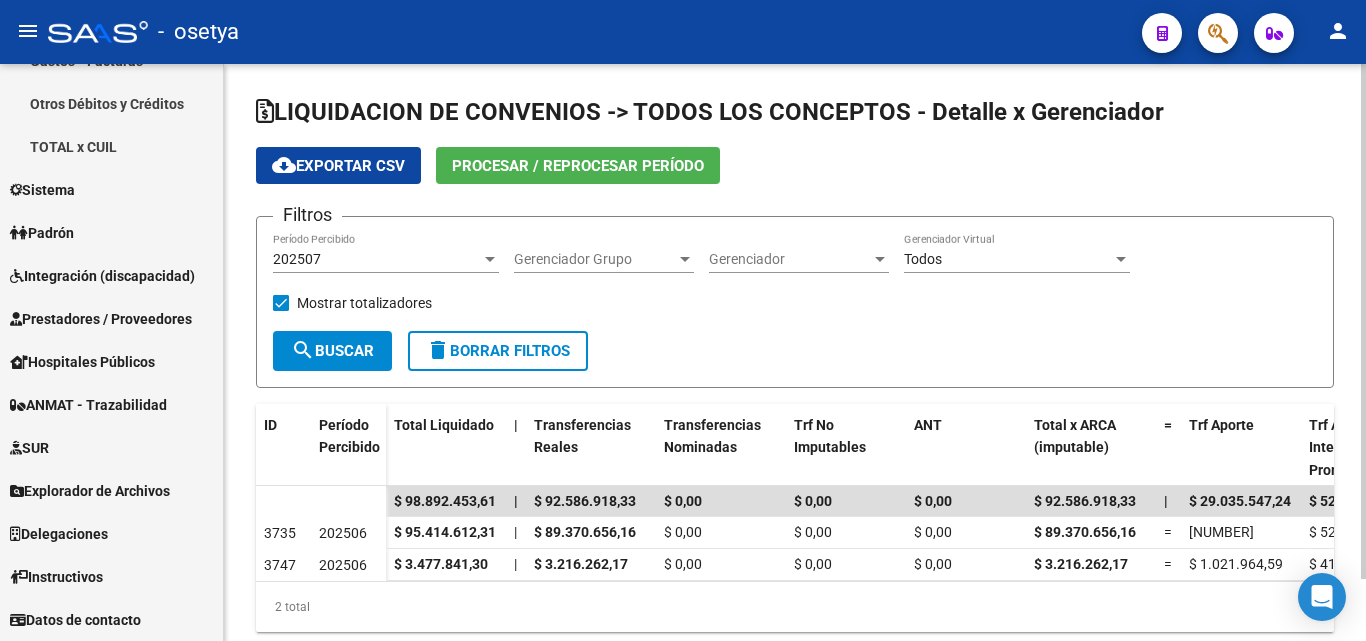 click on "202507" at bounding box center [377, 259] 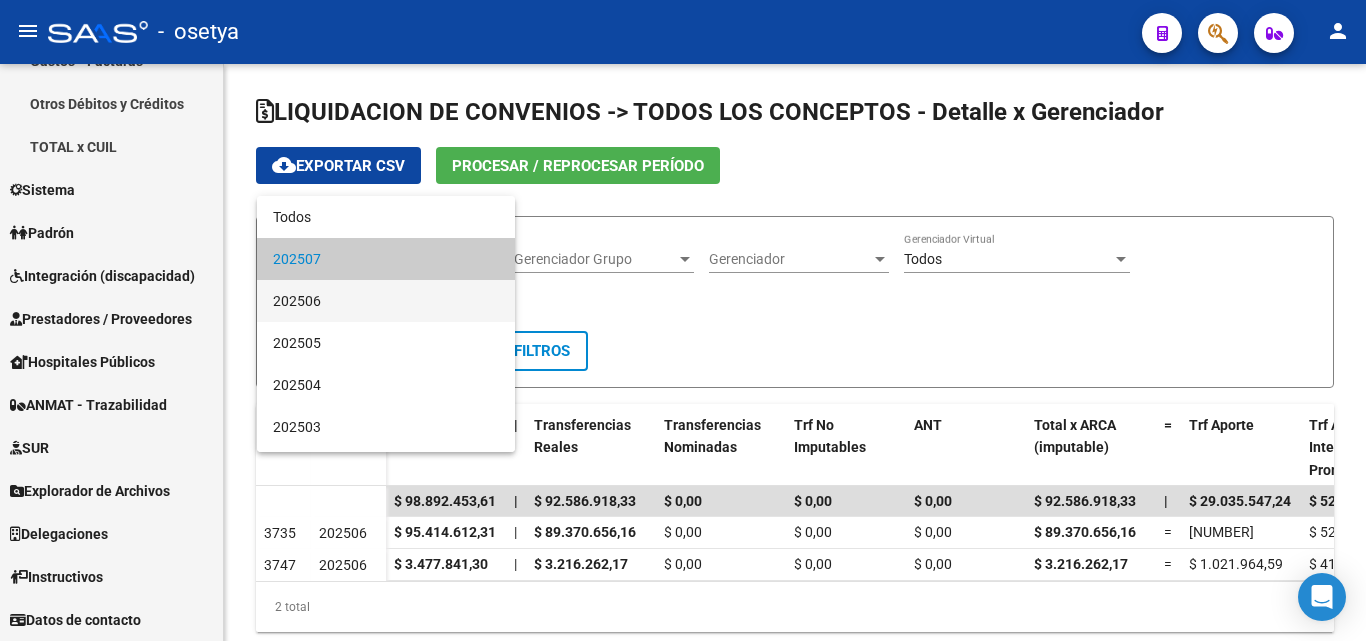 click on "202506" at bounding box center (386, 301) 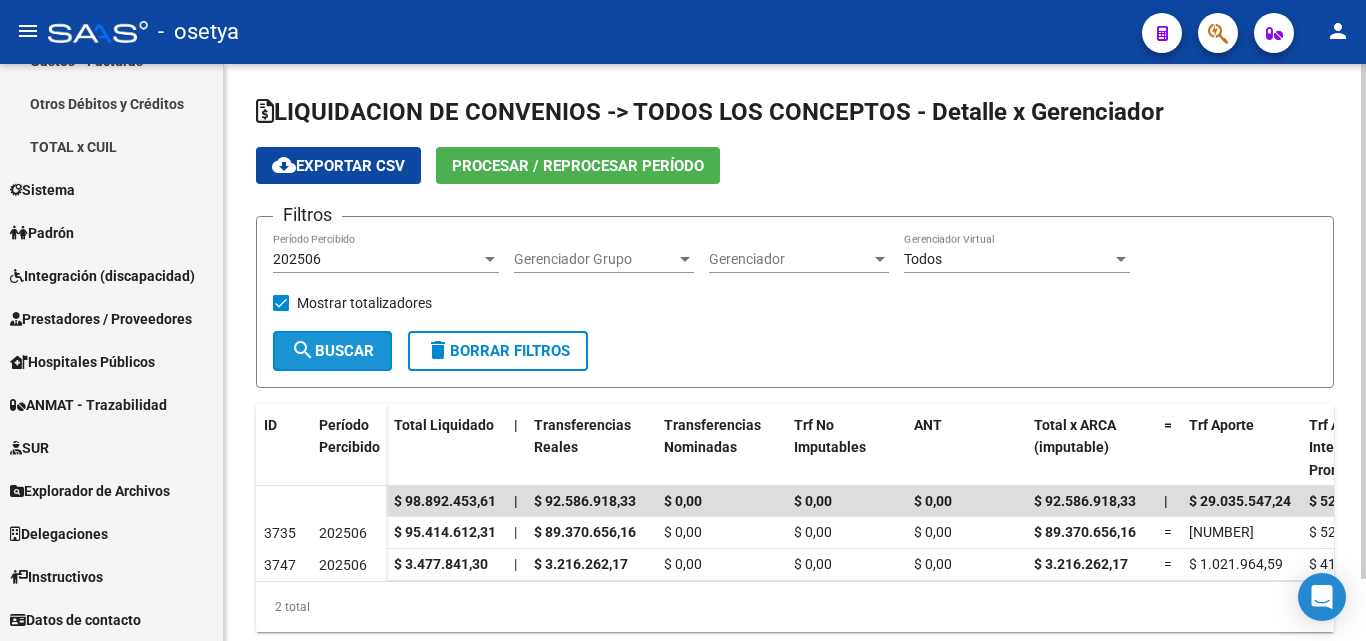 click on "search  Buscar" 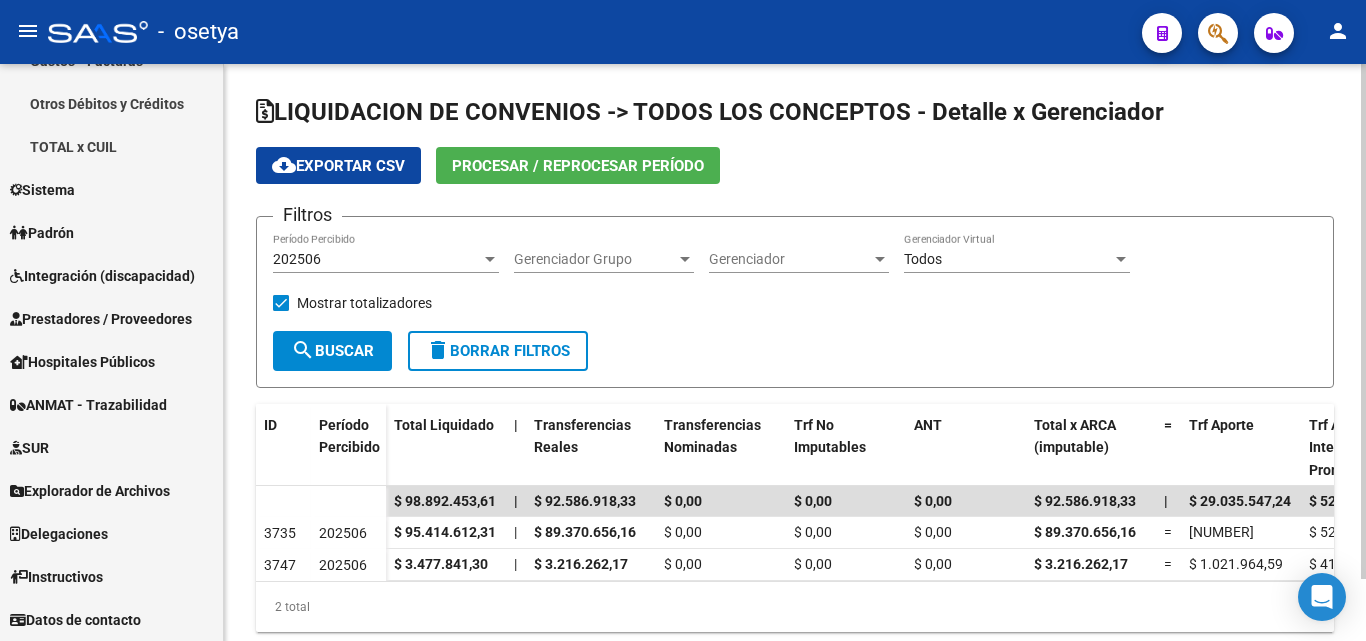 click at bounding box center (490, 259) 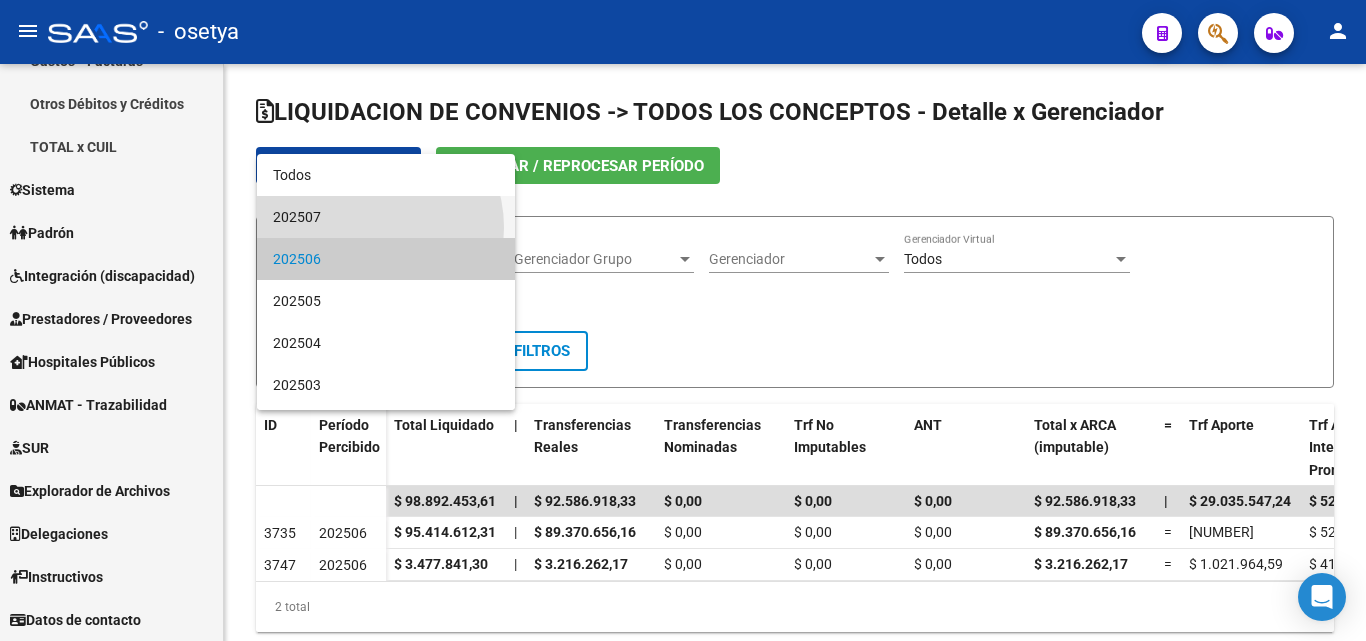click on "202507" at bounding box center (386, 217) 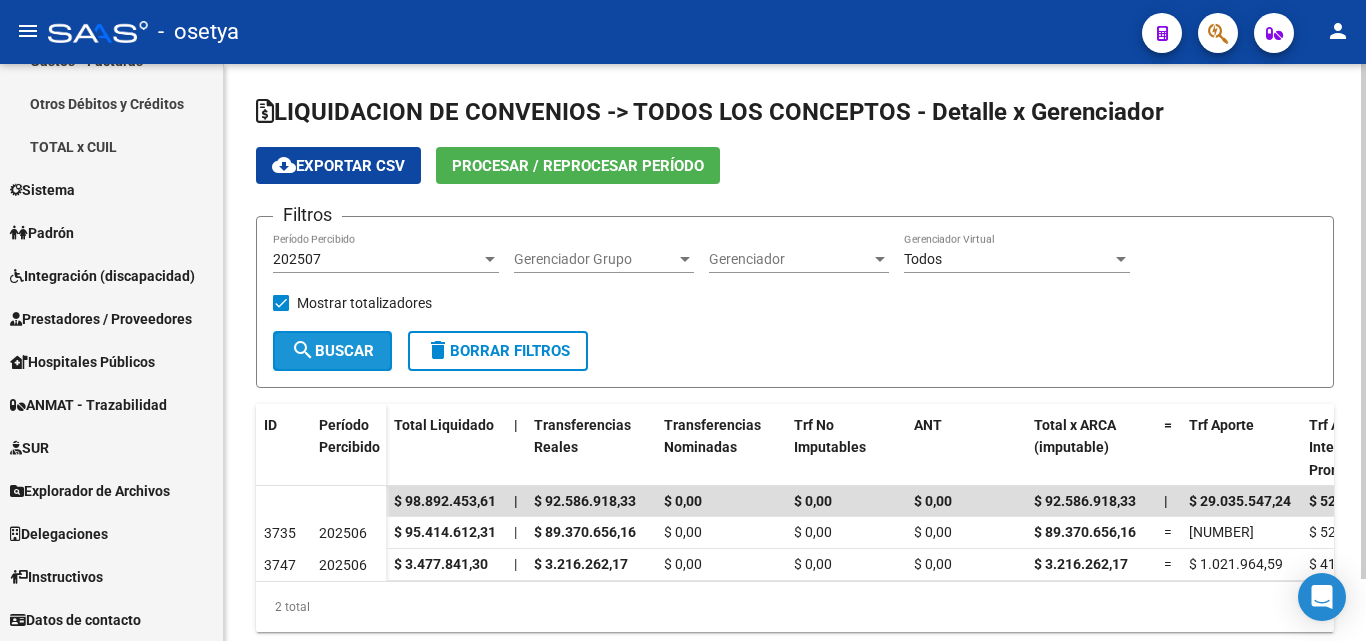 click on "search  Buscar" 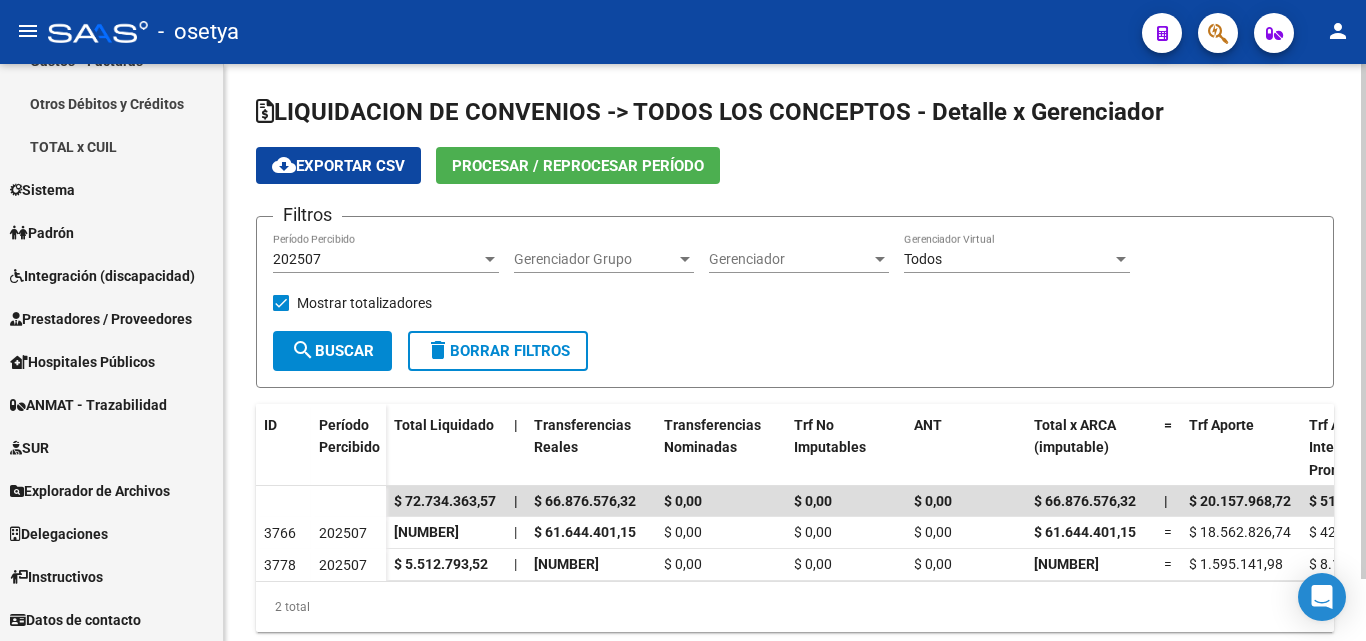 click on "LIQUIDACION DE CONVENIOS -> TODOS LOS CONCEPTOS - Detalle x Gerenciador cloud_download  Exportar CSV  Procesar / Reprocesar período Filtros 202507 Período Percibido Gerenciador Grupo Gerenciador Grupo Gerenciador Gerenciador Todos Gerenciador Virtual    Mostrar totalizadores  search  Buscar  delete  Borrar Filtros" 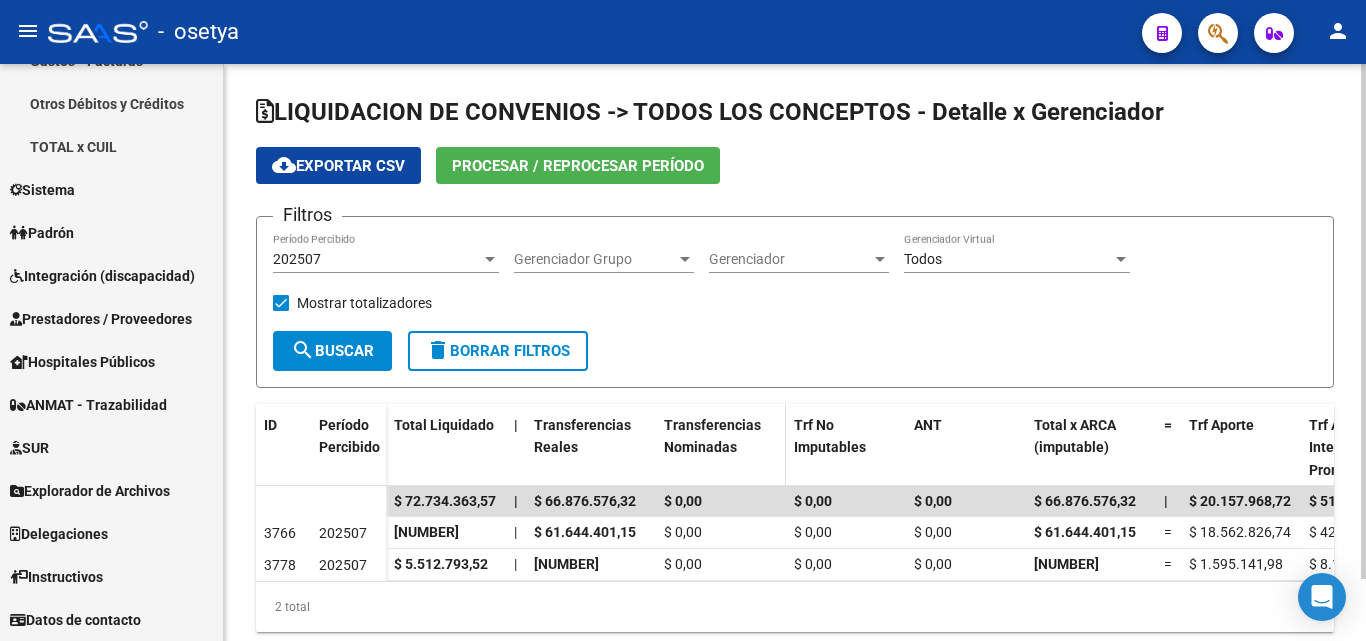 scroll, scrollTop: 70, scrollLeft: 0, axis: vertical 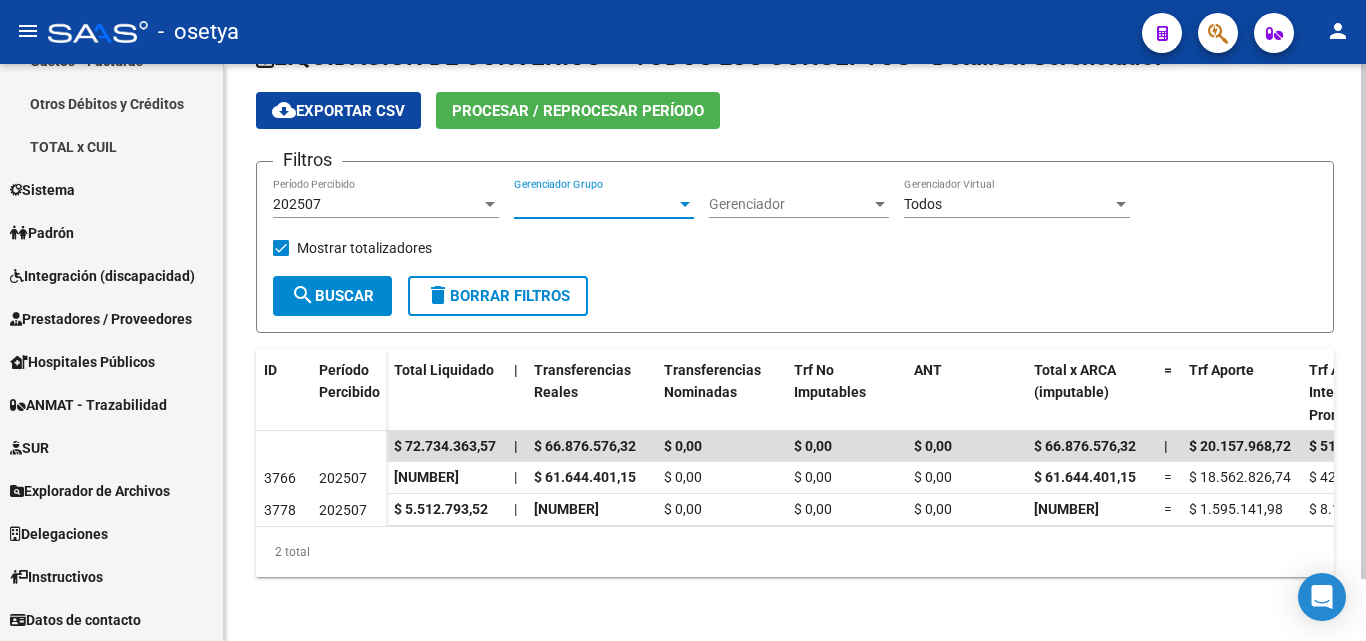 click at bounding box center [685, 204] 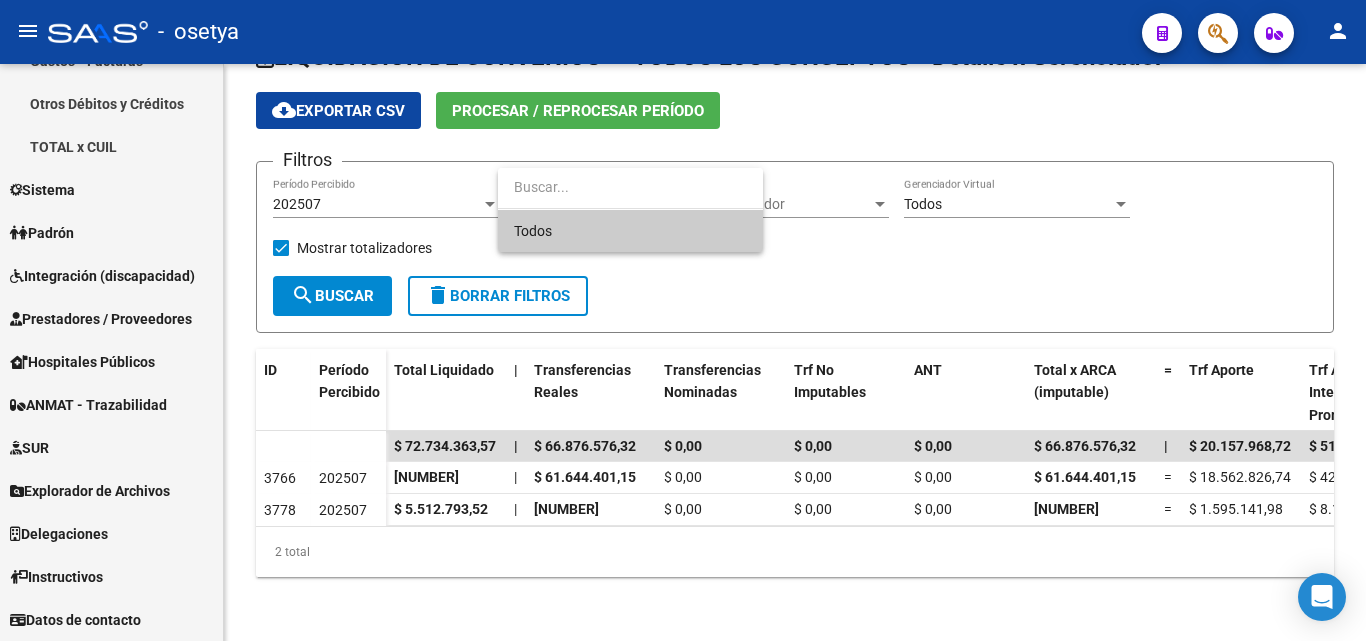click on "Todos" at bounding box center [630, 231] 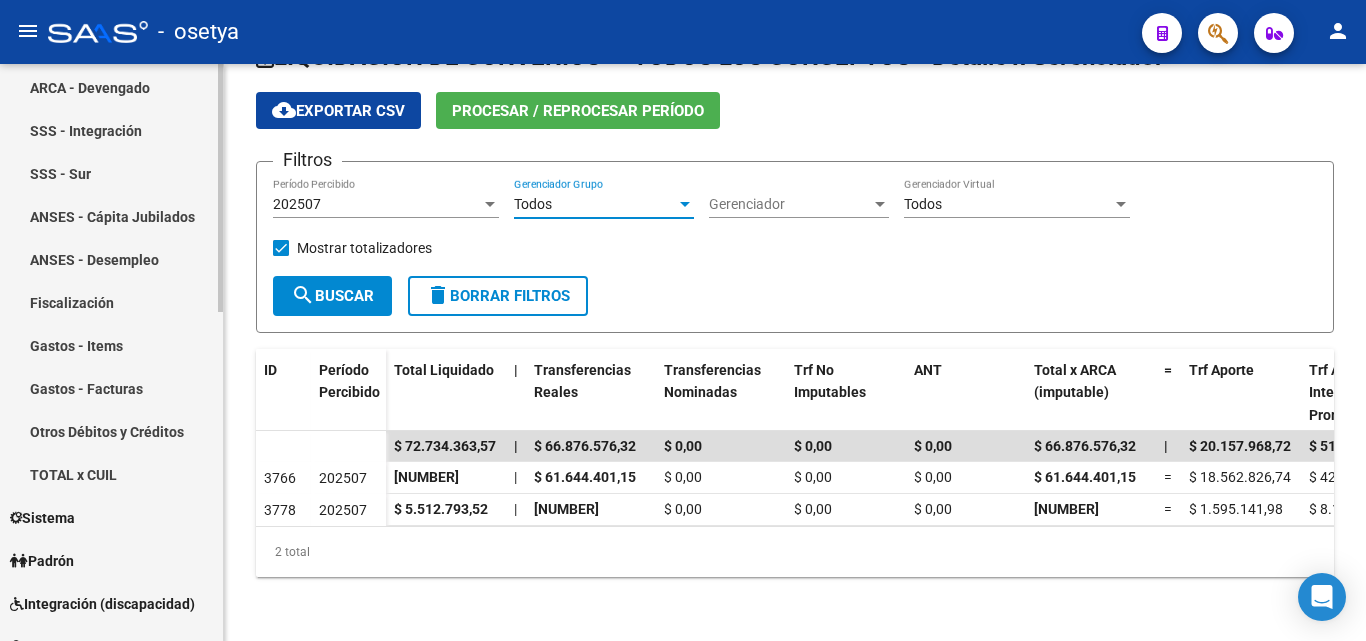 scroll, scrollTop: 364, scrollLeft: 0, axis: vertical 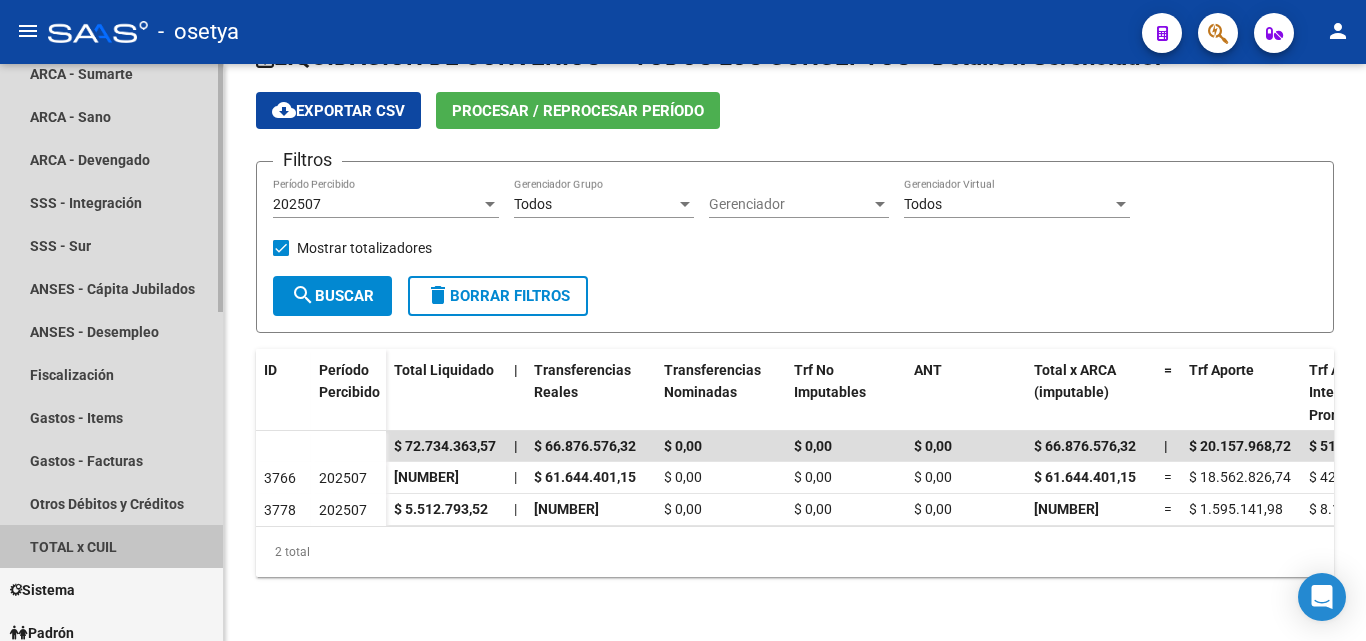 click on "TOTAL x CUIL" at bounding box center (111, 546) 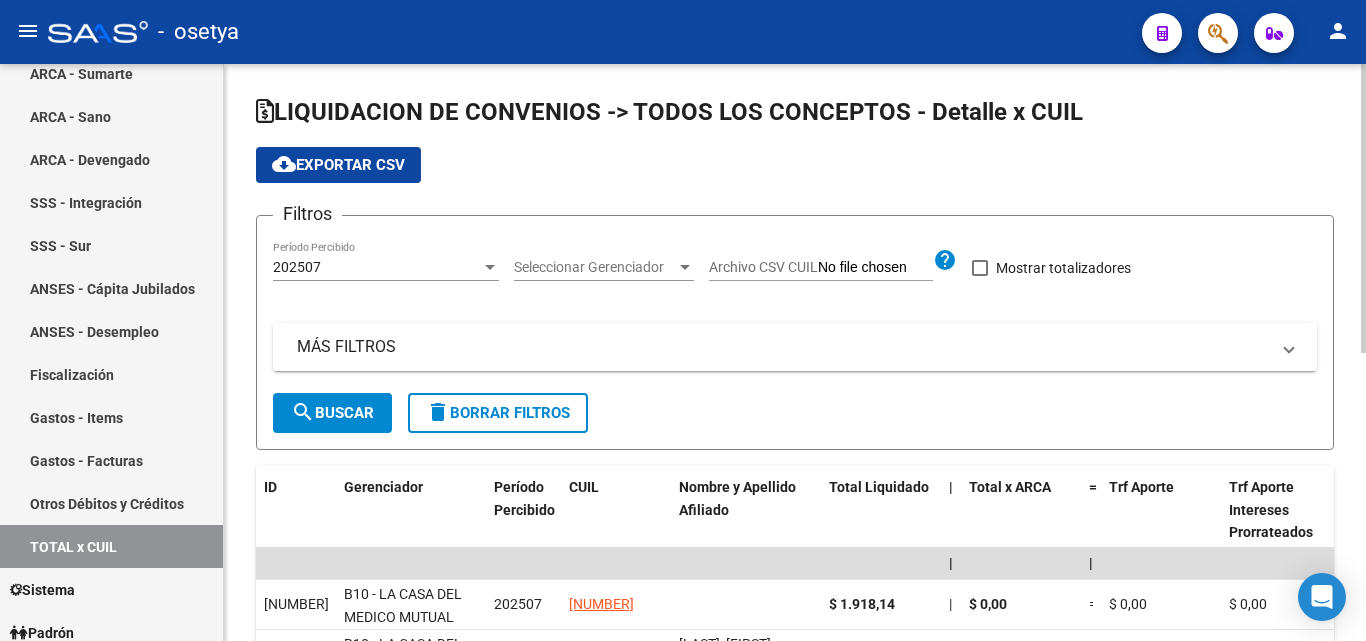 click on "MÁS FILTROS" at bounding box center [783, 347] 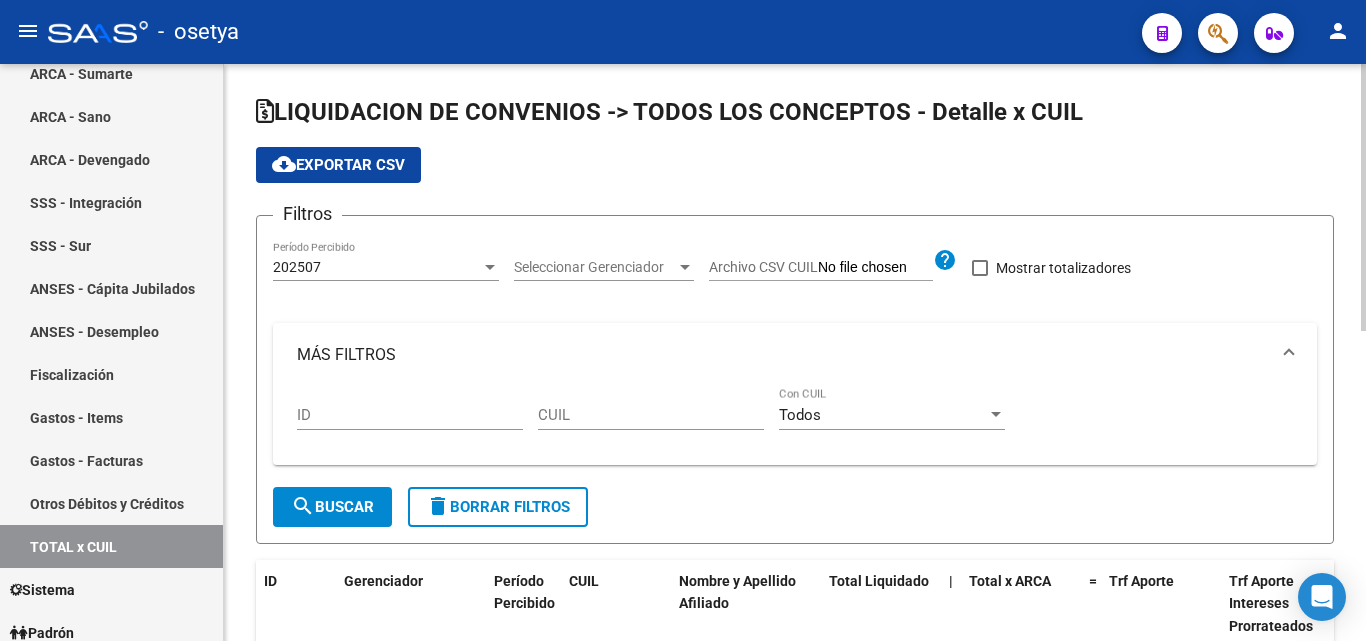 click on "CUIL" at bounding box center [651, 415] 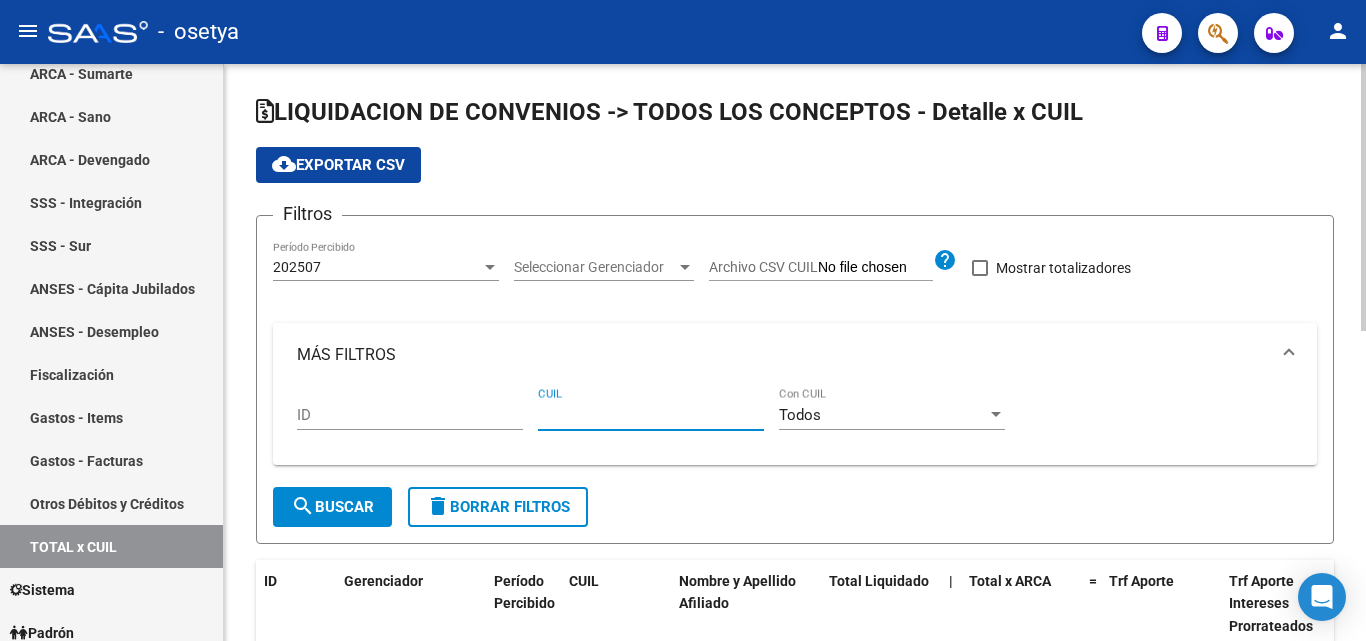 paste on "[CUIL]" 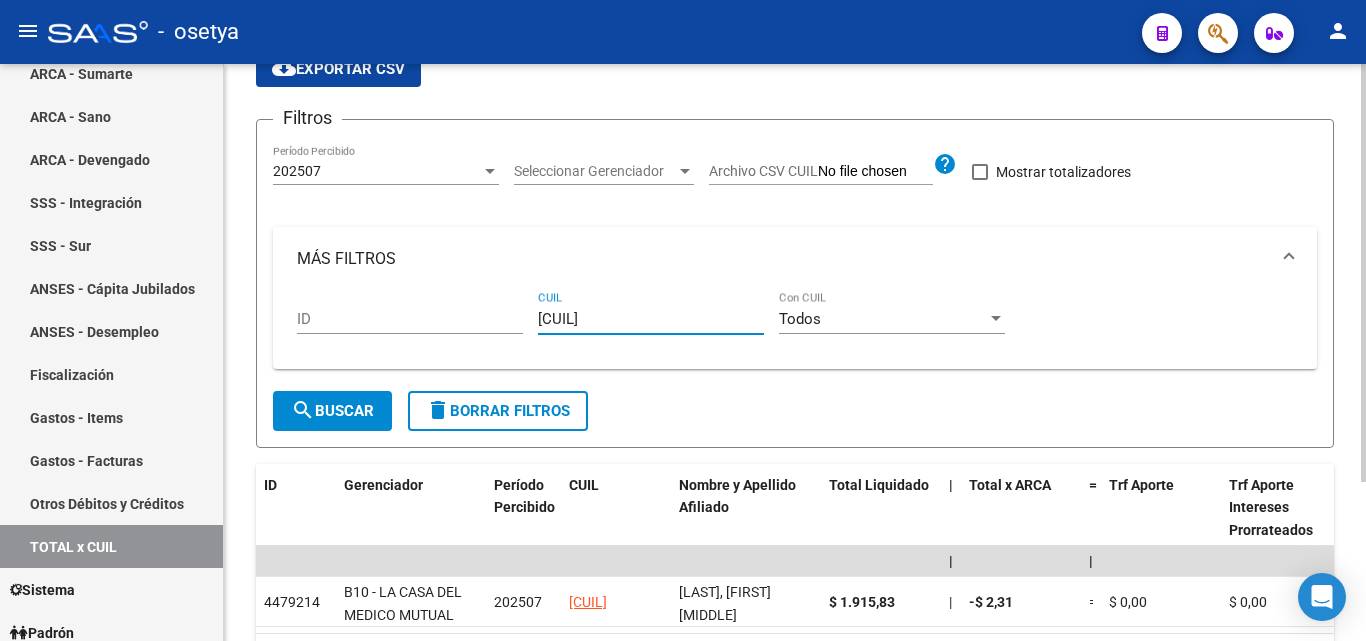 scroll, scrollTop: 220, scrollLeft: 0, axis: vertical 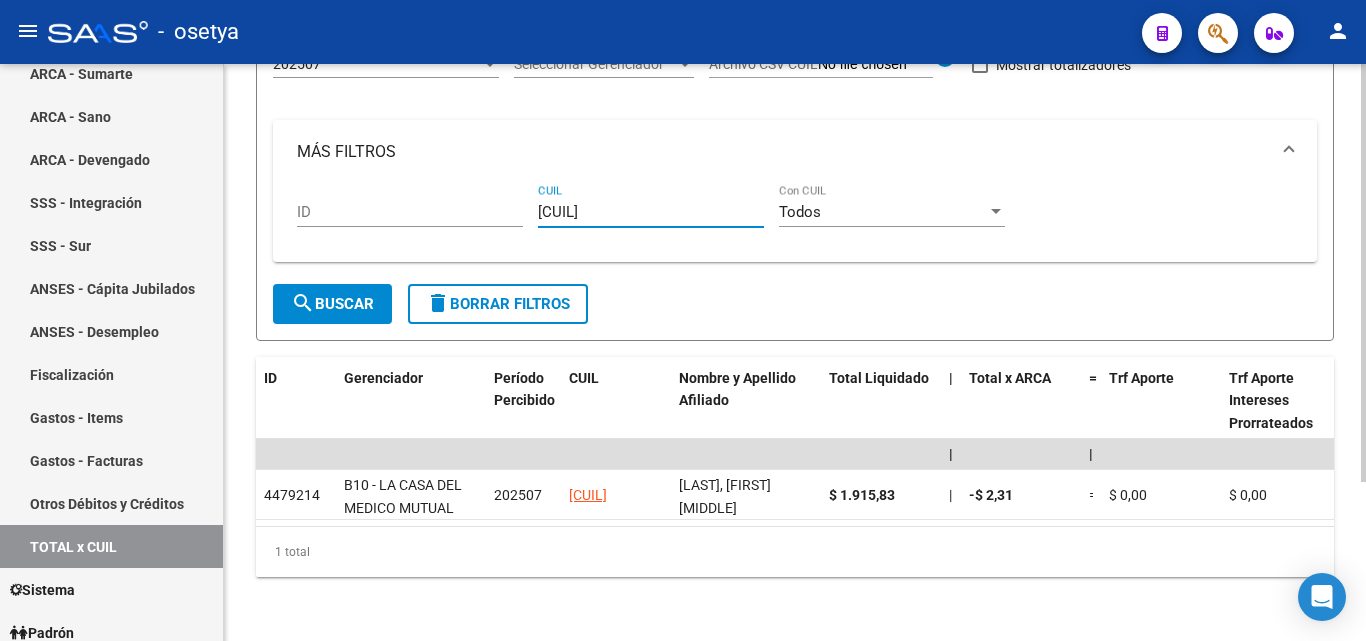 type on "[CUIL]" 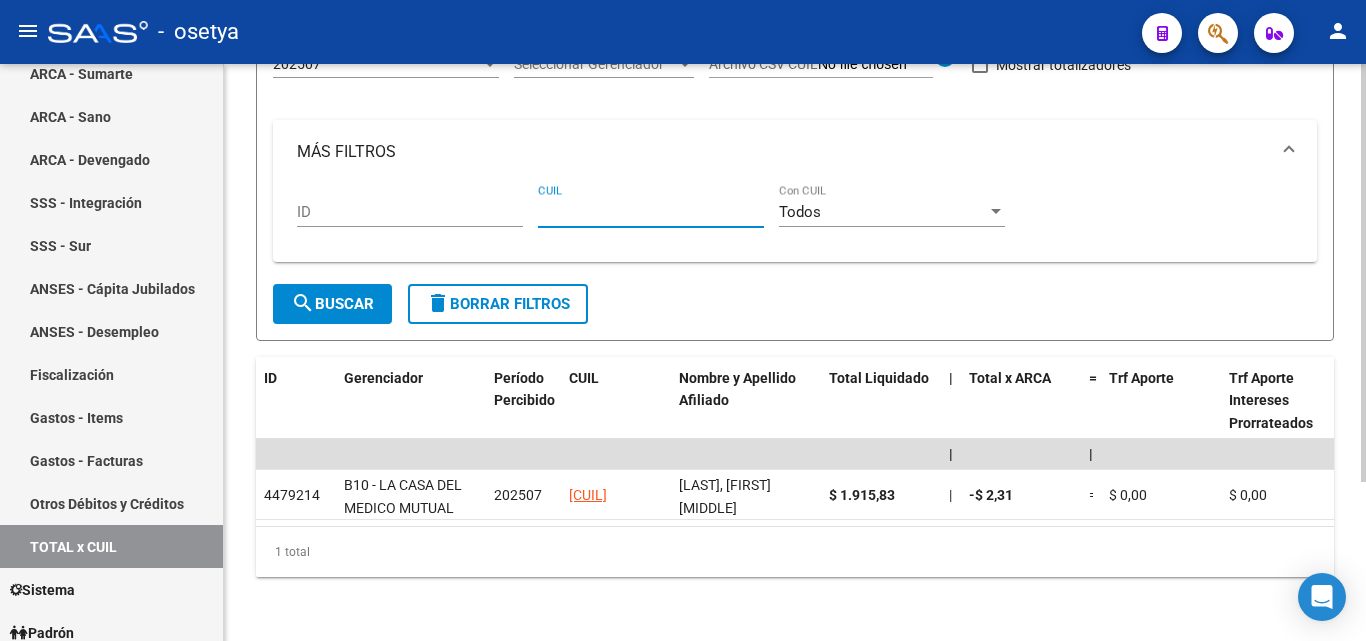 paste on "[CUIL]" 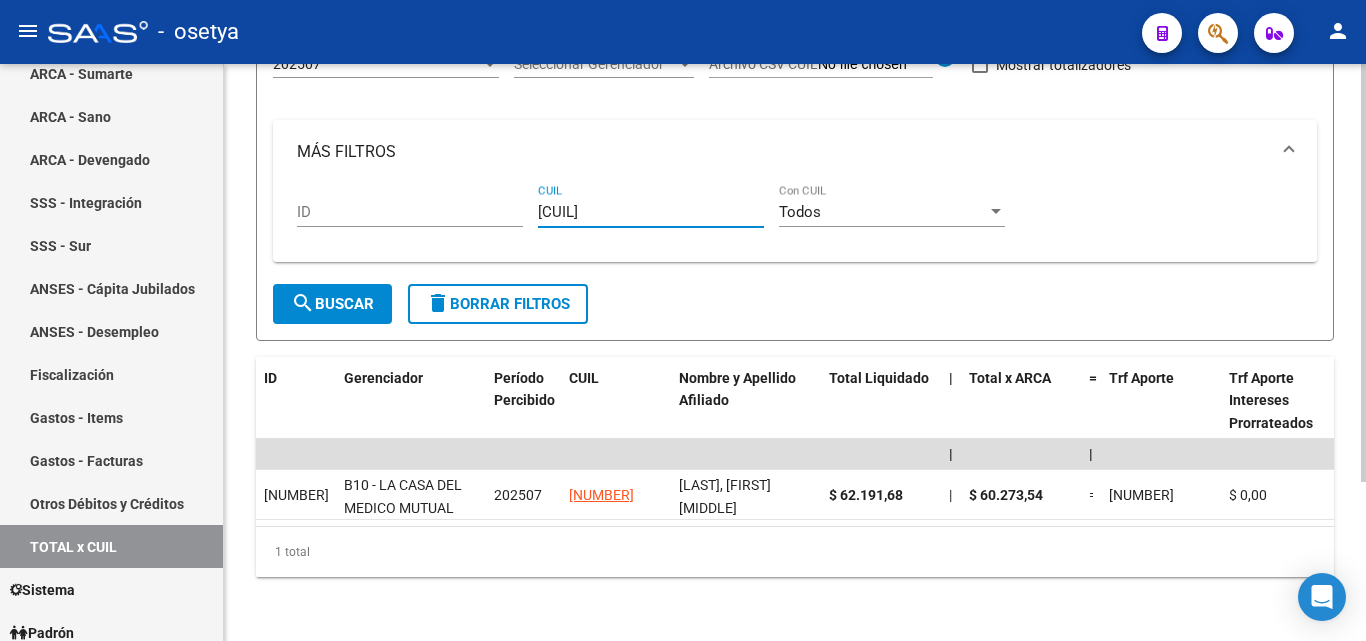 type on "[CUIL]" 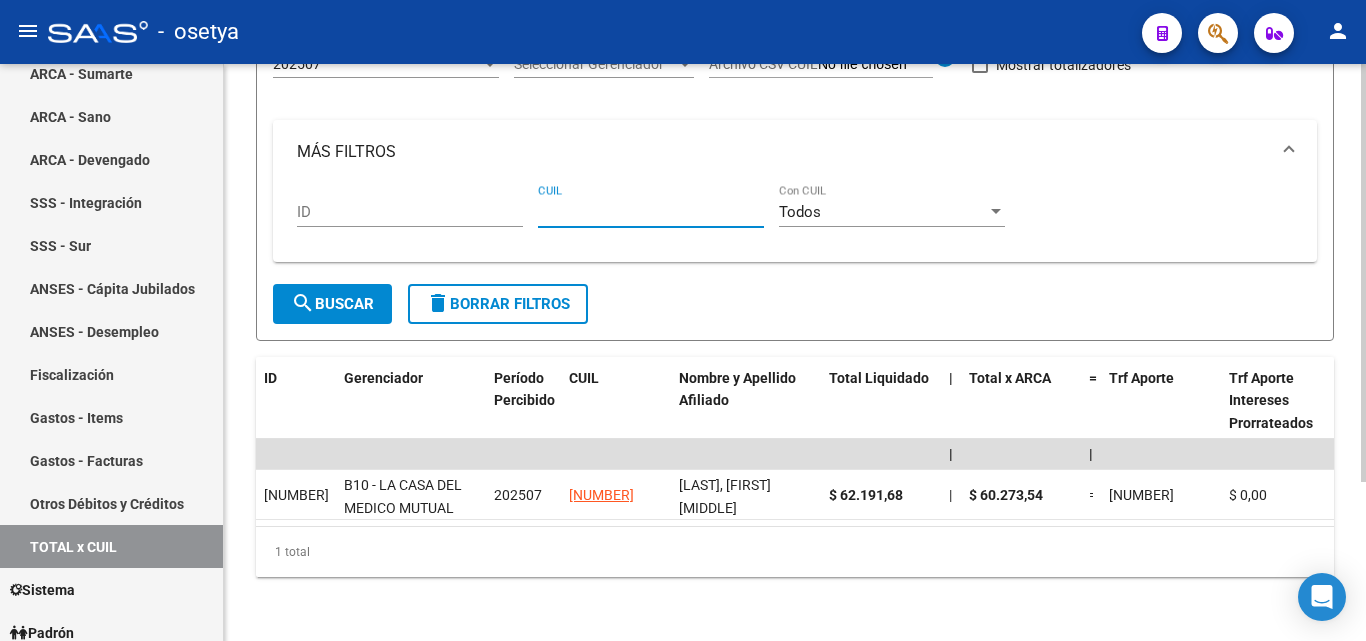 paste on "[CUIL]" 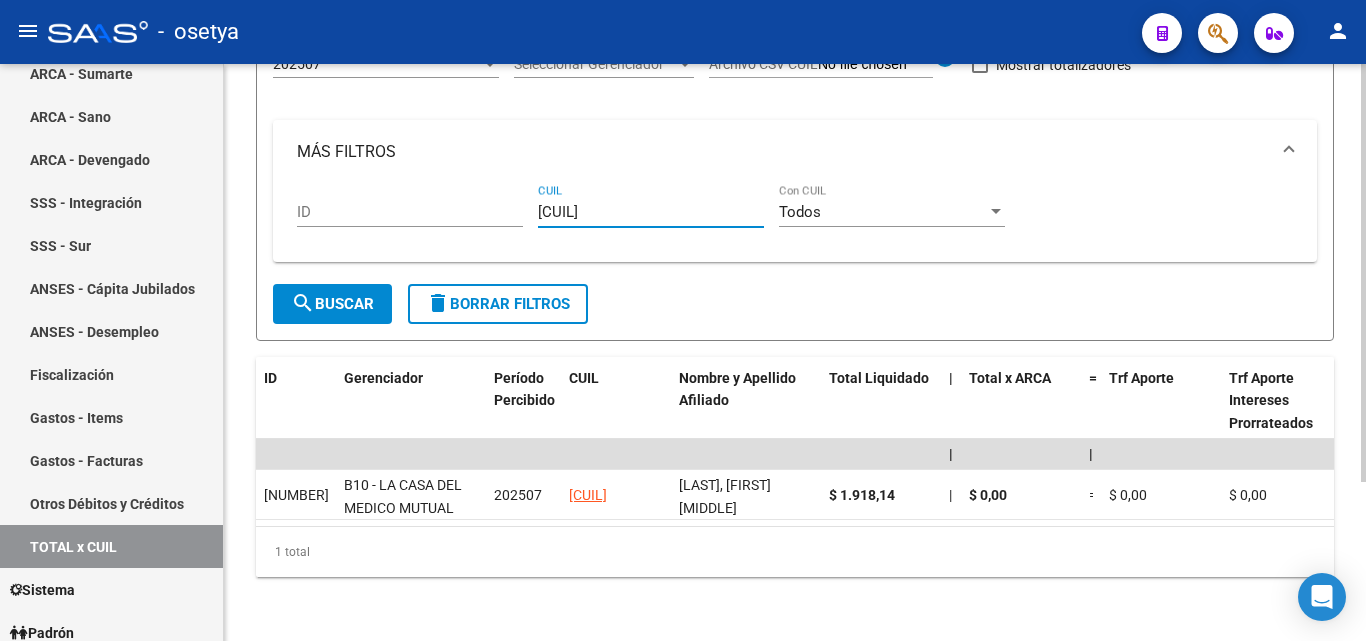 type on "[CUIL]" 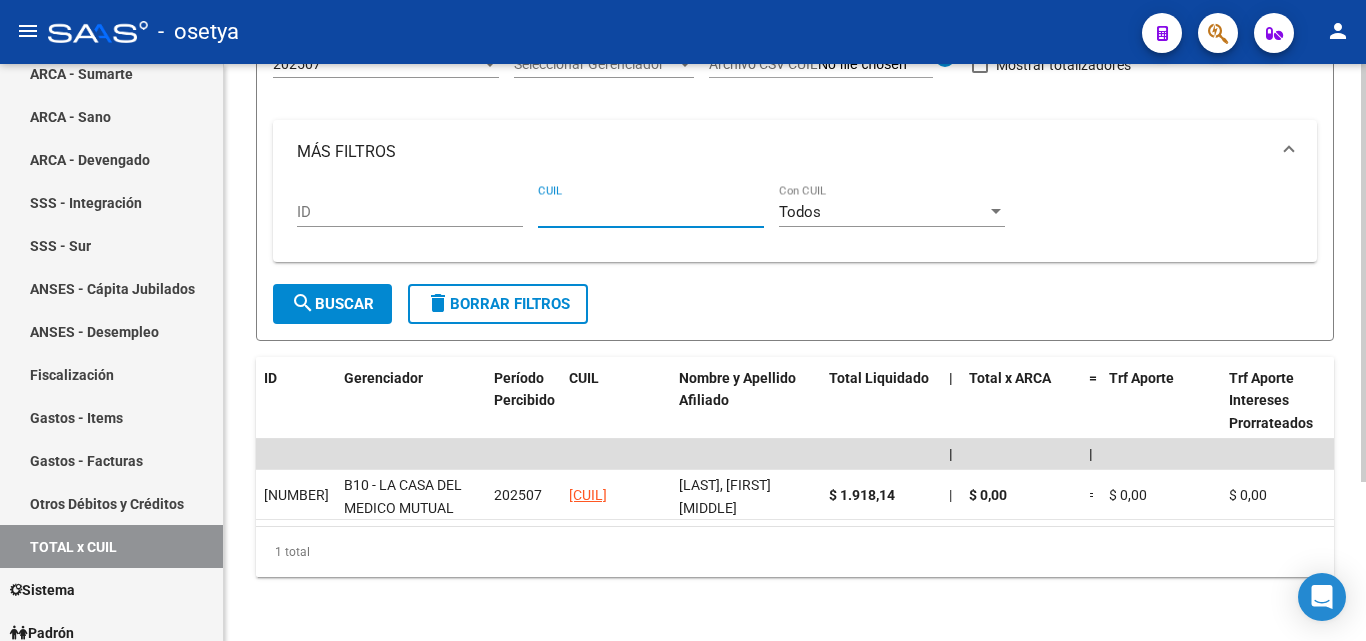 paste on "[CUIL]" 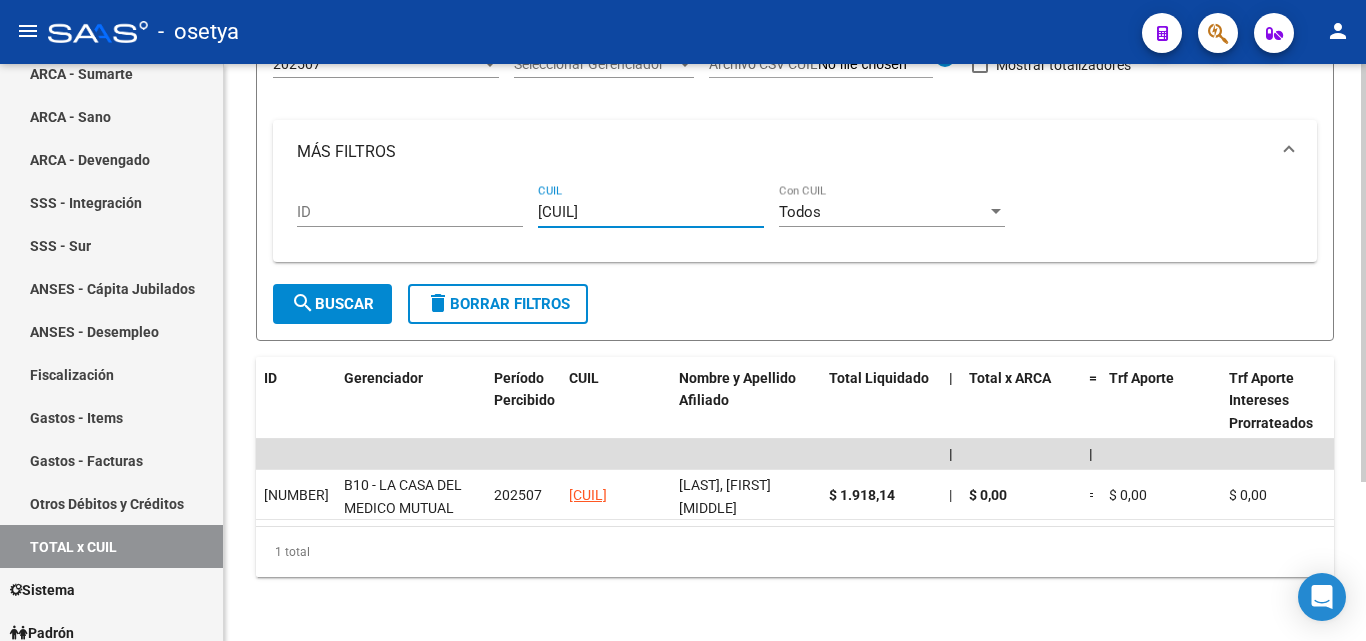 type on "[CUIL]" 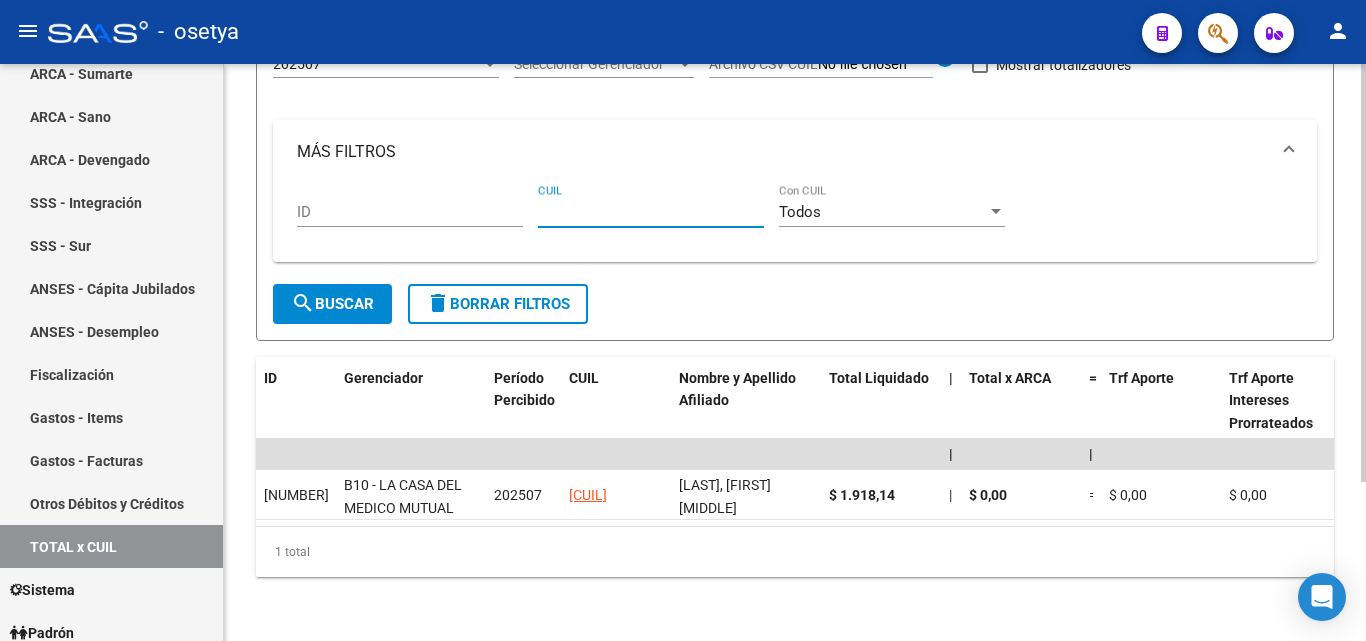 paste on "[CUIL]" 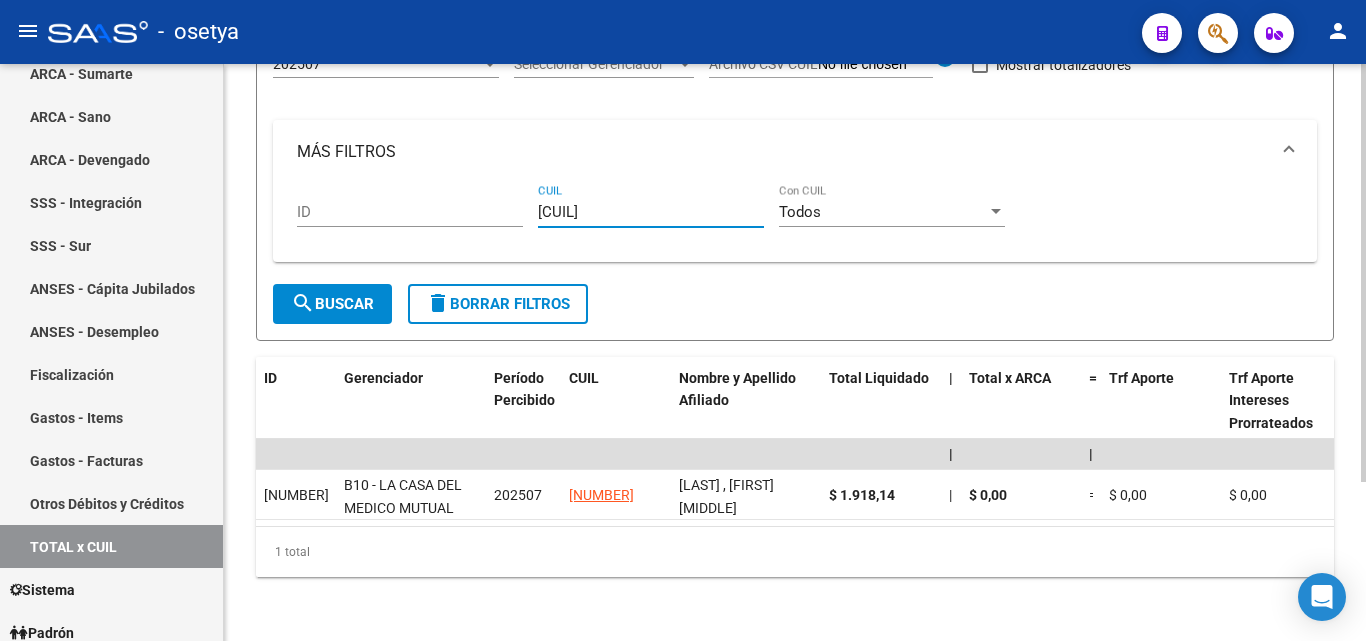 type on "[CUIL]" 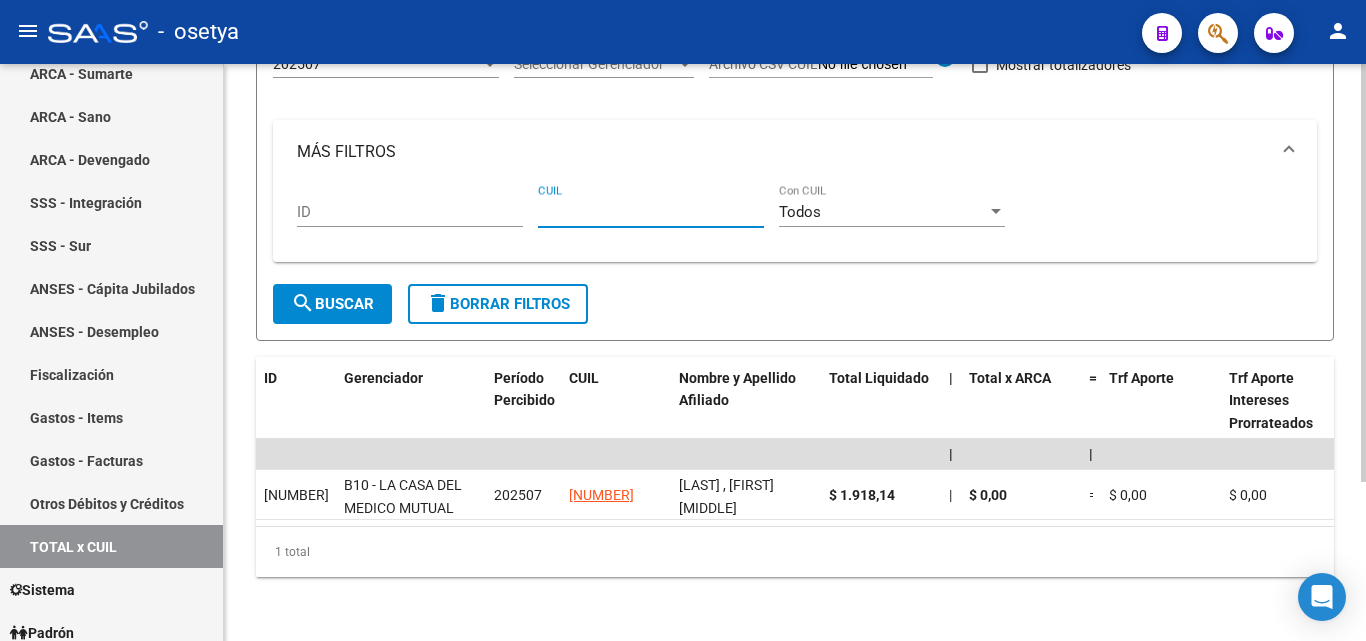 paste on "[CUIL]" 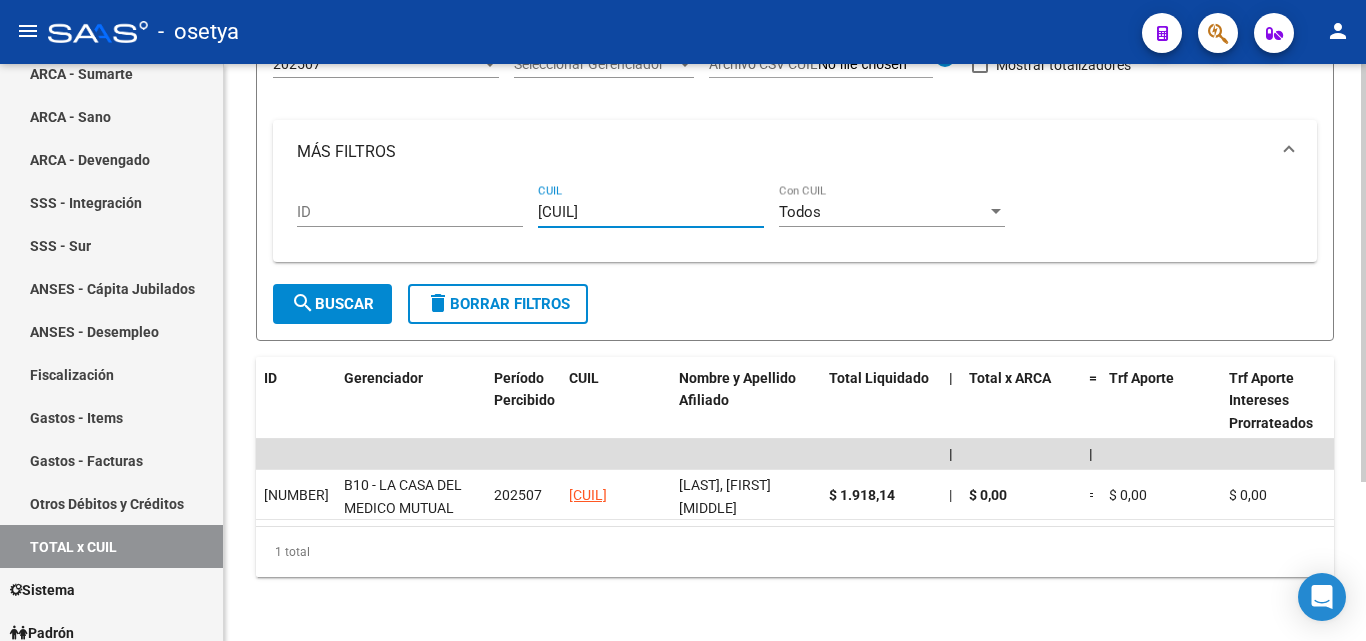 type on "[CUIL]" 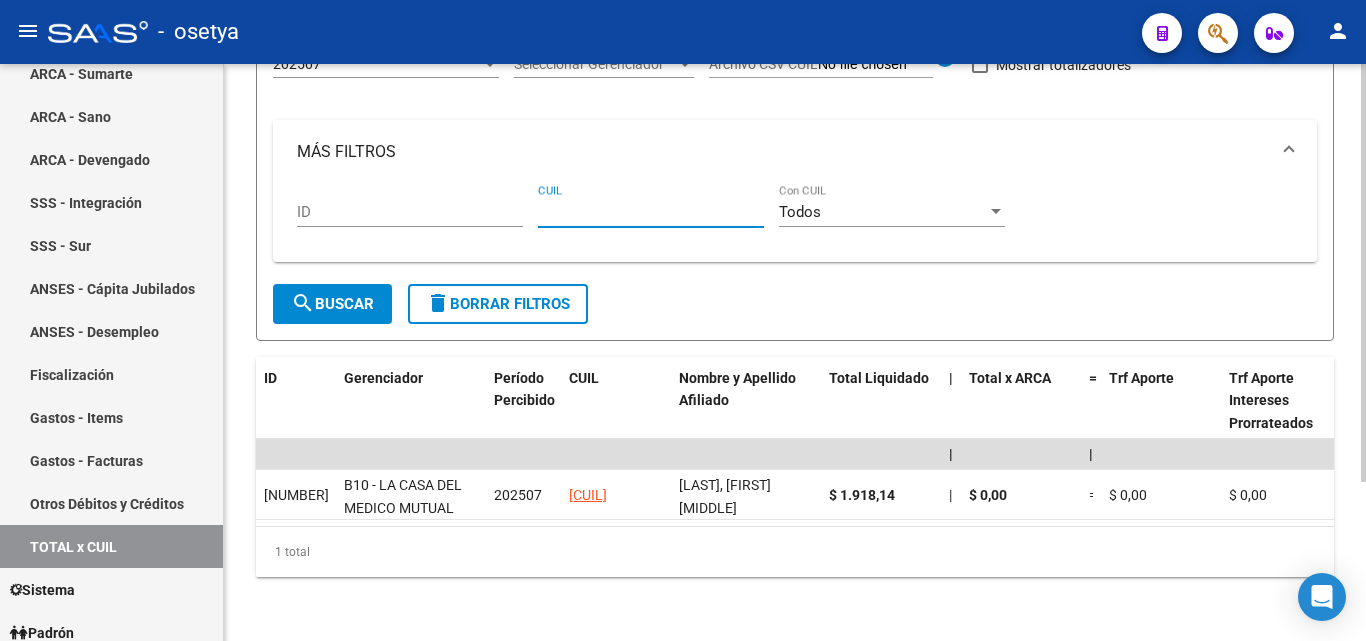 paste on "[CUIL]" 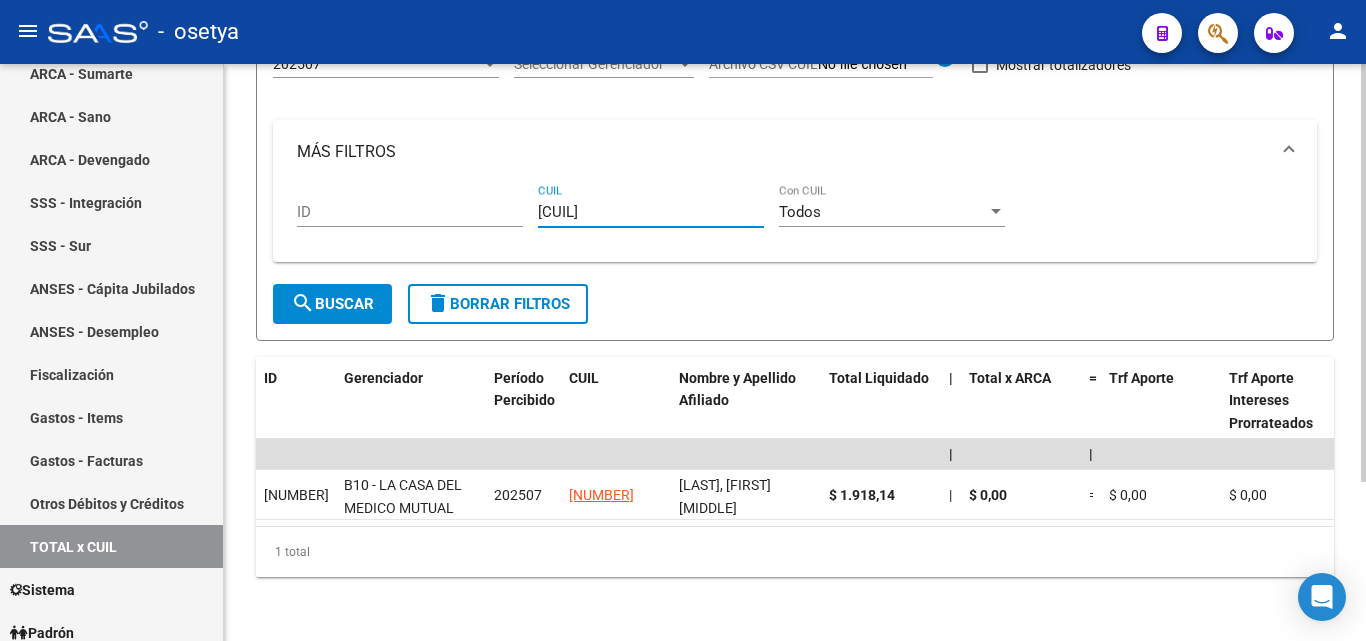 type on "[CUIL]" 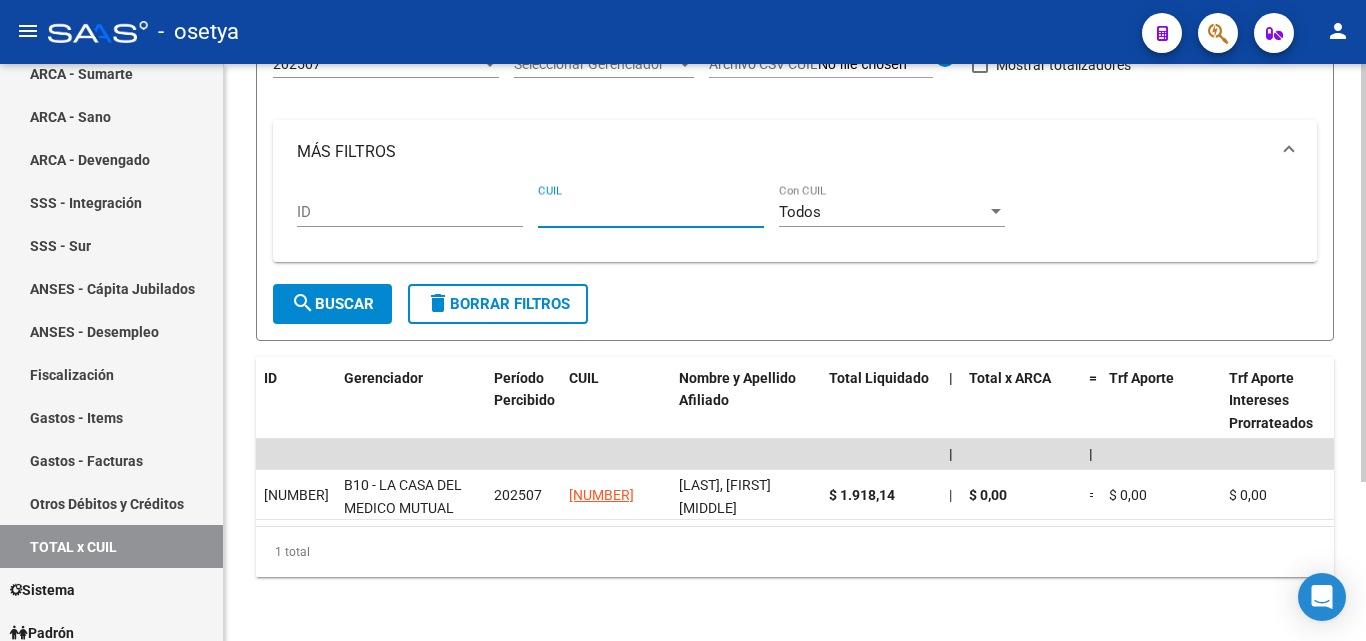 paste on "[CUIL]" 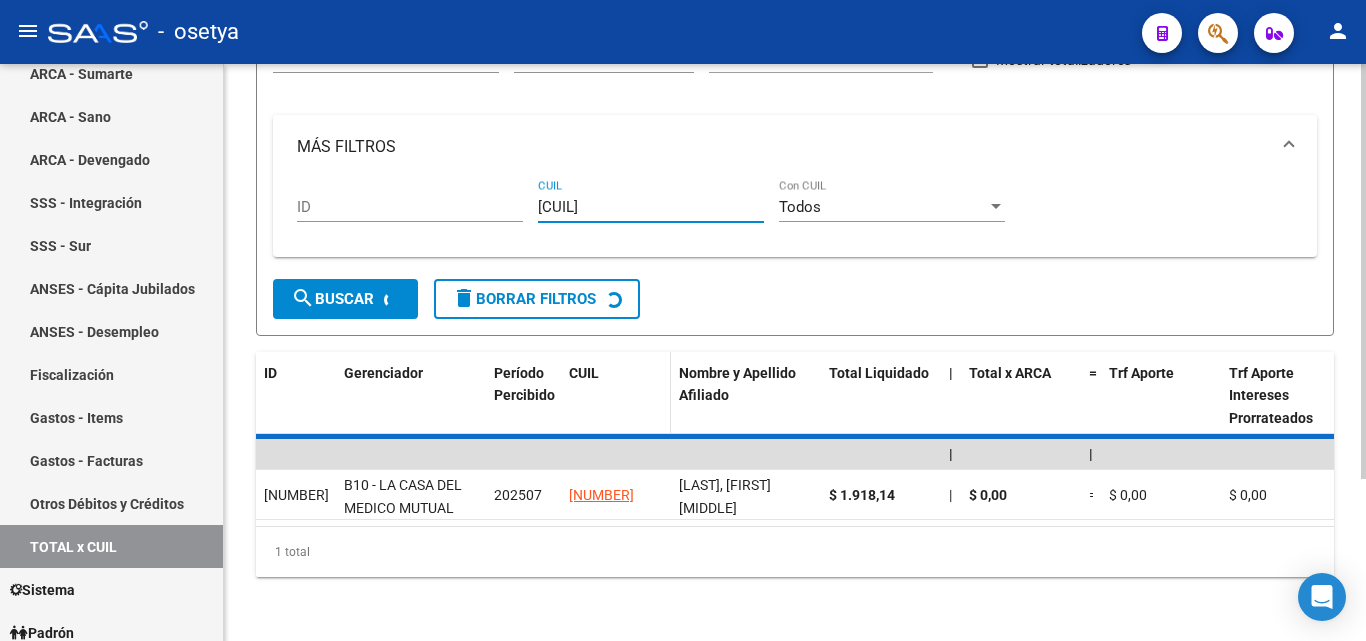scroll, scrollTop: 167, scrollLeft: 0, axis: vertical 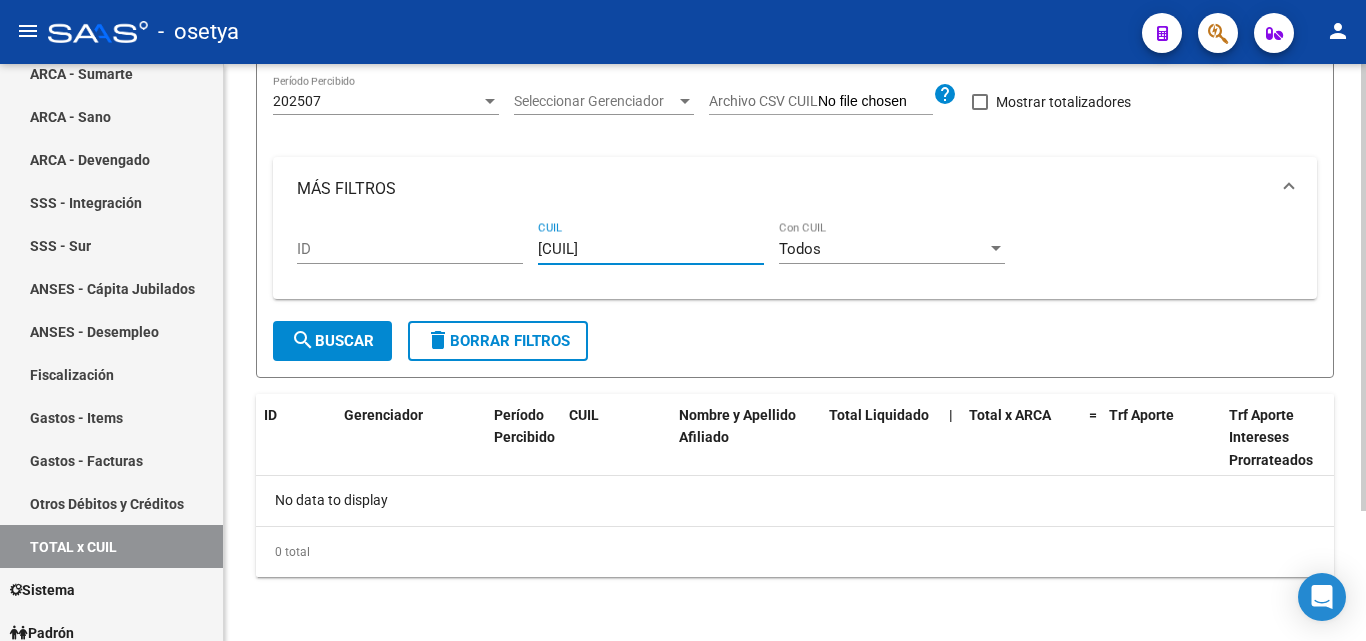 type on "[CUIL]" 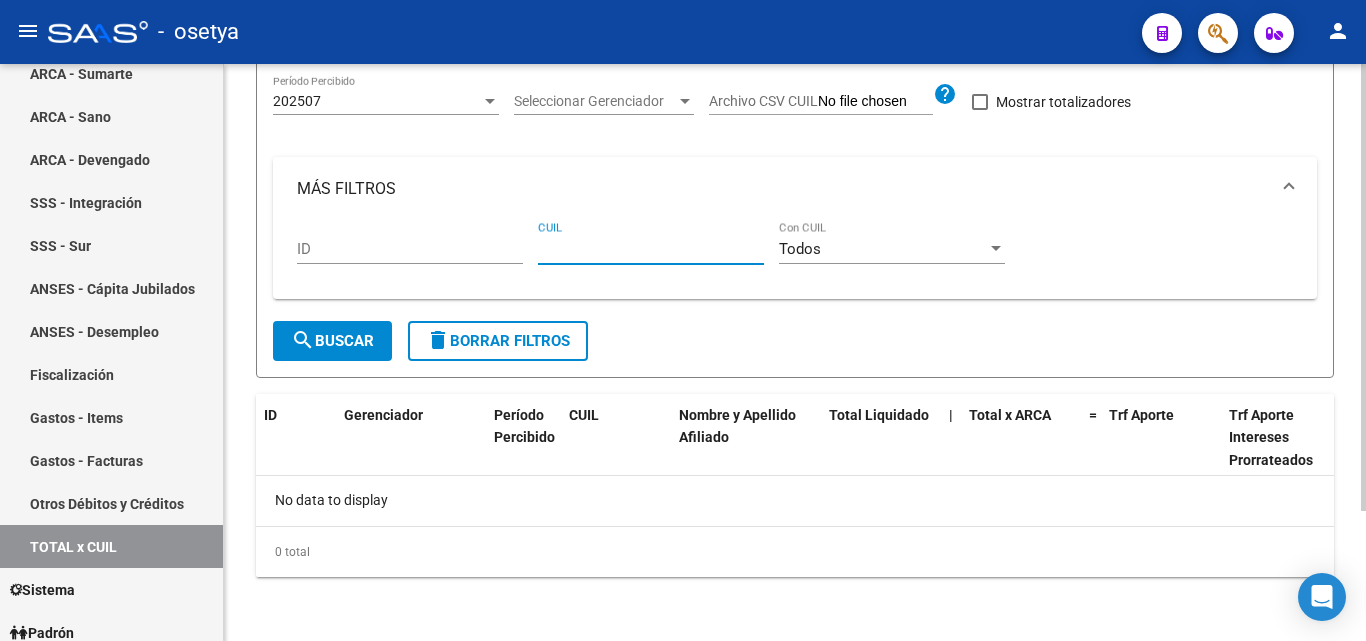 paste on "[CUIL]" 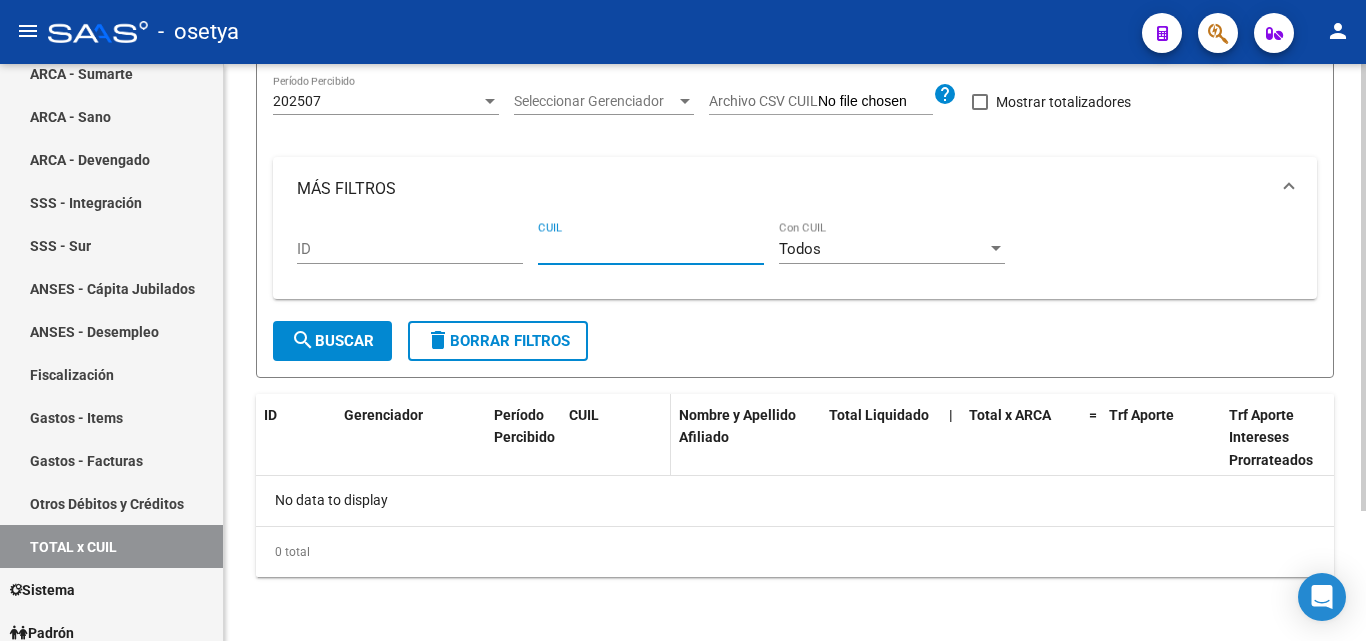 type on "[CUIL]" 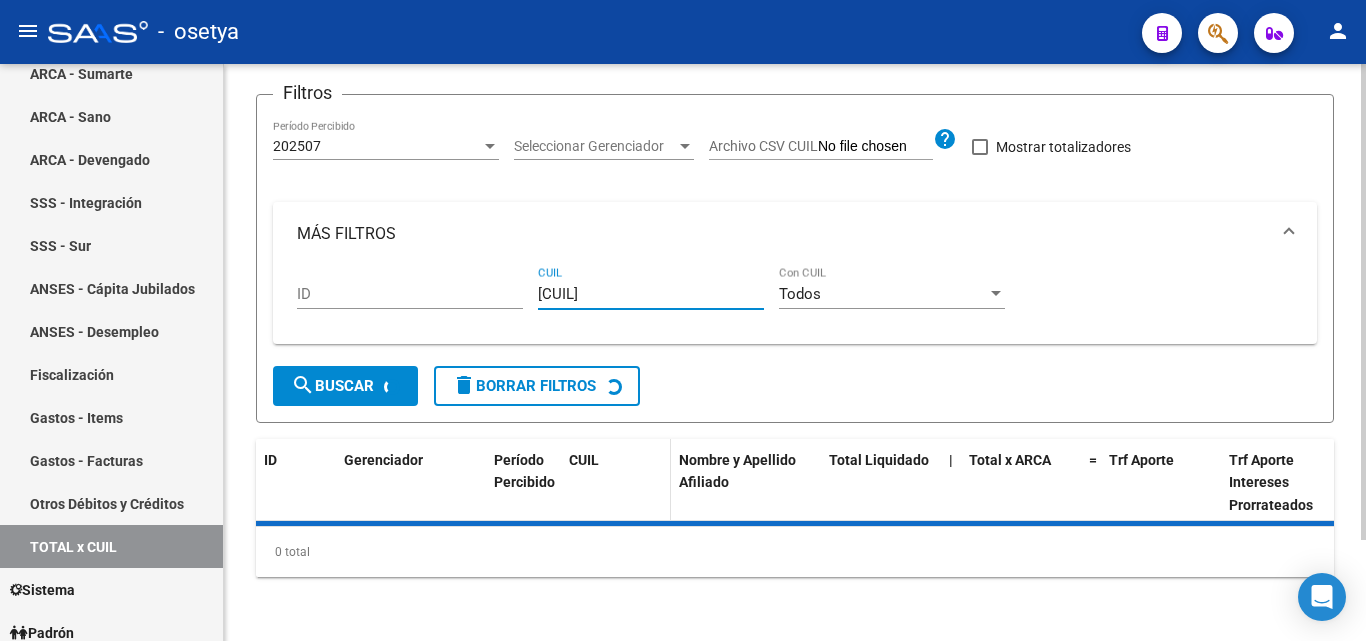 scroll, scrollTop: 167, scrollLeft: 0, axis: vertical 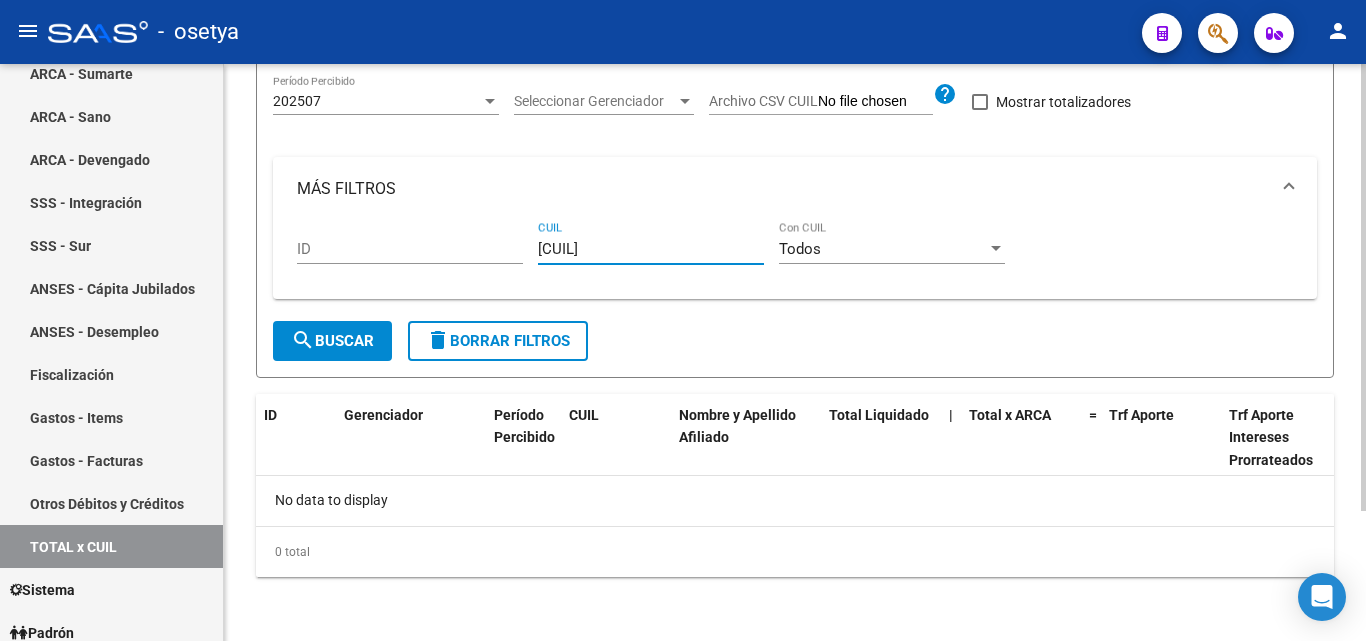 drag, startPoint x: 653, startPoint y: 239, endPoint x: 503, endPoint y: 243, distance: 150.05333 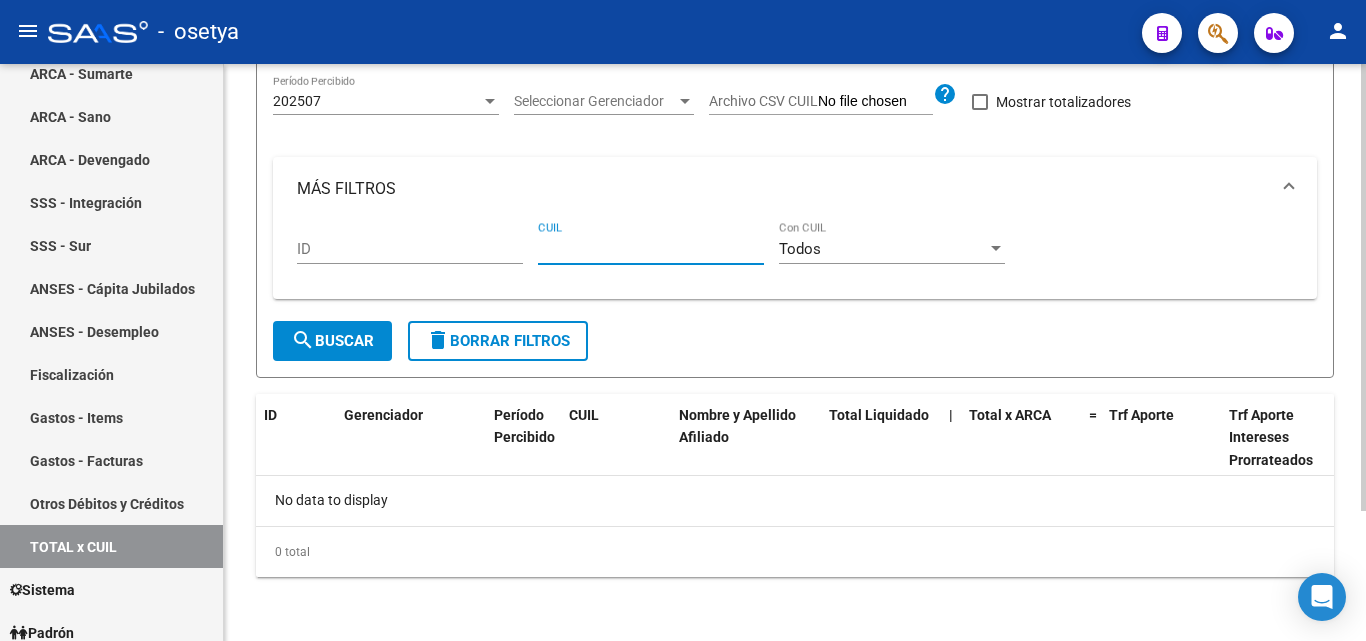 paste on "[CUIL]" 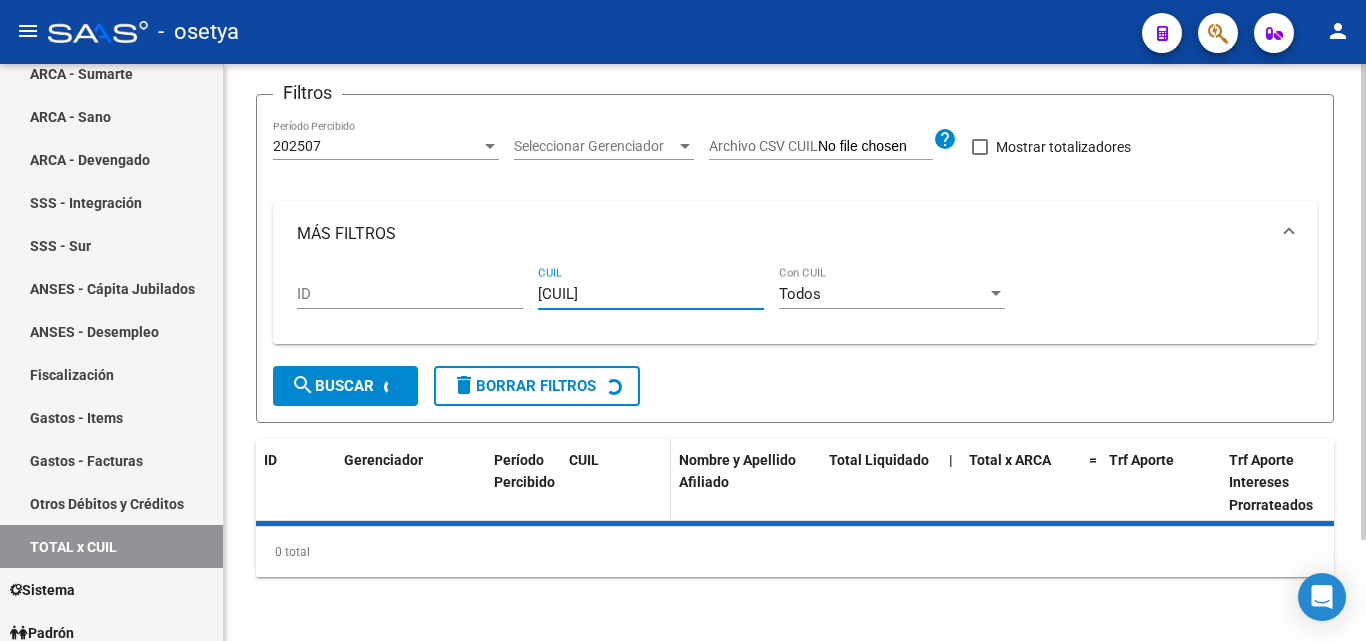 scroll, scrollTop: 220, scrollLeft: 0, axis: vertical 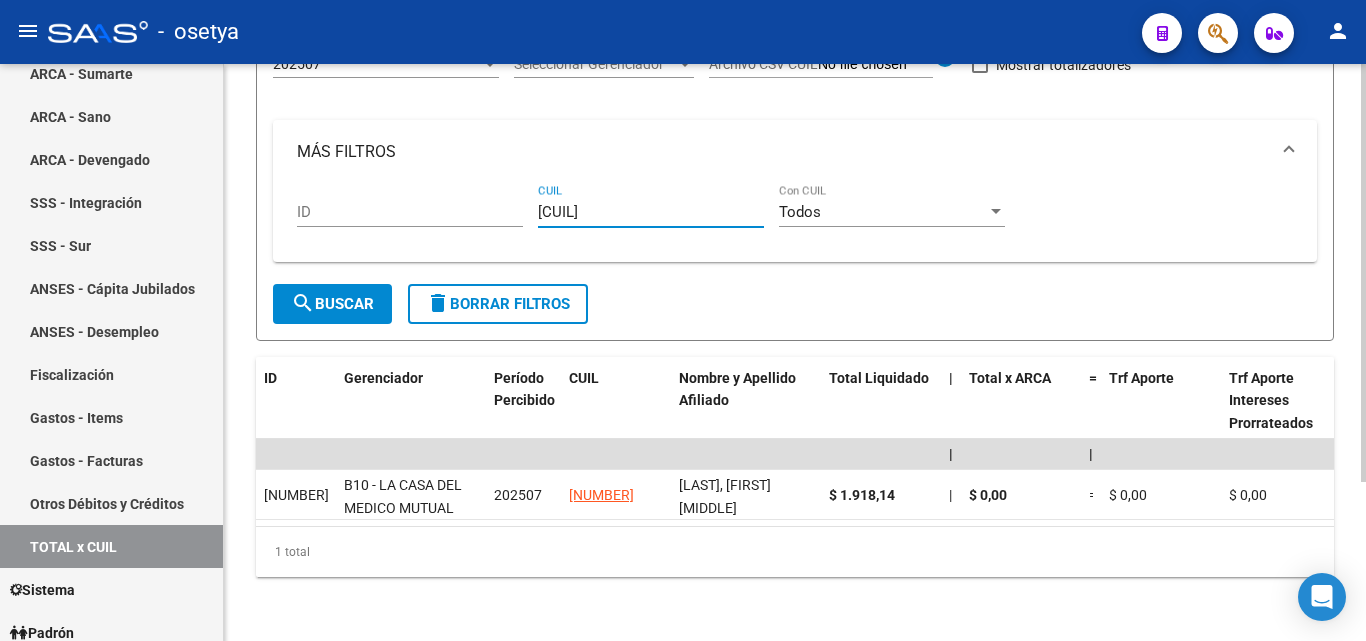 type on "[CUIL]" 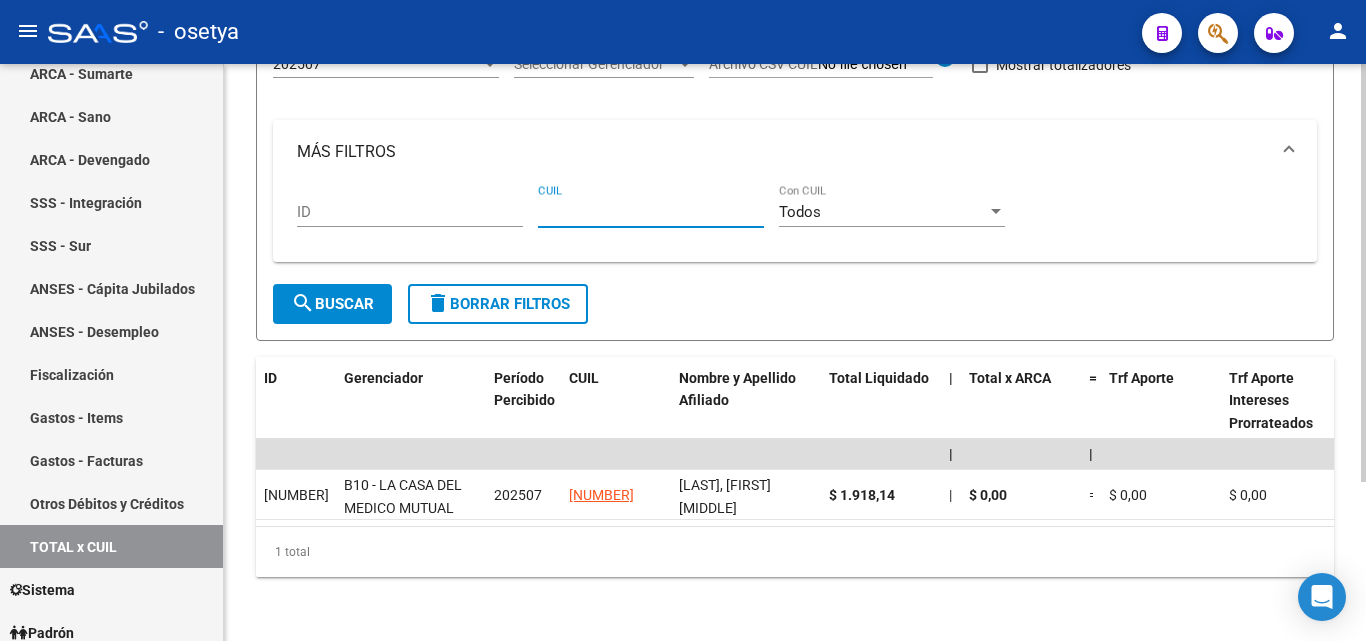 paste on "[CUIL]" 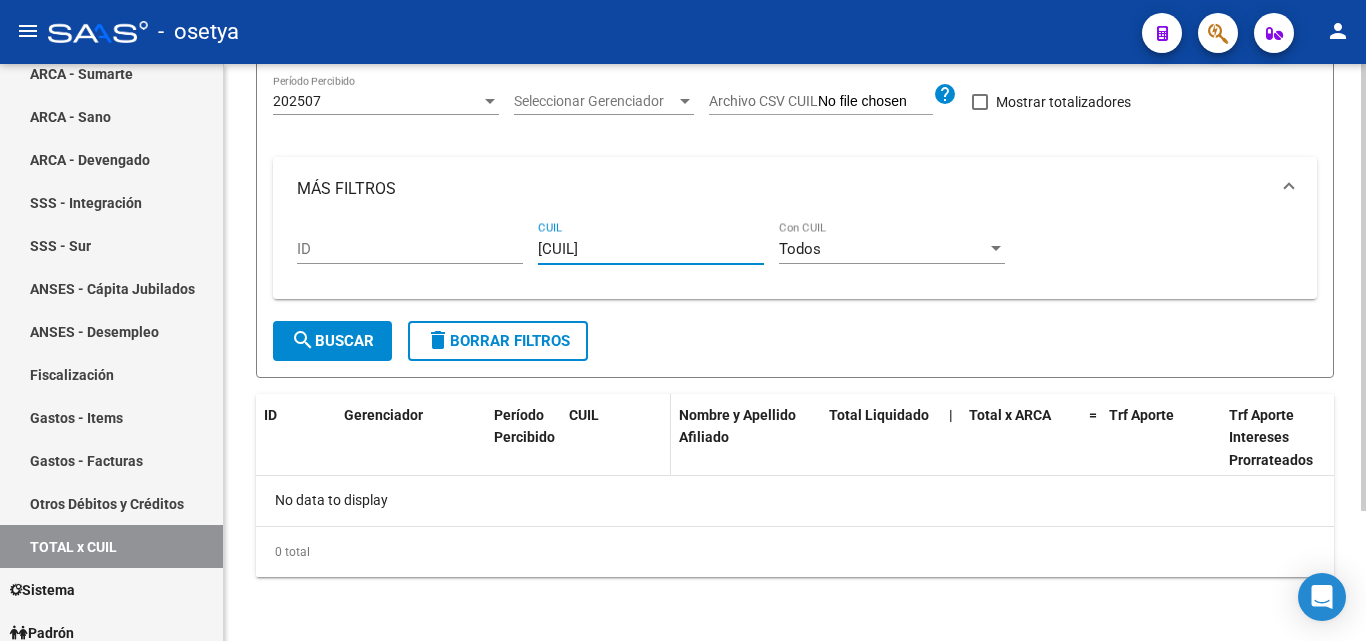 scroll, scrollTop: 167, scrollLeft: 0, axis: vertical 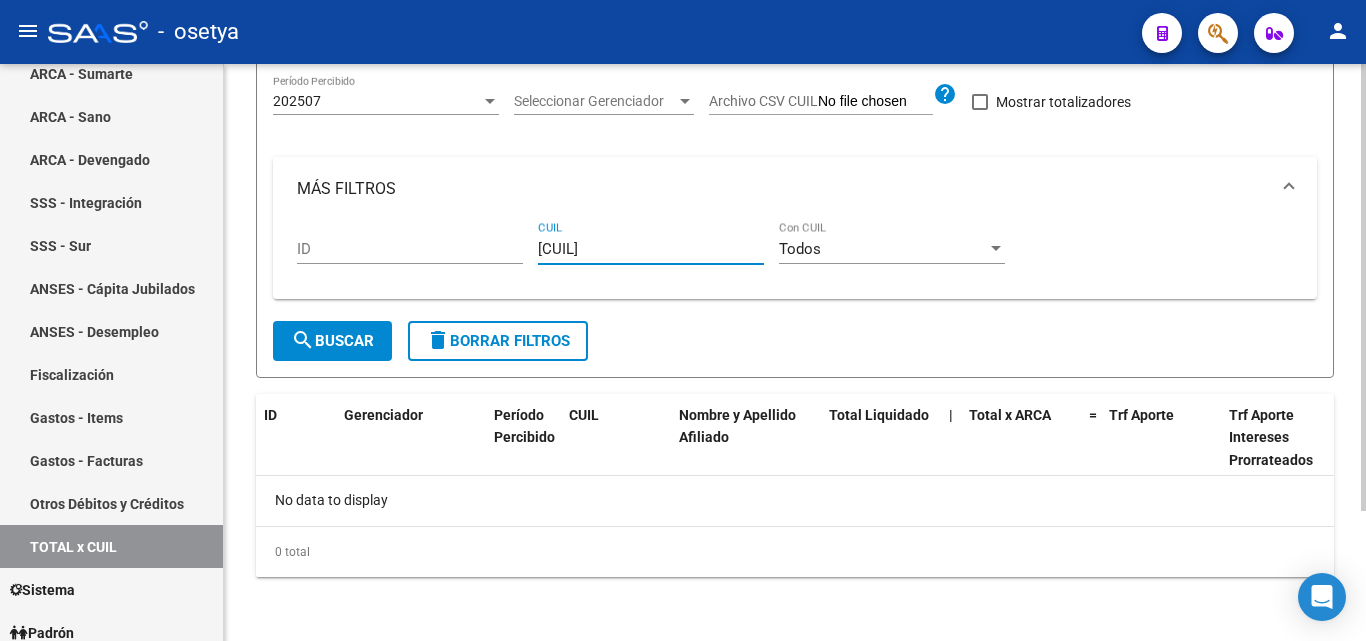 type on "[CUIL]" 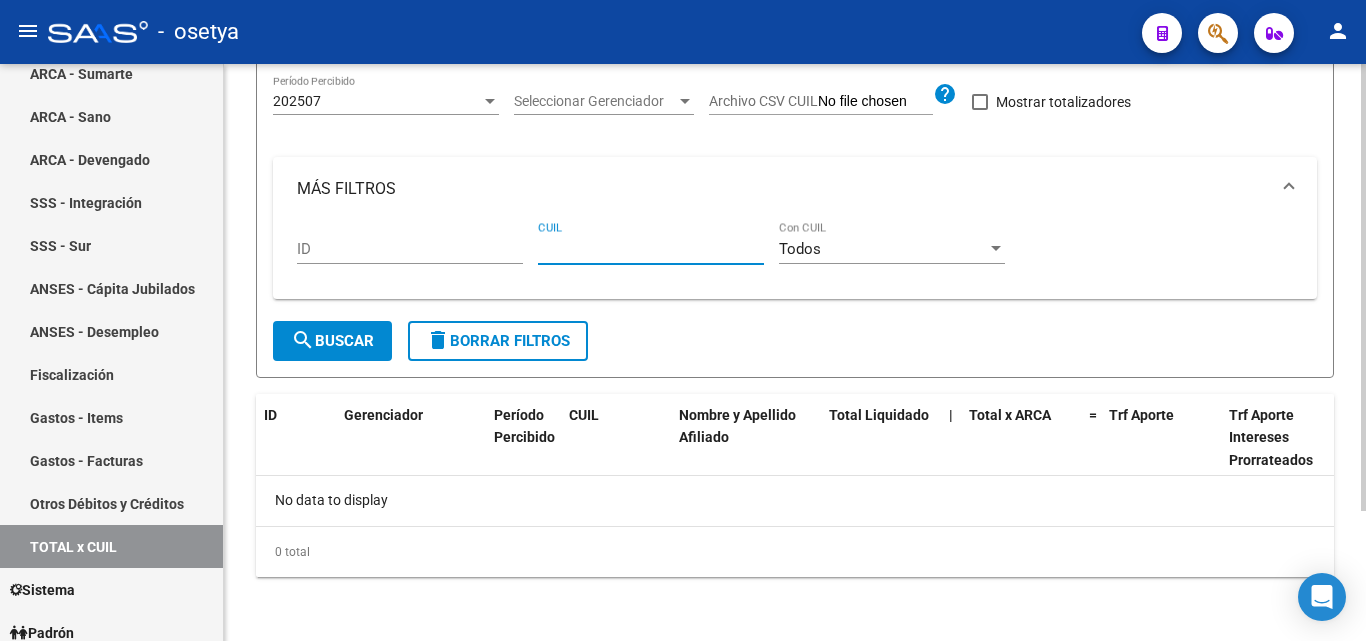 paste on "[CUIL]" 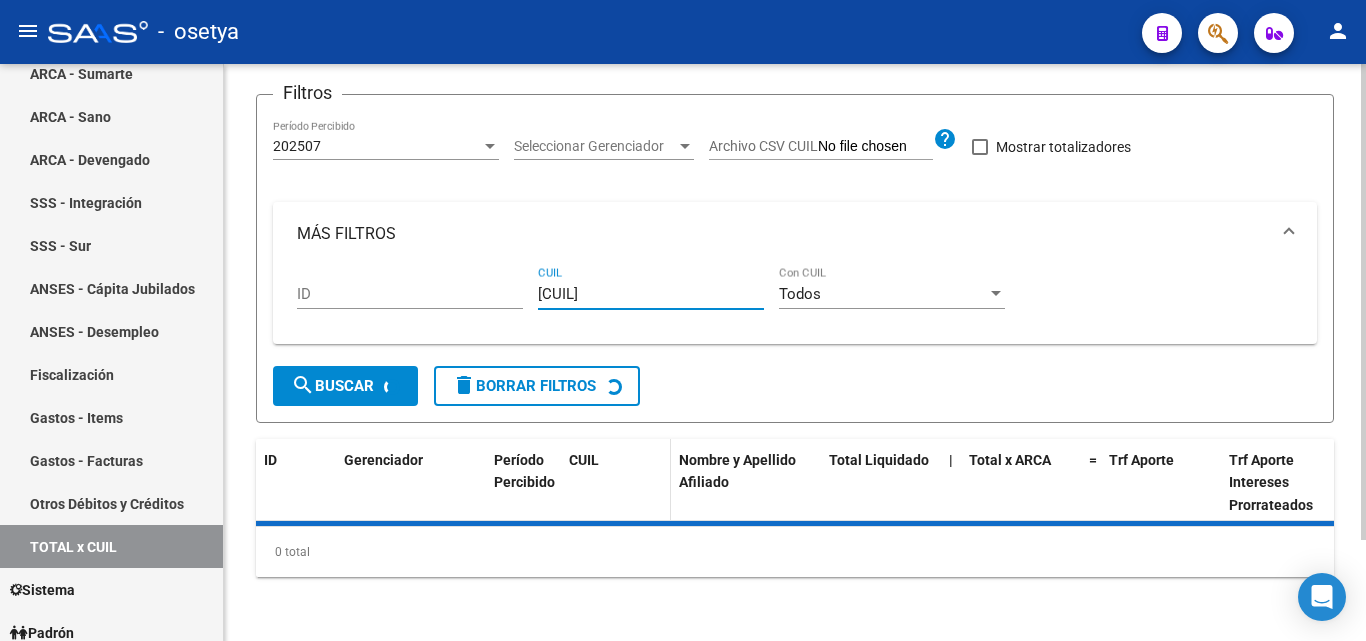 scroll, scrollTop: 220, scrollLeft: 0, axis: vertical 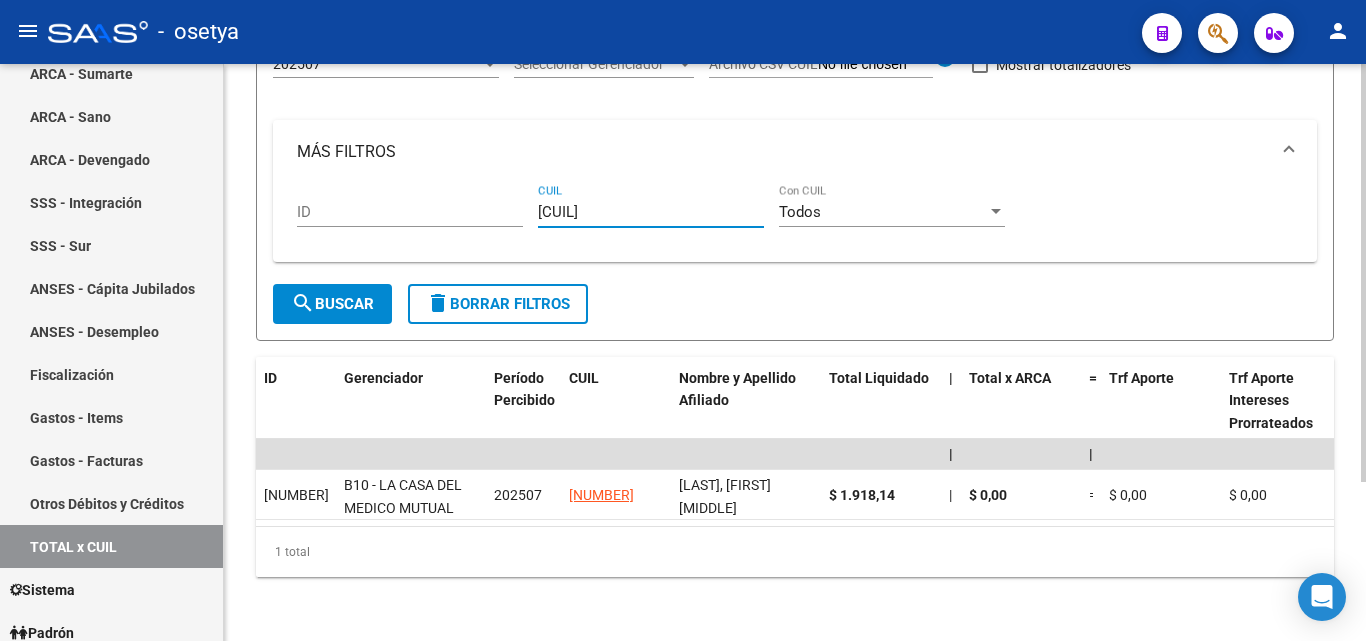 type on "[CUIL]" 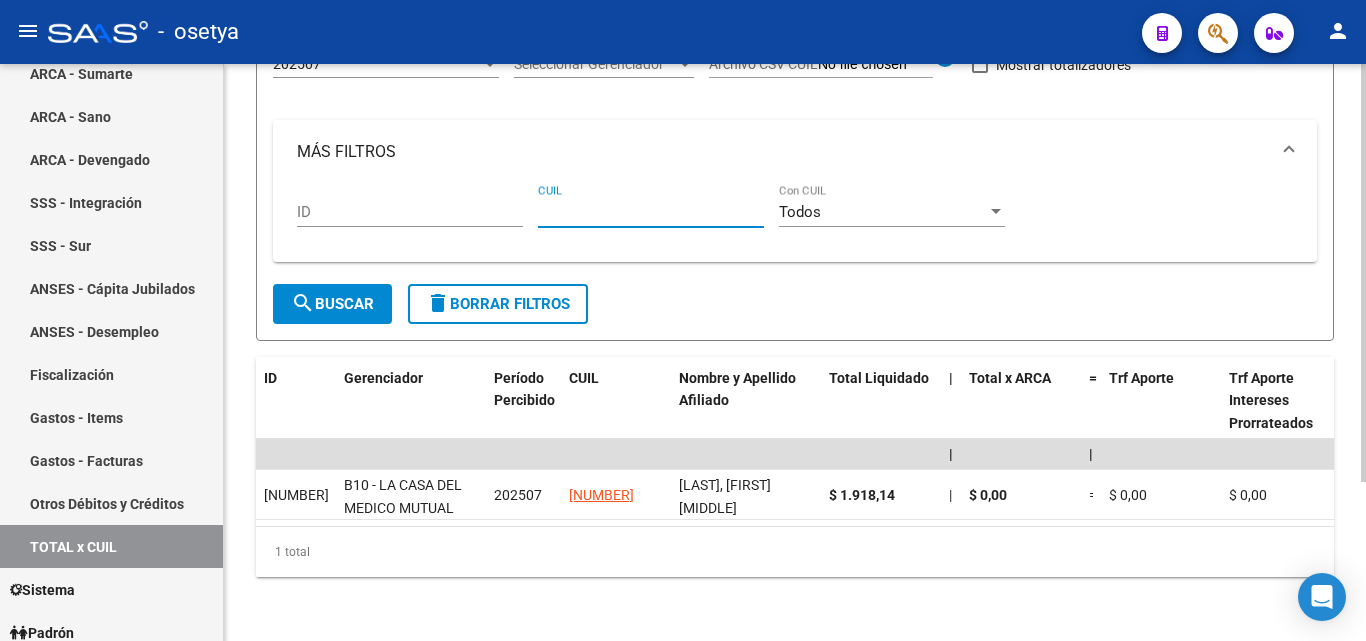 paste on "[CUIL]" 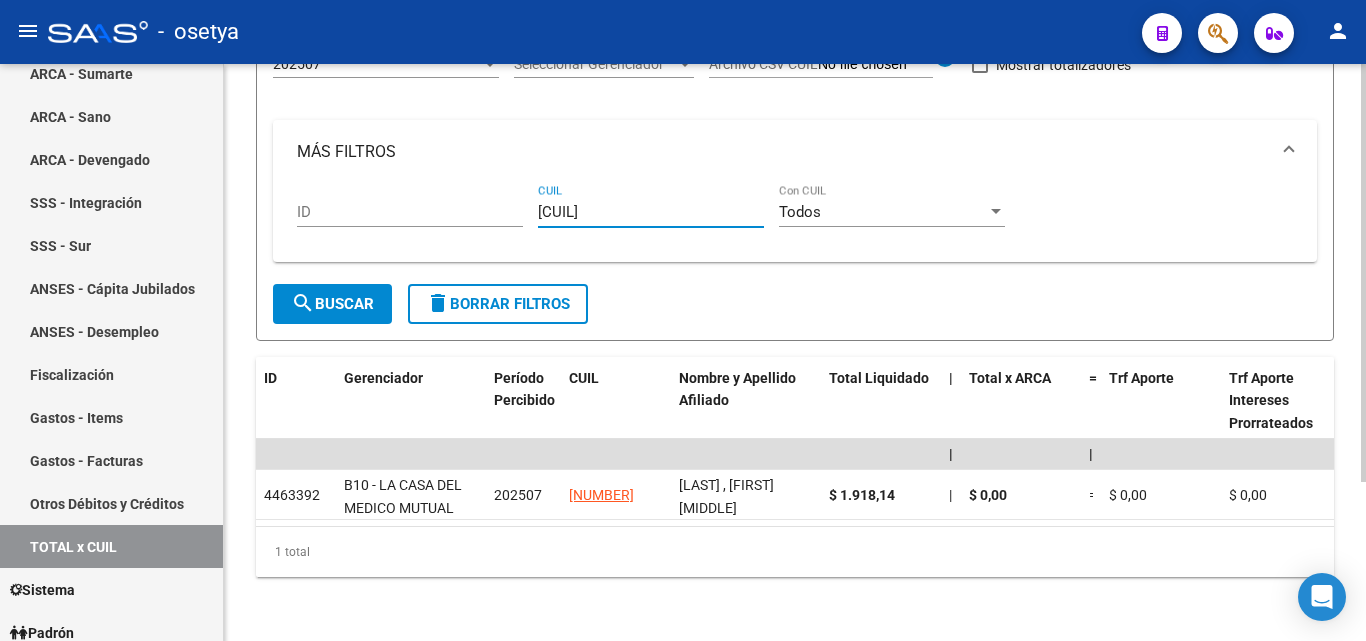 type on "[CUIL]" 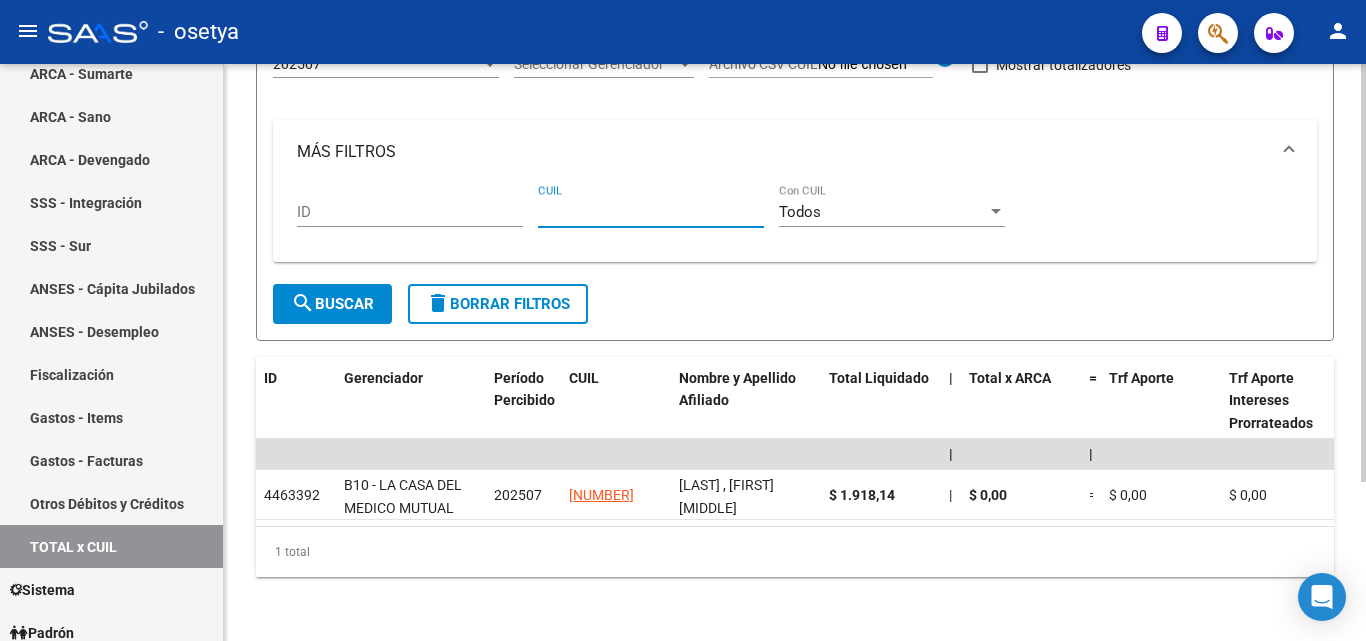 paste on "[CUIL]" 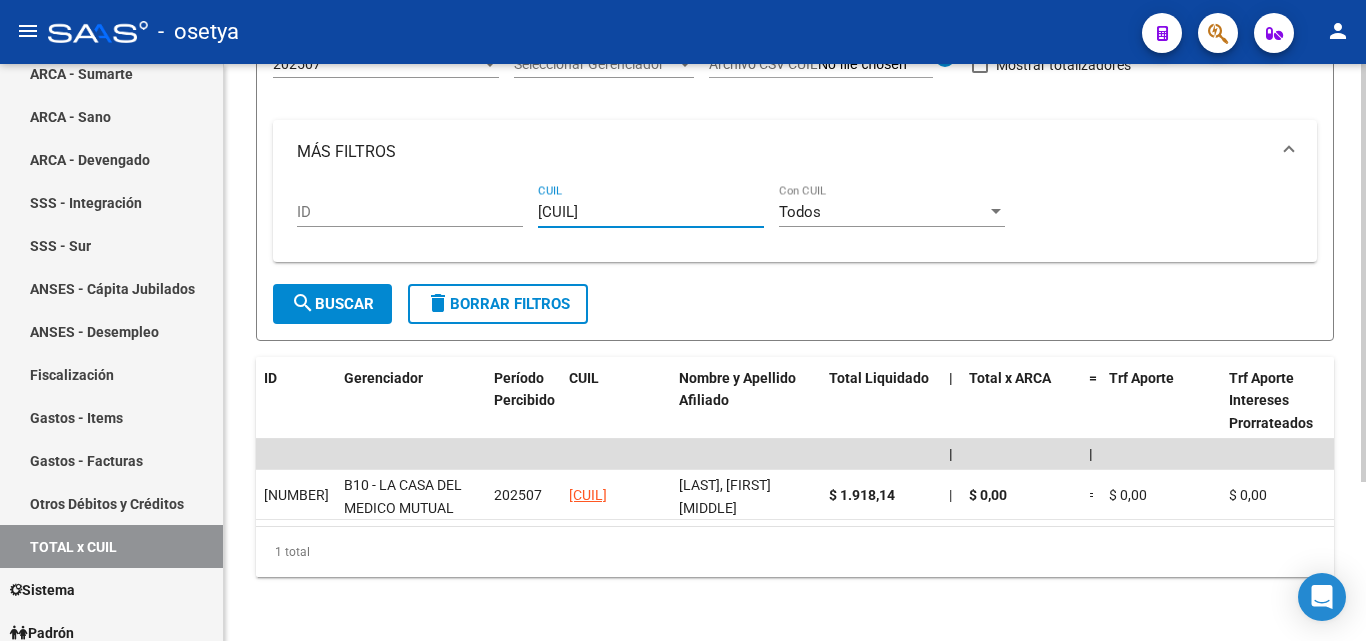 type on "[CUIL]" 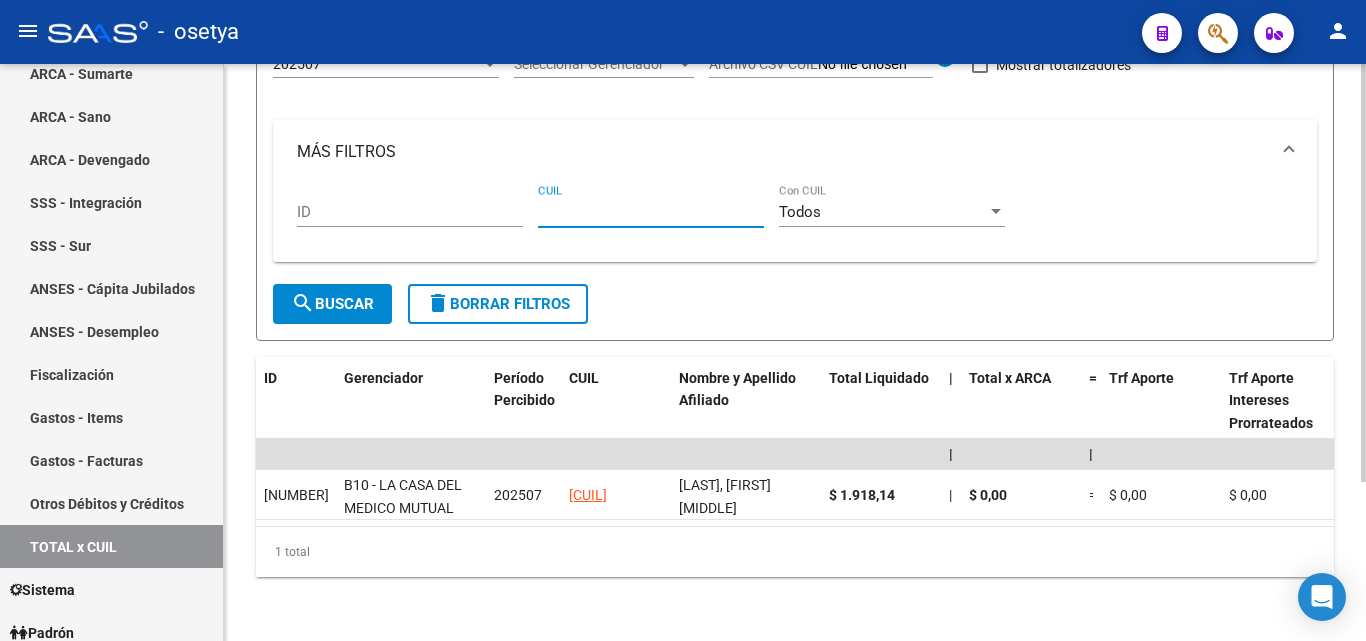 paste on "[CUIL]" 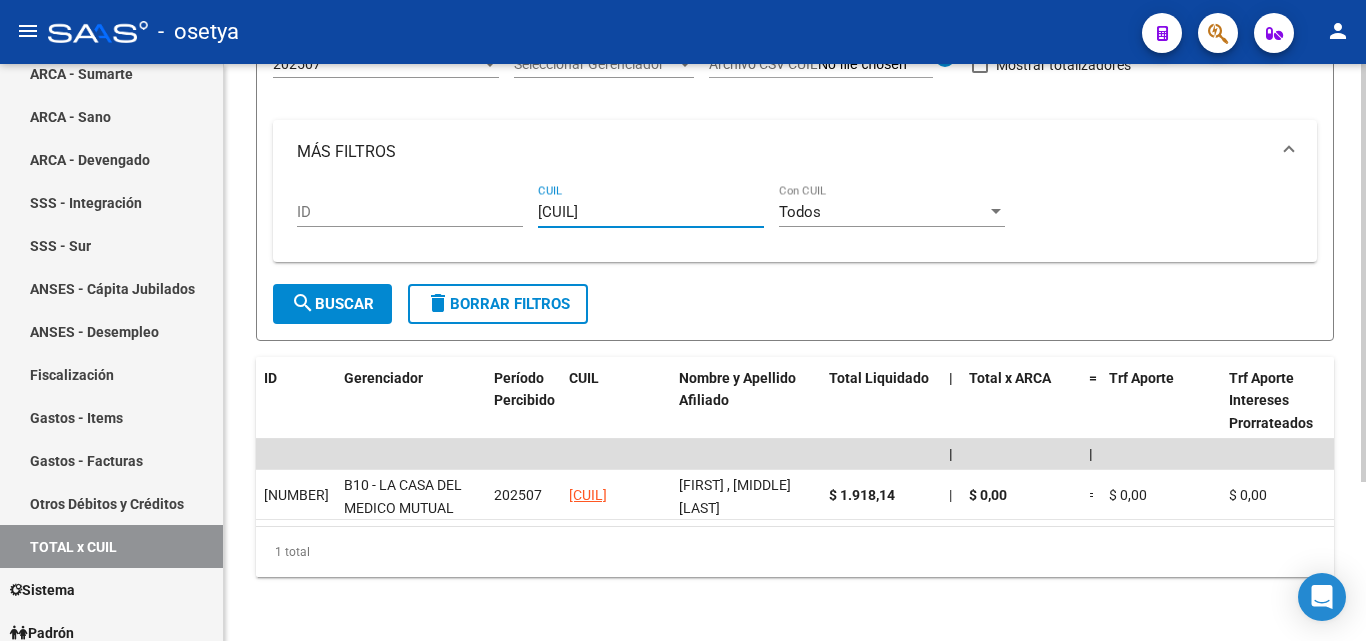 type on "[CUIL]" 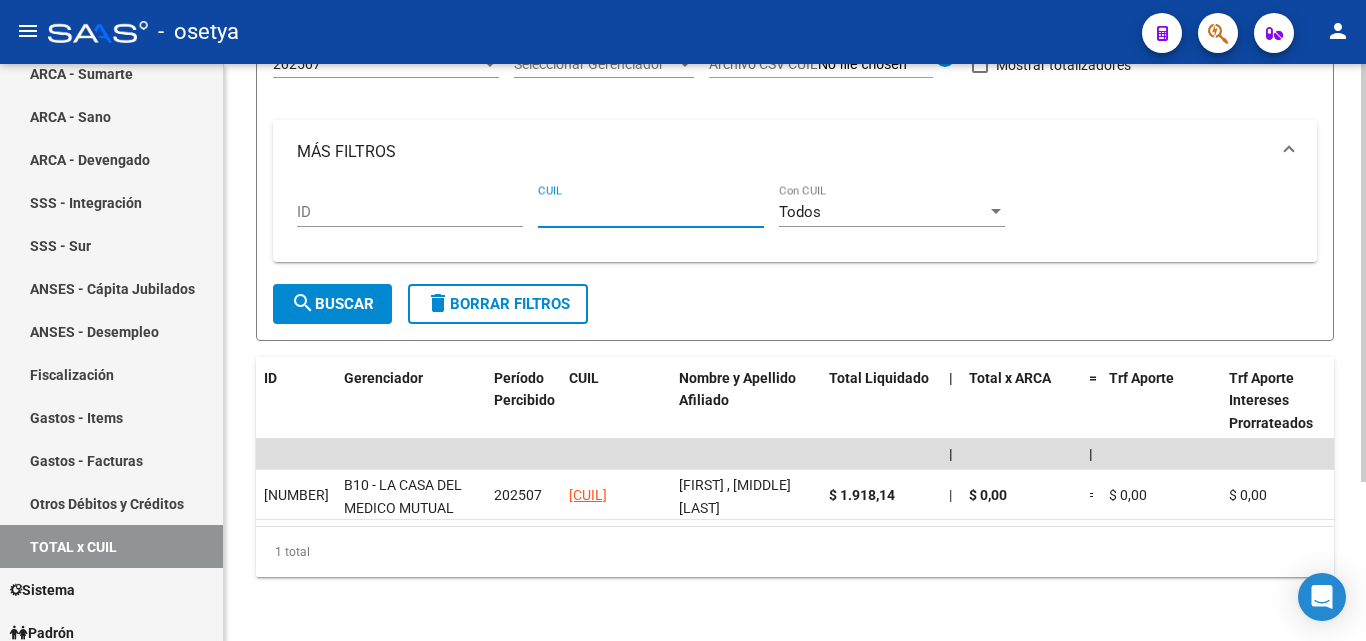 paste on "[CUIL]" 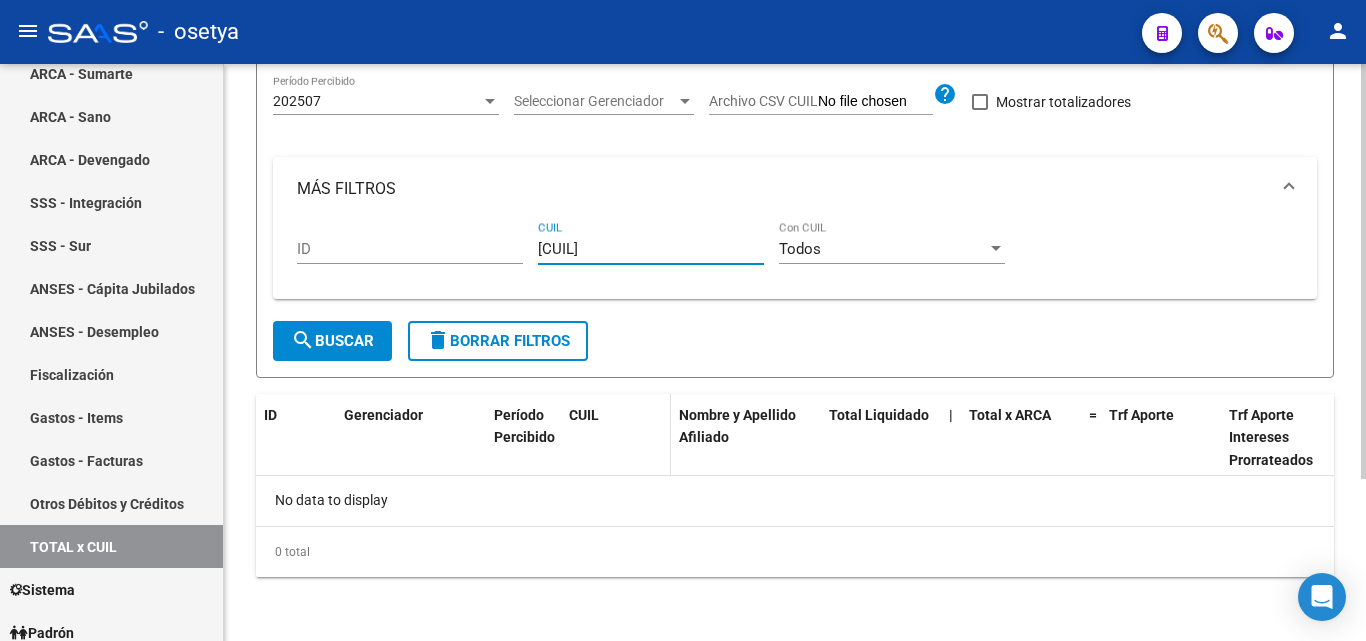 scroll, scrollTop: 167, scrollLeft: 0, axis: vertical 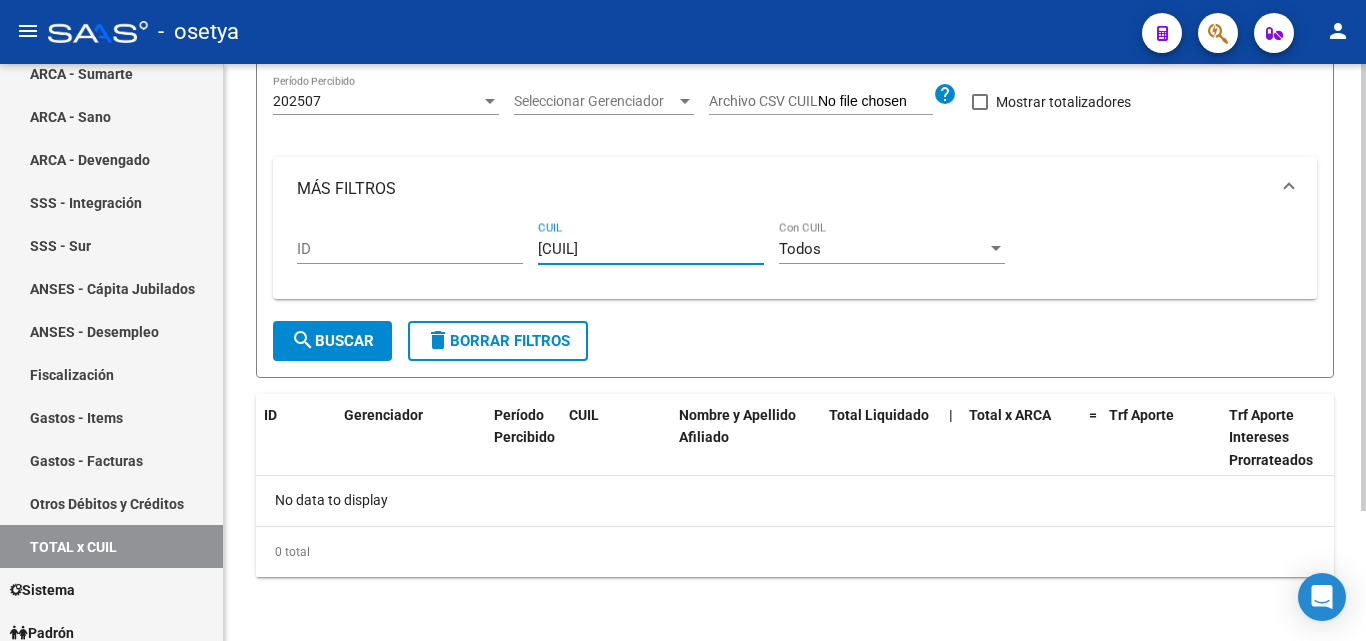 type on "[CUIL]" 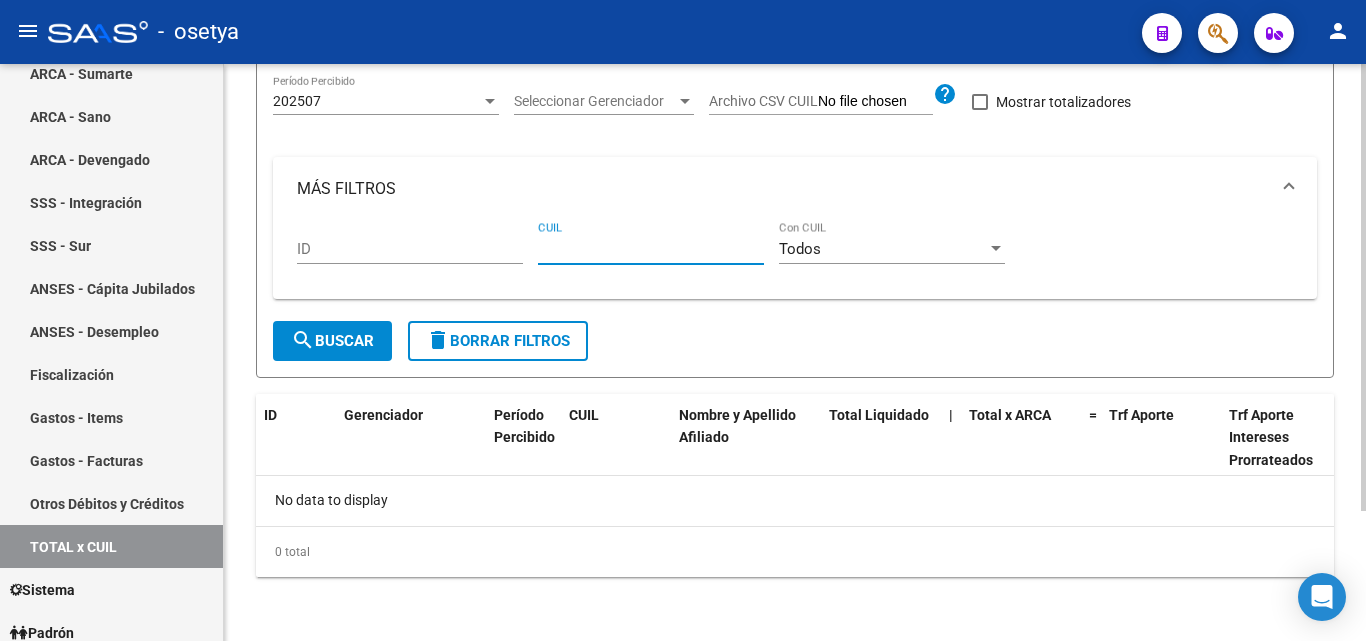 paste on "[CUIL]" 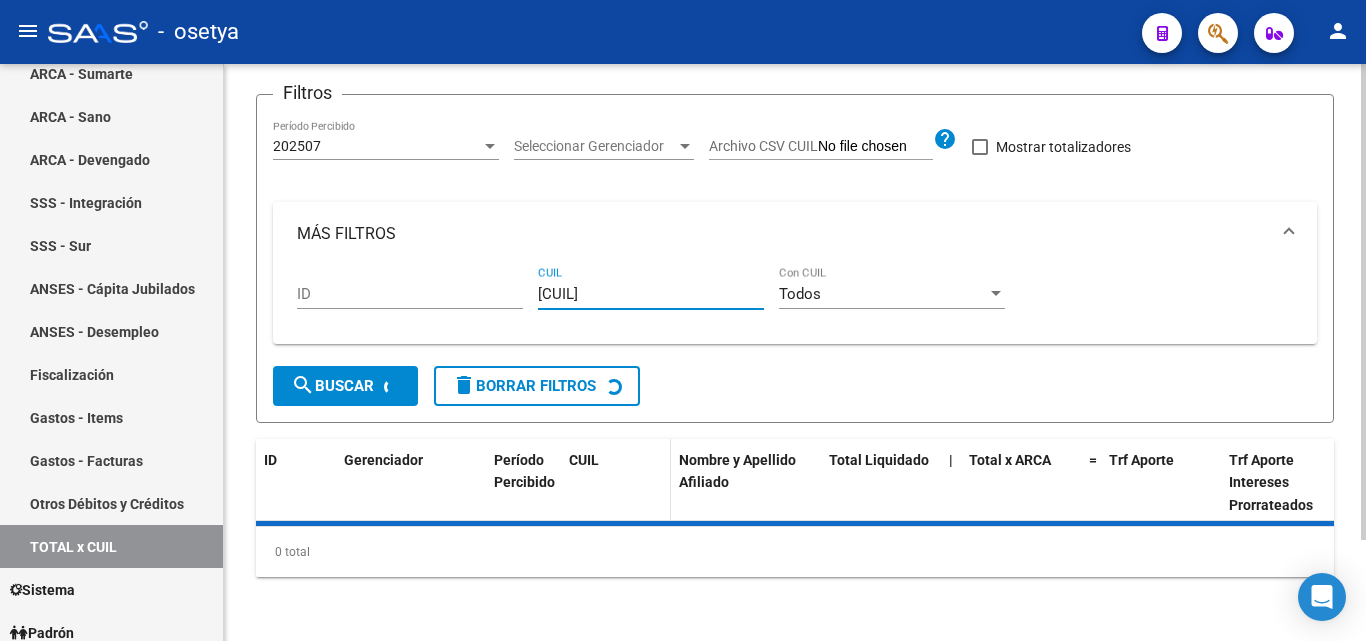scroll, scrollTop: 220, scrollLeft: 0, axis: vertical 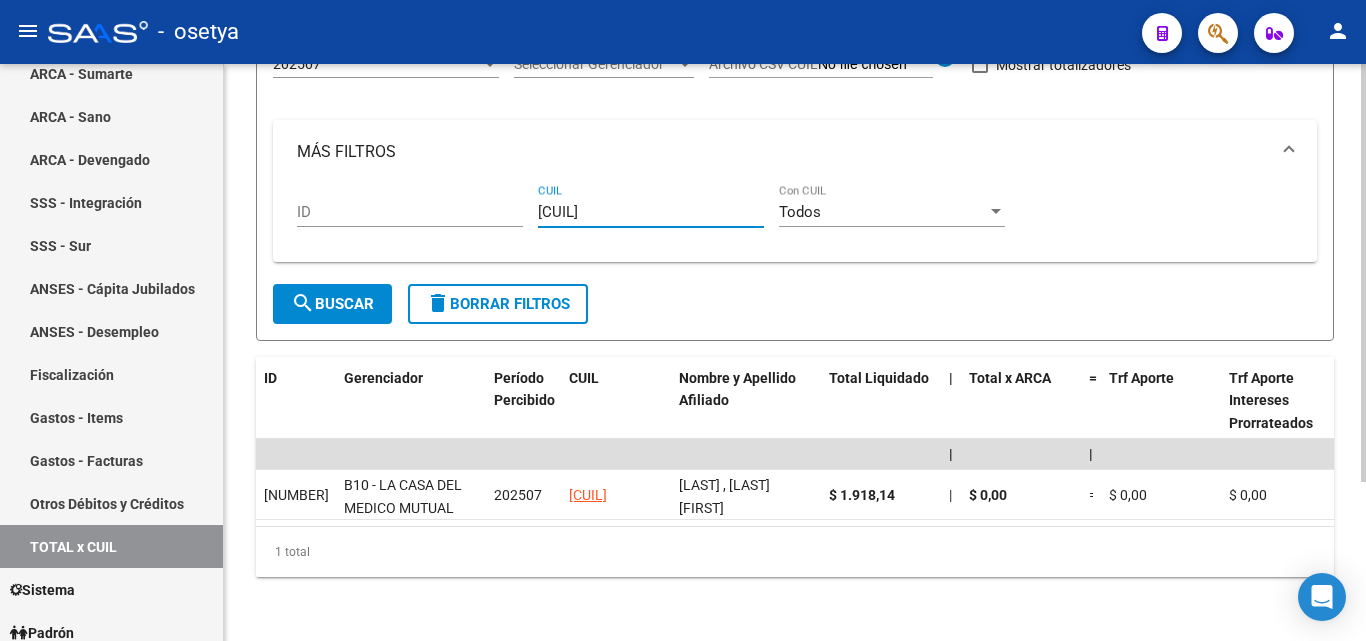 type on "[CUIL]" 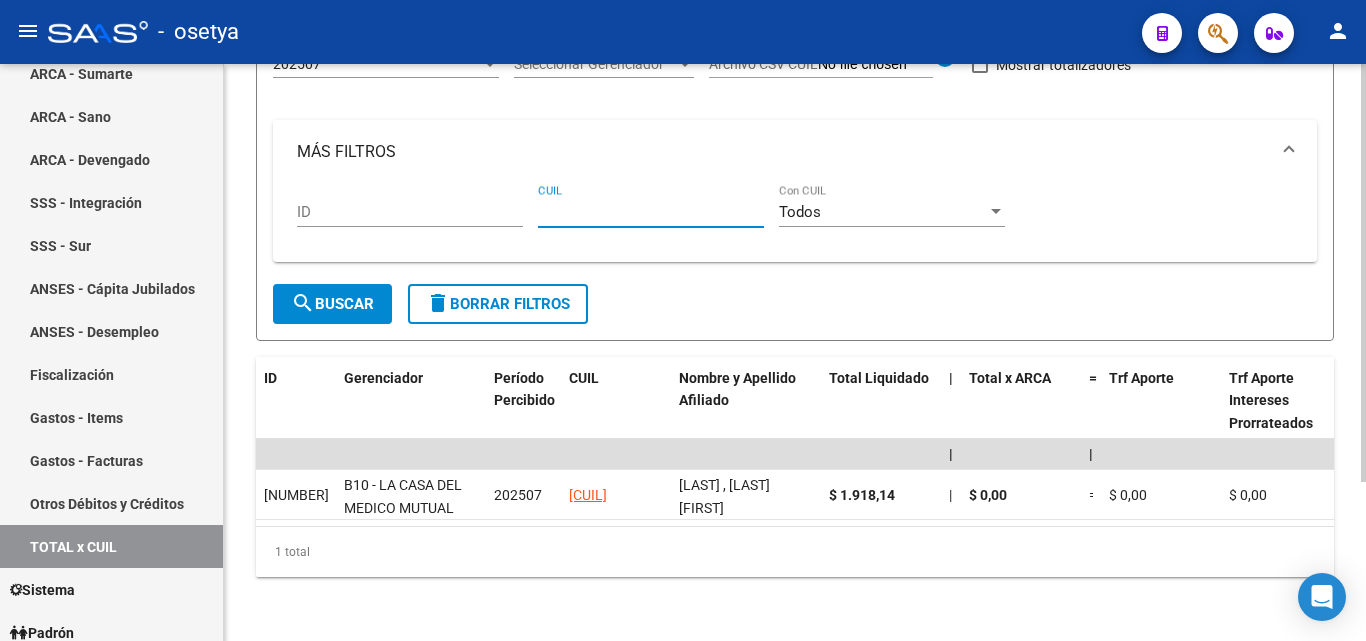 paste on "[CUIL]" 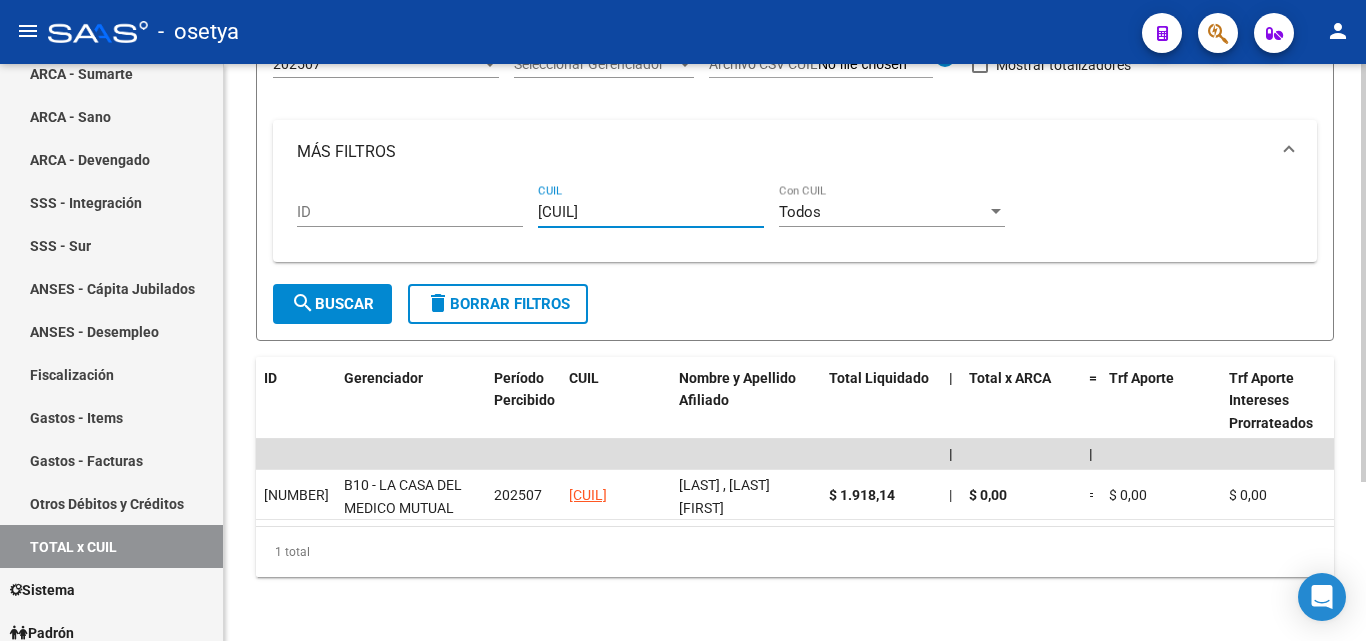 drag, startPoint x: 610, startPoint y: 200, endPoint x: 521, endPoint y: 205, distance: 89.140335 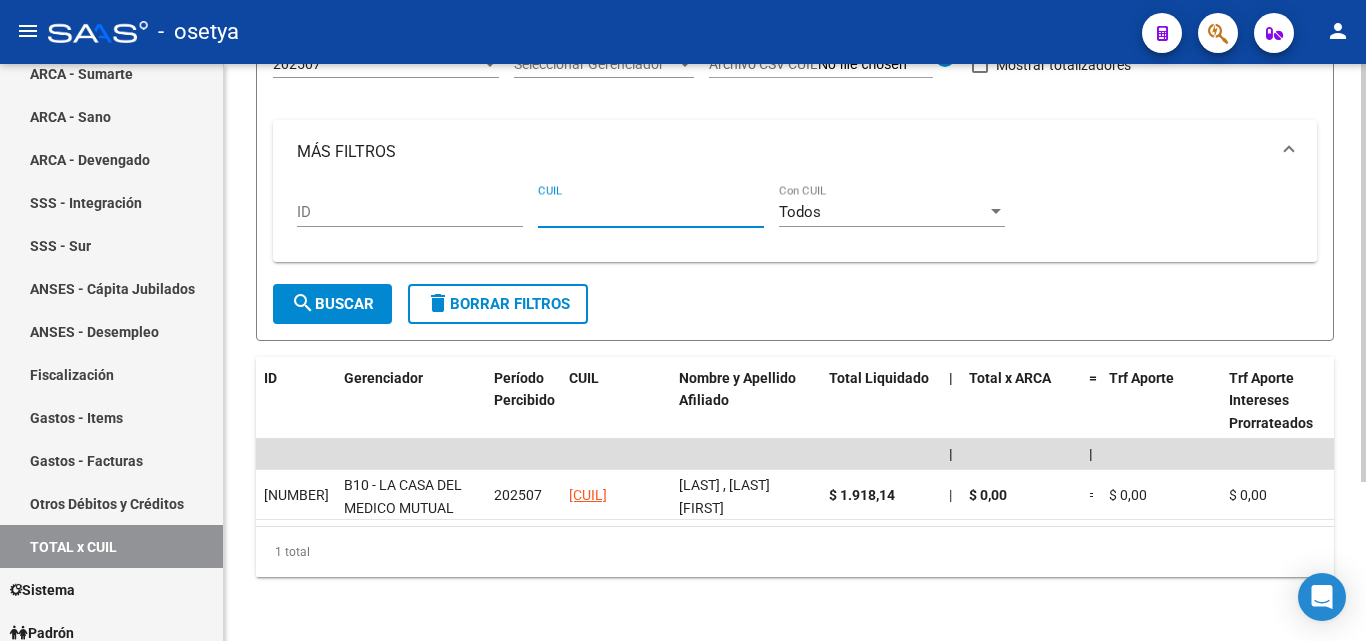 paste on "[CUIL]" 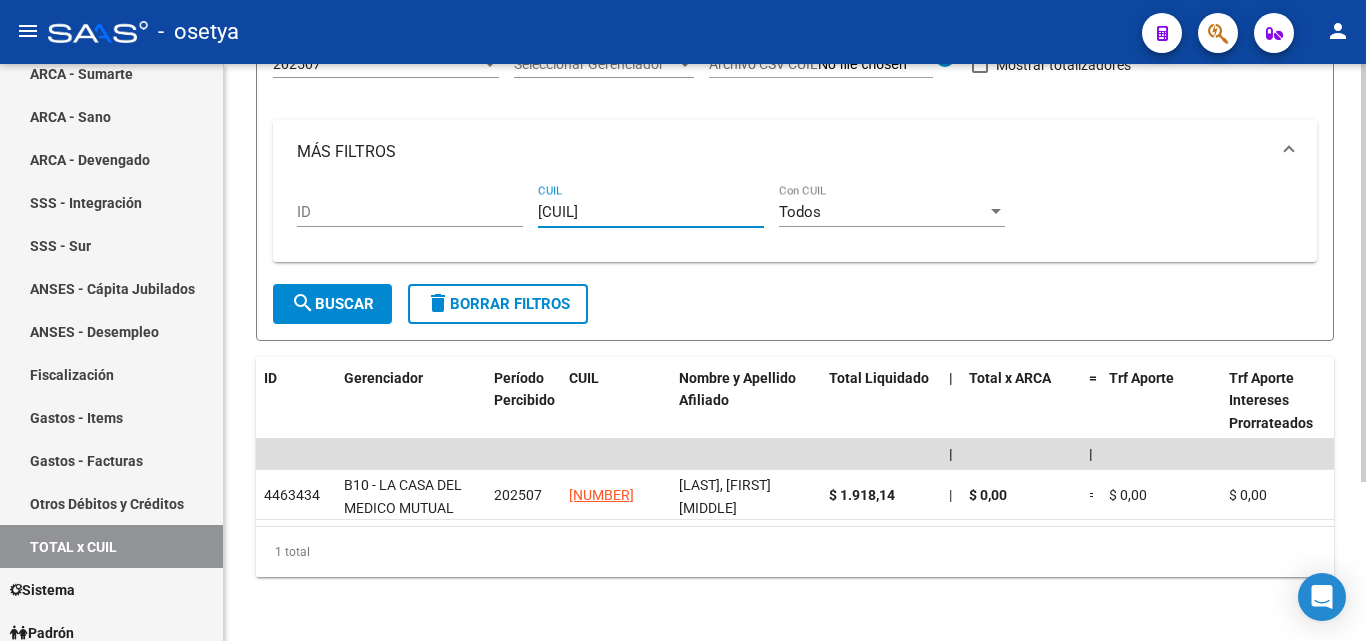 type on "[CUIL]" 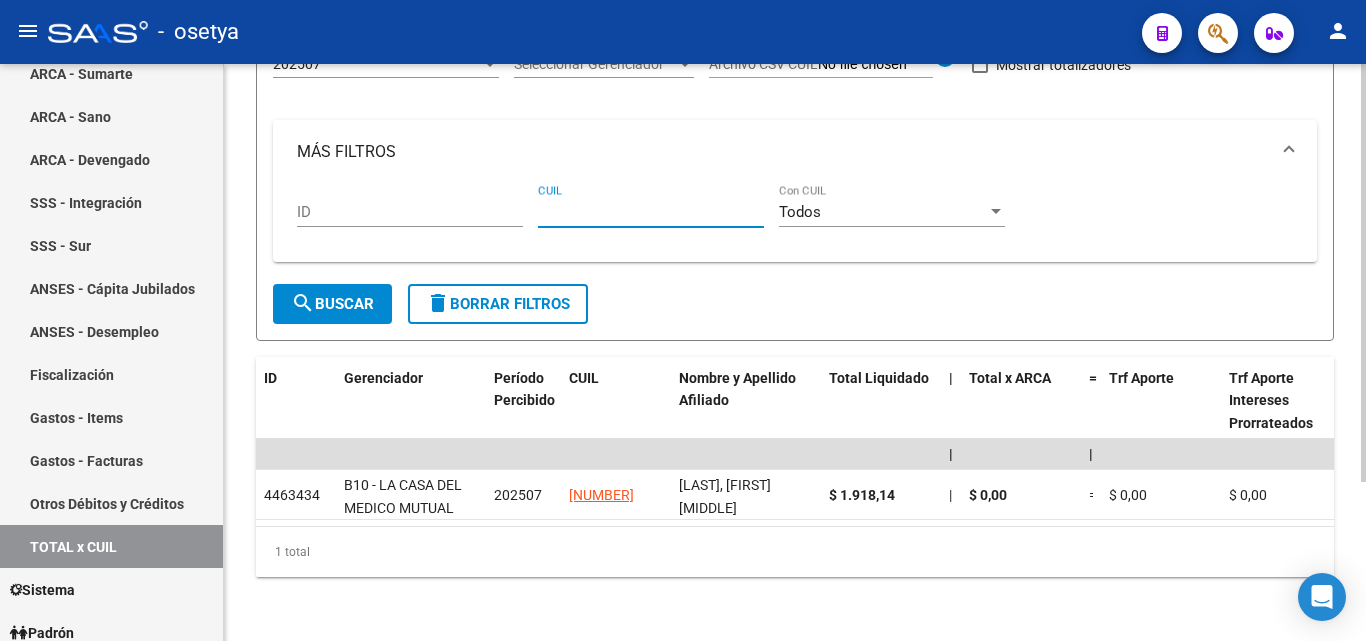 paste on "[CUIL]" 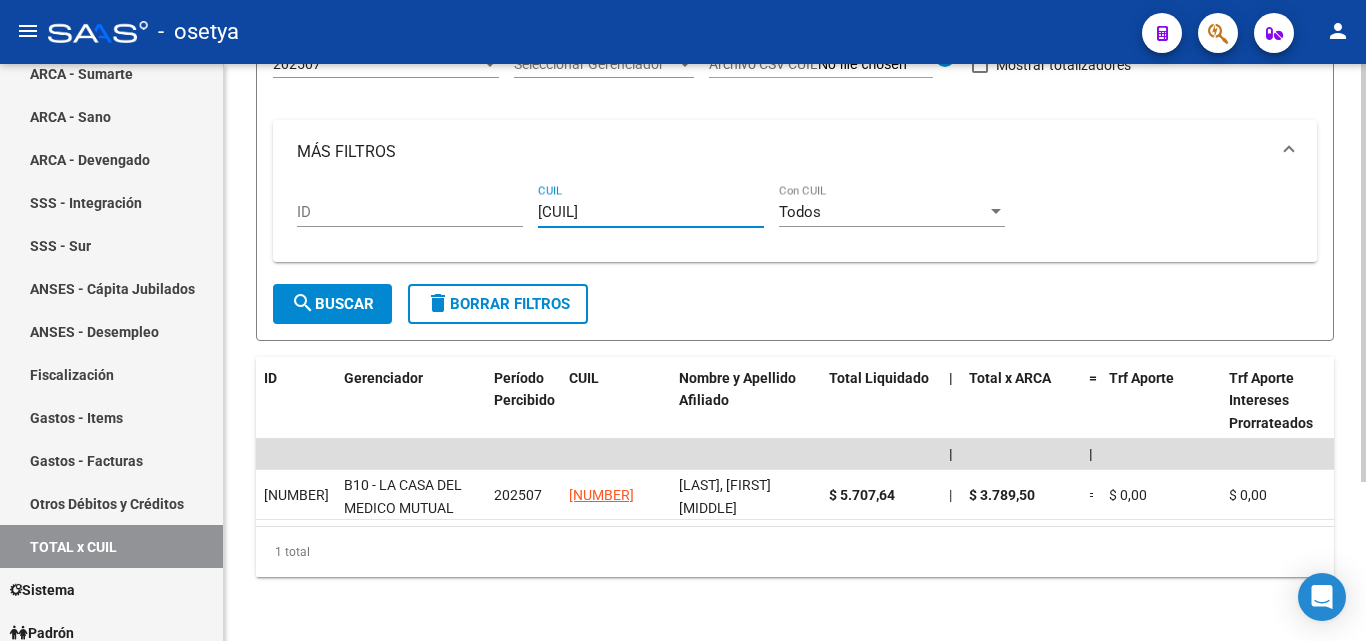 type on "[CUIL]" 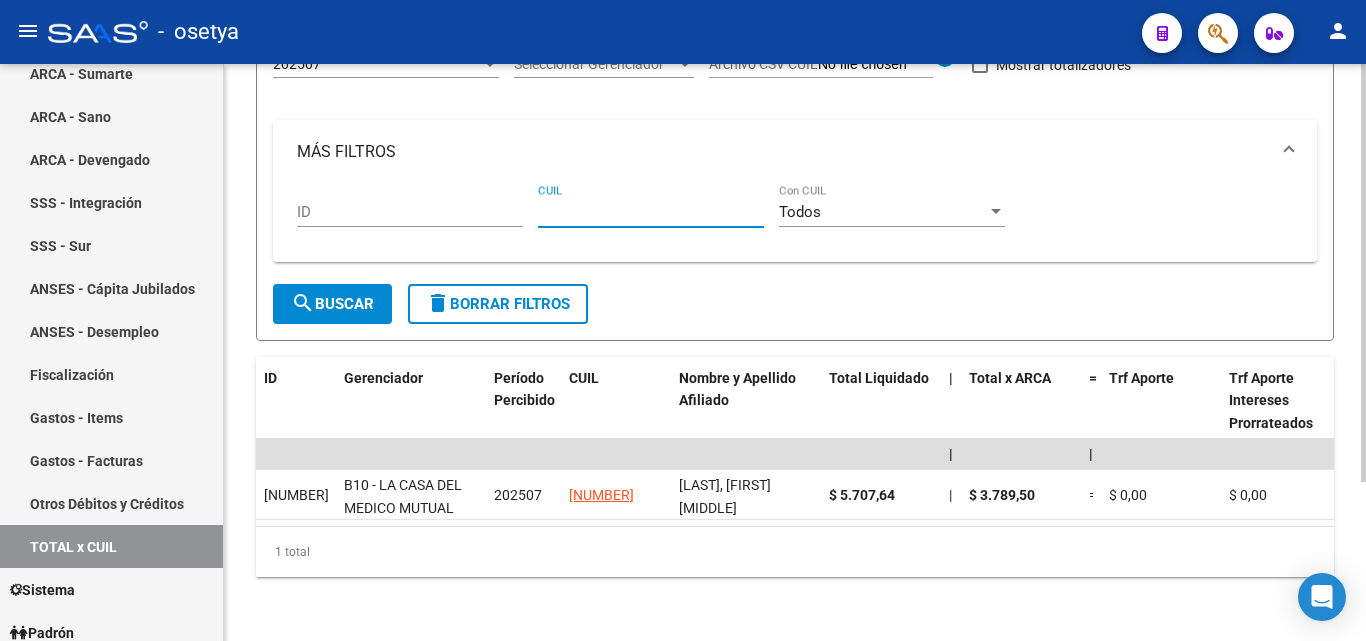 paste on "[CUIL]" 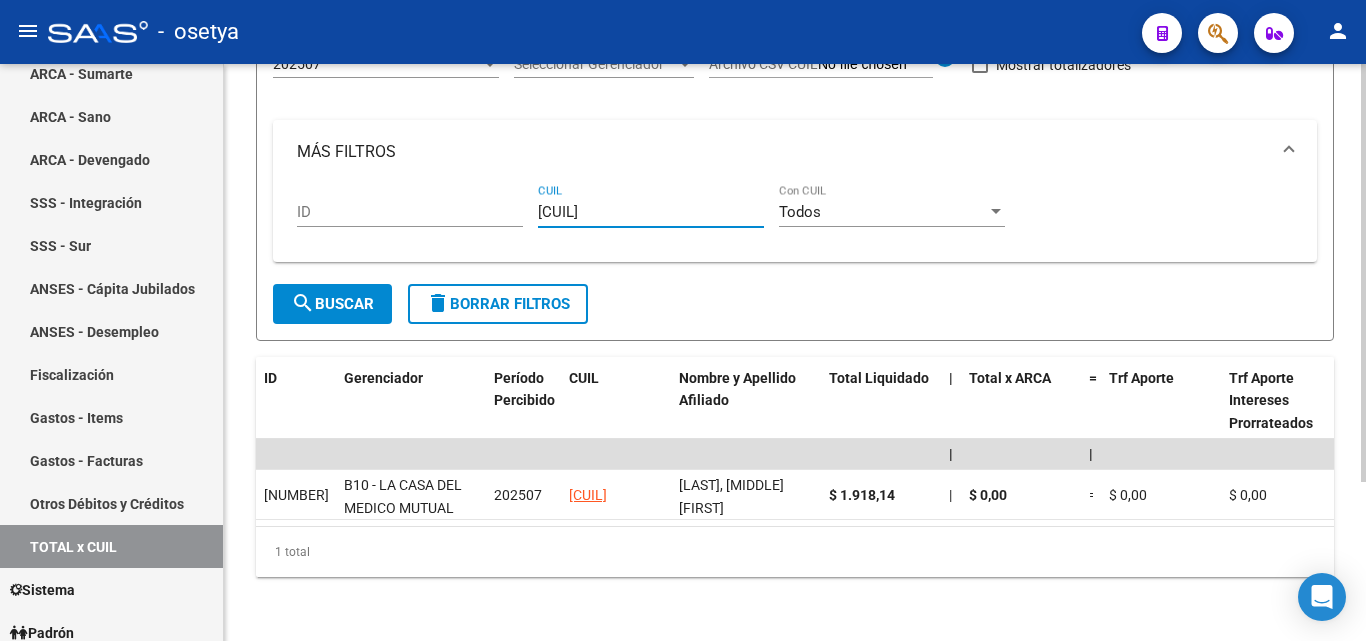 type on "[CUIL]" 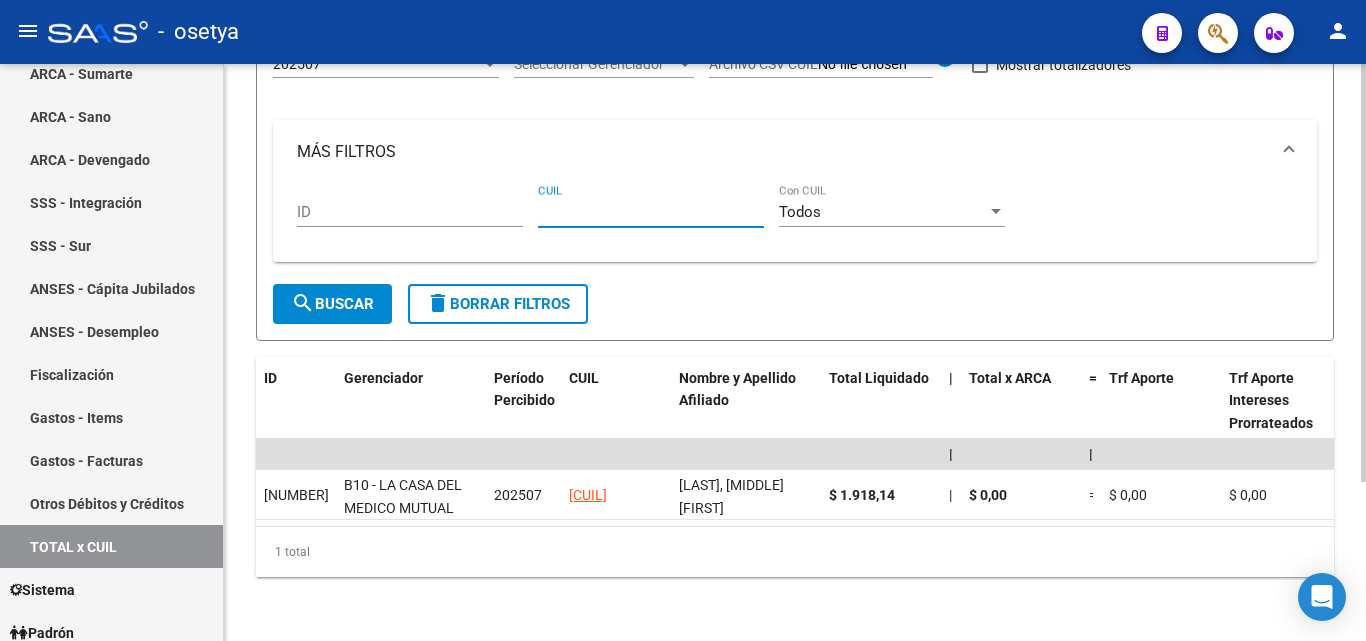 paste on "[CUIL]" 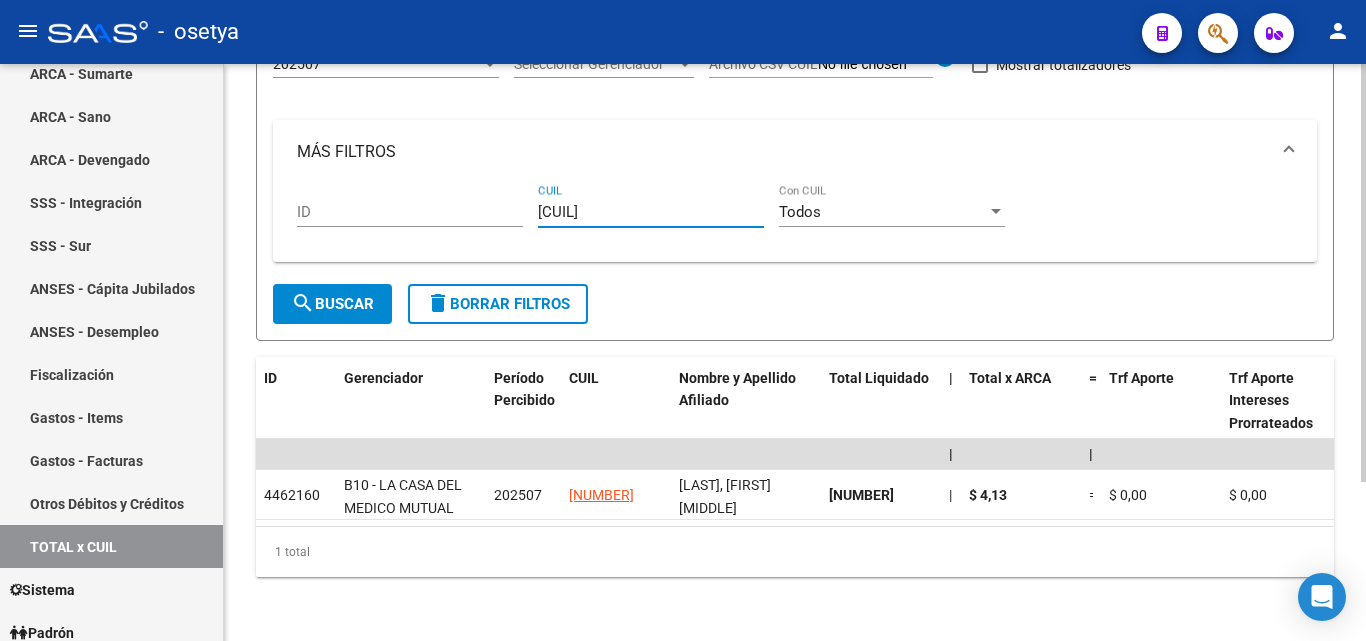 type on "[CUIL]" 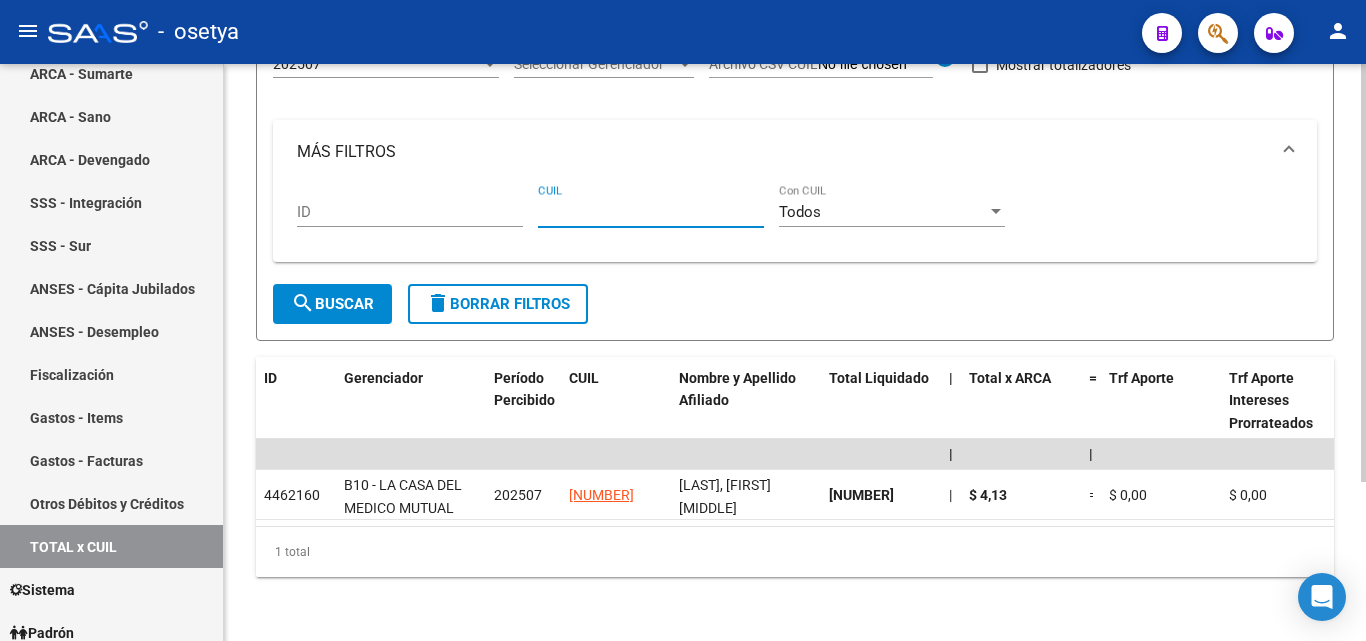 paste on "[CUIL]" 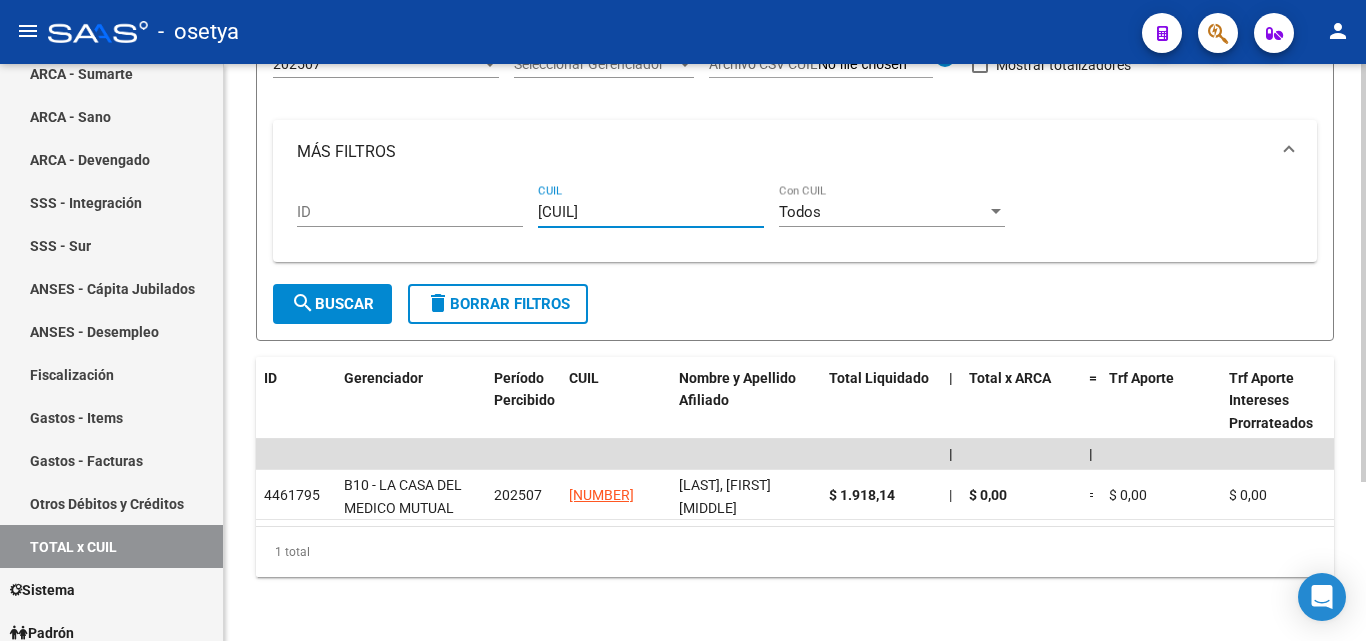 type on "[CUIL]" 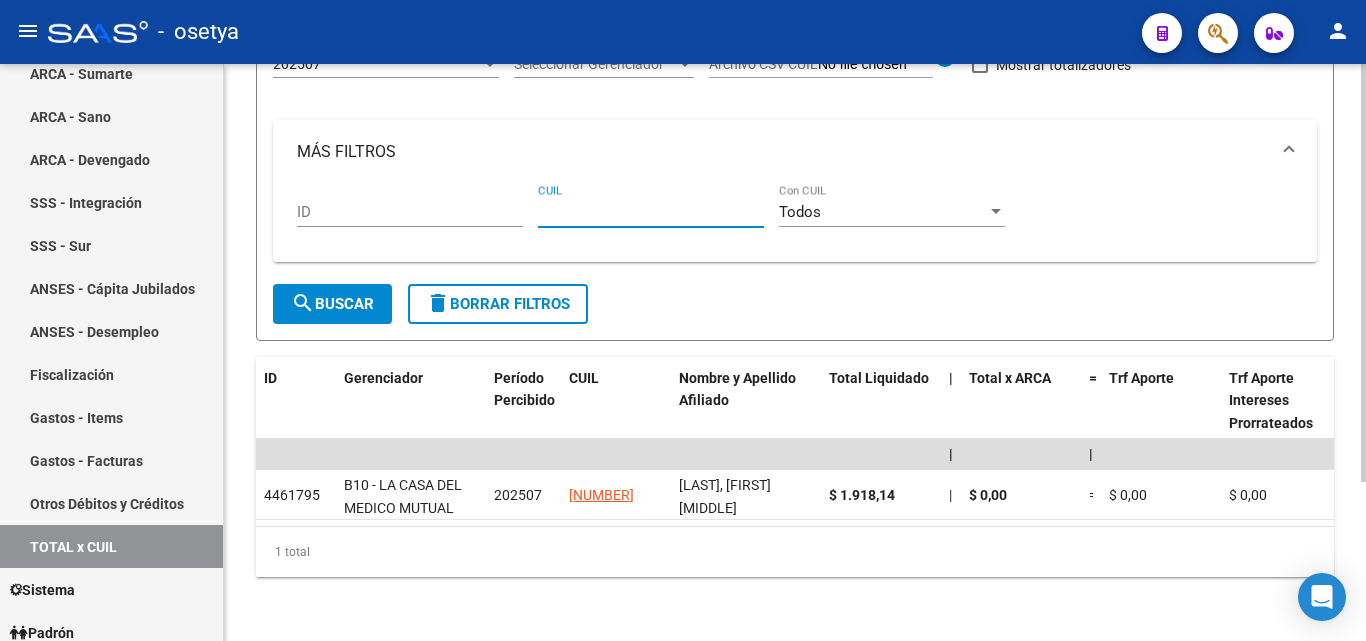 paste on "[CUIL]" 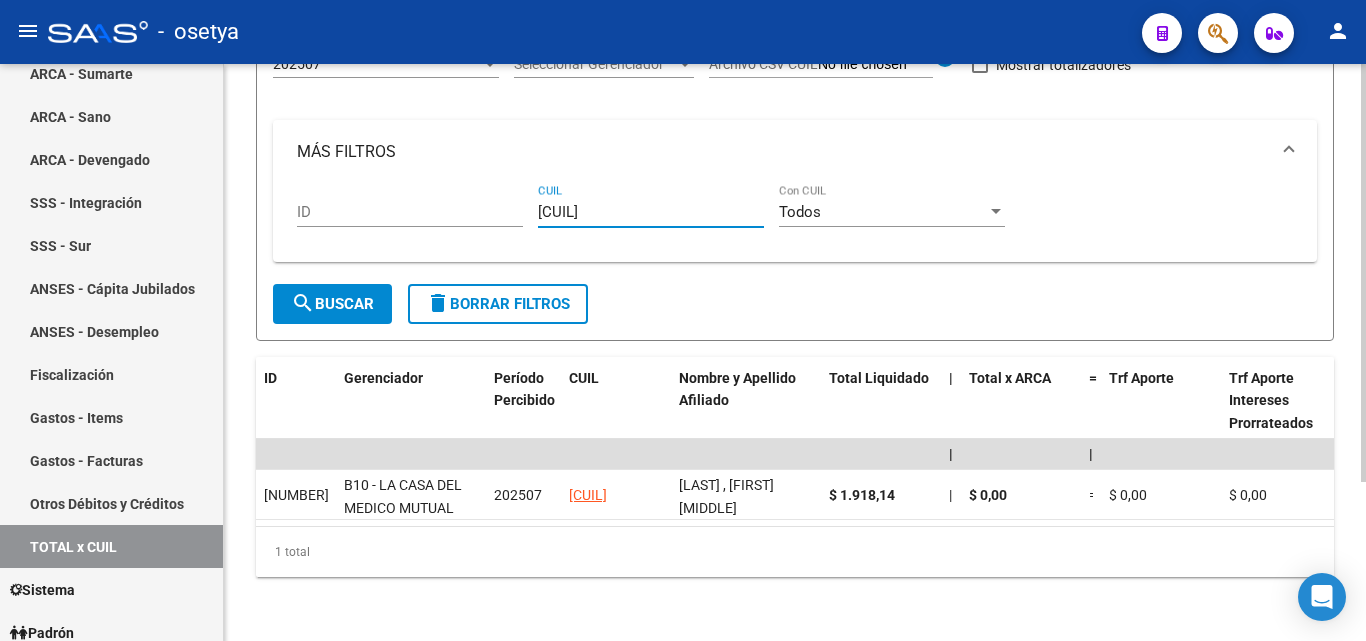 type on "[CUIL]" 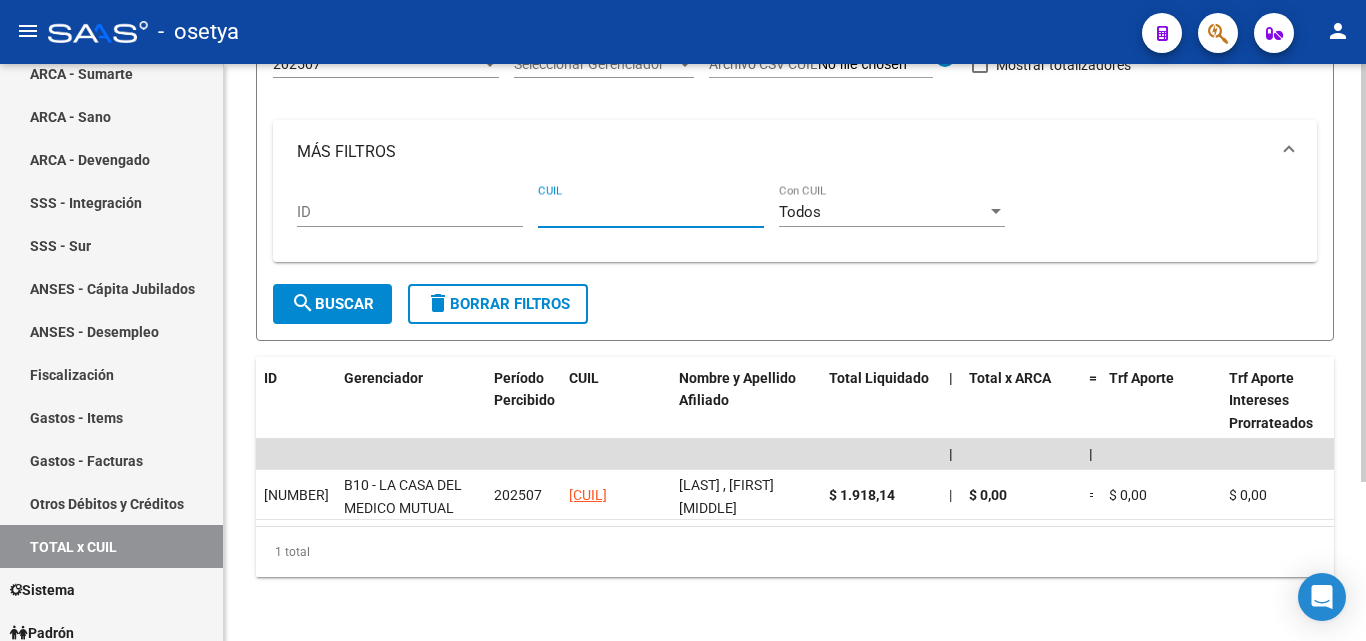 paste on "[CUIL]" 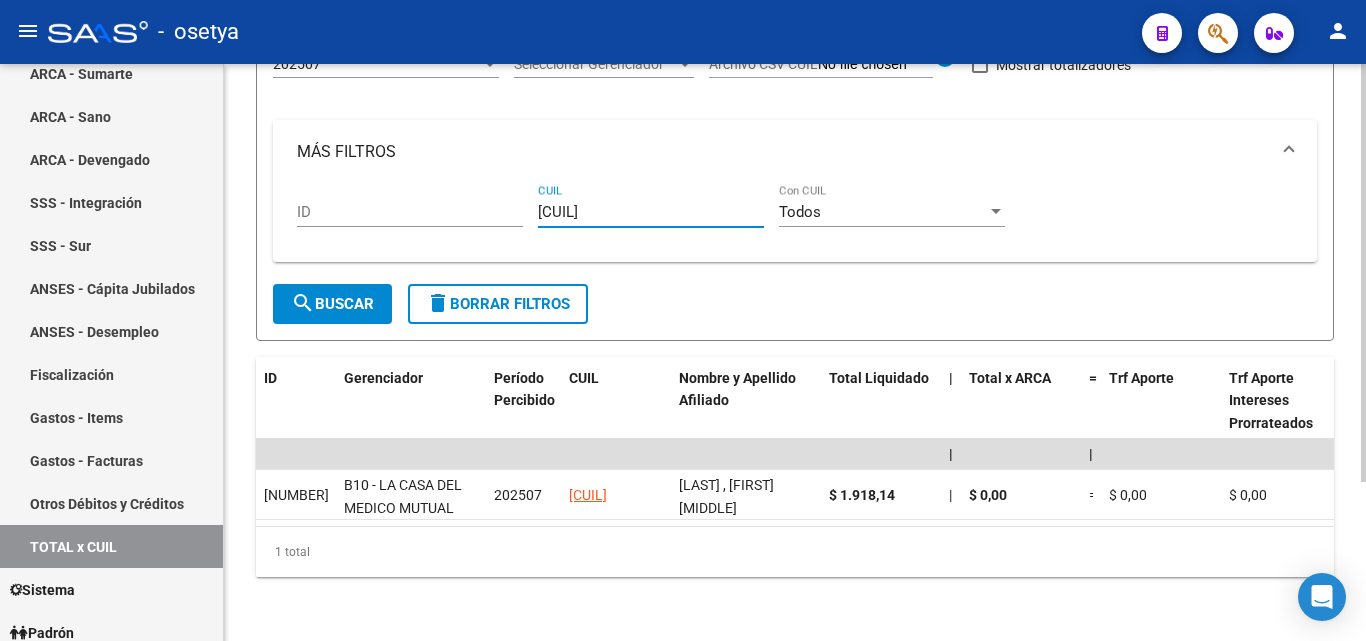 drag, startPoint x: 592, startPoint y: 203, endPoint x: 498, endPoint y: 204, distance: 94.00532 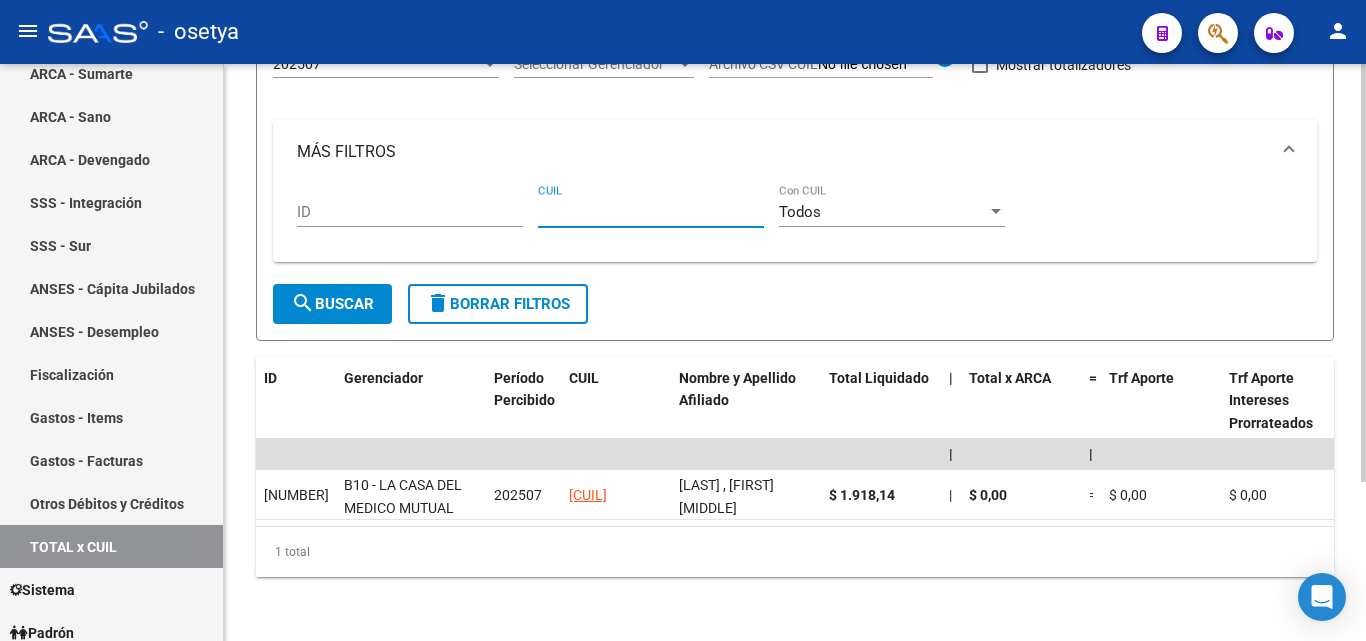 paste on "[CUIL]" 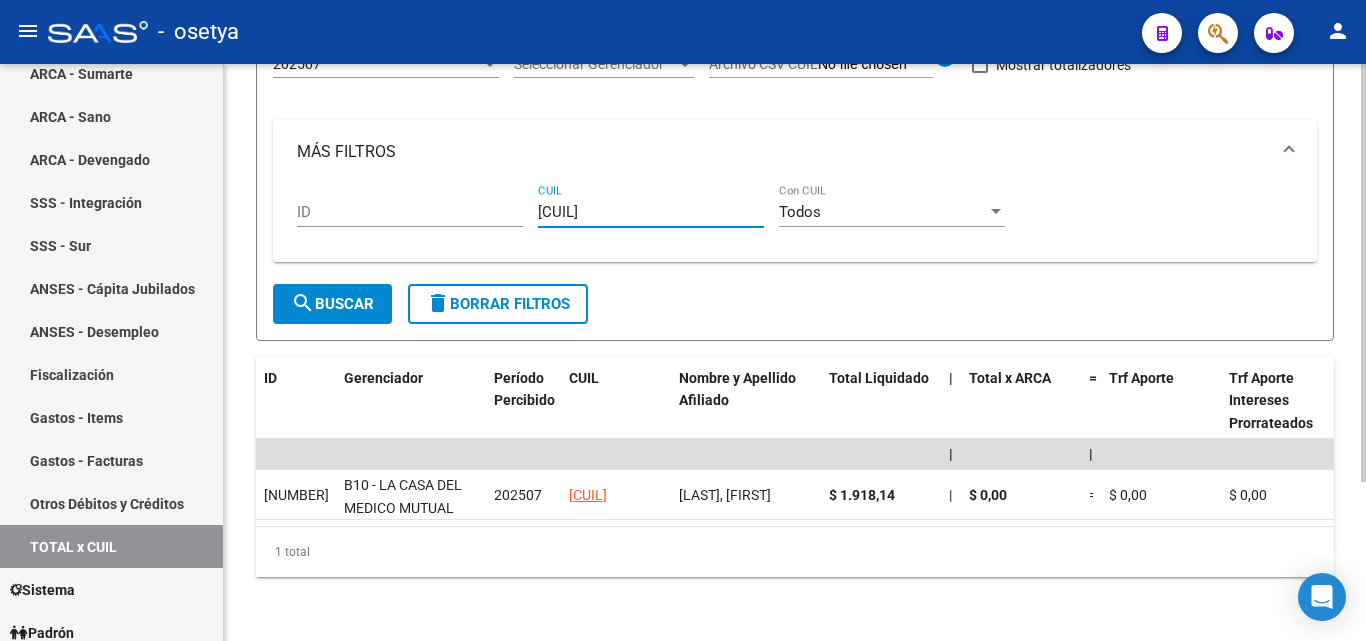 type on "[CUIL]" 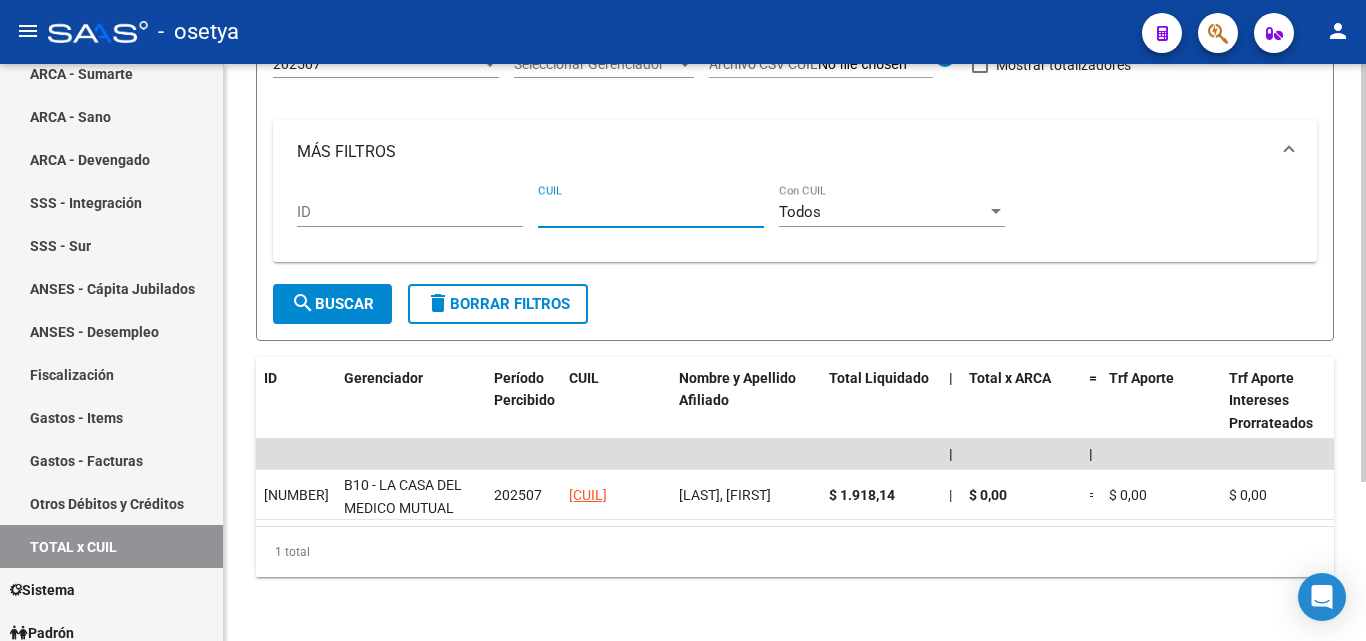 paste on "[CUIL]" 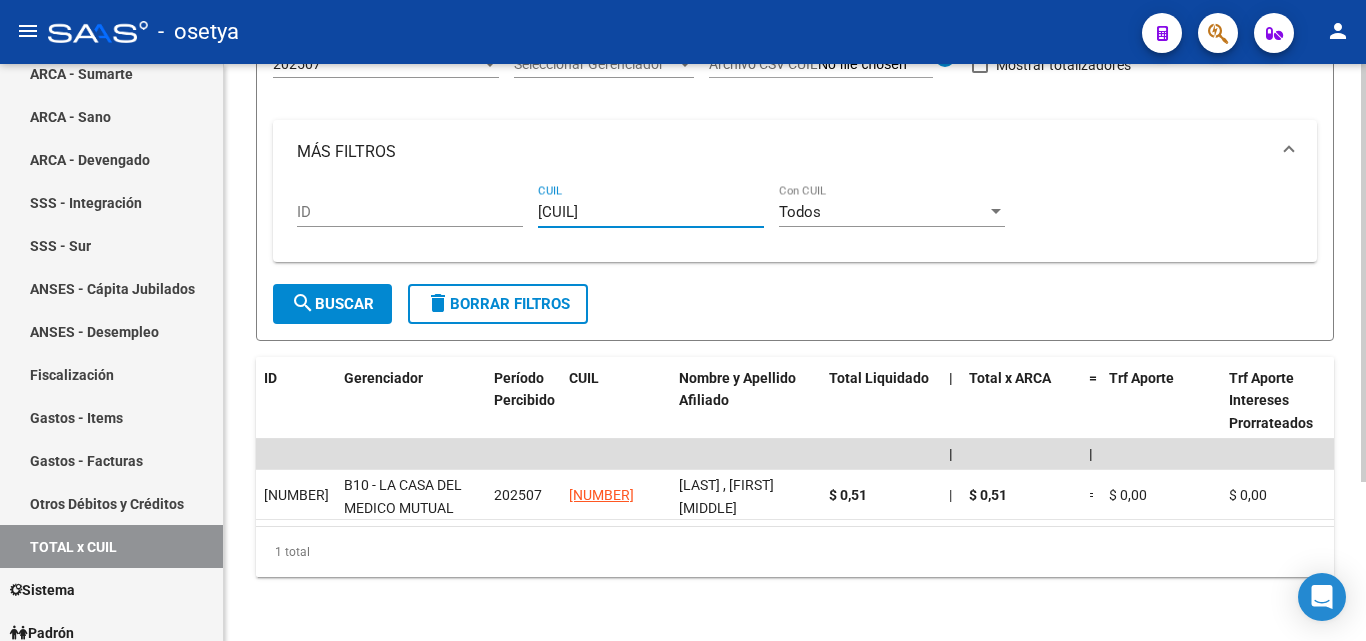 type on "[CUIL]" 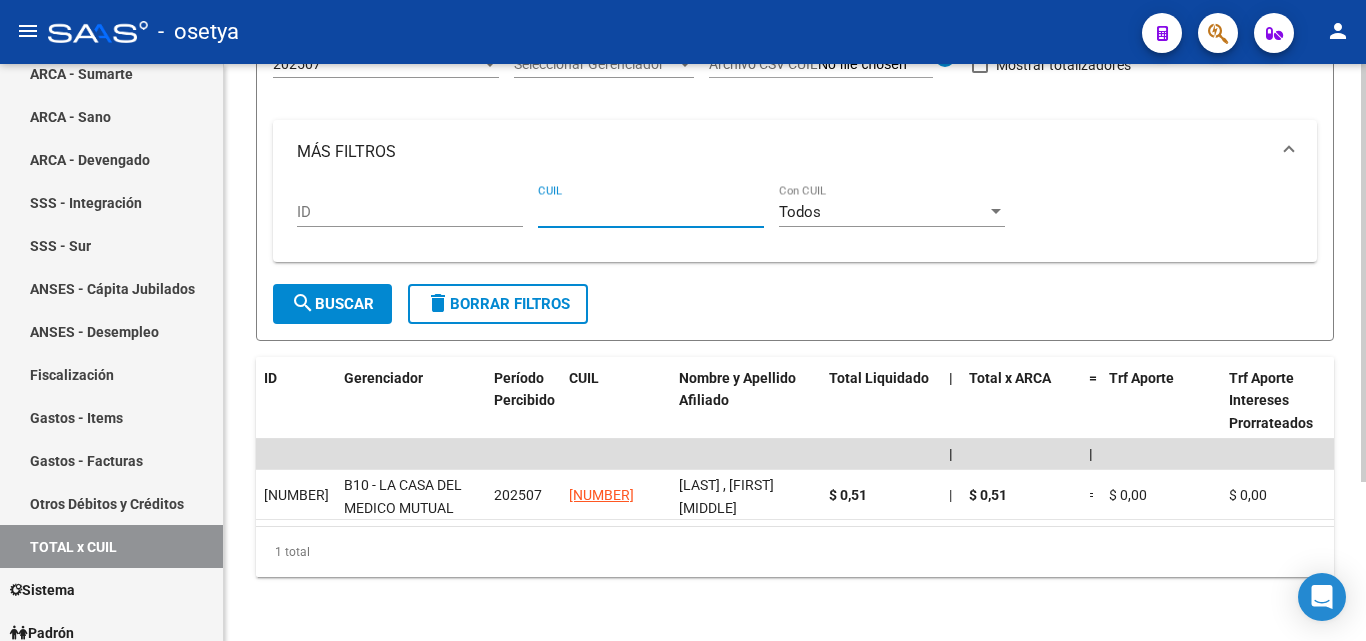 paste on "[CUIL]" 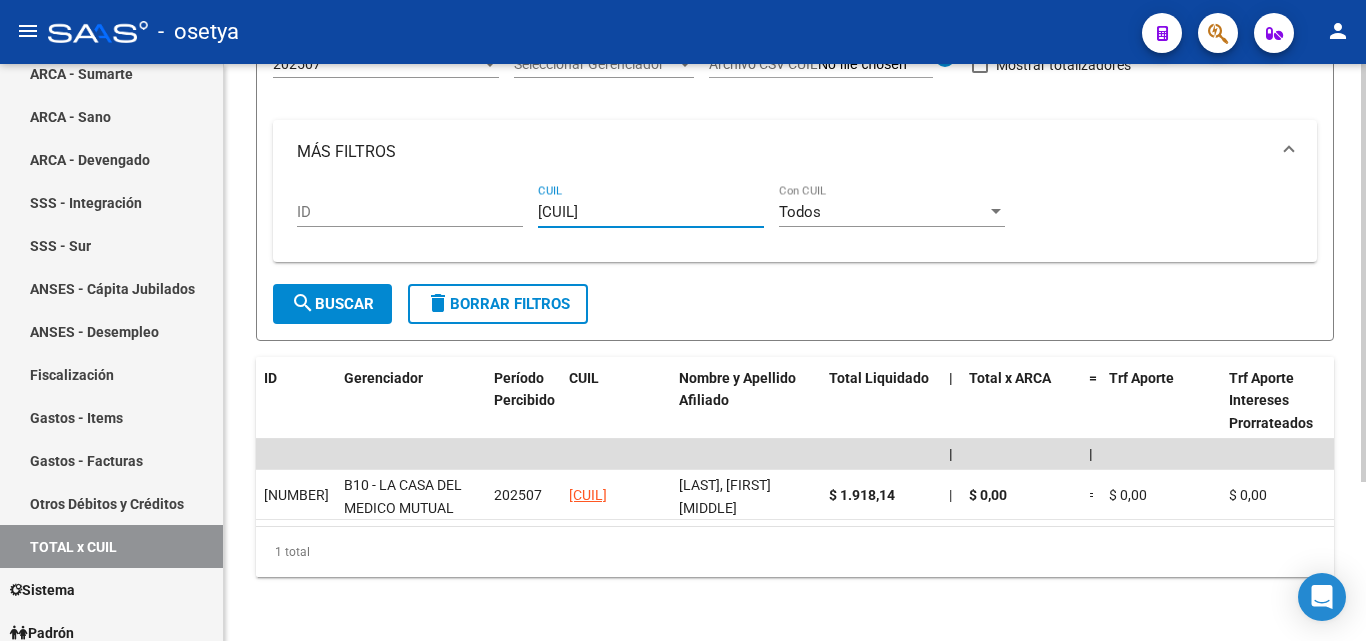 type on "[CUIL]" 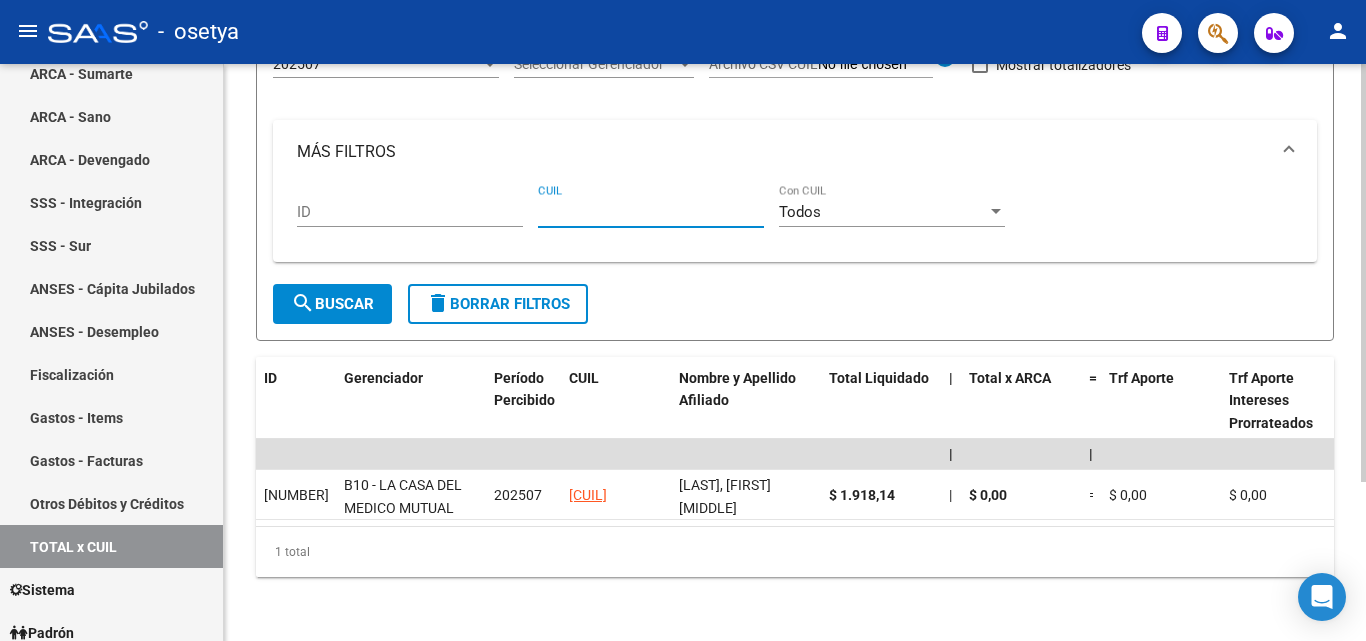 paste on "[CUIL]" 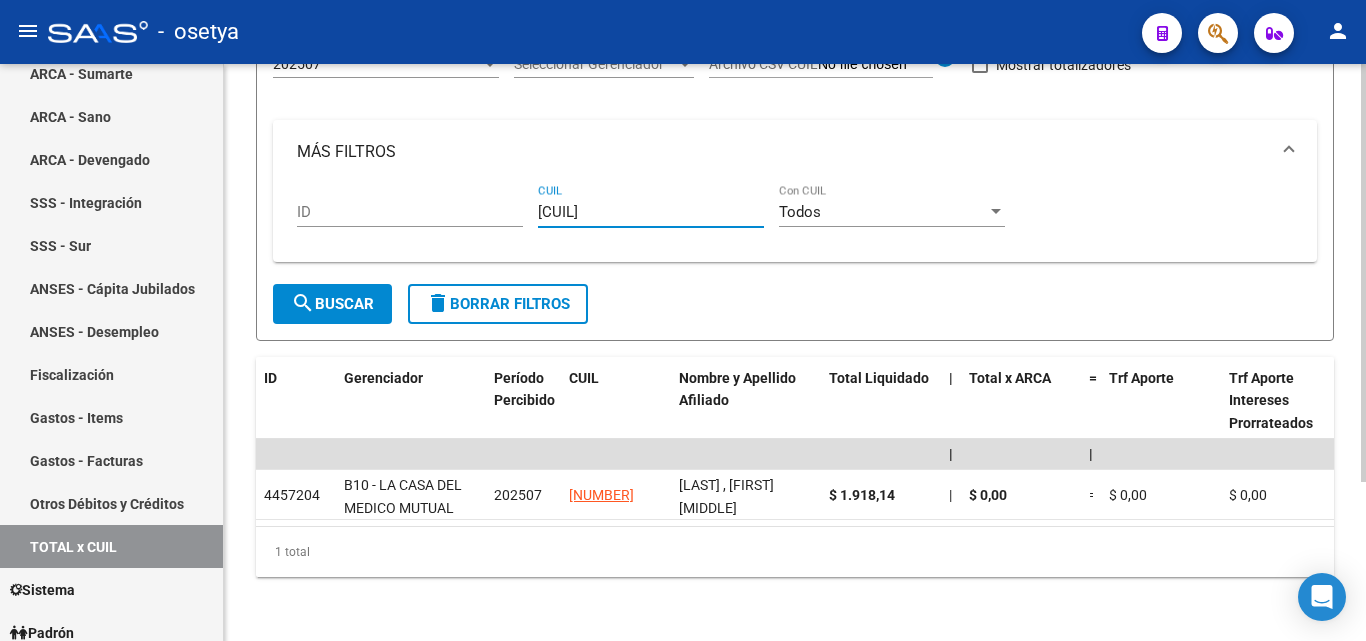 type on "[CUIL]" 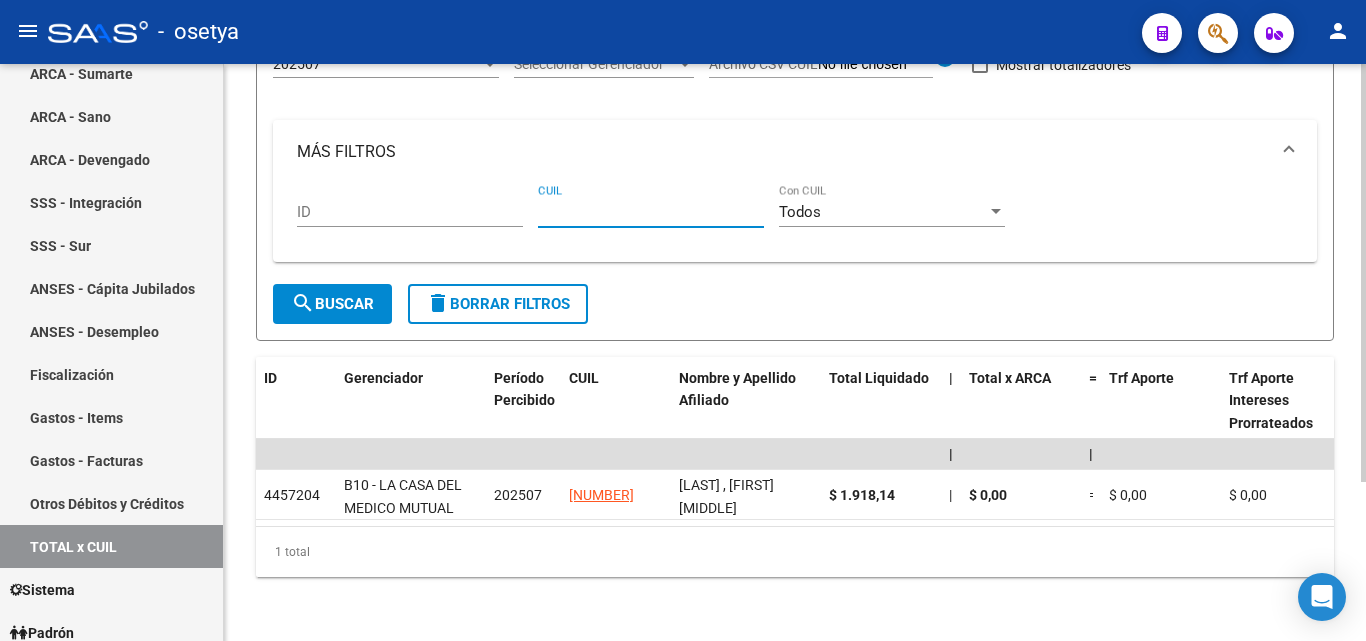 paste on "[CUIL]" 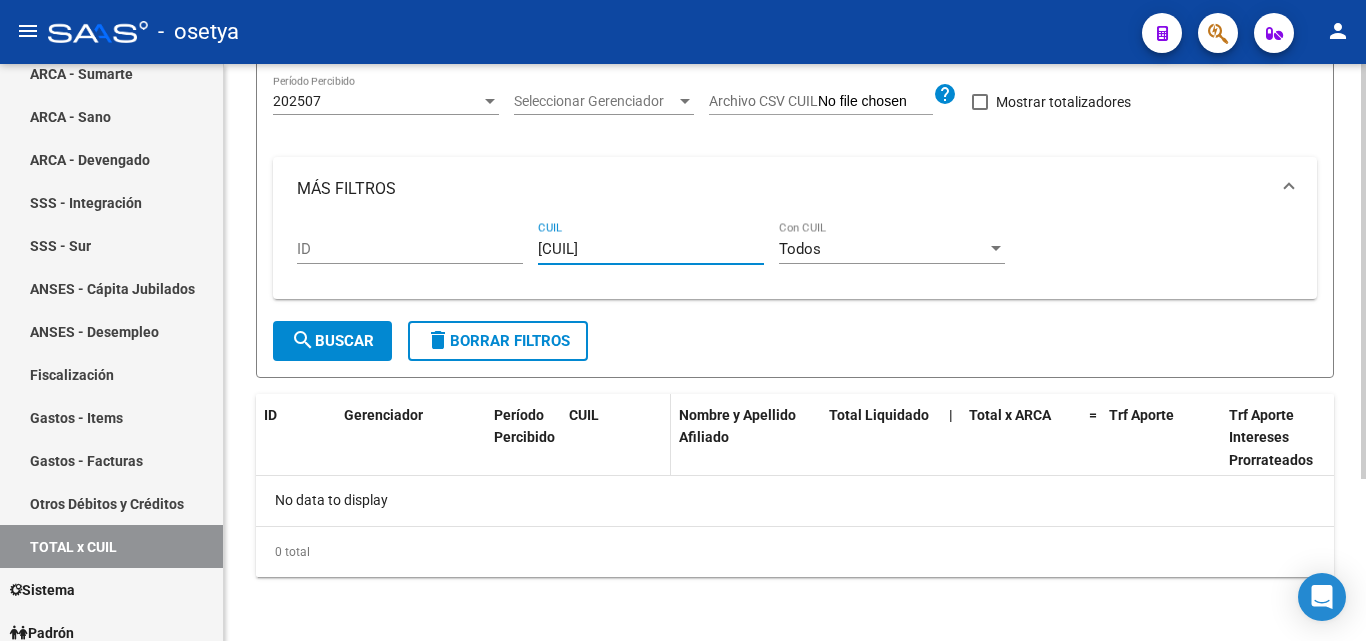 scroll, scrollTop: 167, scrollLeft: 0, axis: vertical 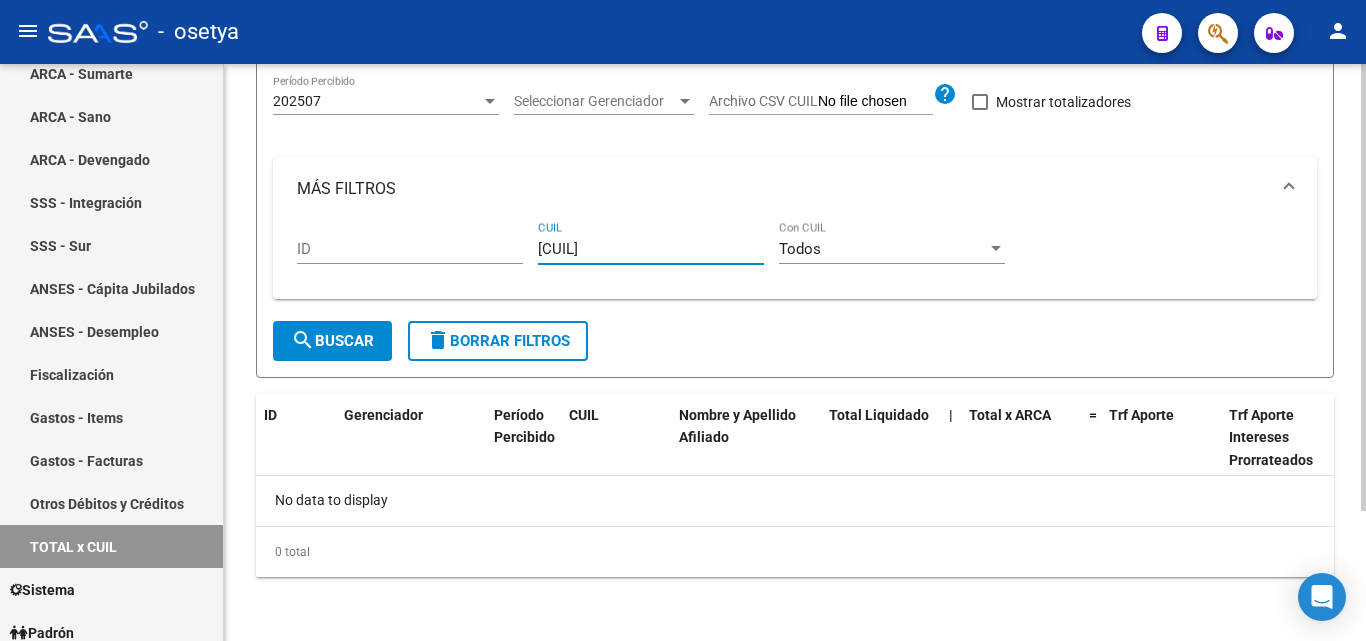 type on "[CUIL]" 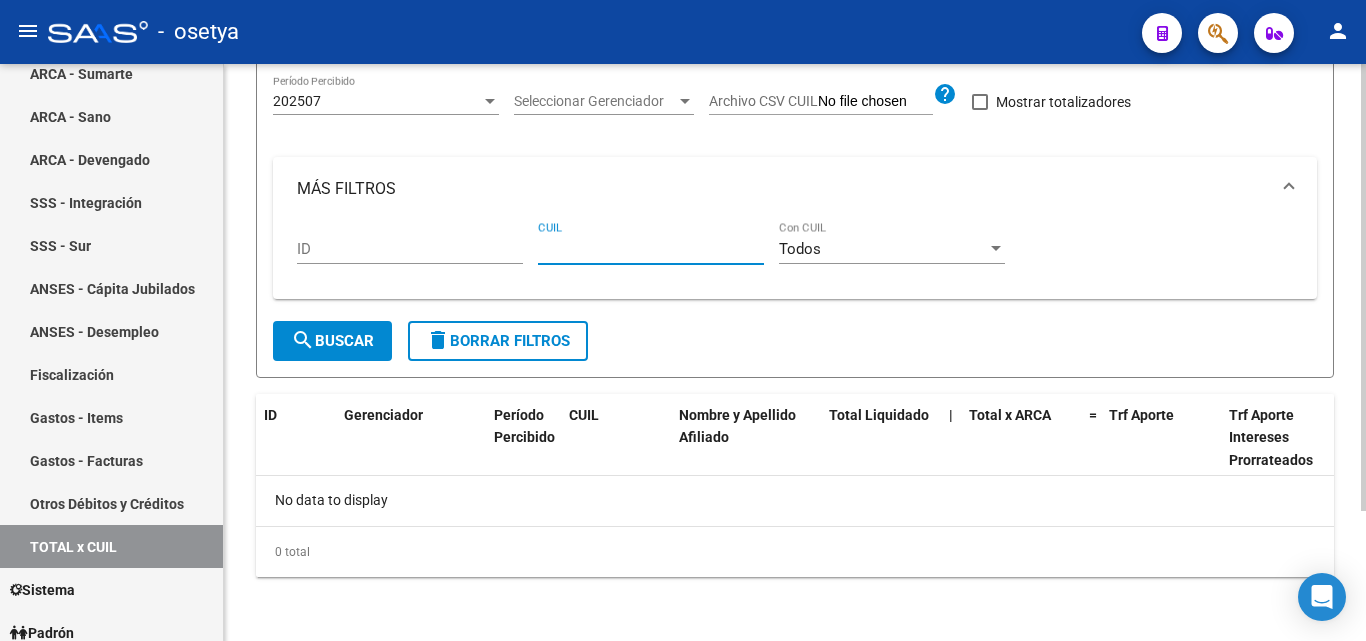 paste on "[CUIL]" 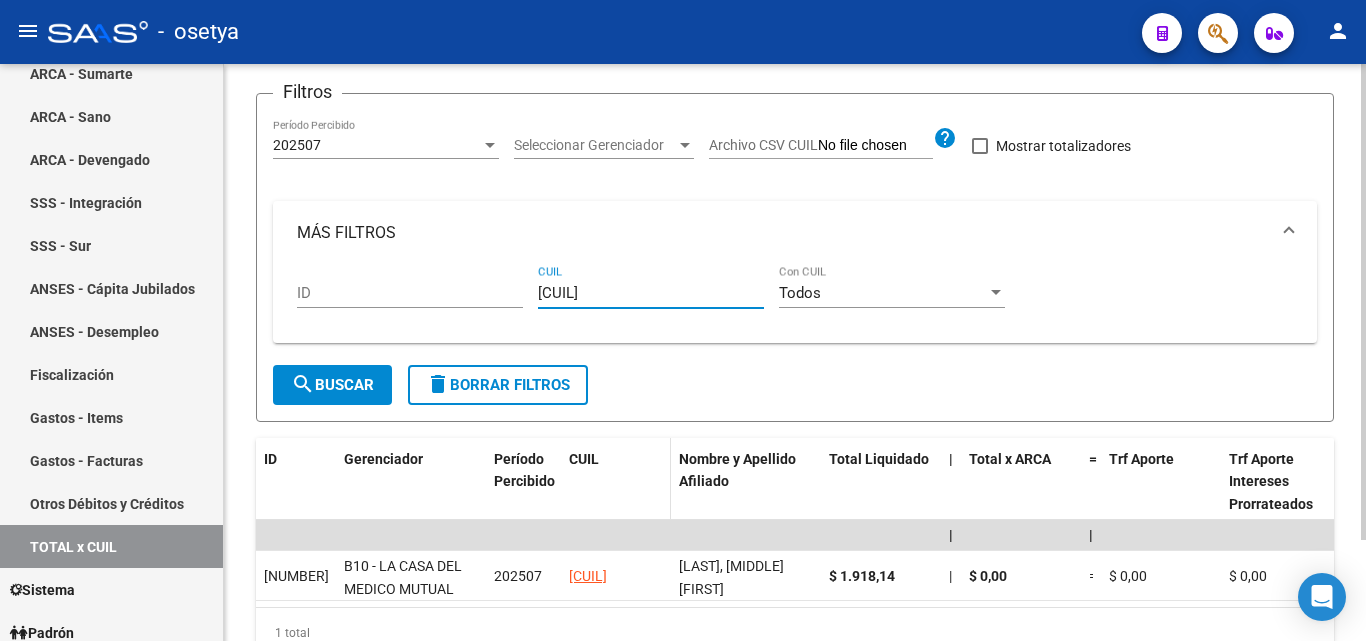scroll, scrollTop: 220, scrollLeft: 0, axis: vertical 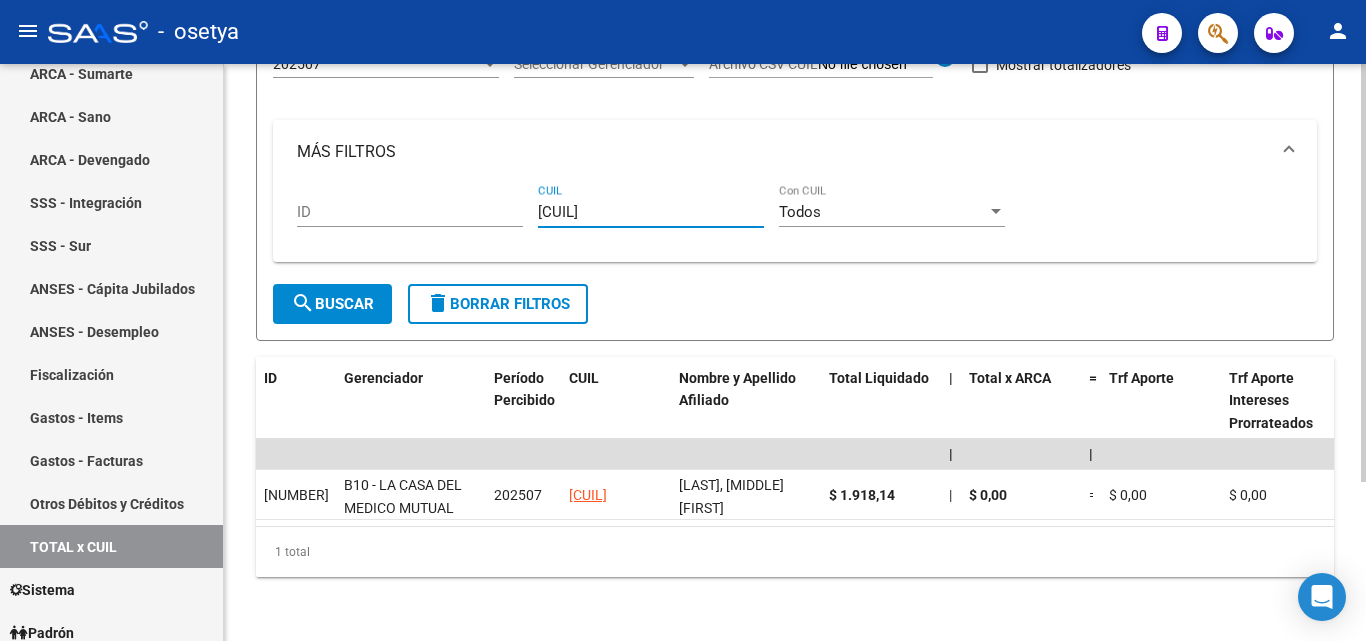type on "[CUIL]" 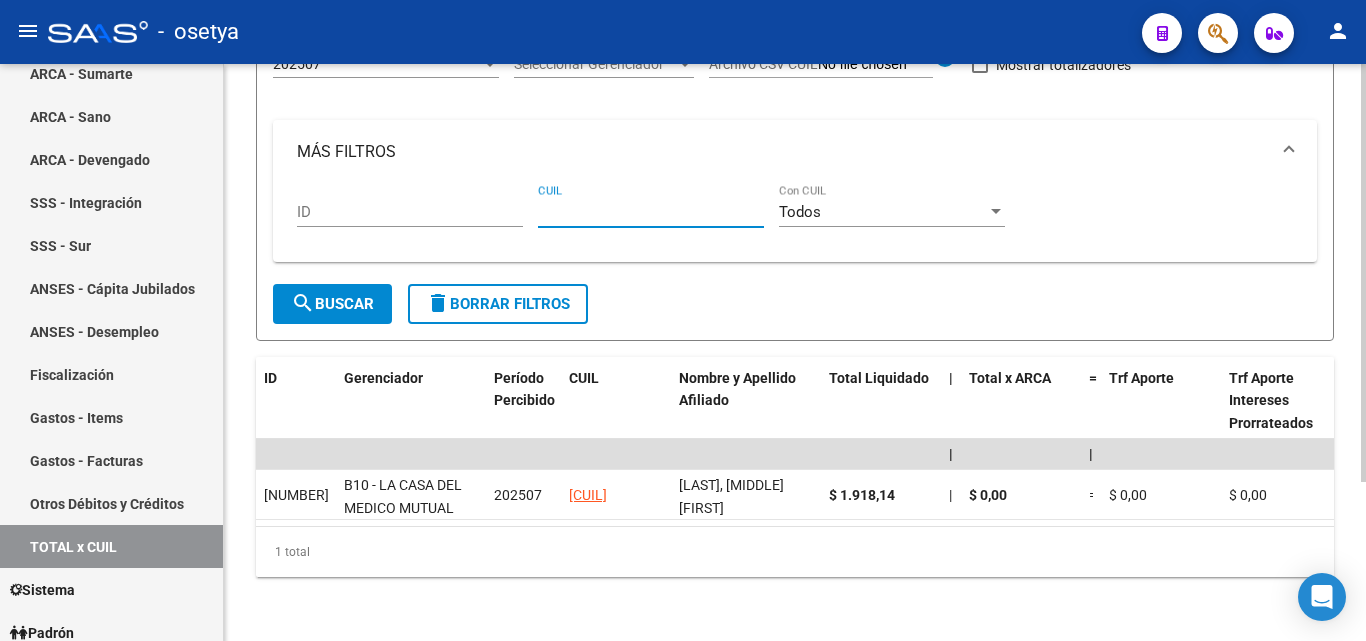 paste on "[CUIL]" 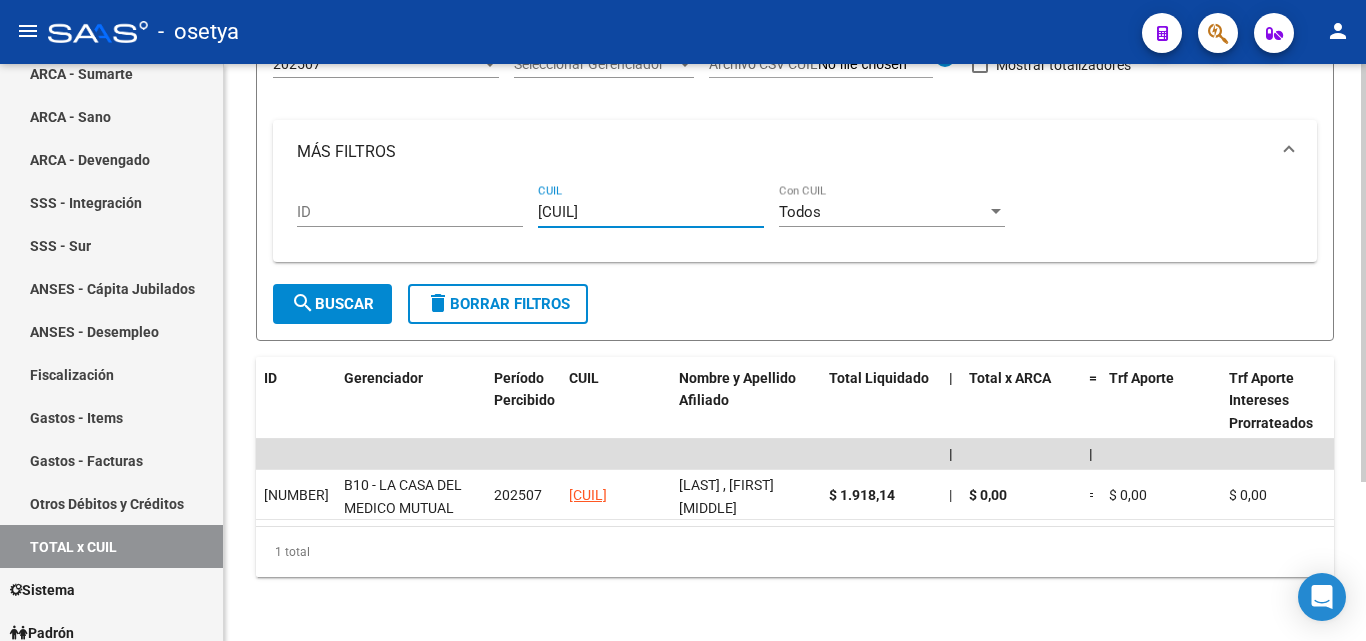 type on "[CUIL]" 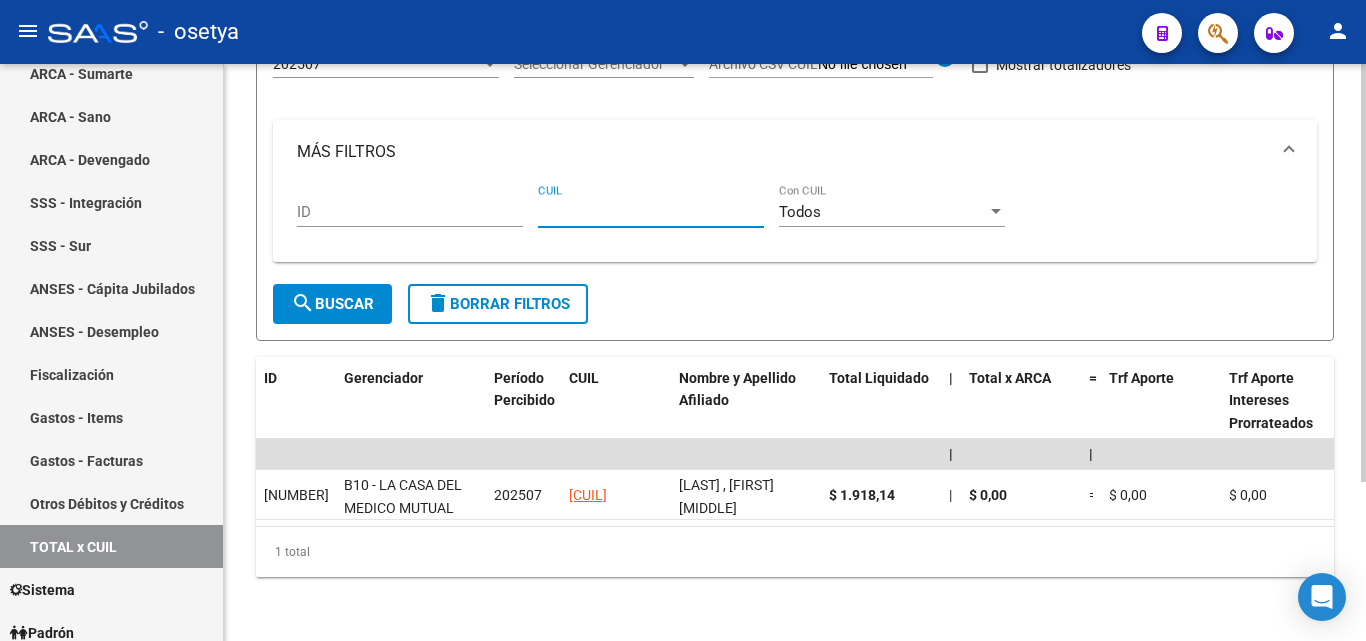 paste on "[CUIL]" 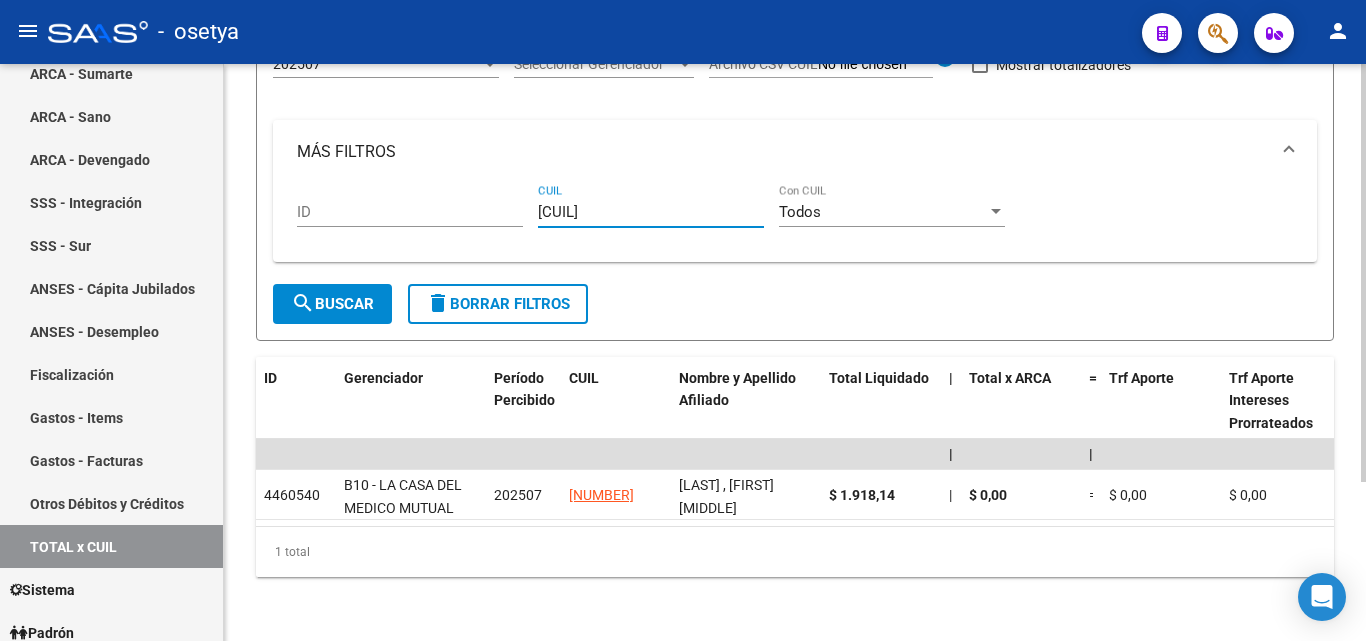 type on "[CUIL]" 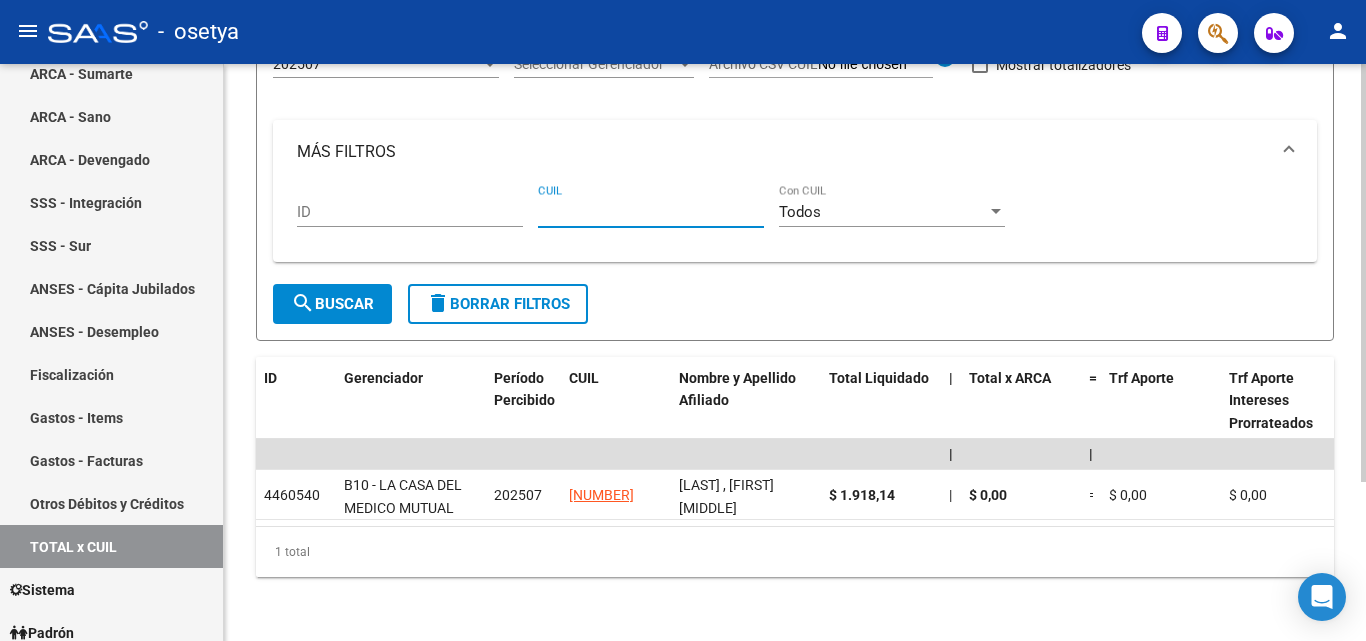 paste on "[CUIL]" 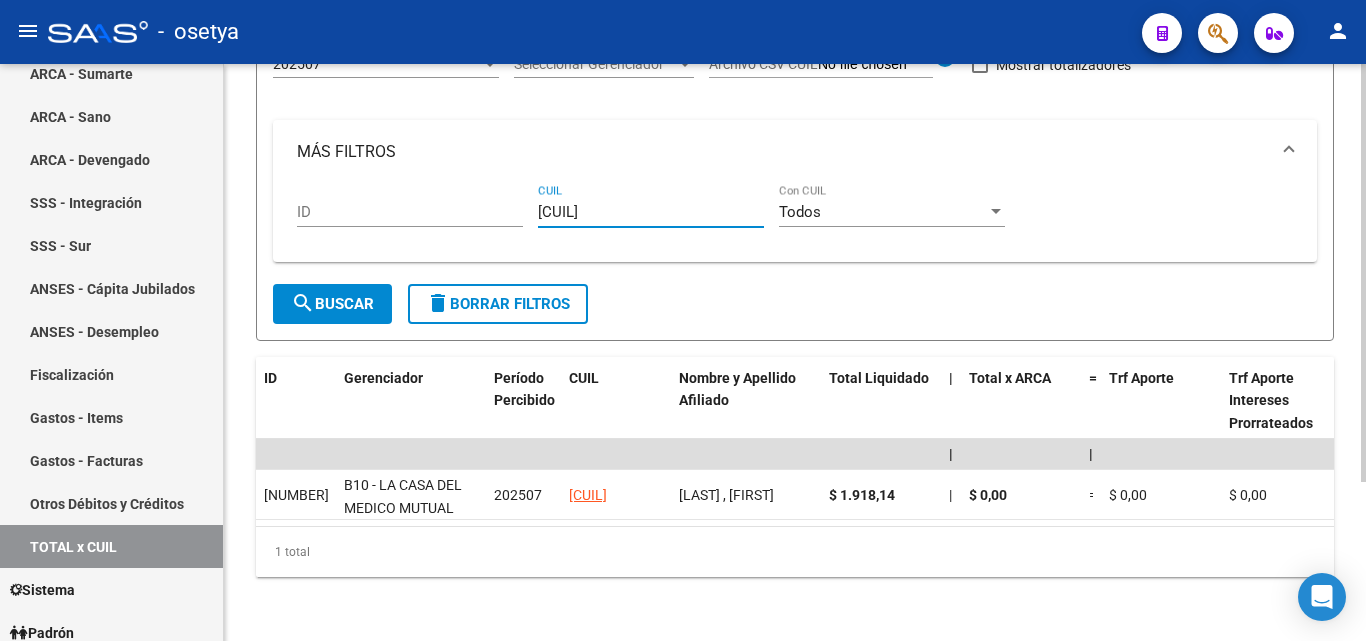type on "[CUIL]" 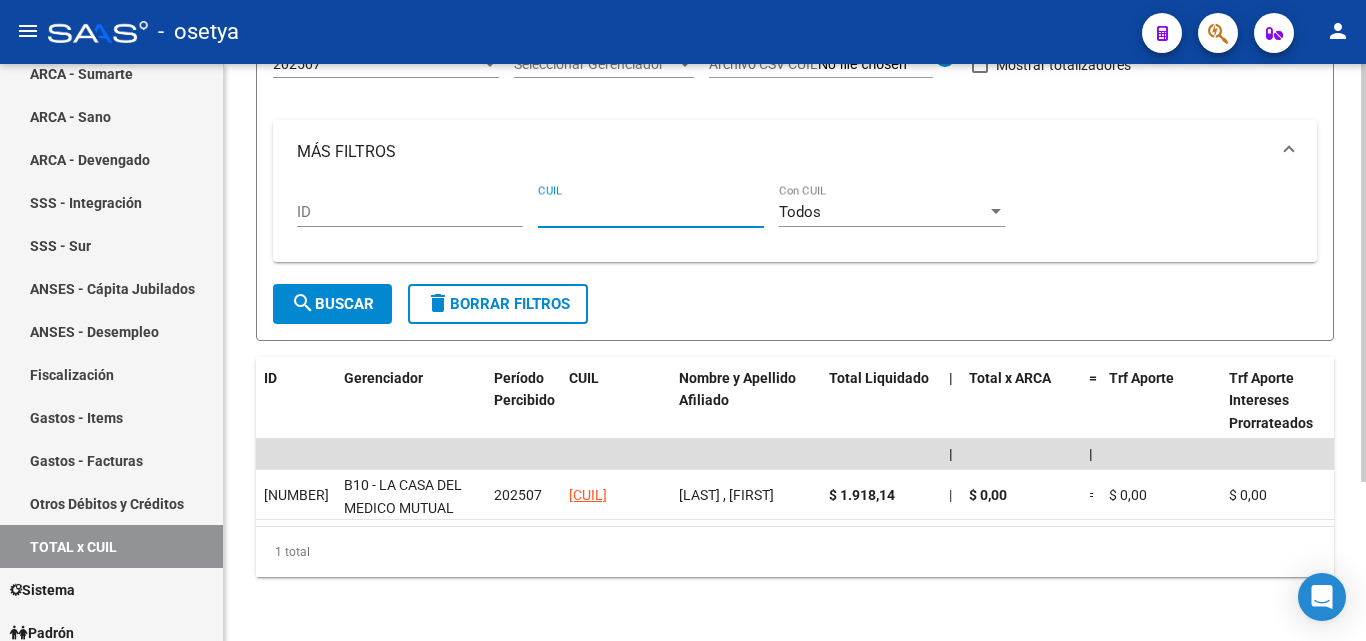 paste on "[CUIL]" 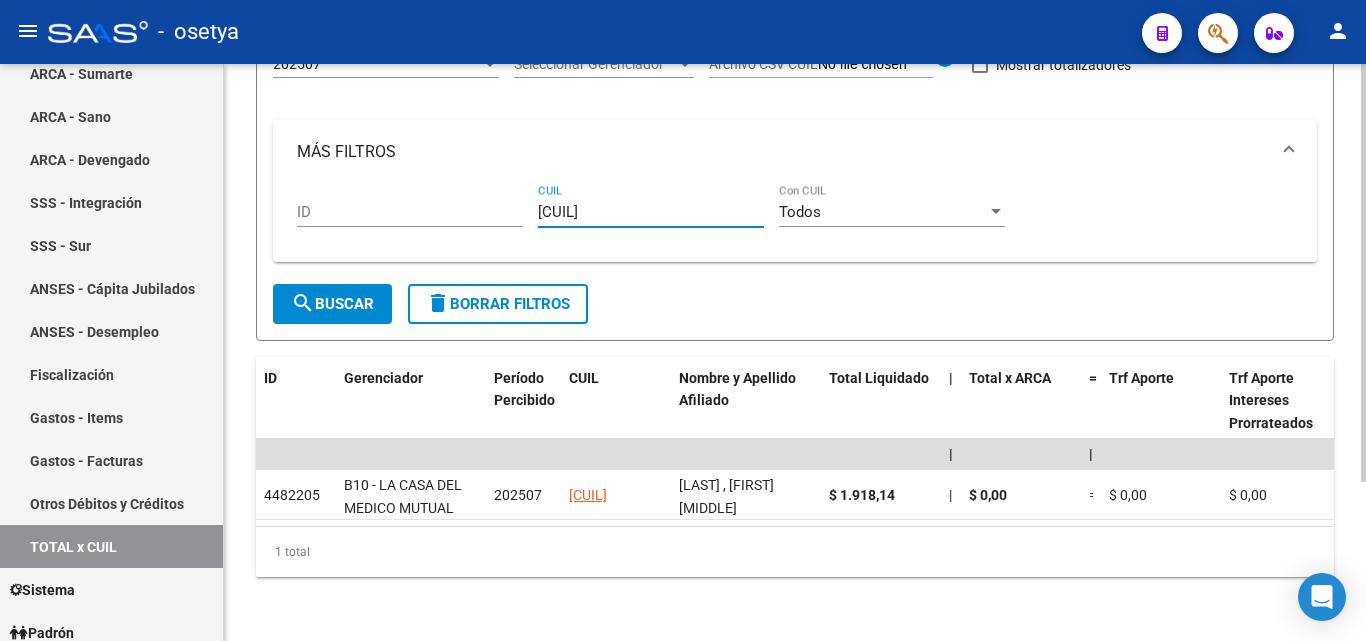 type on "[CUIL]" 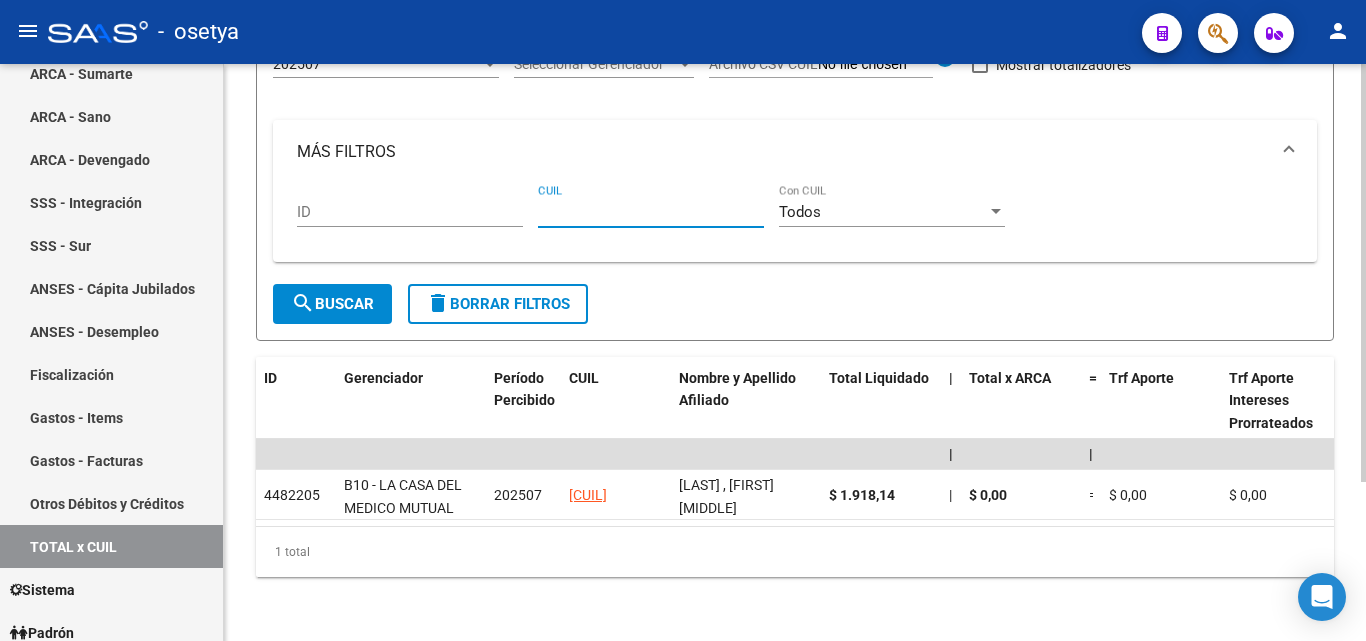 paste on "[CUIL]" 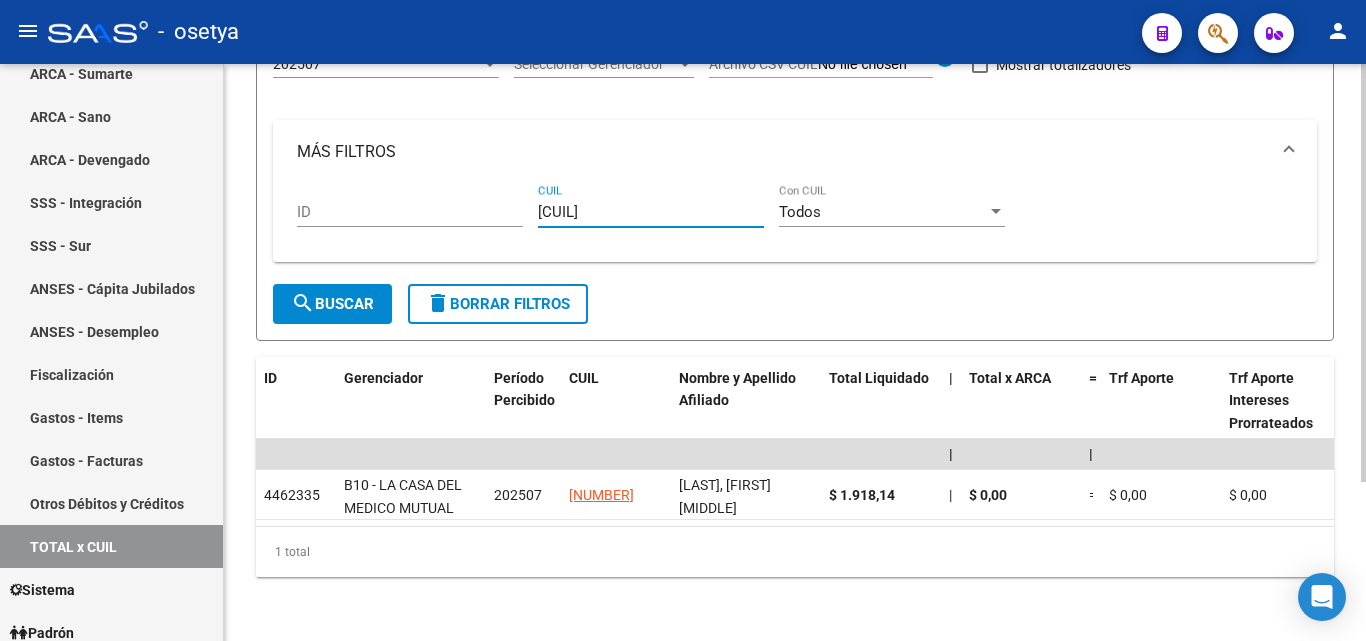 type on "[CUIL]" 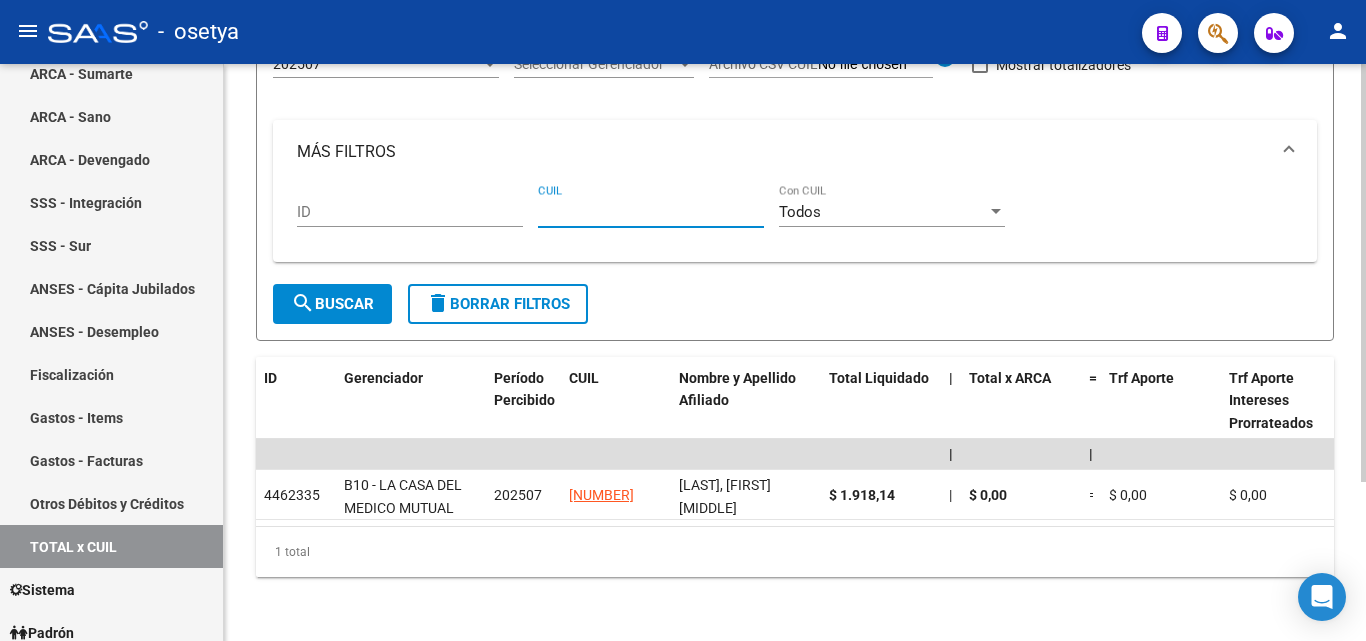 paste on "[CUIL]" 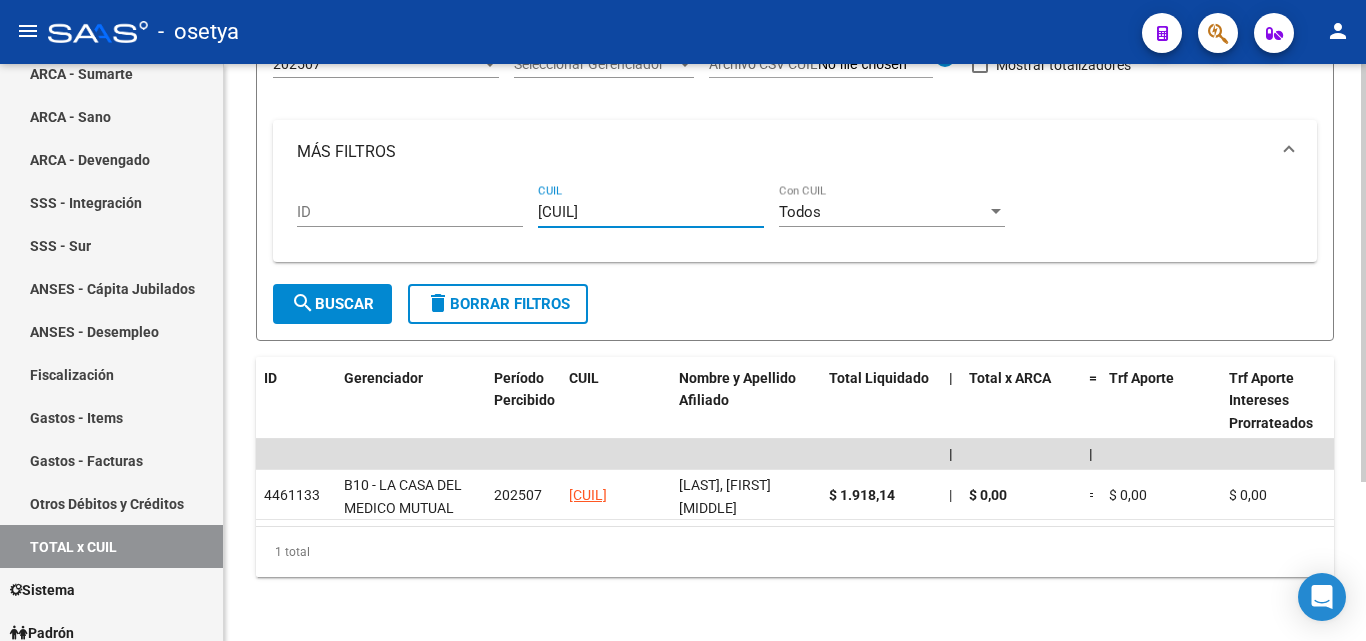 type on "[CUIL]" 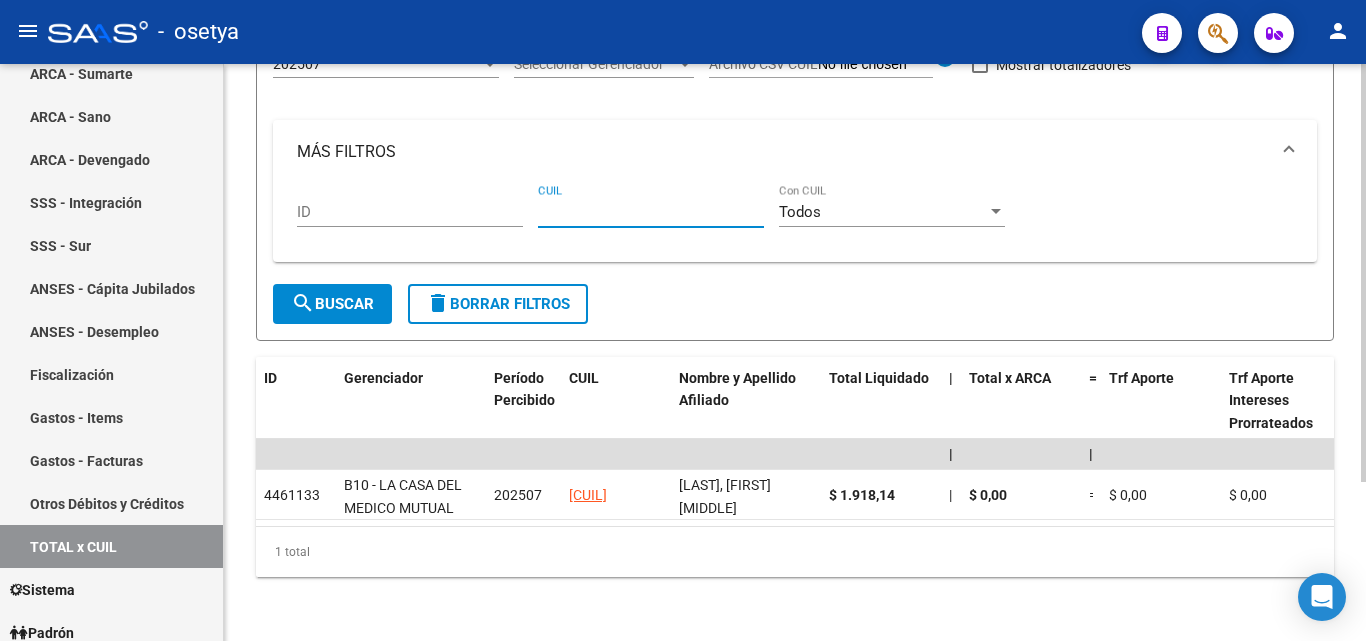paste on "[CUIL]" 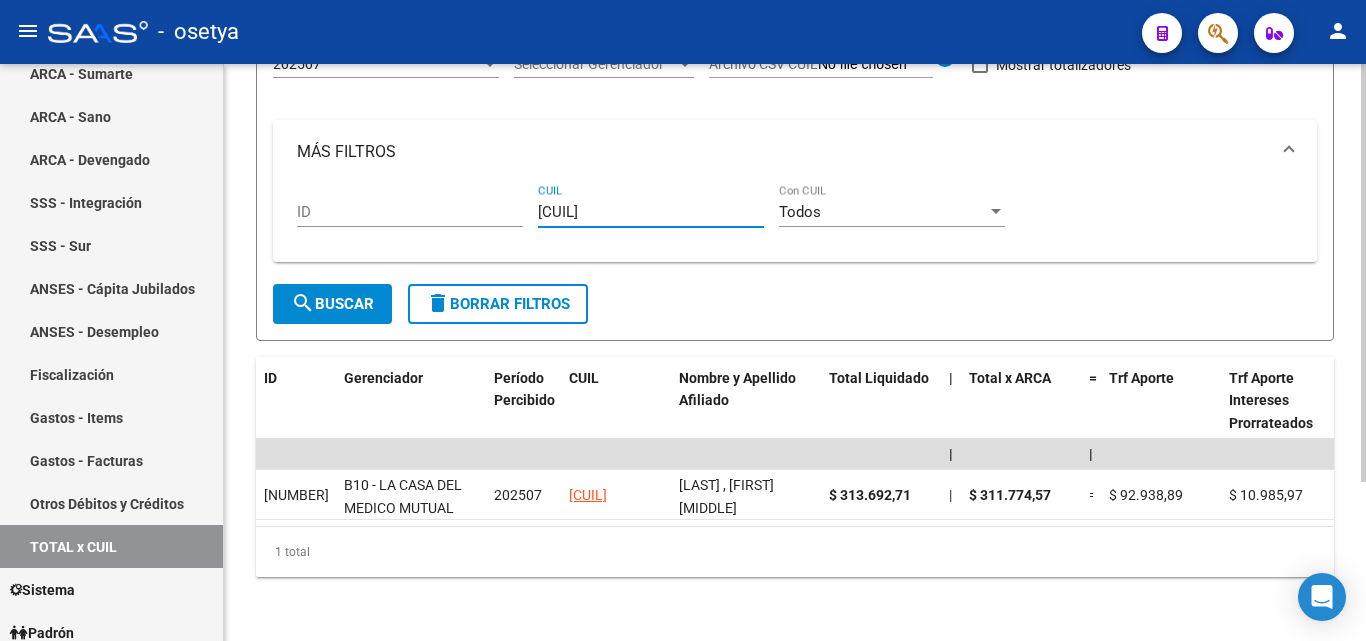type on "[CUIL]" 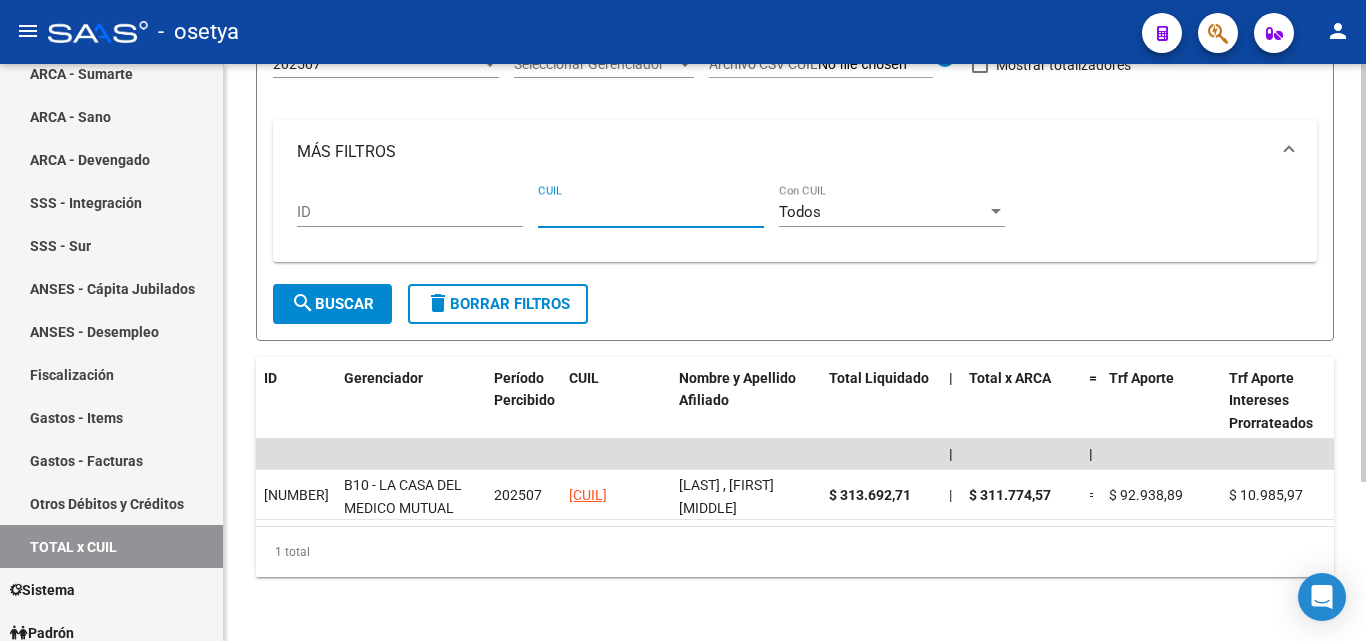 paste on "[CUIL]" 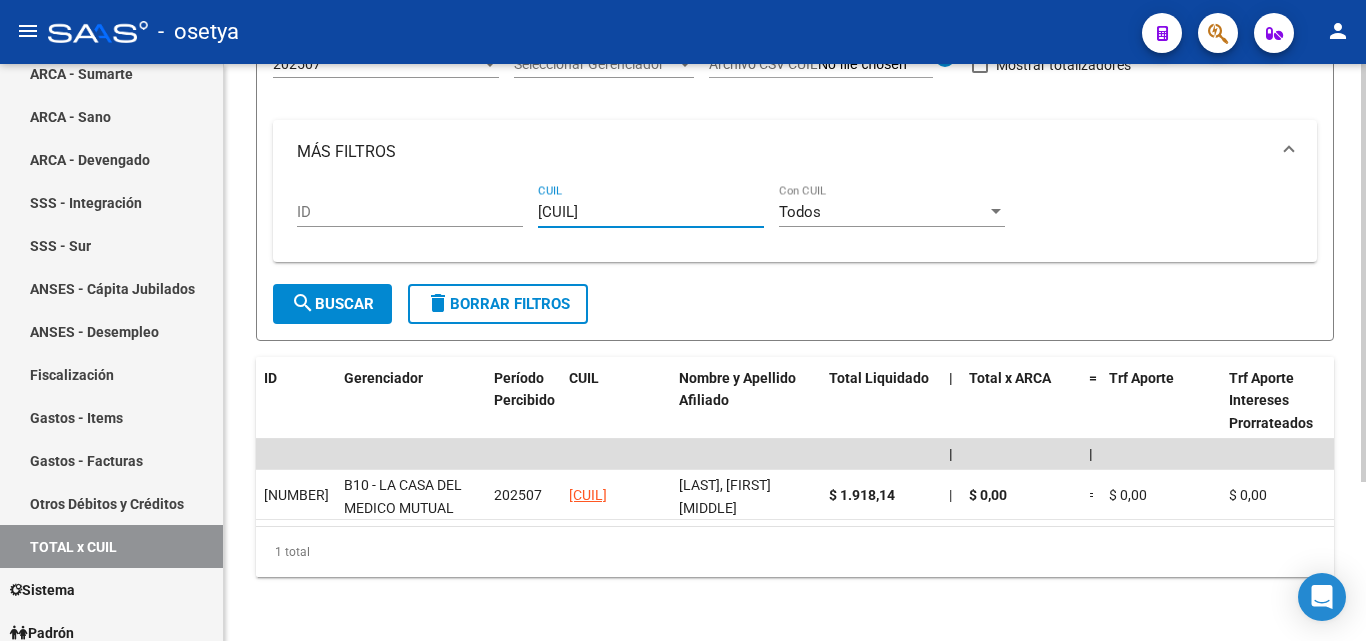 type on "[CUIL]" 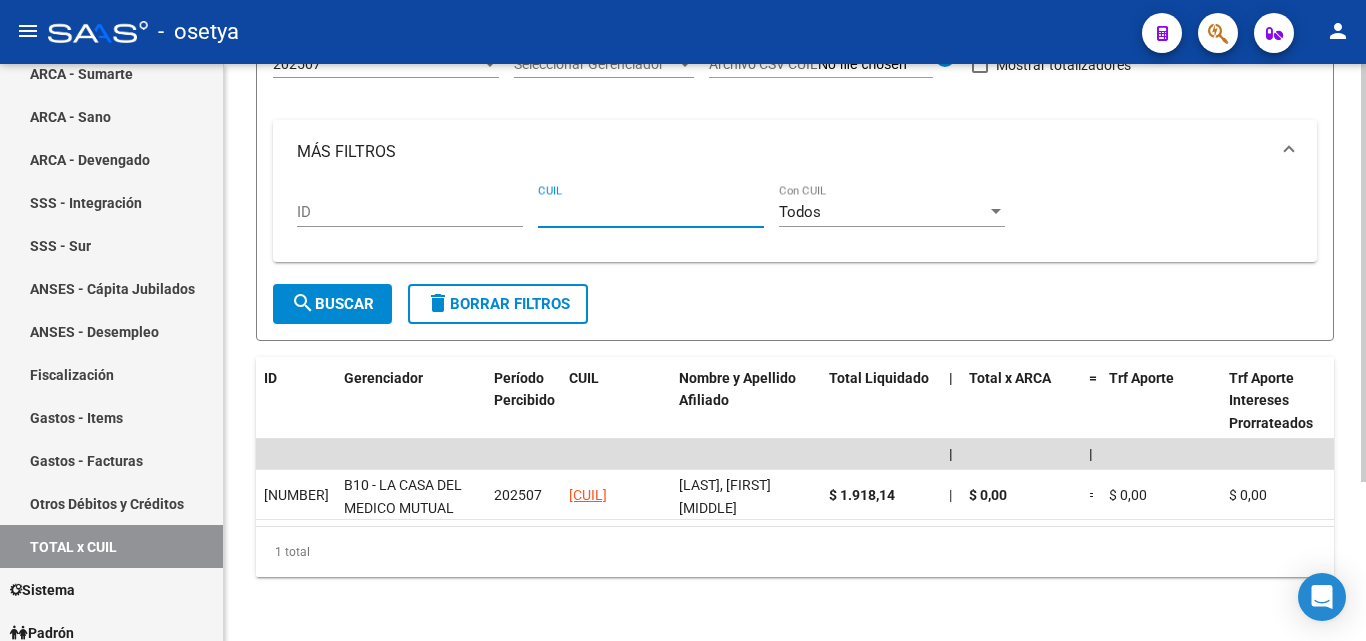 paste on "[CUIL]" 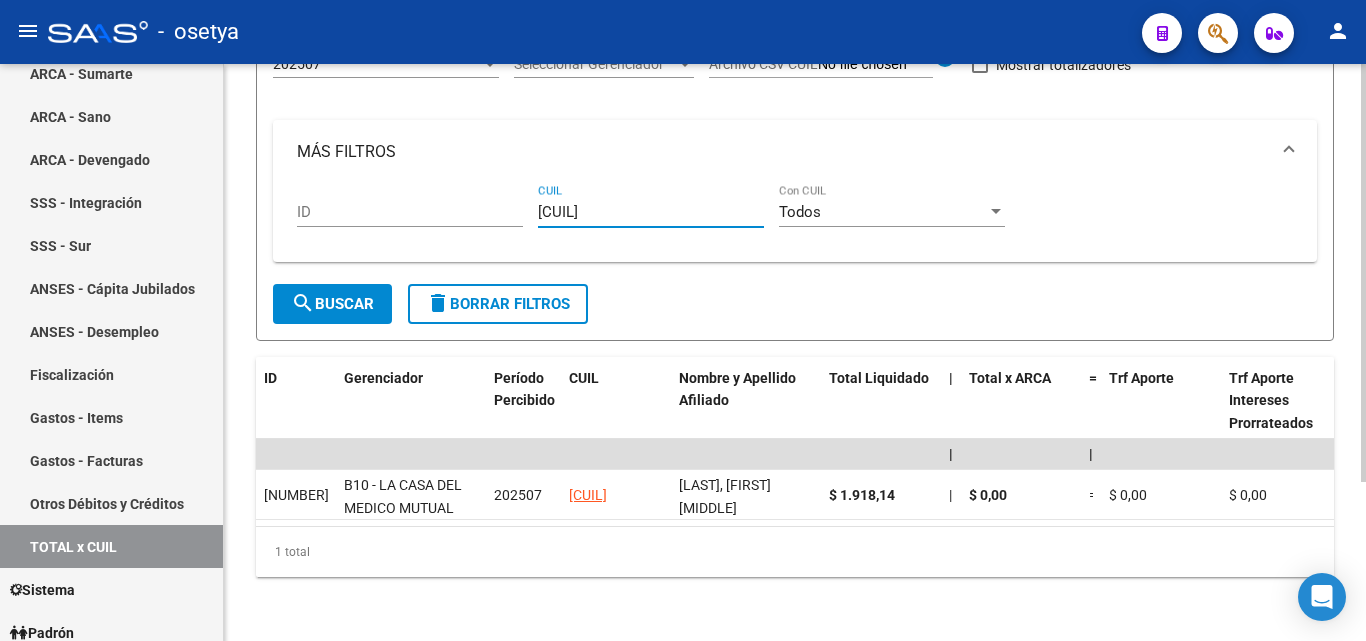 type on "[CUIL]" 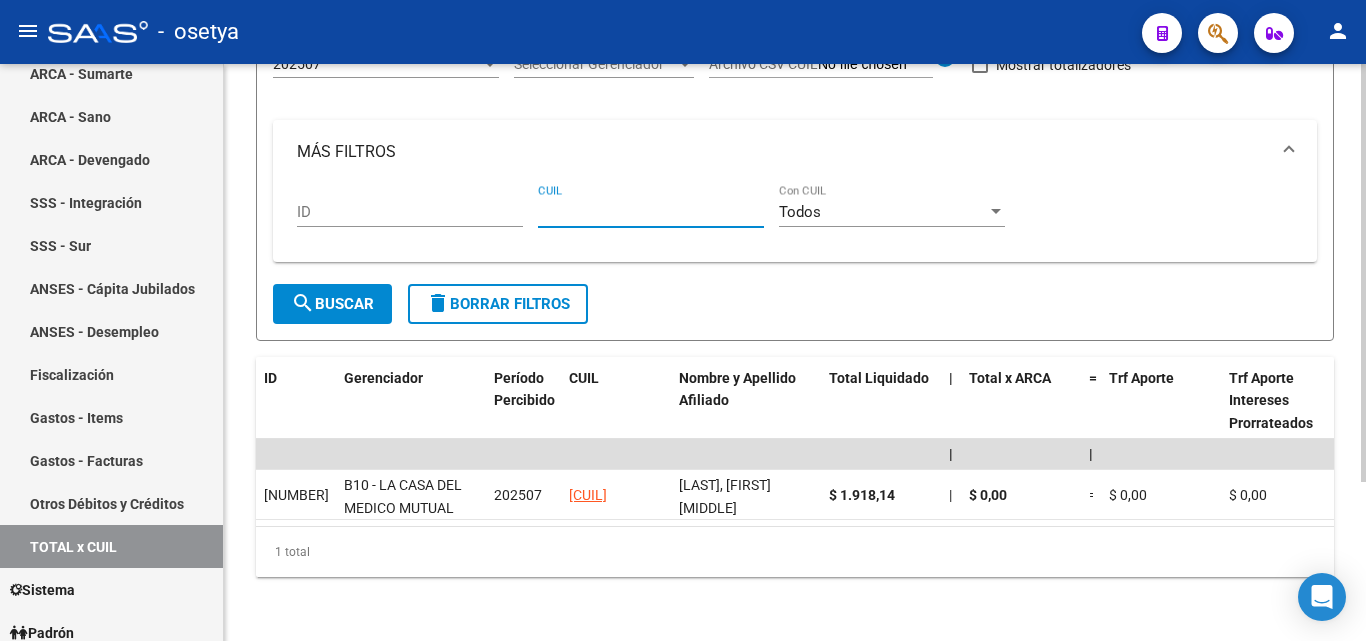 paste on "[CUIL]" 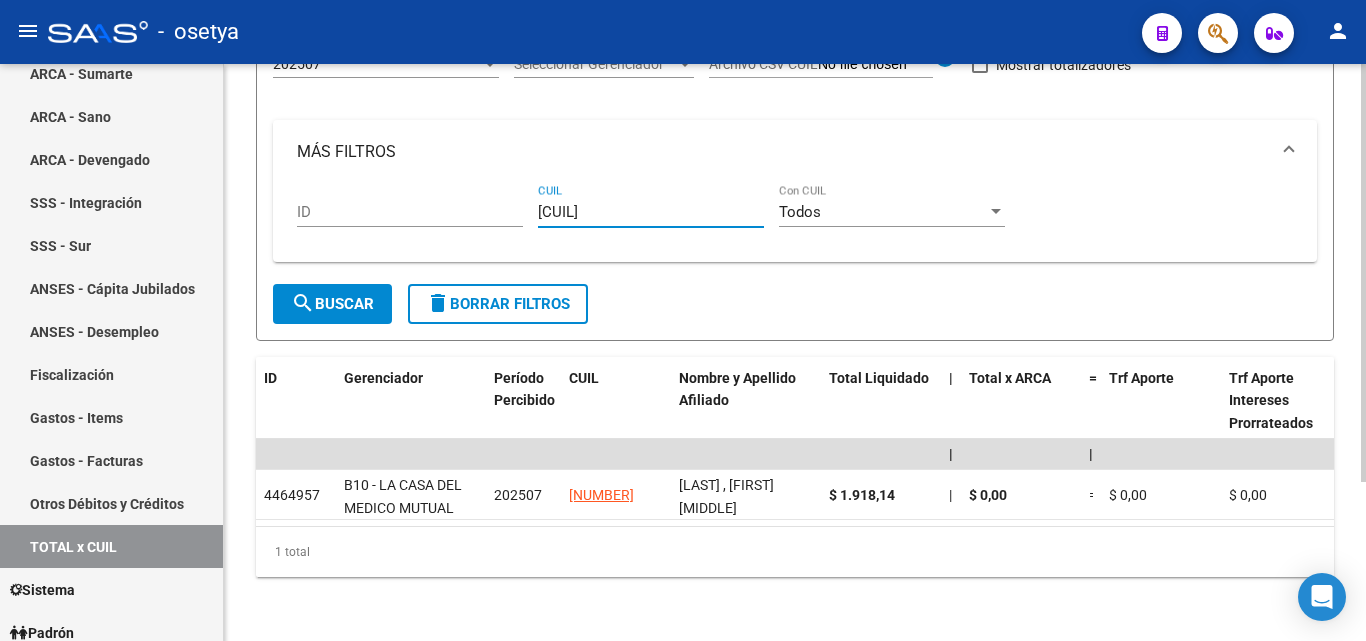 type on "[CUIL]" 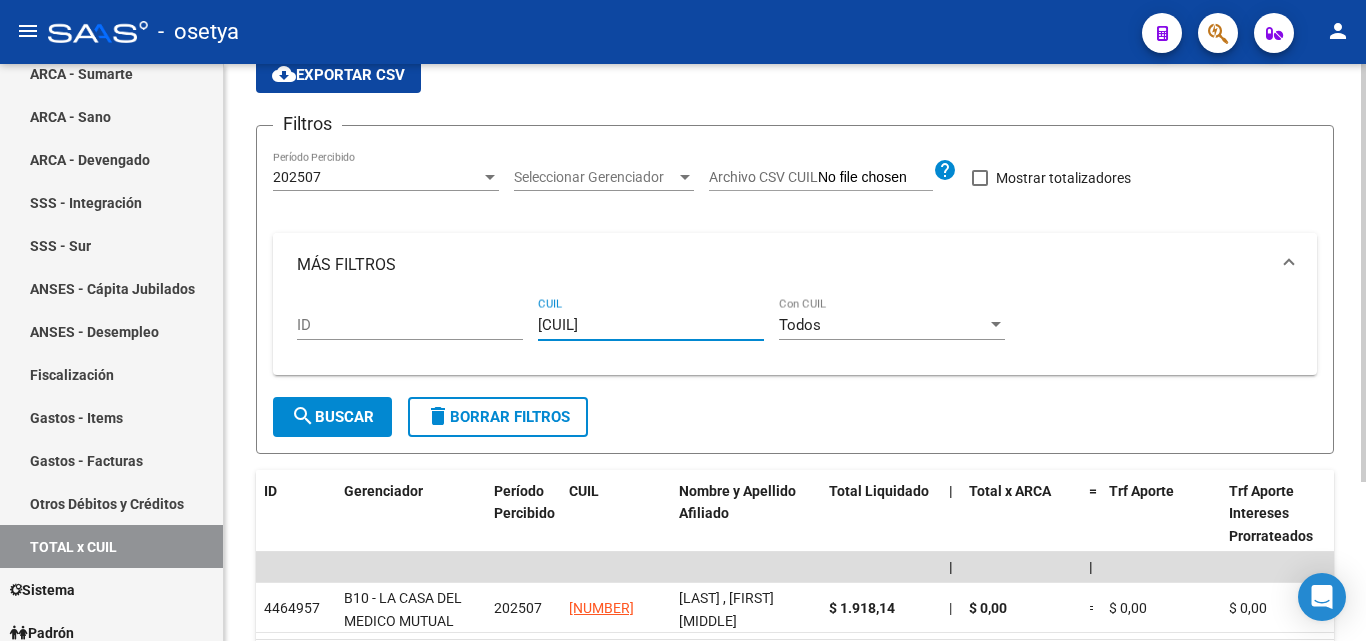 scroll, scrollTop: 120, scrollLeft: 0, axis: vertical 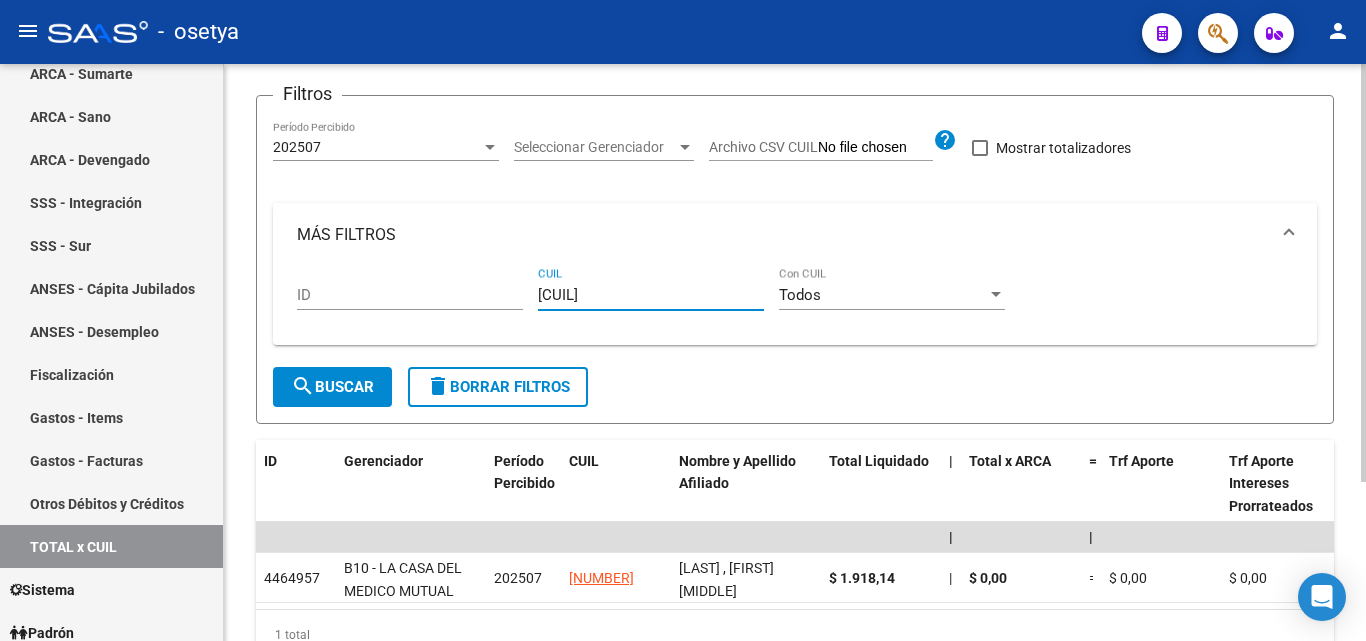 drag, startPoint x: 650, startPoint y: 290, endPoint x: 450, endPoint y: 289, distance: 200.0025 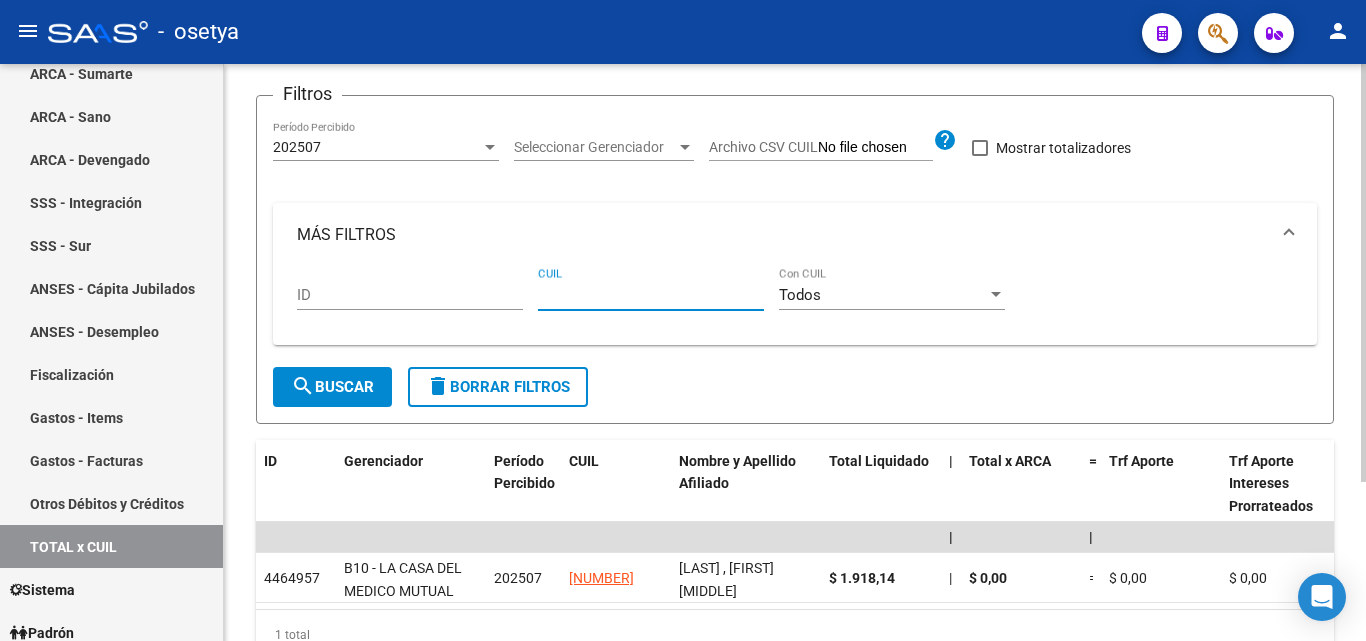 paste on "[CUIL]" 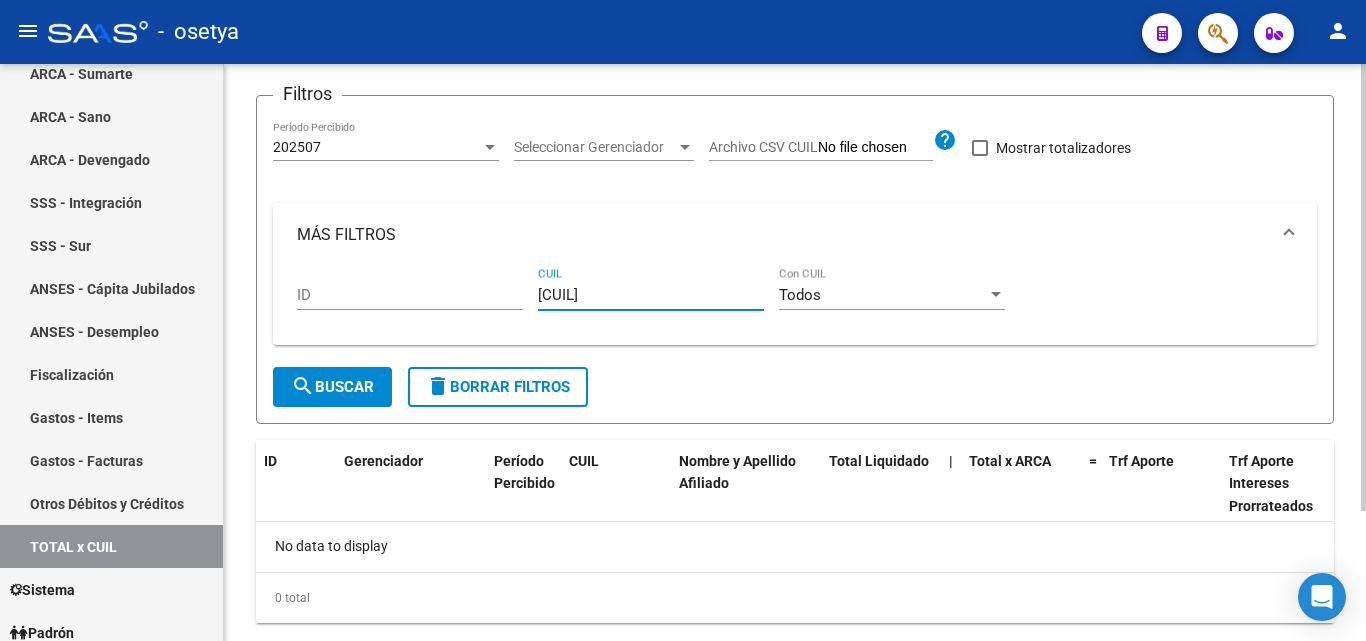 scroll, scrollTop: 167, scrollLeft: 0, axis: vertical 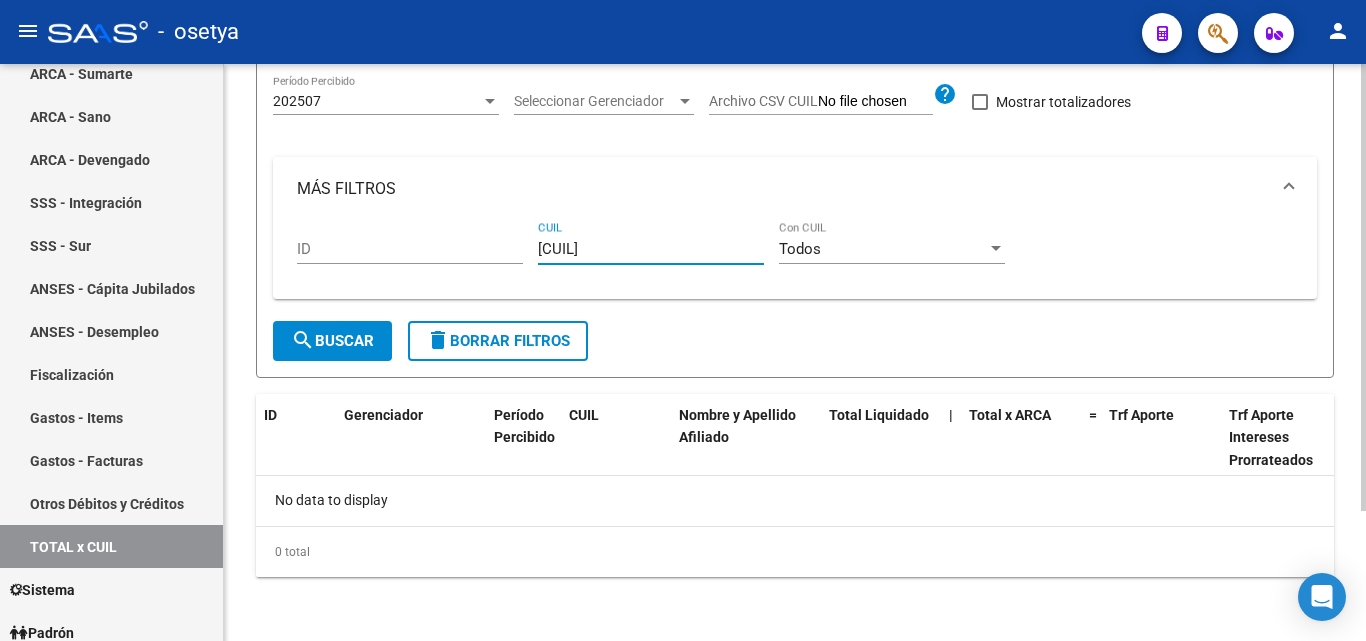 type on "[CUIL]" 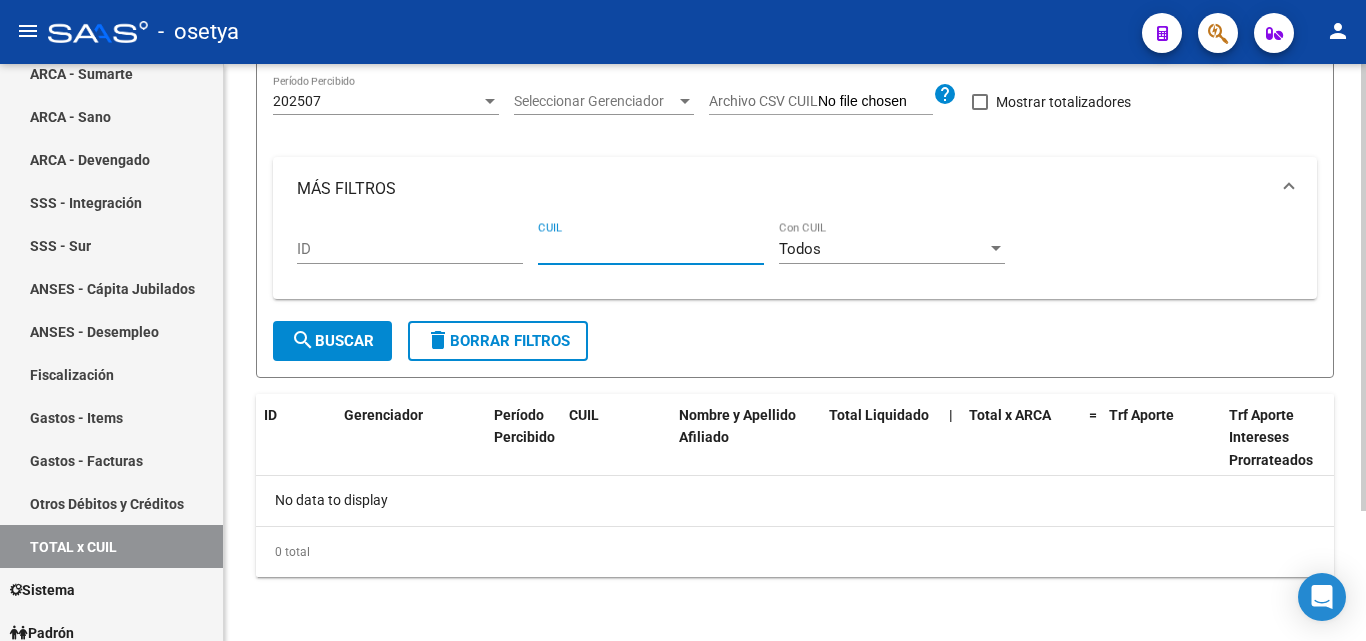 paste on "[CUIL]" 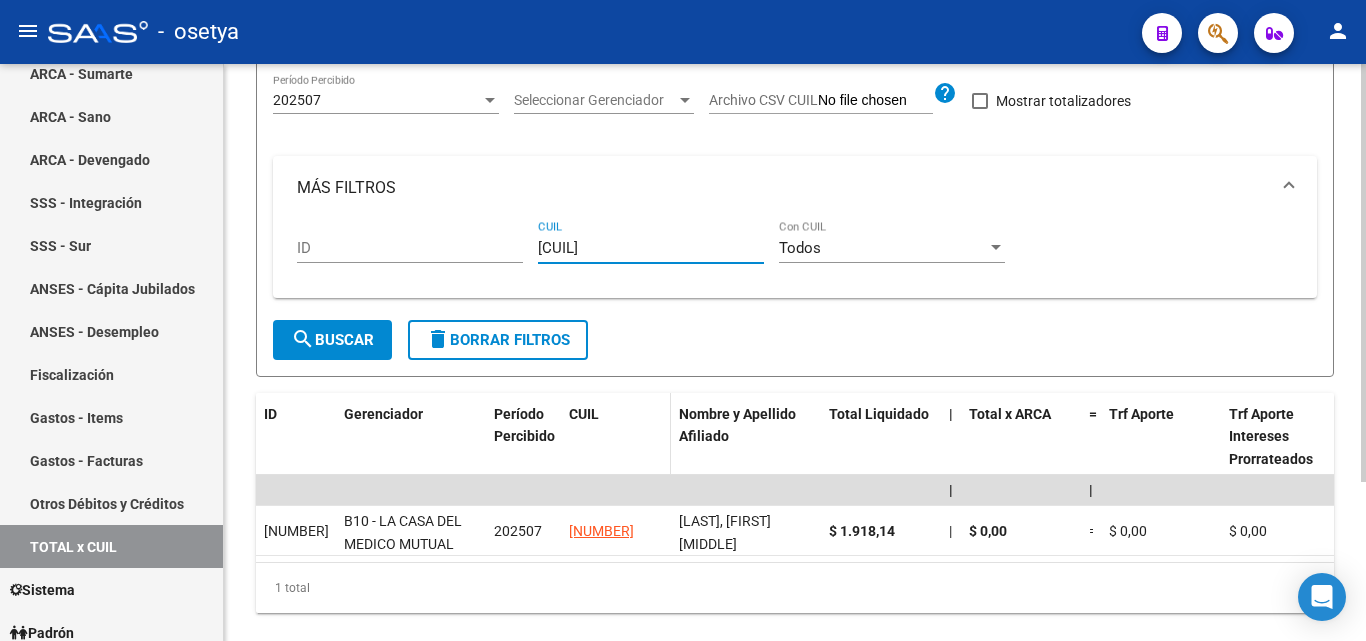 scroll, scrollTop: 220, scrollLeft: 0, axis: vertical 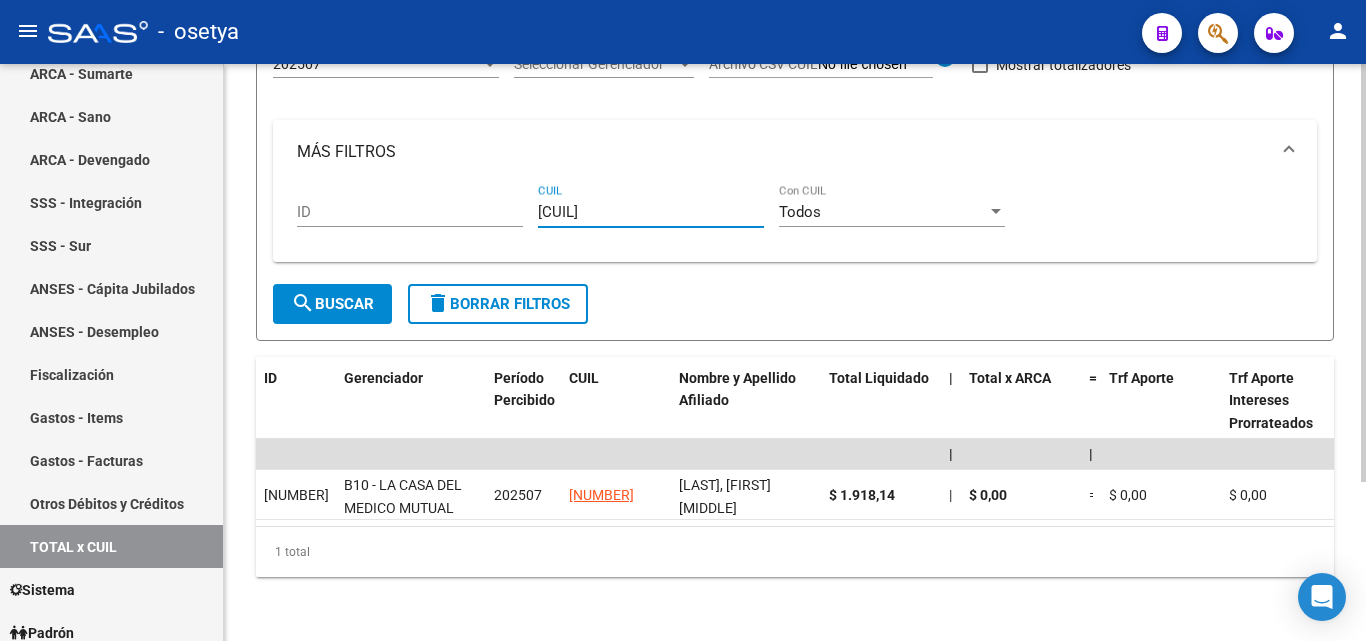 type on "[CUIL]" 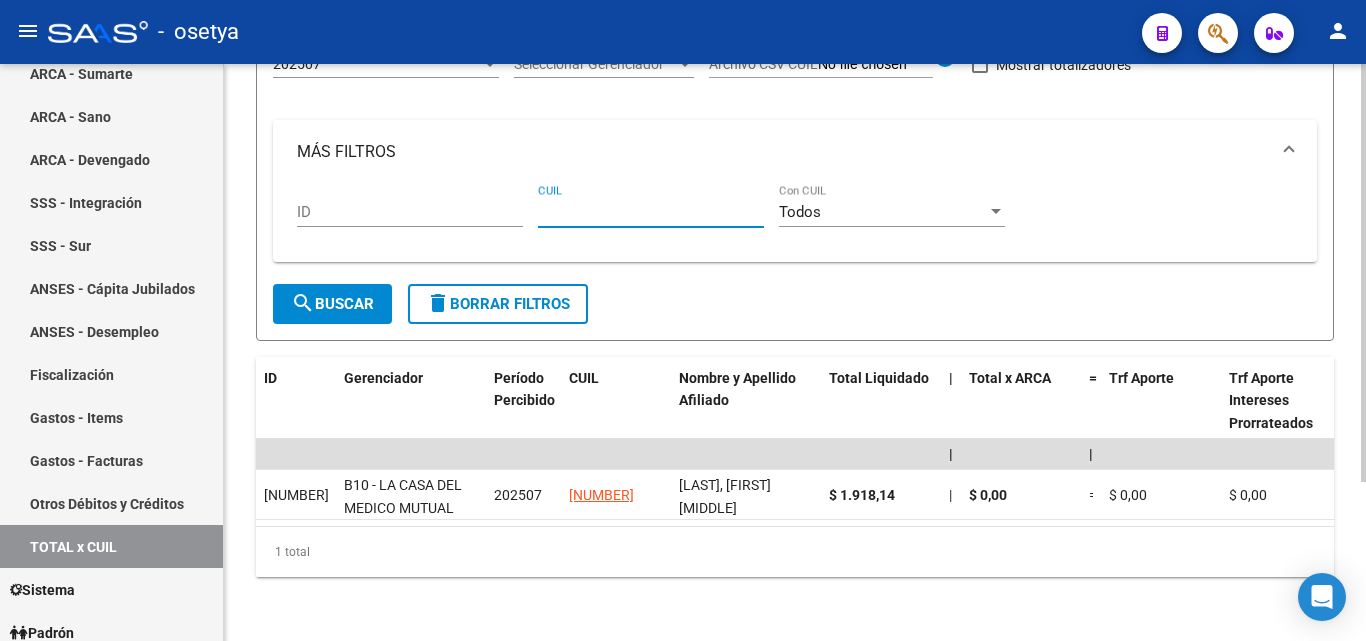 paste on "[CUIL]" 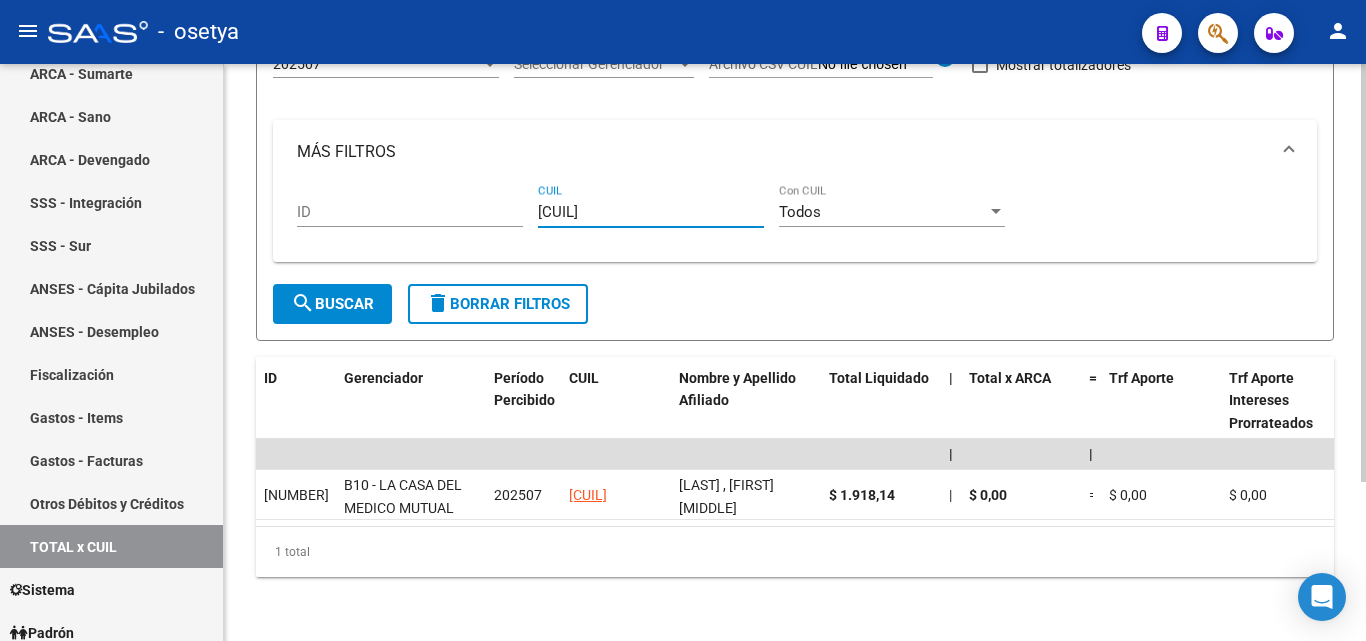 type on "[CUIL]" 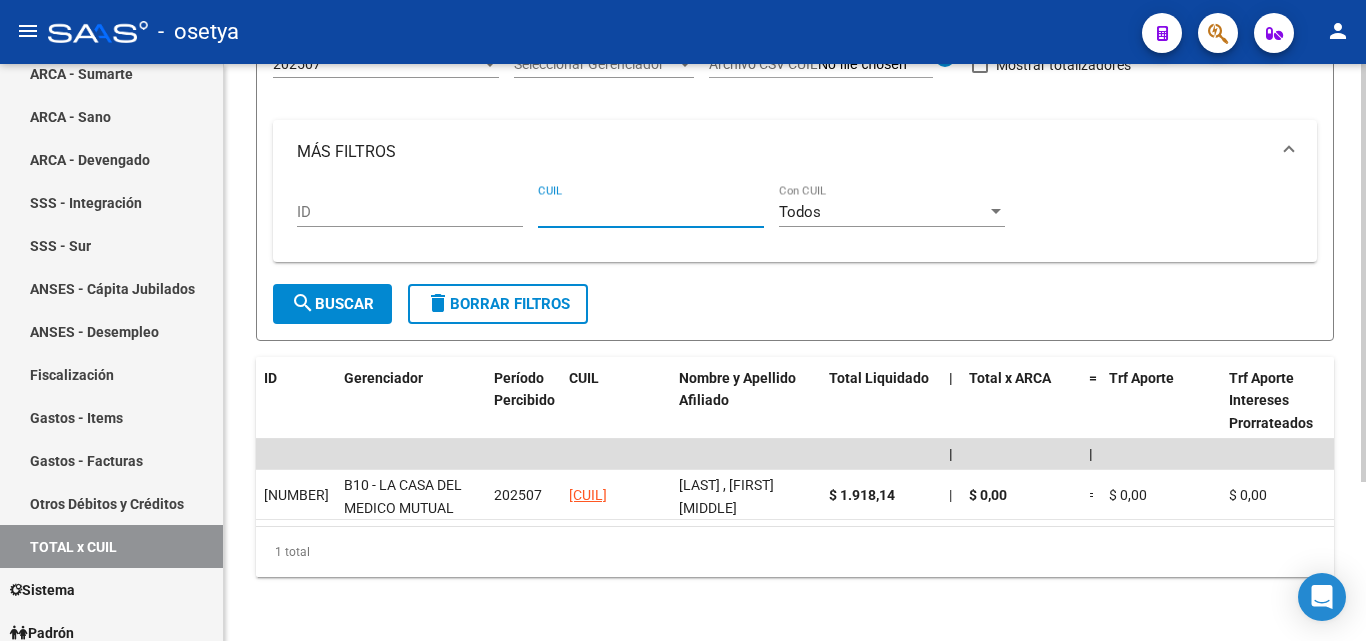 paste on "[CUIL]" 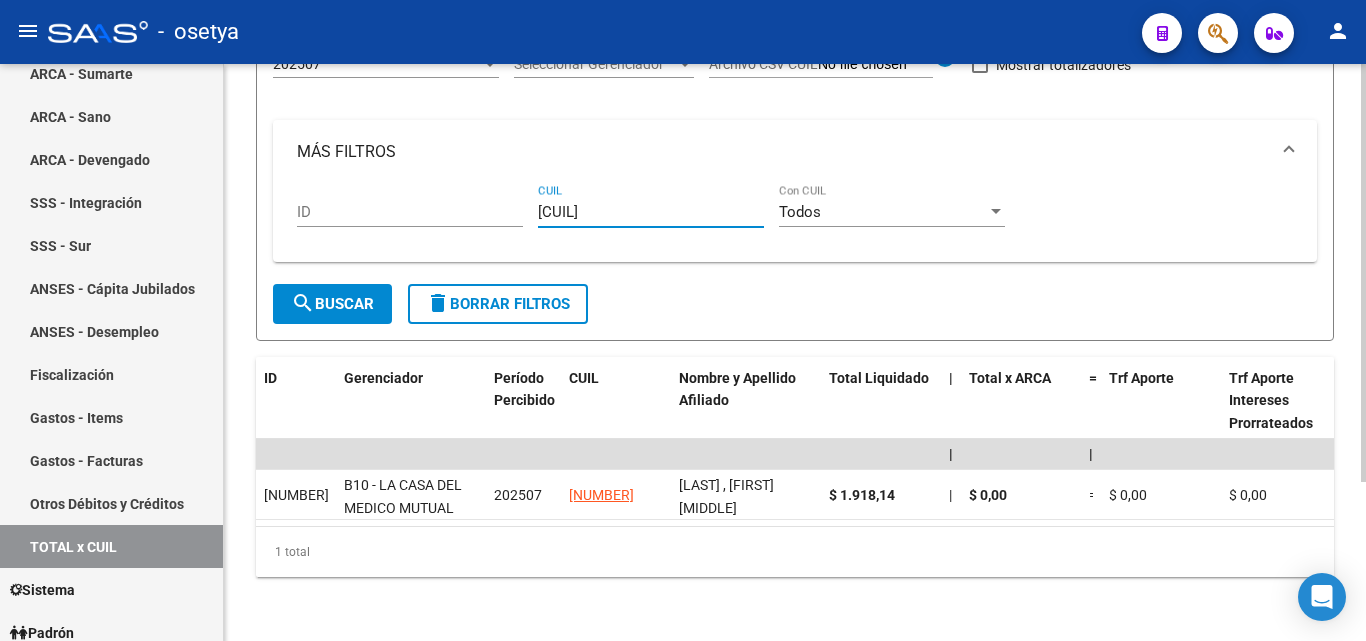 type on "[CUIL]" 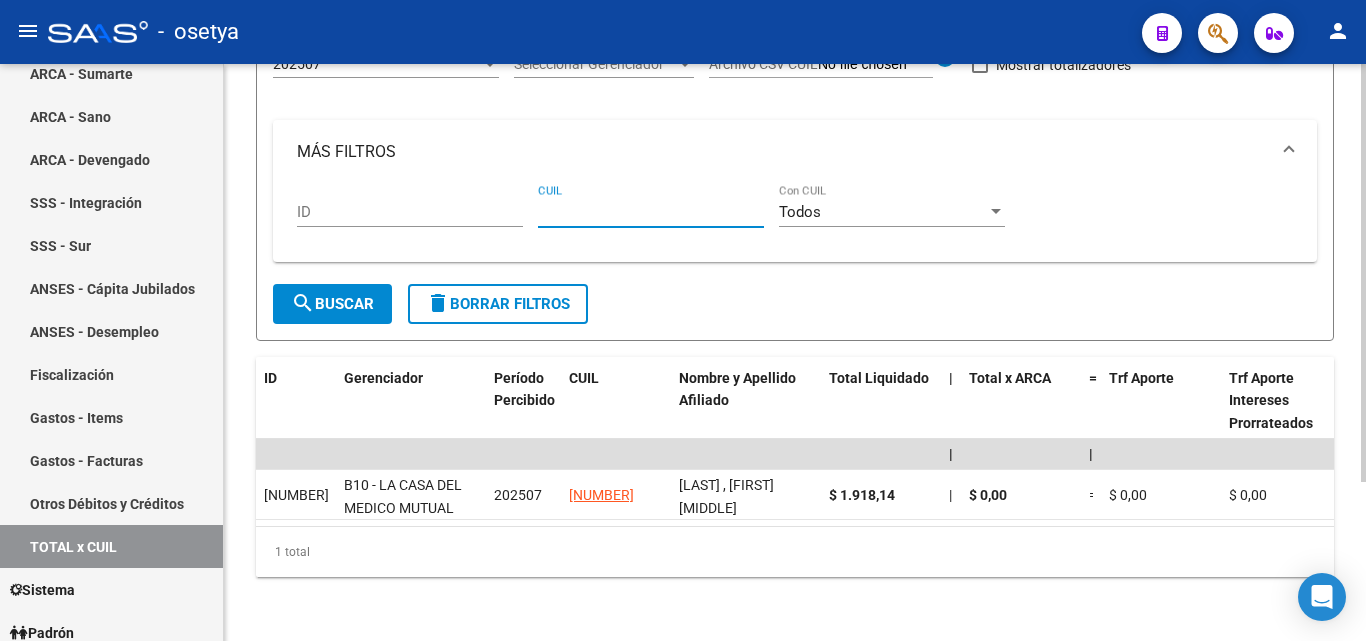 paste on "[CUIL]" 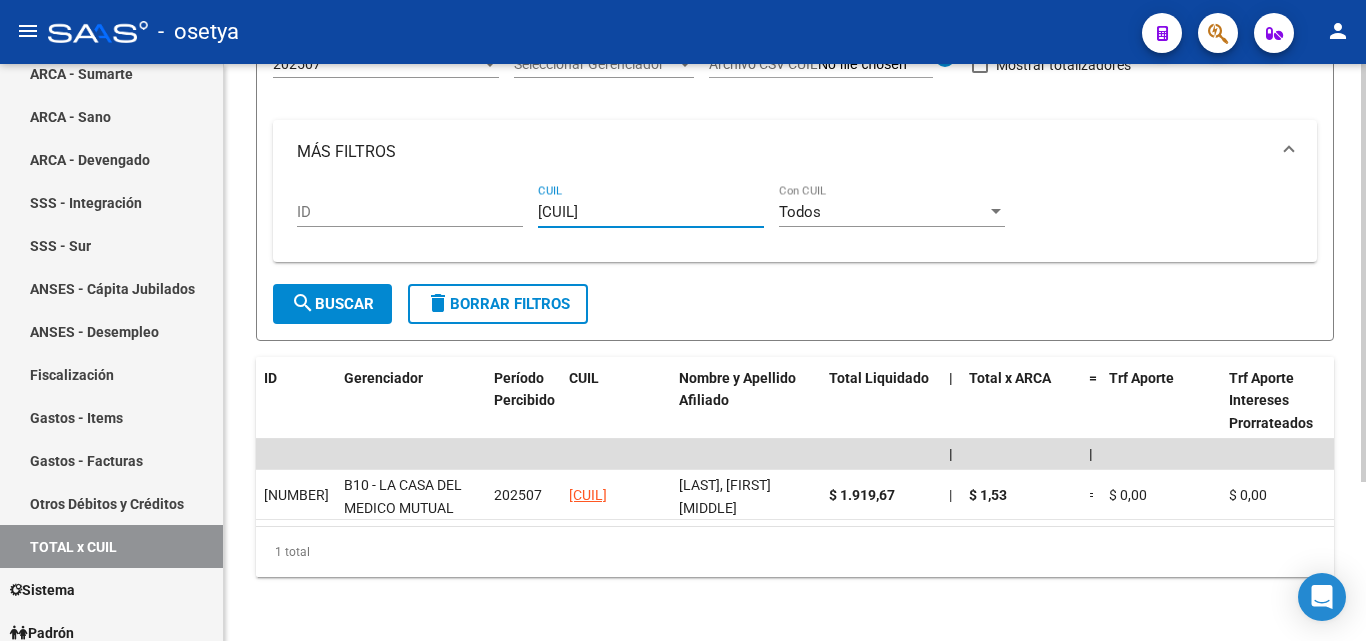 type on "[CUIL]" 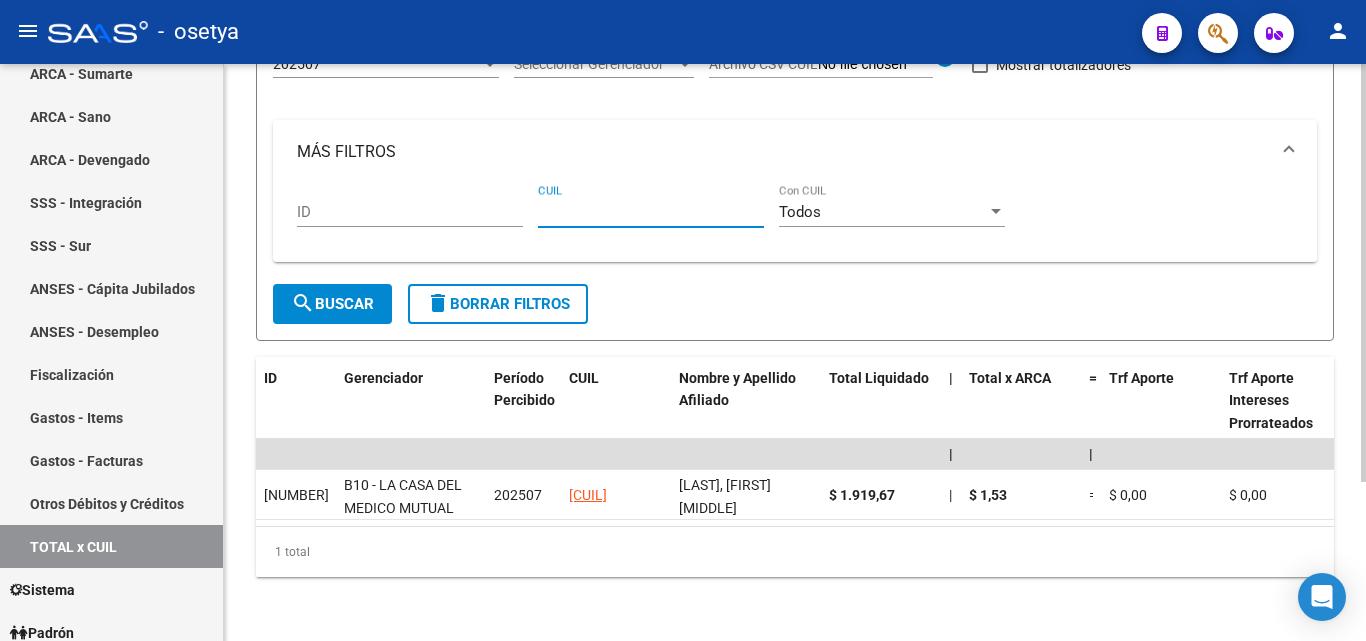 paste on "[CUIL]" 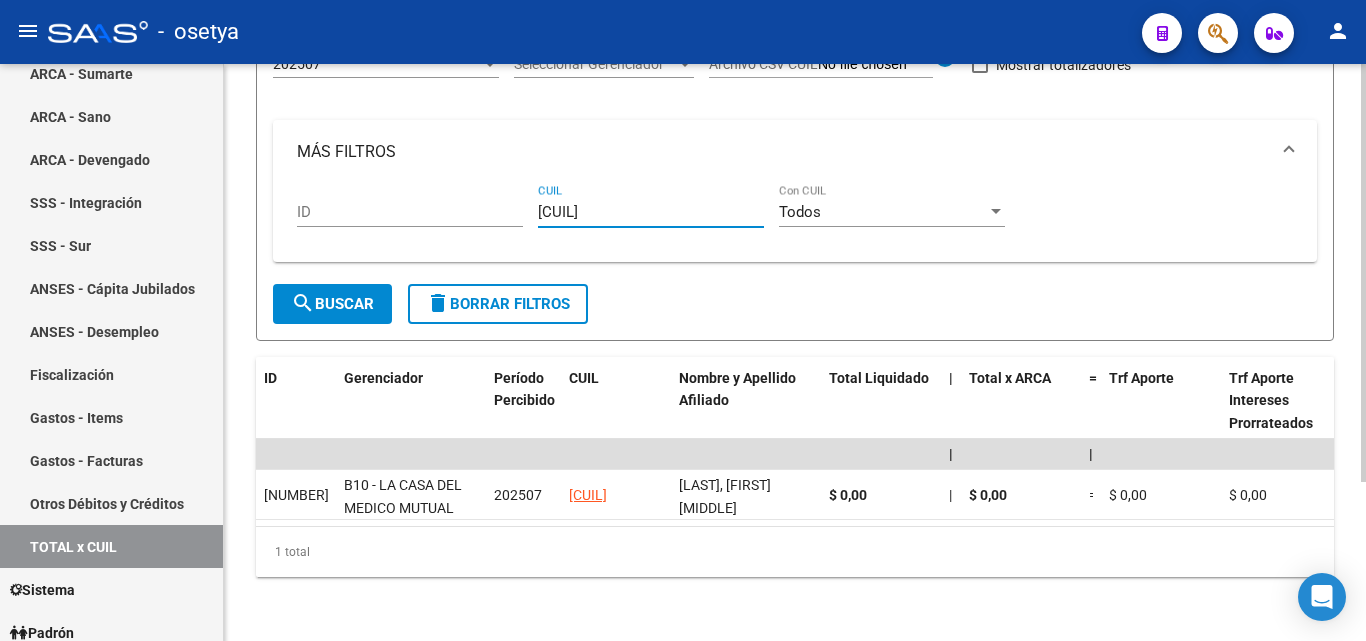 type on "[CUIL]" 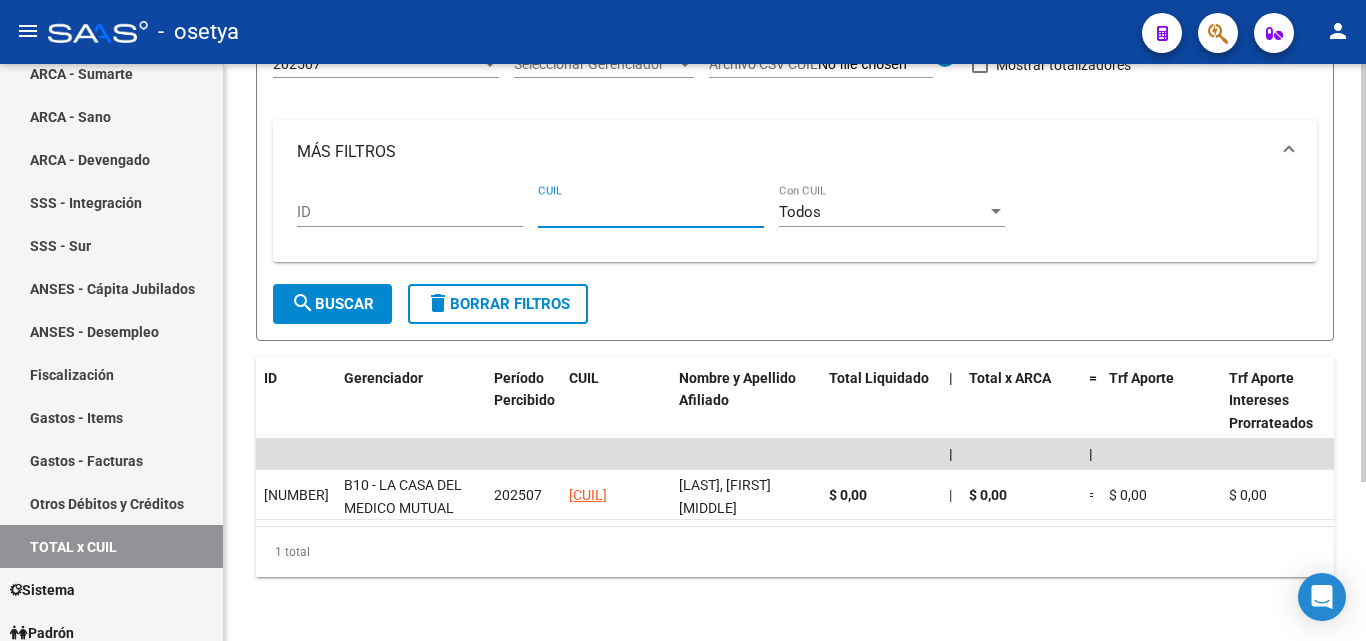 paste on "[CUIL]" 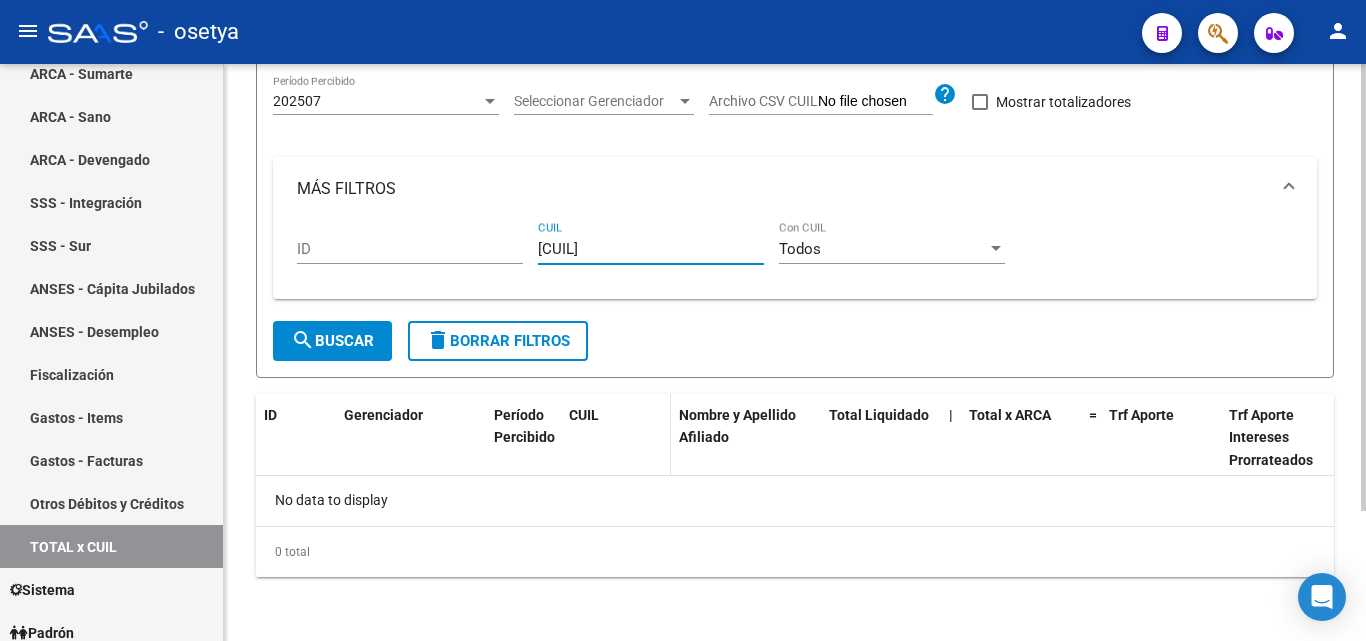 scroll, scrollTop: 167, scrollLeft: 0, axis: vertical 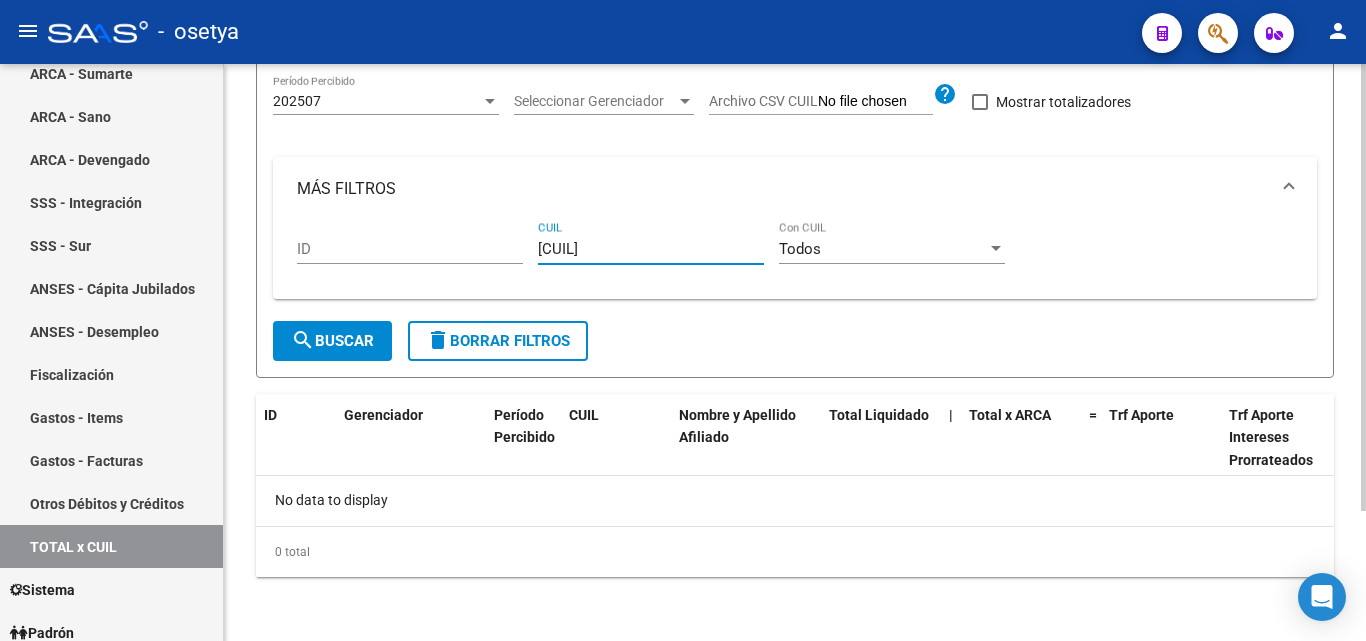 type on "[CUIL]" 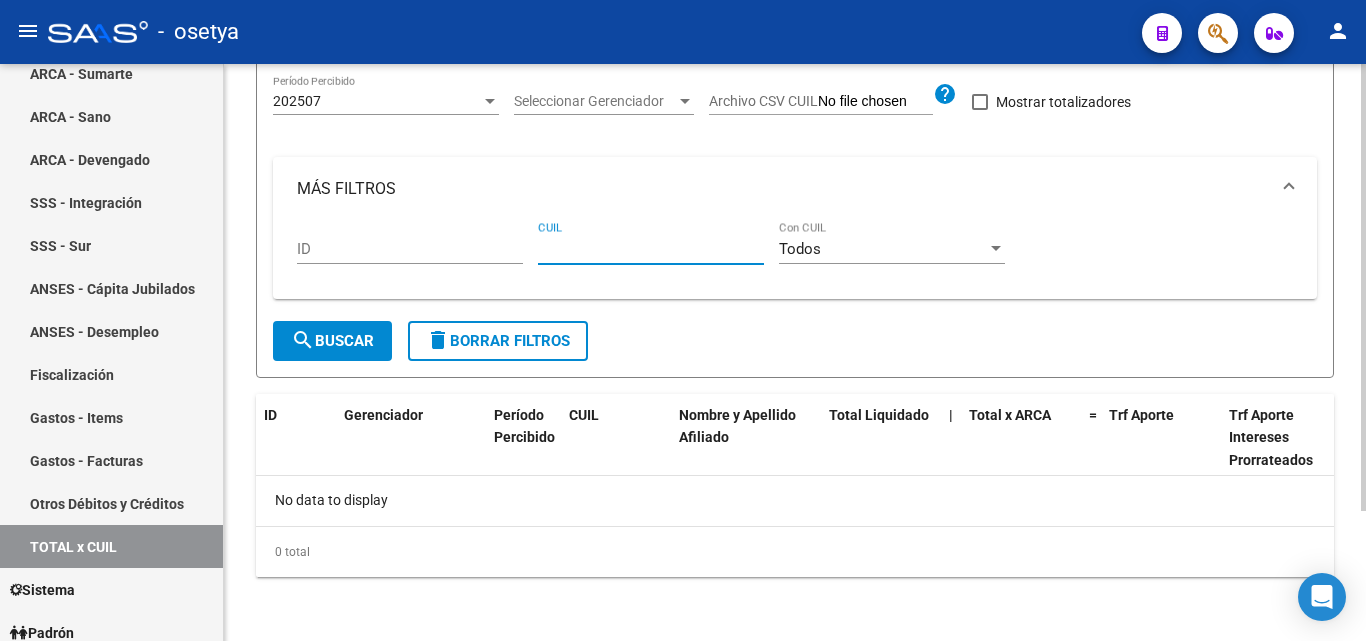 paste on "[CUIL]" 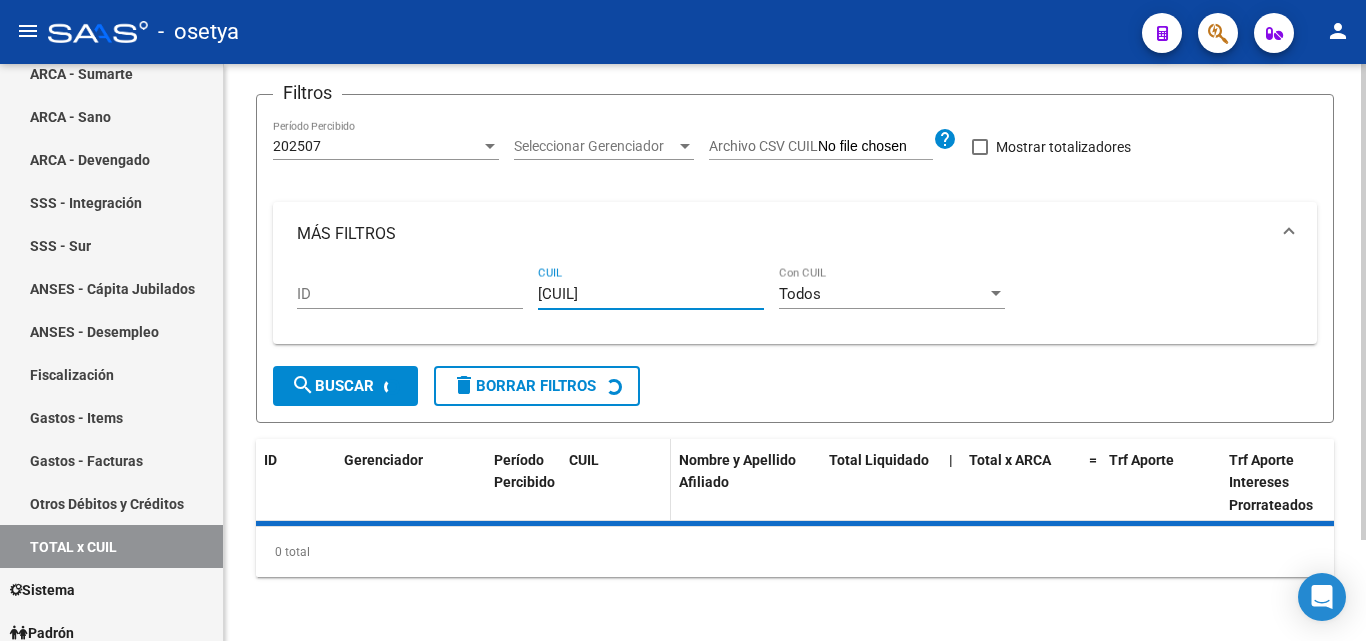 scroll, scrollTop: 220, scrollLeft: 0, axis: vertical 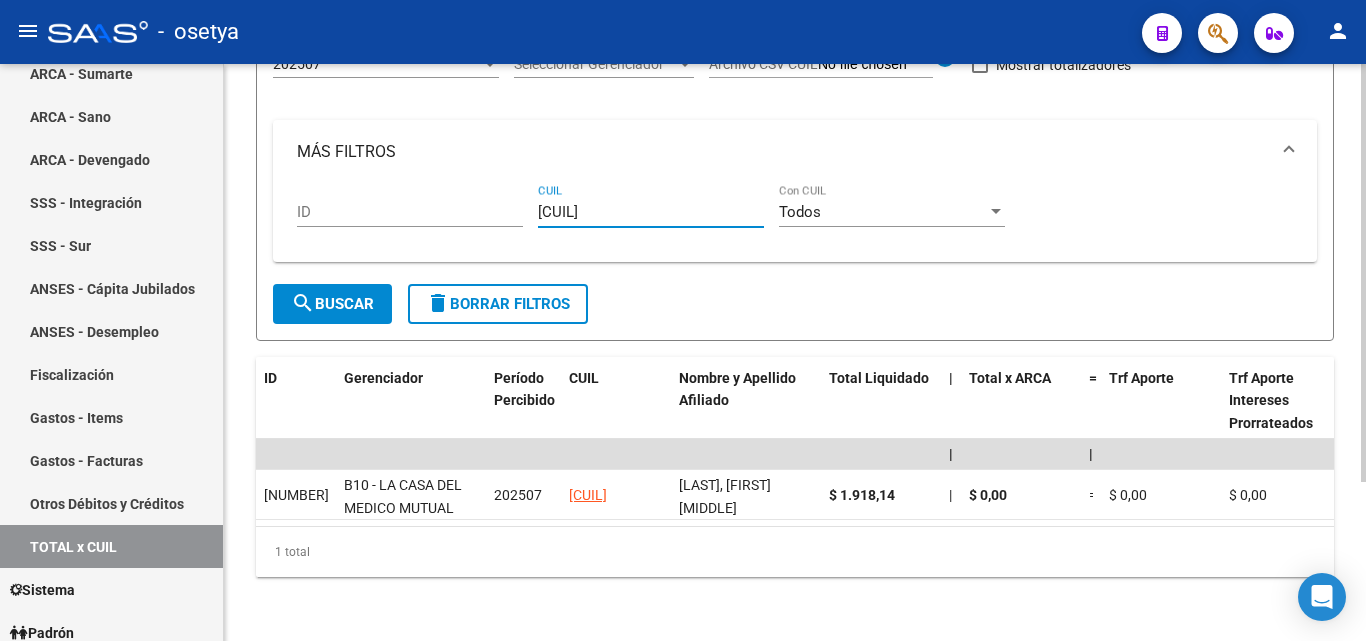 type on "[CUIL]" 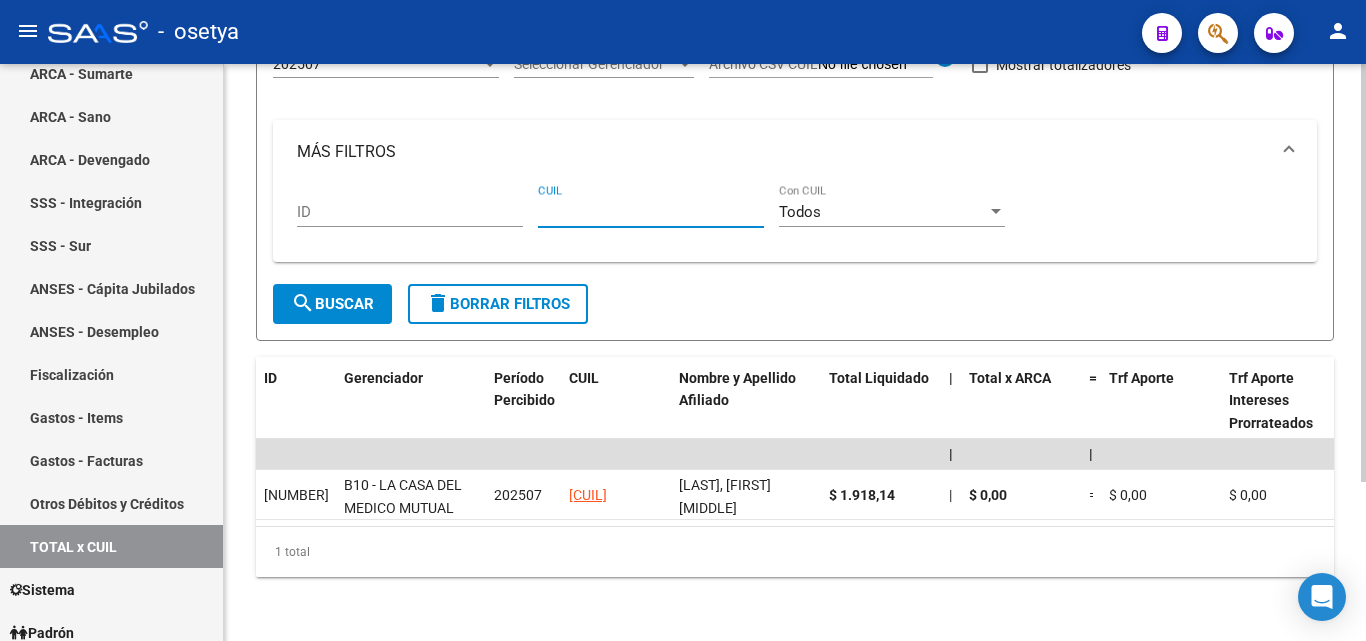 paste on "[CUIL]" 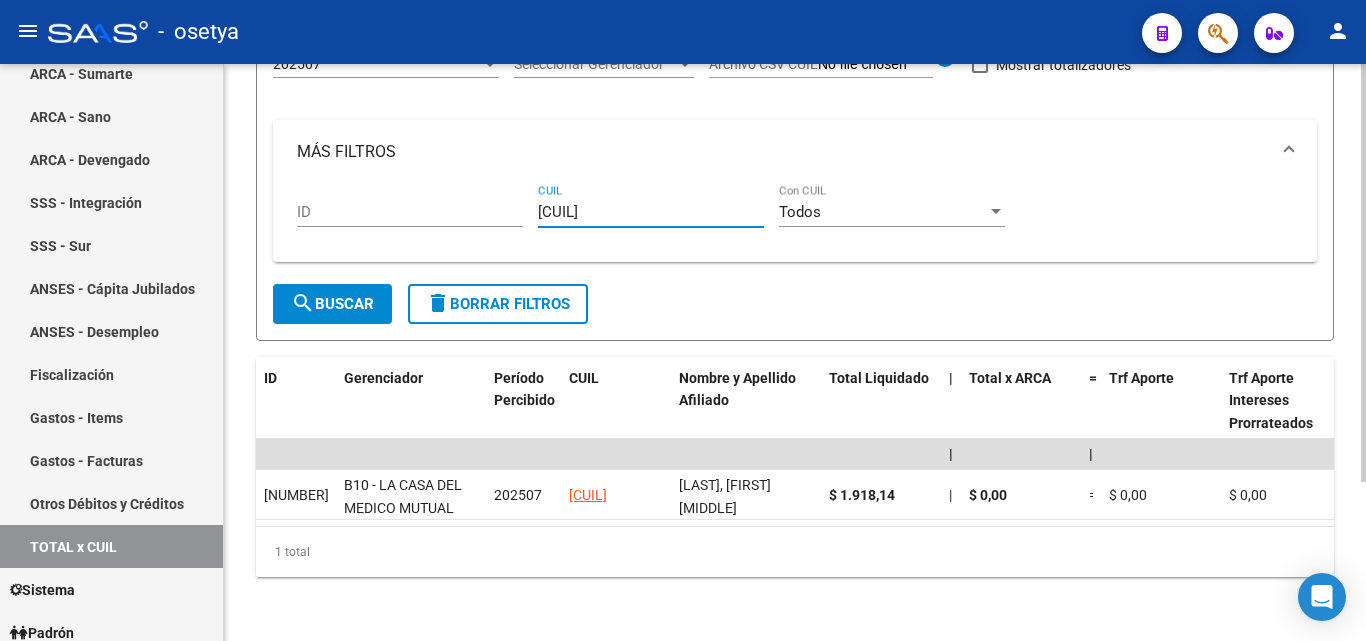 type on "[CUIL]" 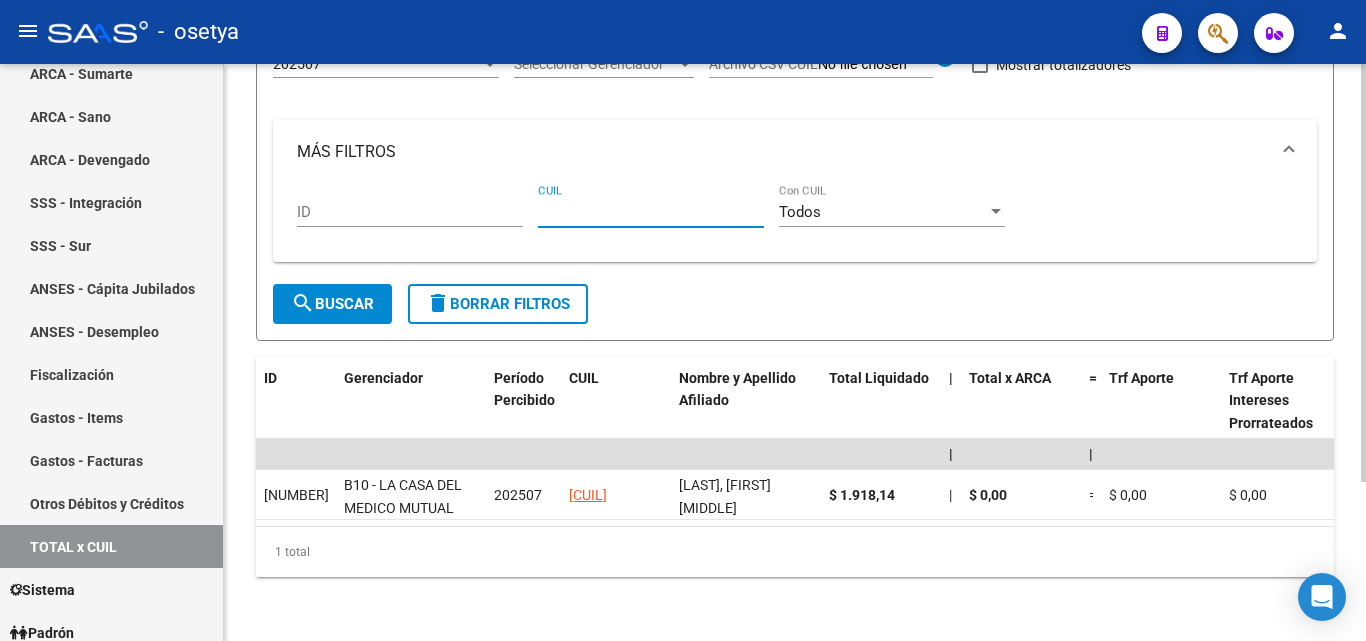 paste on "[CUIL]" 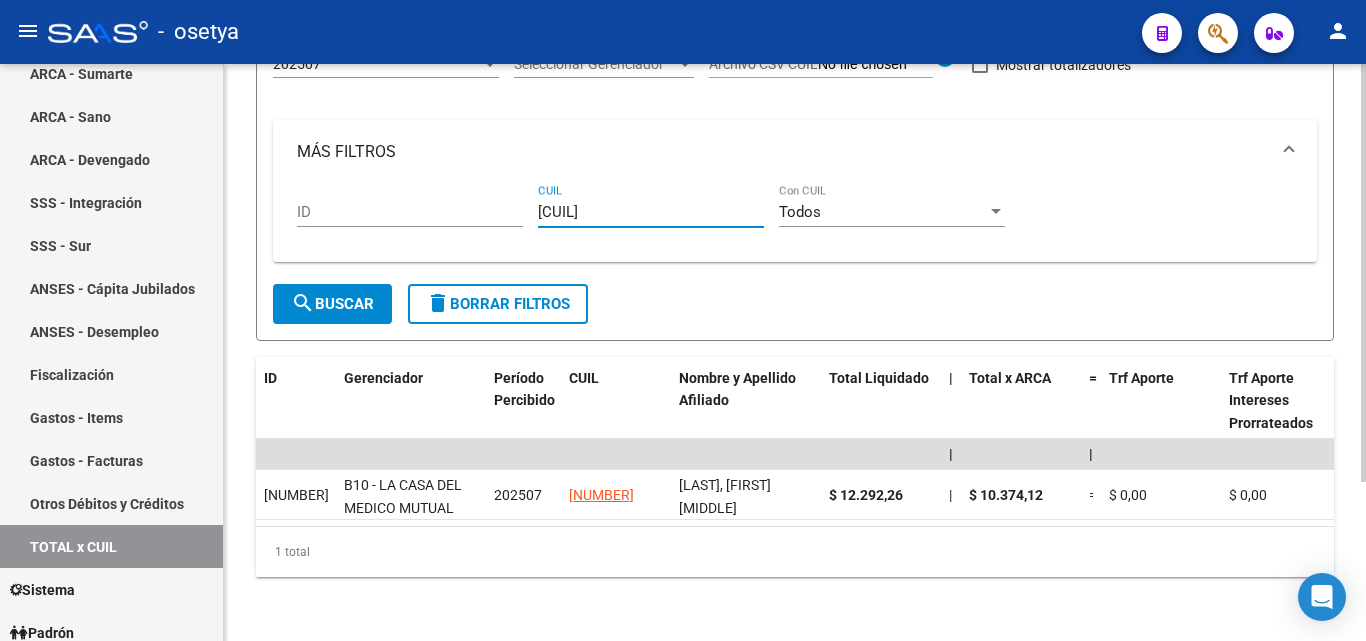type on "[CUIL]" 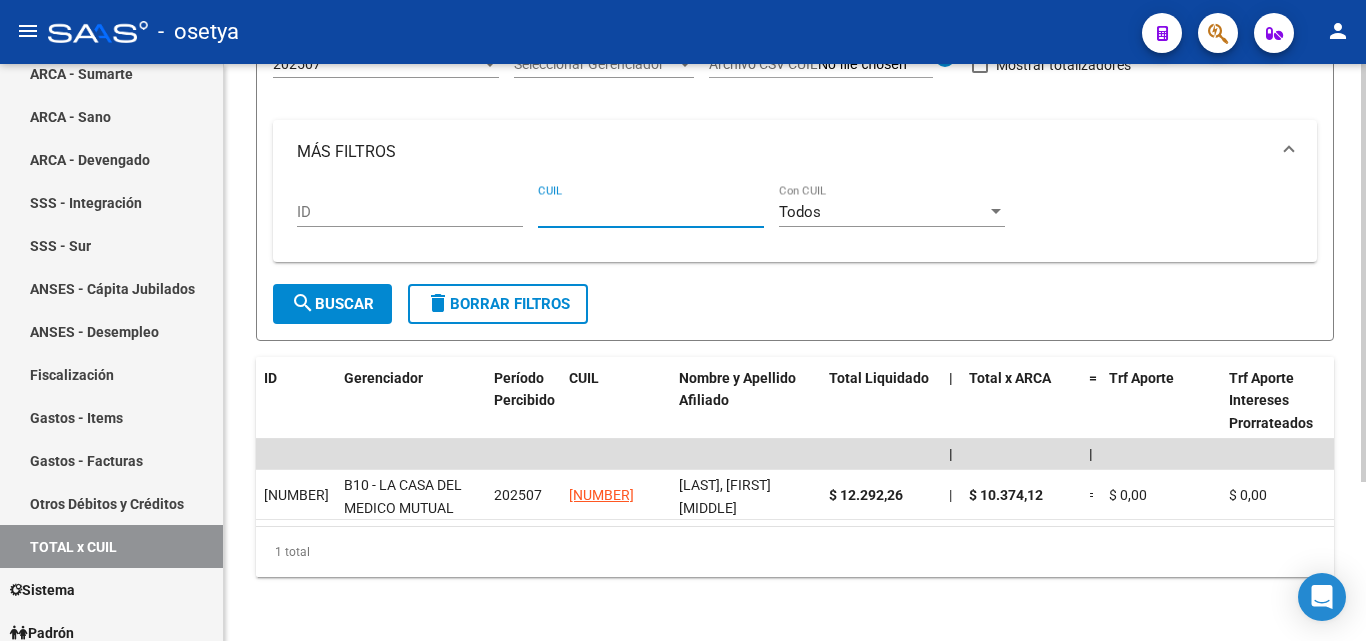 paste on "[CUIL]" 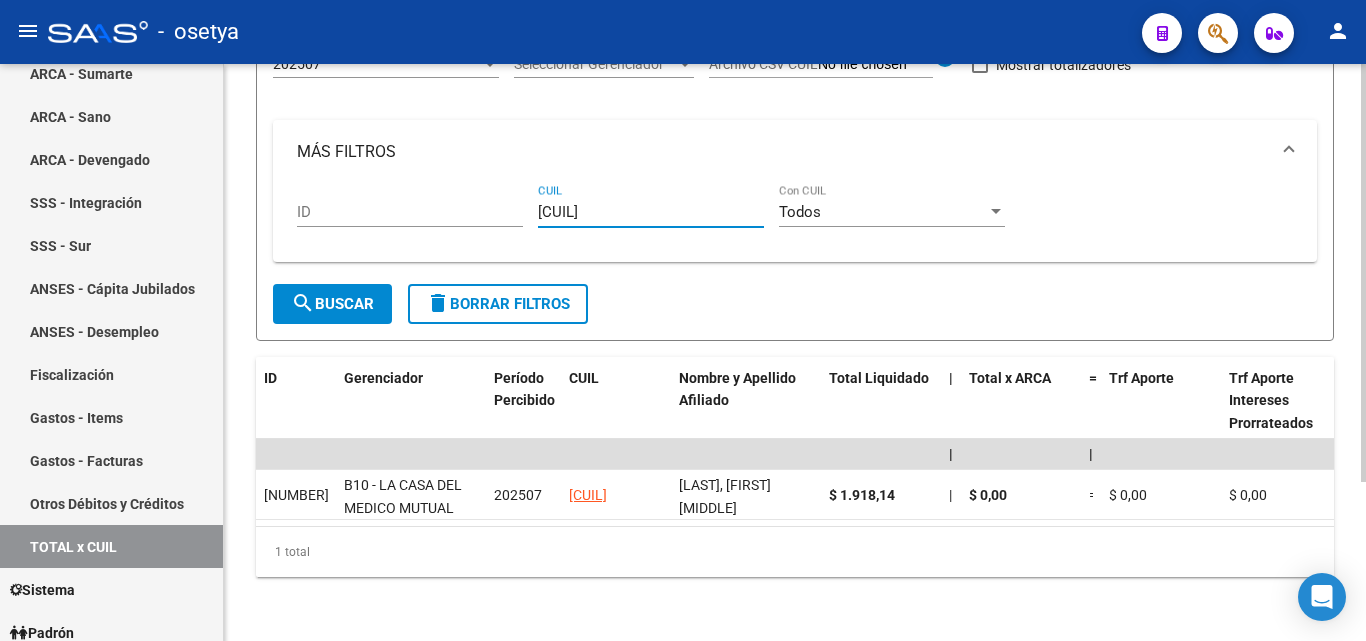type on "[CUIL]" 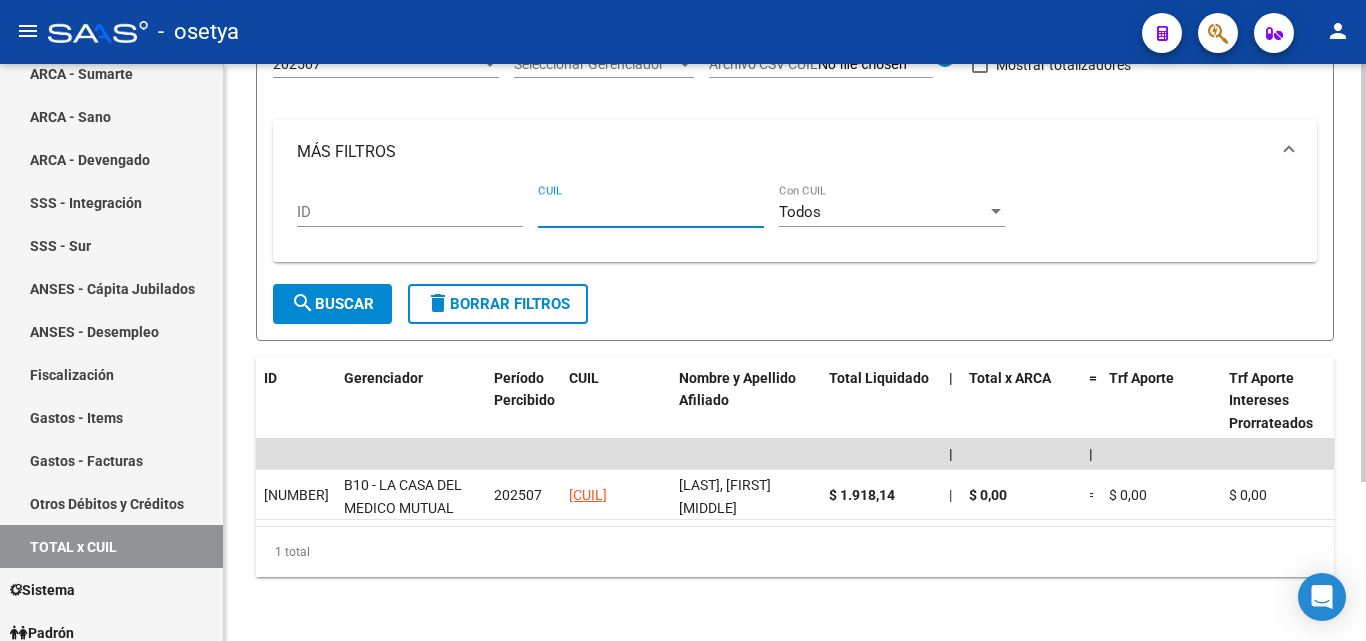 paste on "[CUIL]" 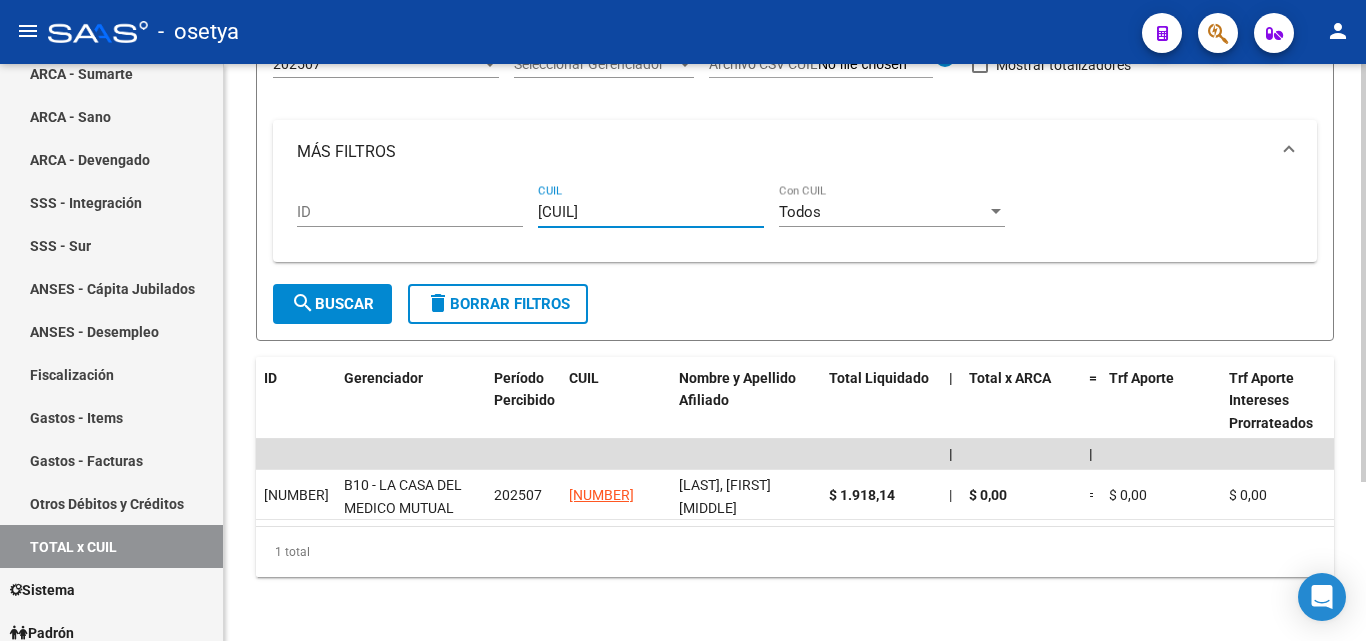 type on "[CUIL]" 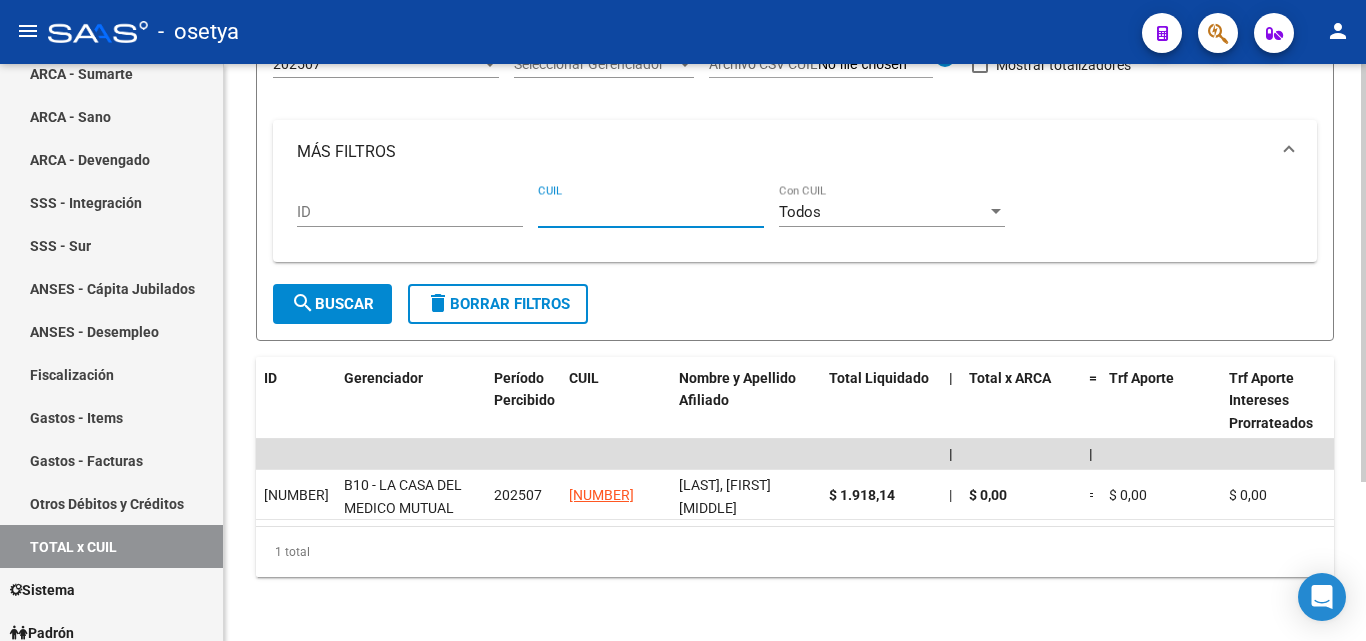 paste on "[CUIL]" 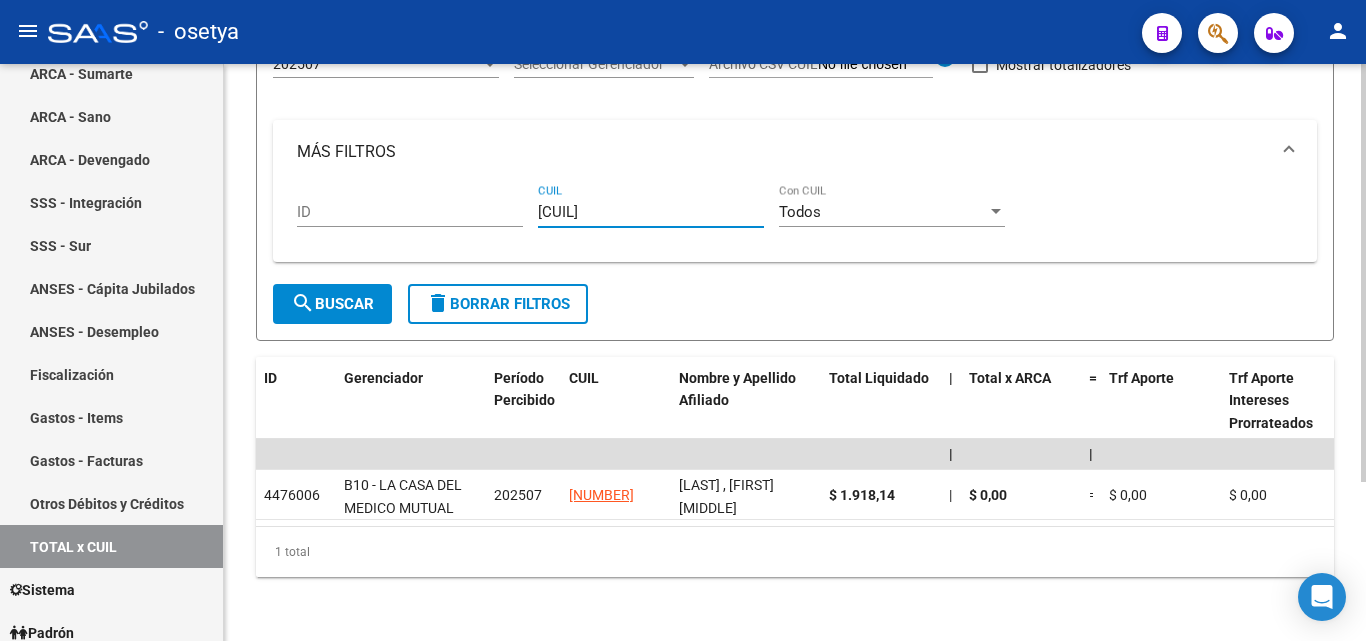 type on "[CUIL]" 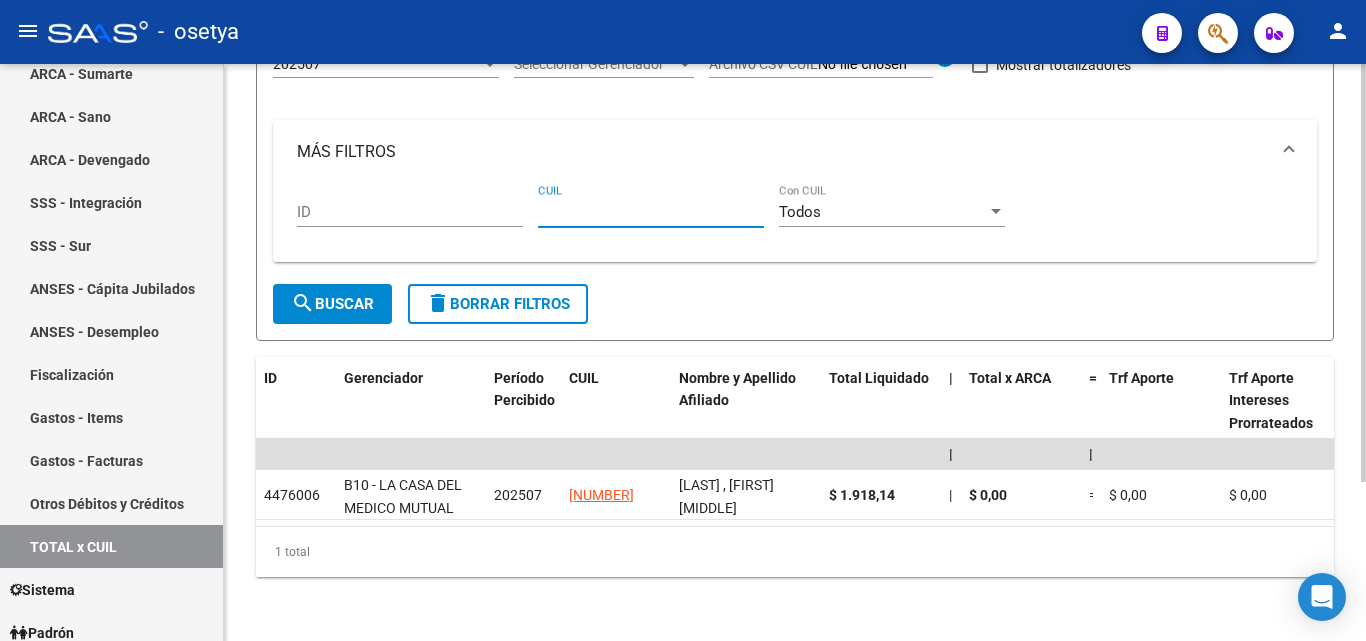 paste on "[CUIL]" 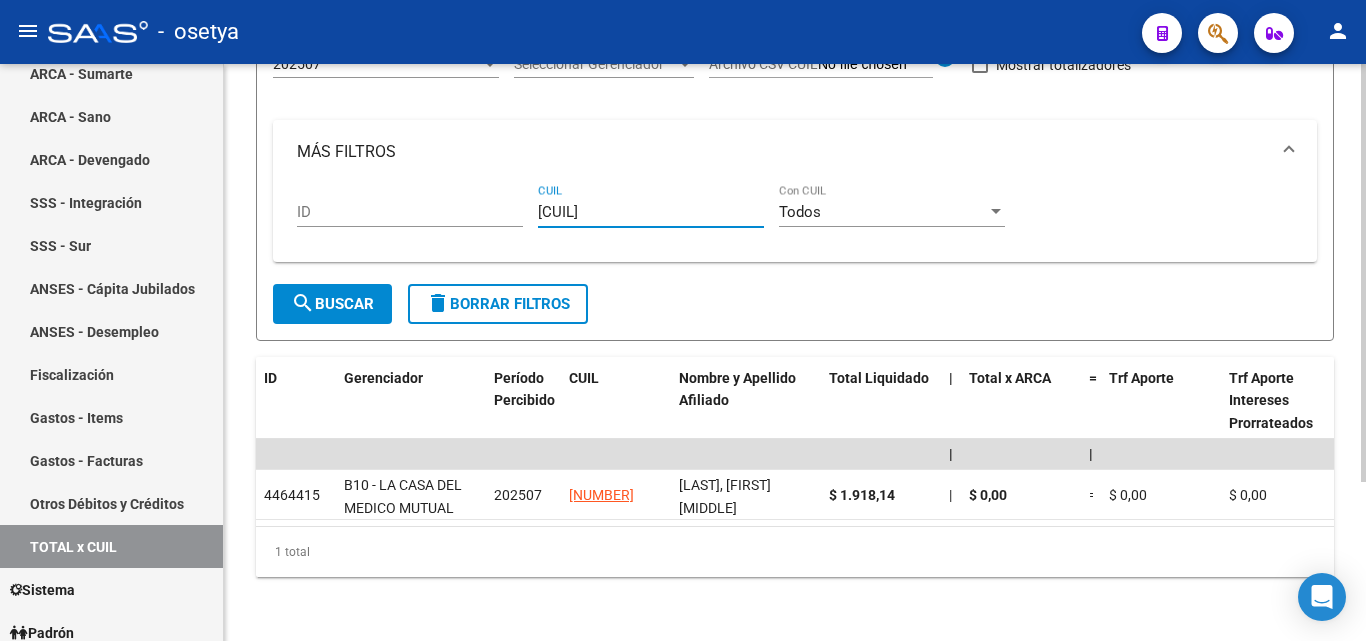 type on "[CUIL]" 